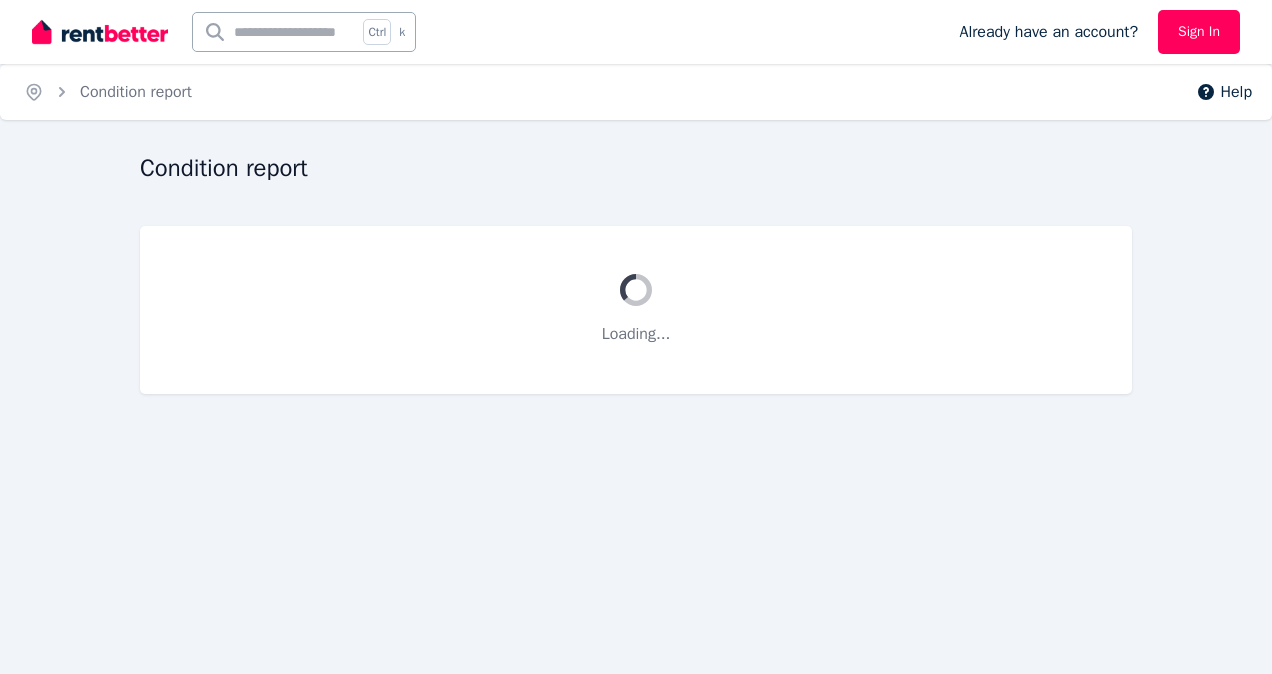 scroll, scrollTop: 0, scrollLeft: 0, axis: both 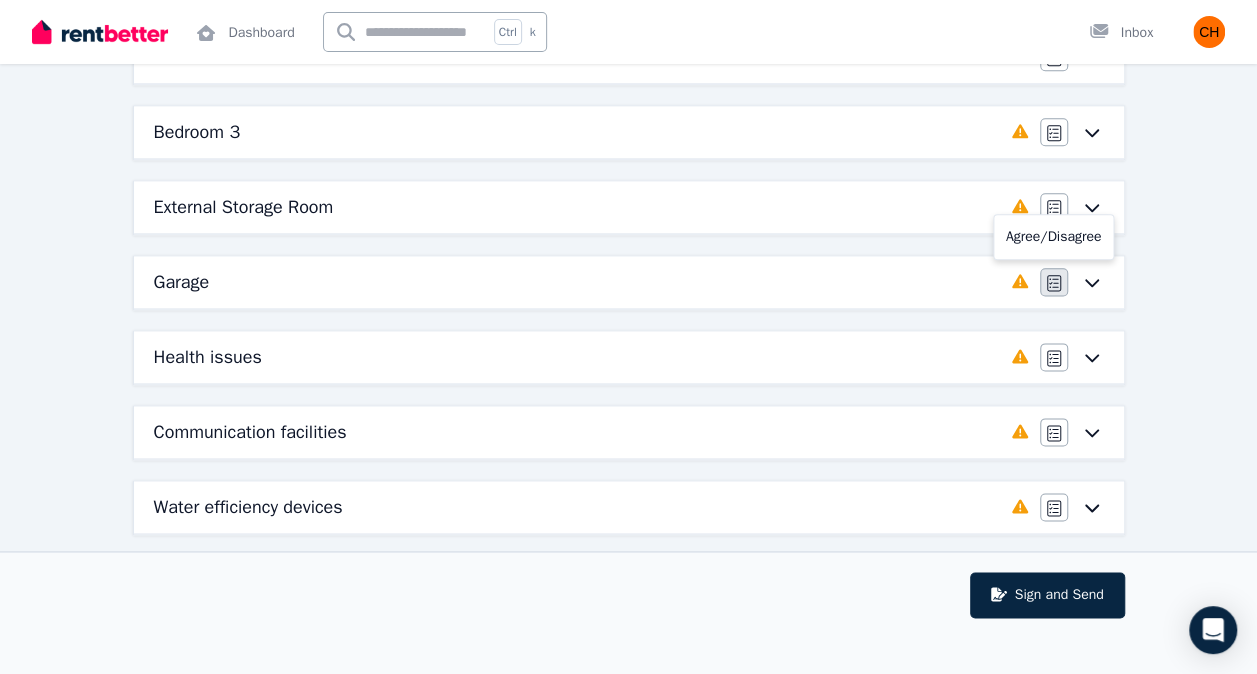 click 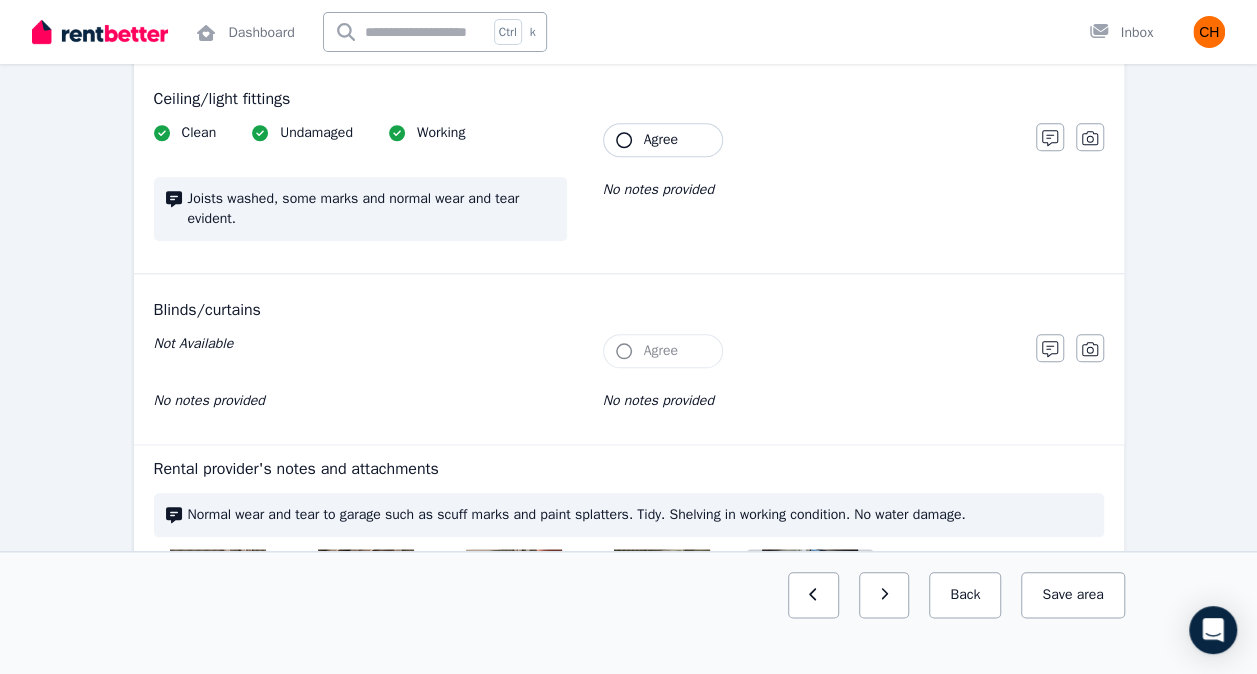 scroll, scrollTop: 835, scrollLeft: 0, axis: vertical 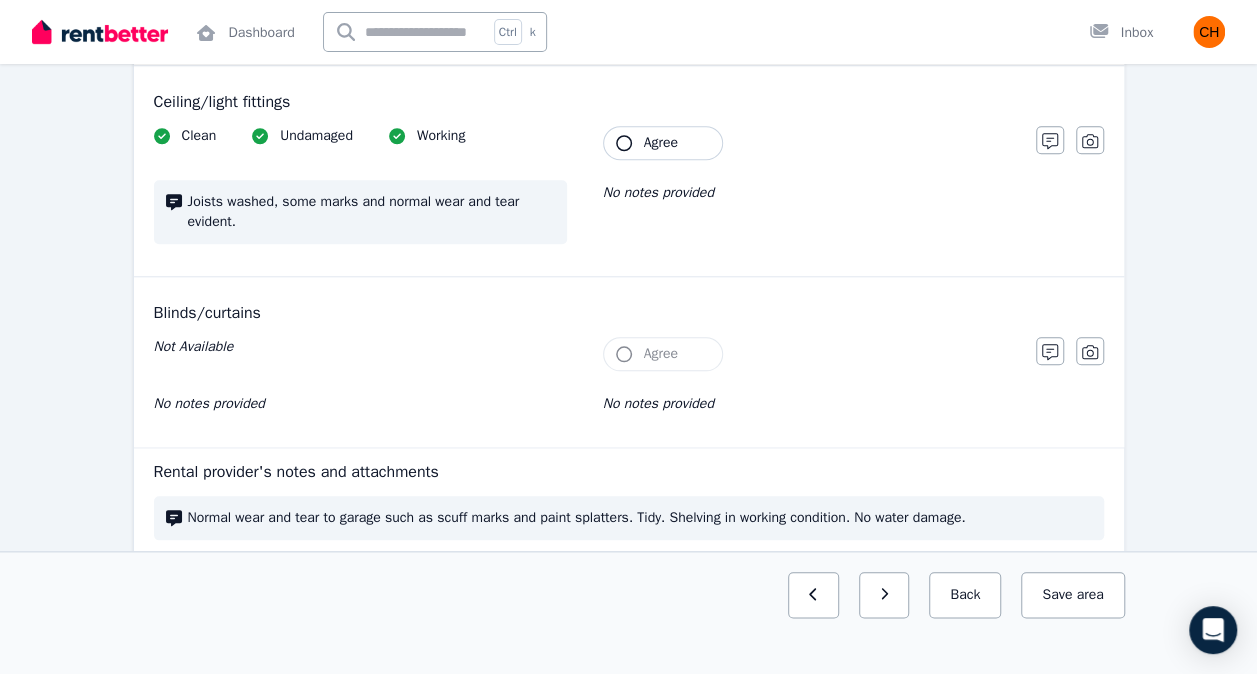 click 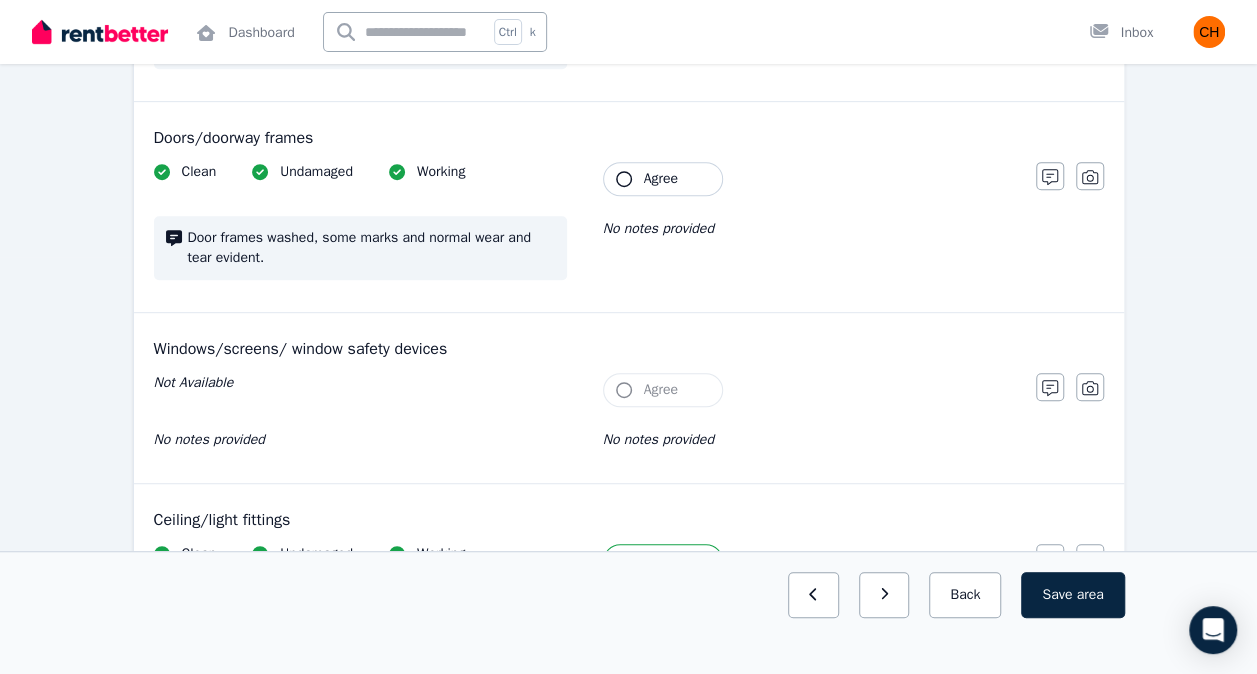 scroll, scrollTop: 416, scrollLeft: 0, axis: vertical 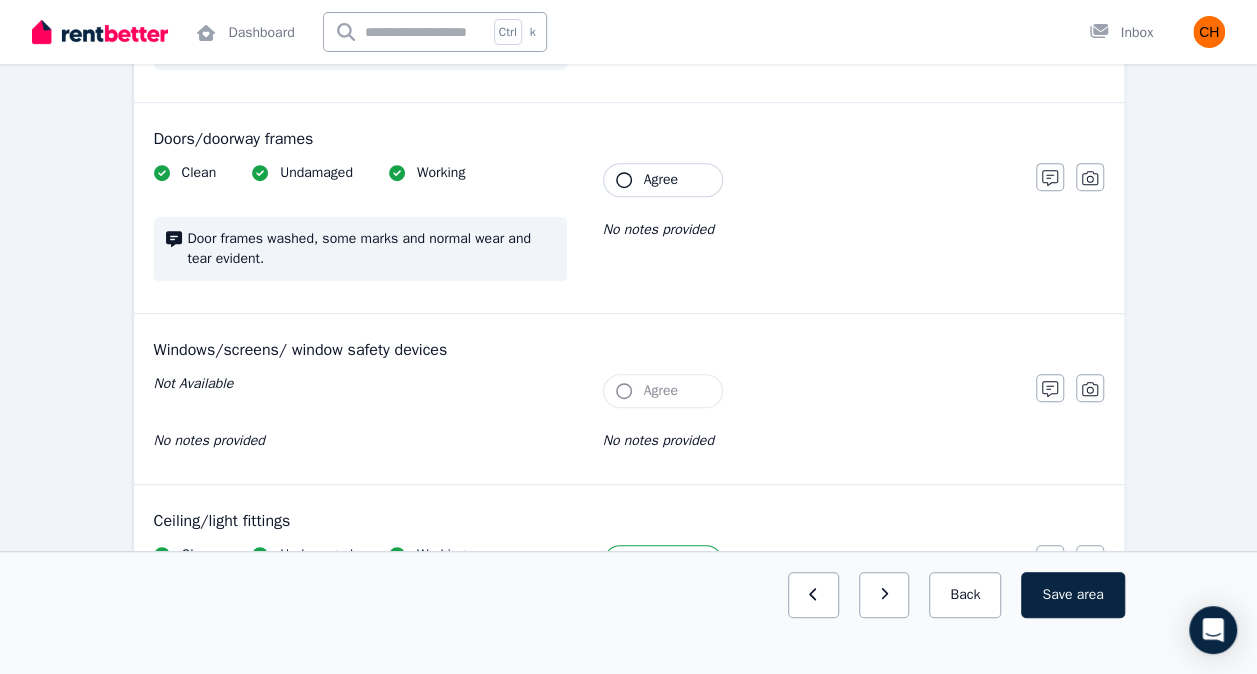 click 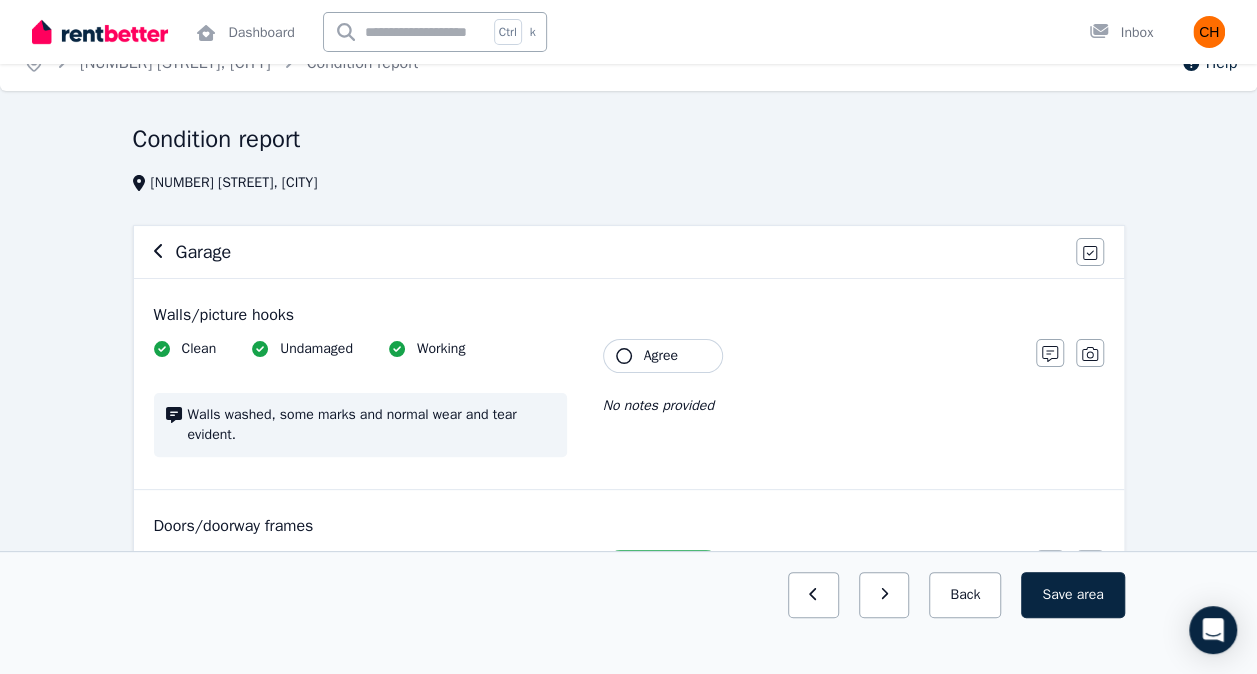scroll, scrollTop: 28, scrollLeft: 0, axis: vertical 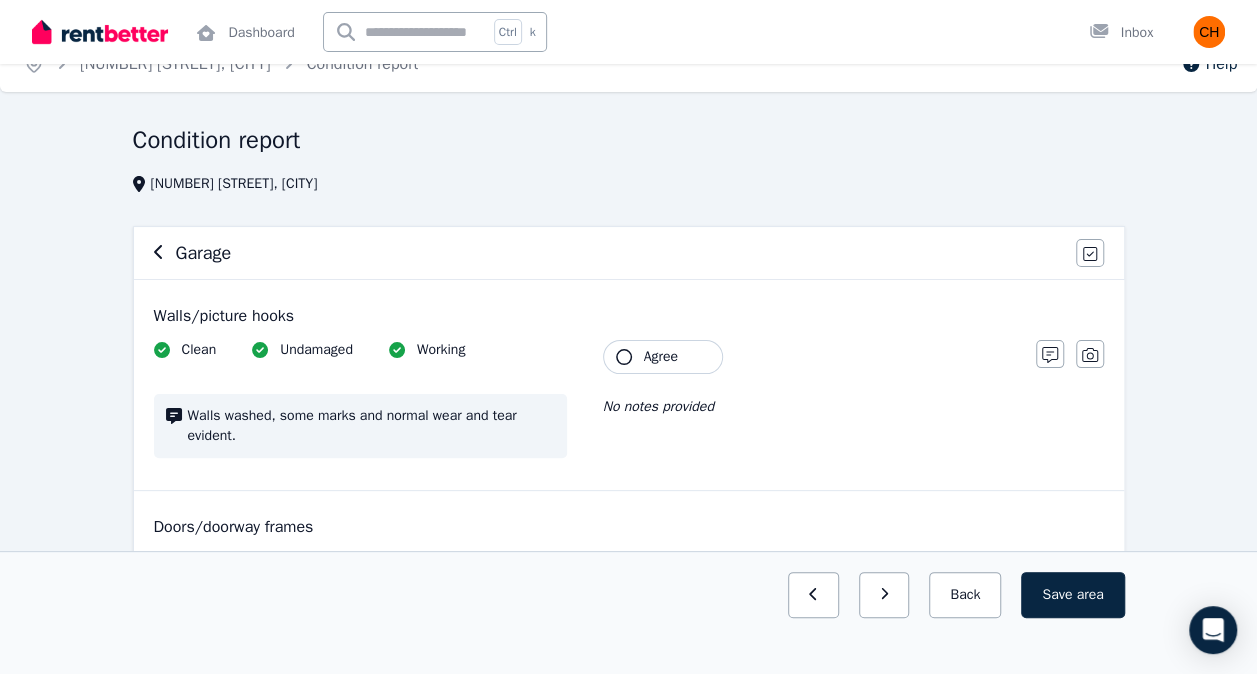 click 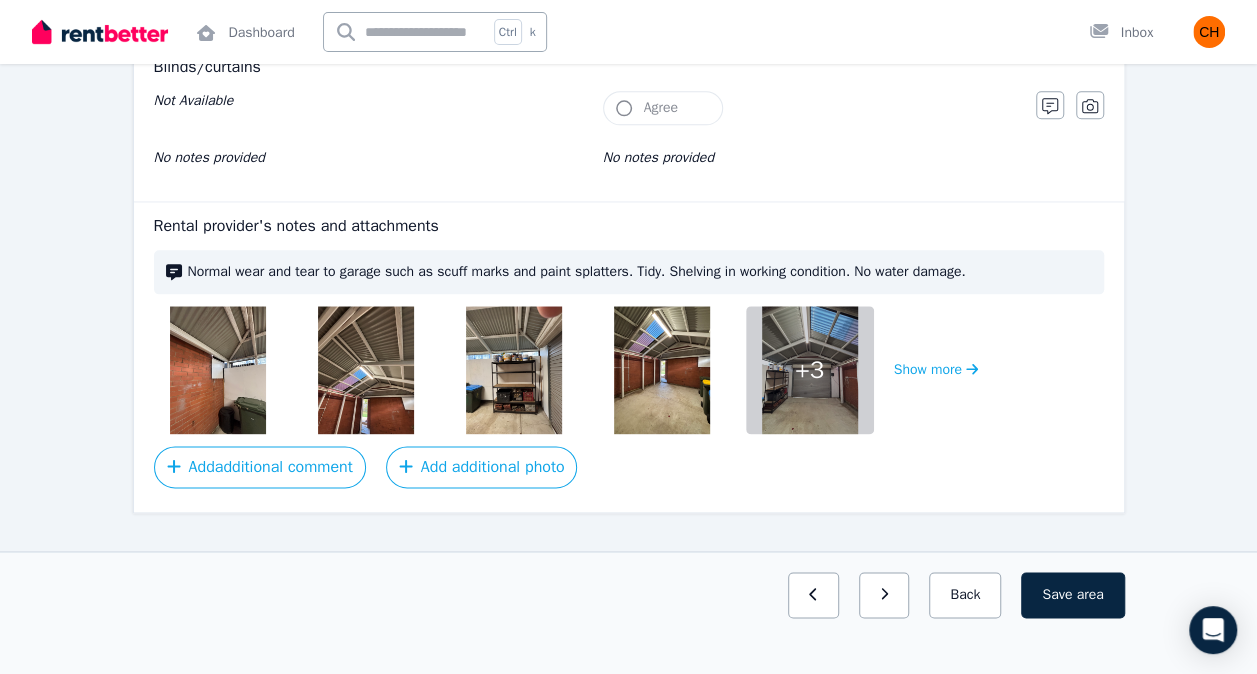 scroll, scrollTop: 1107, scrollLeft: 0, axis: vertical 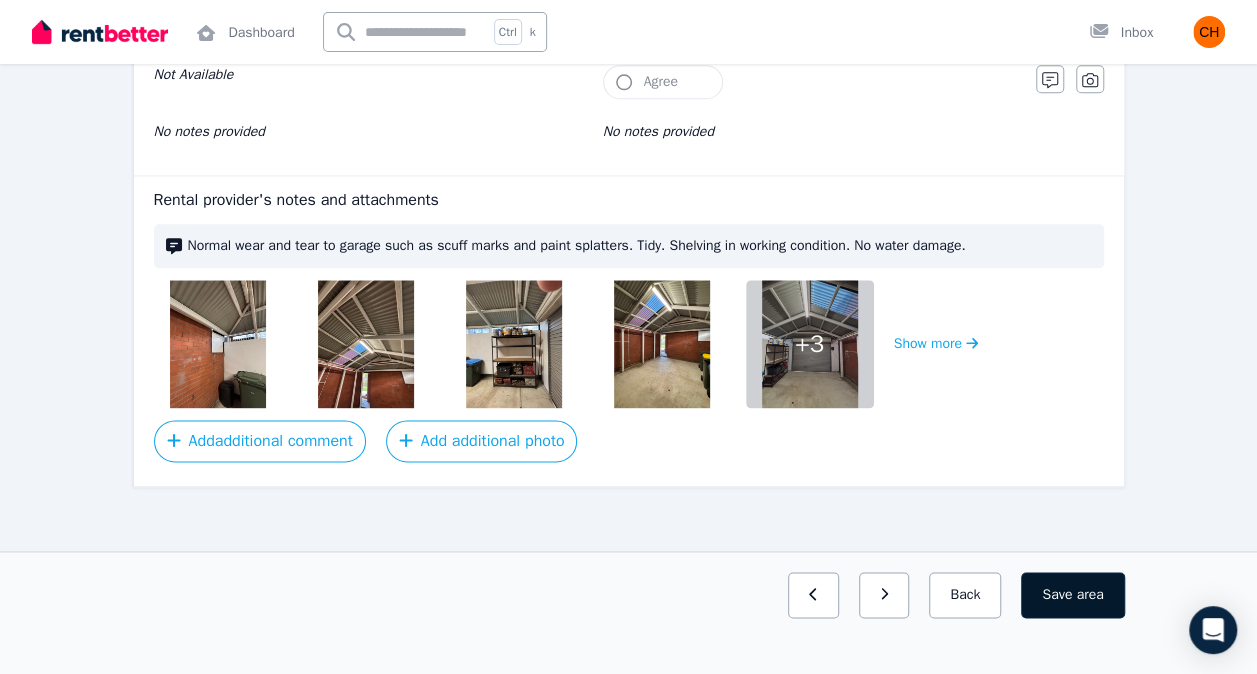 click on "area" at bounding box center (1089, 595) 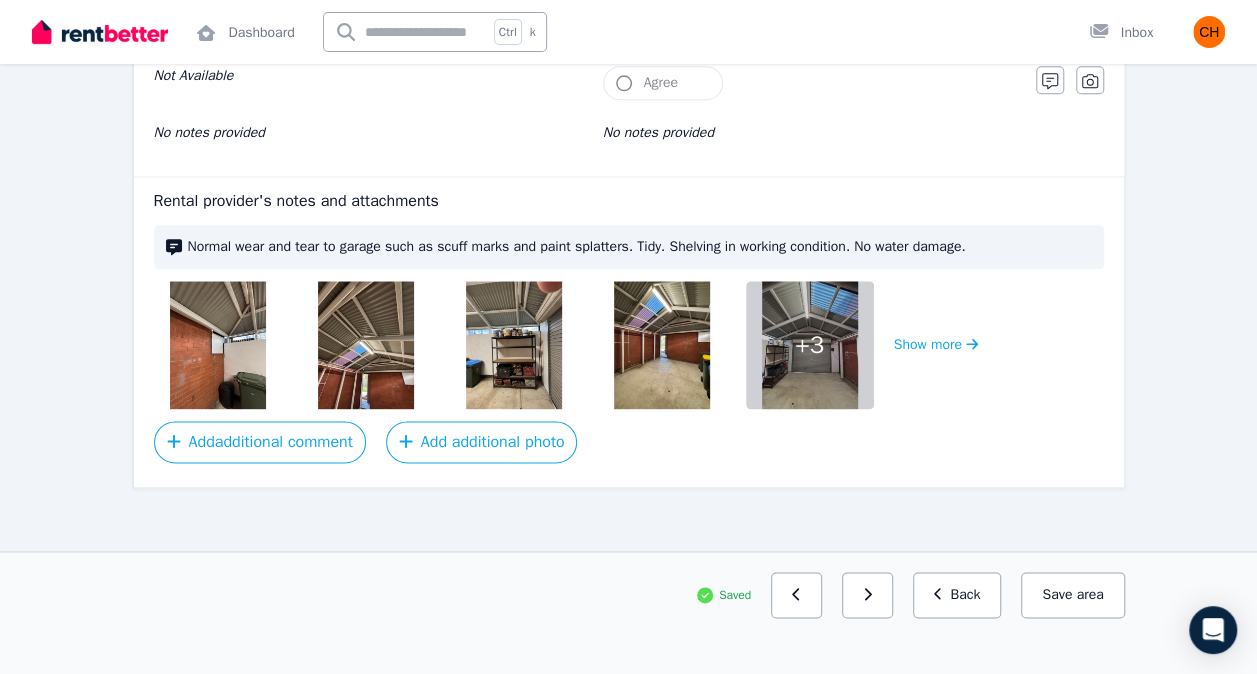 scroll, scrollTop: 1107, scrollLeft: 0, axis: vertical 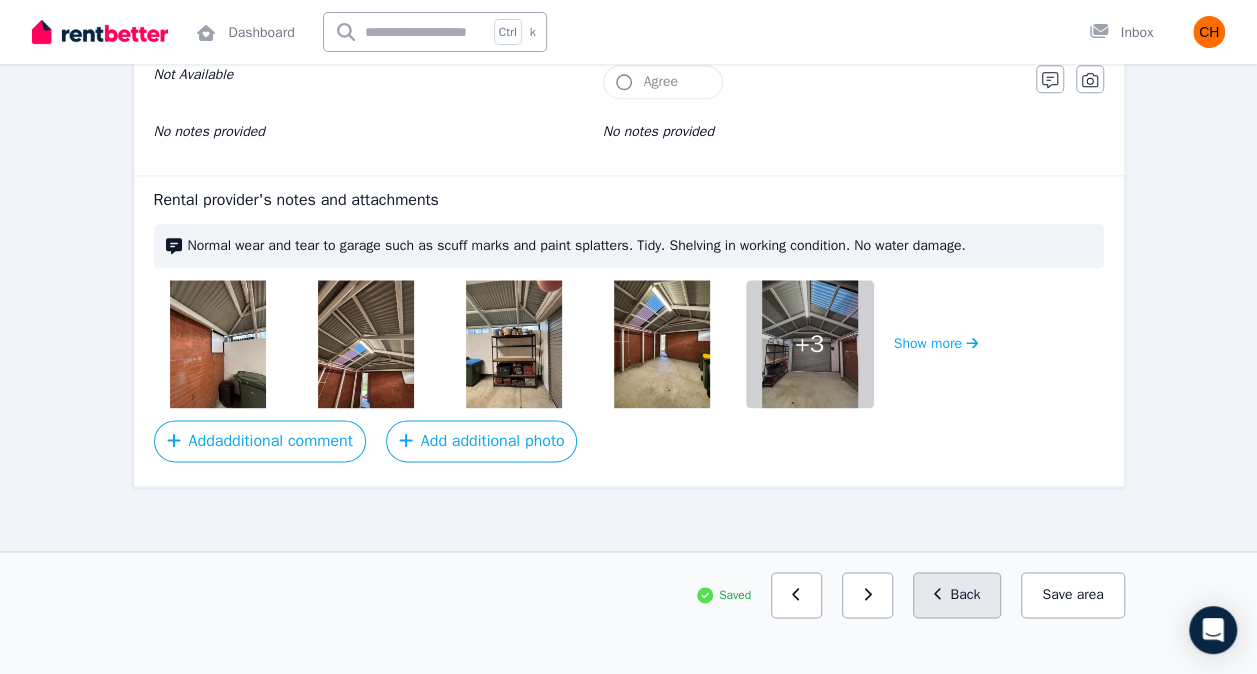 click on "Back" at bounding box center [957, 595] 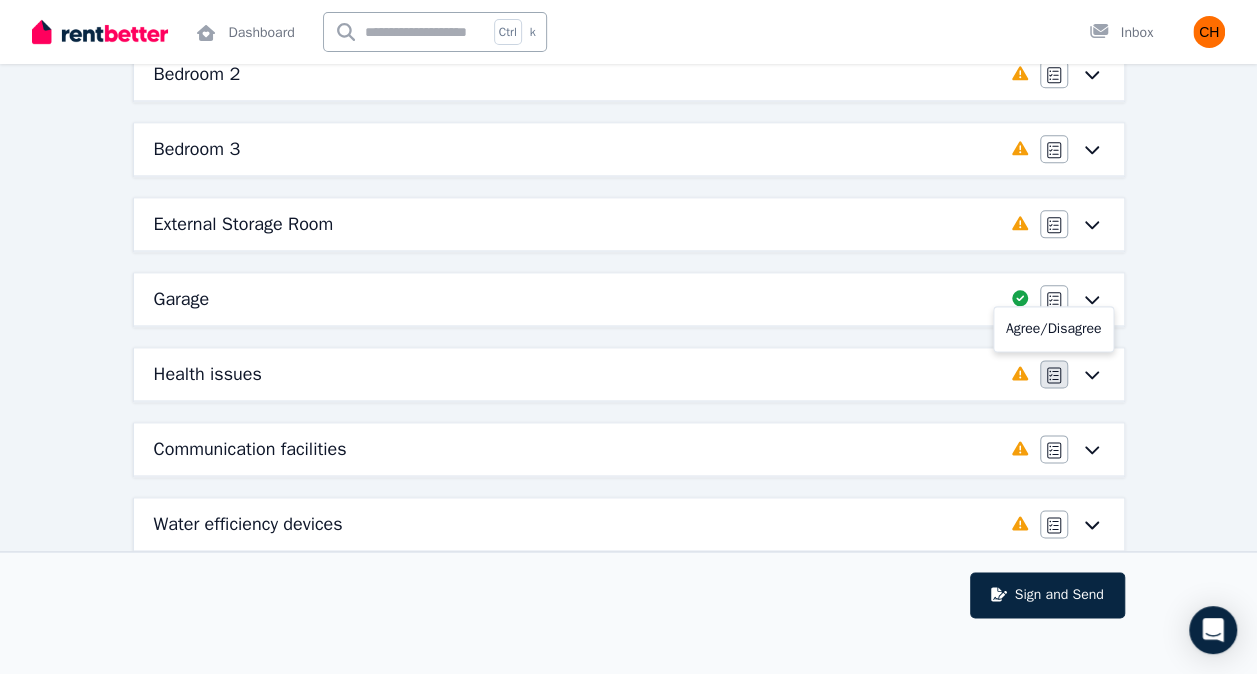 click at bounding box center (1054, 374) 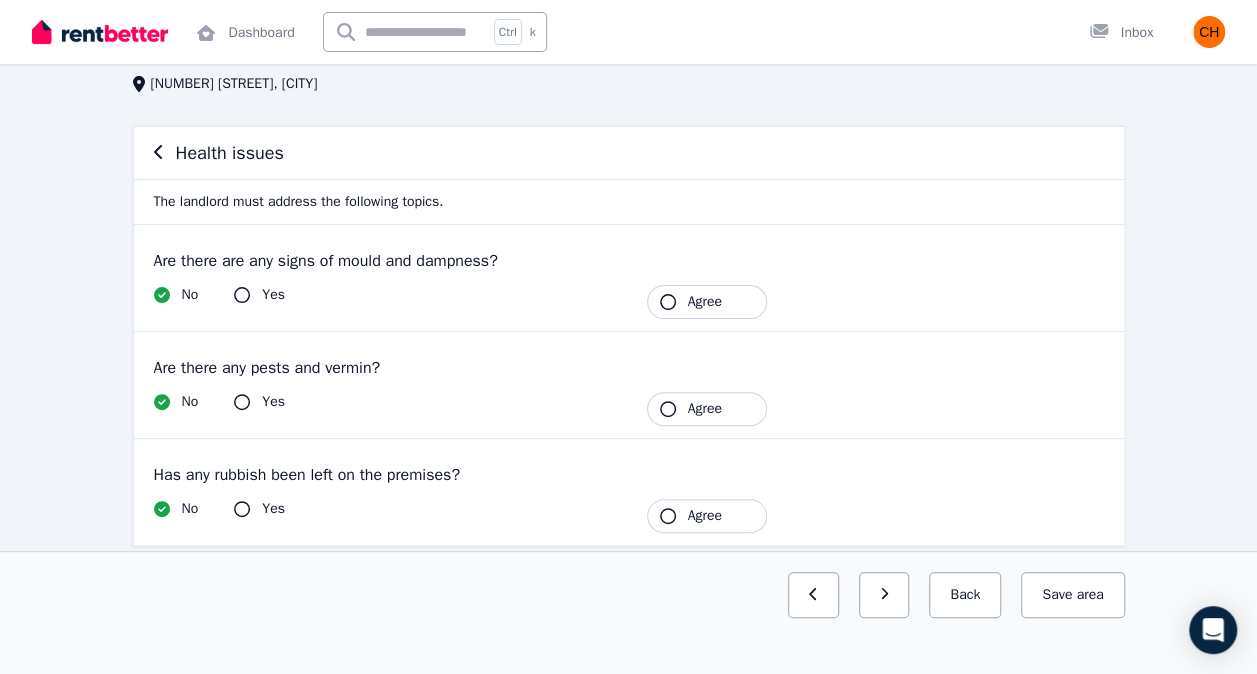 scroll, scrollTop: 190, scrollLeft: 0, axis: vertical 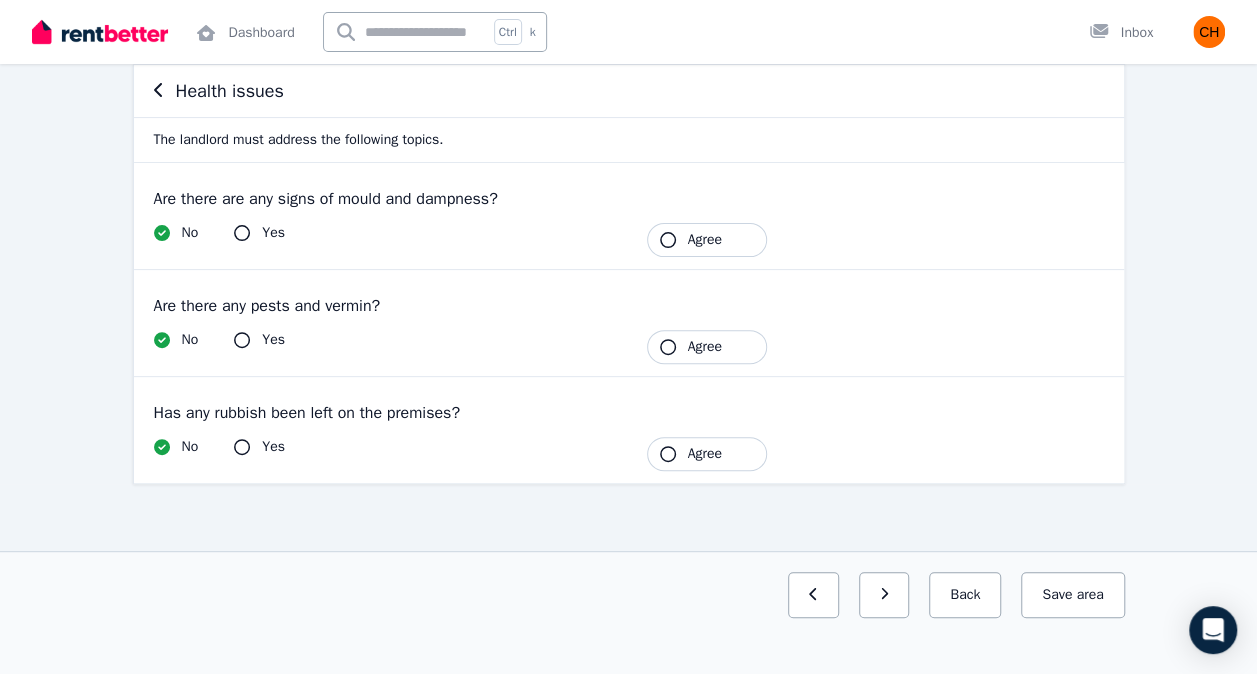 click on "Agree" at bounding box center (705, 240) 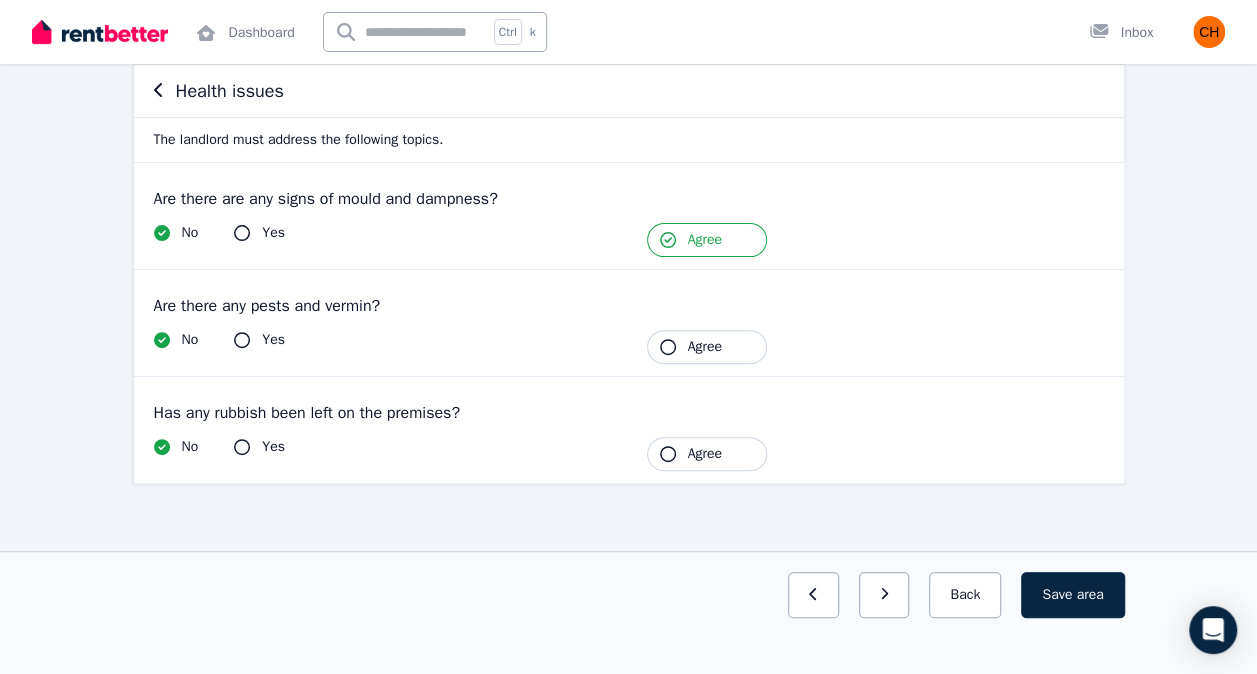click on "Agree" at bounding box center [707, 347] 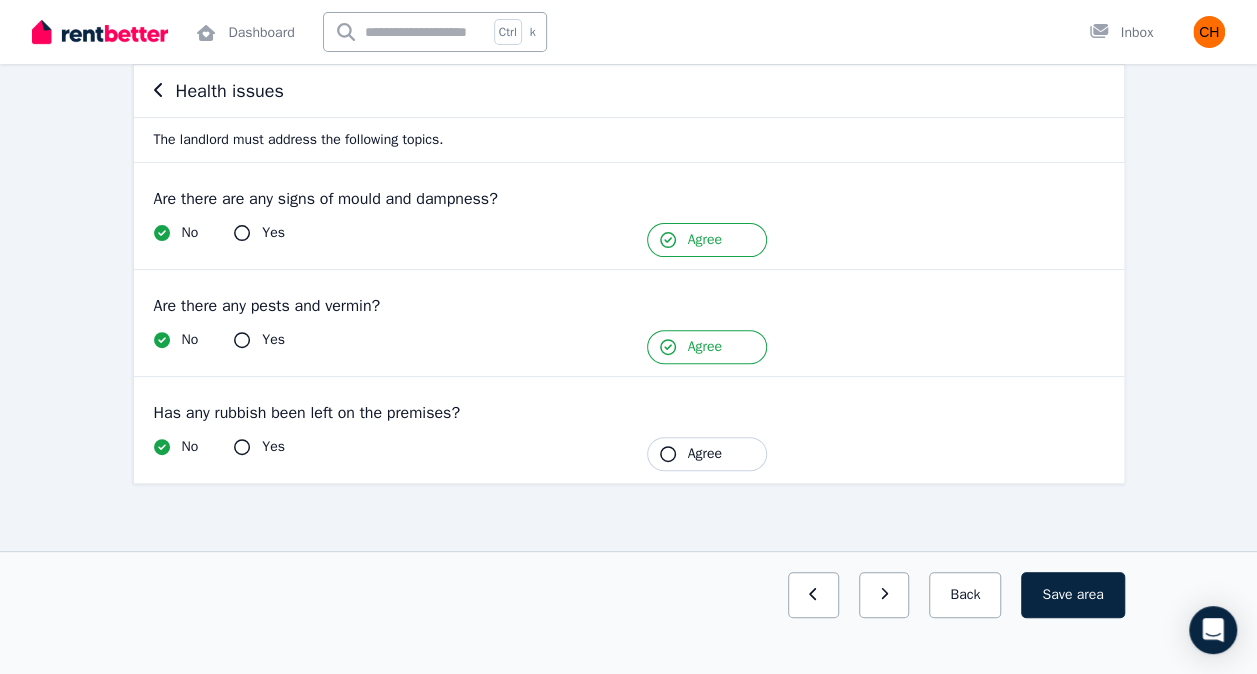 click 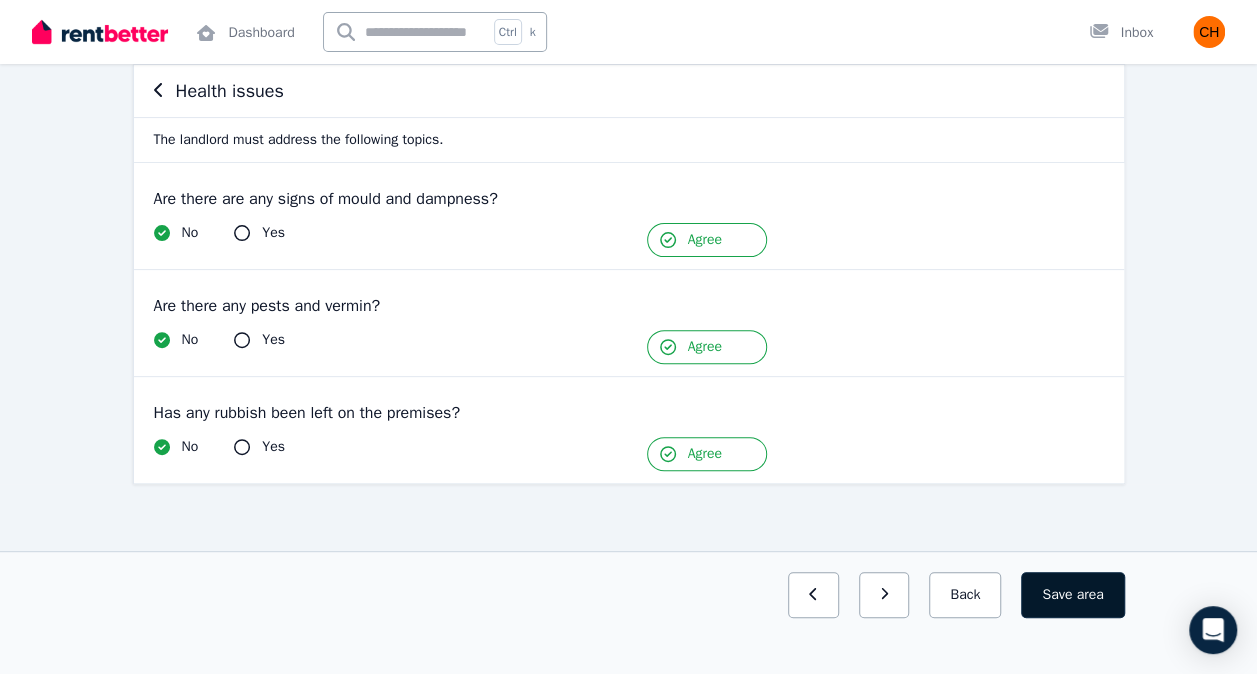 click on "area" at bounding box center (1089, 595) 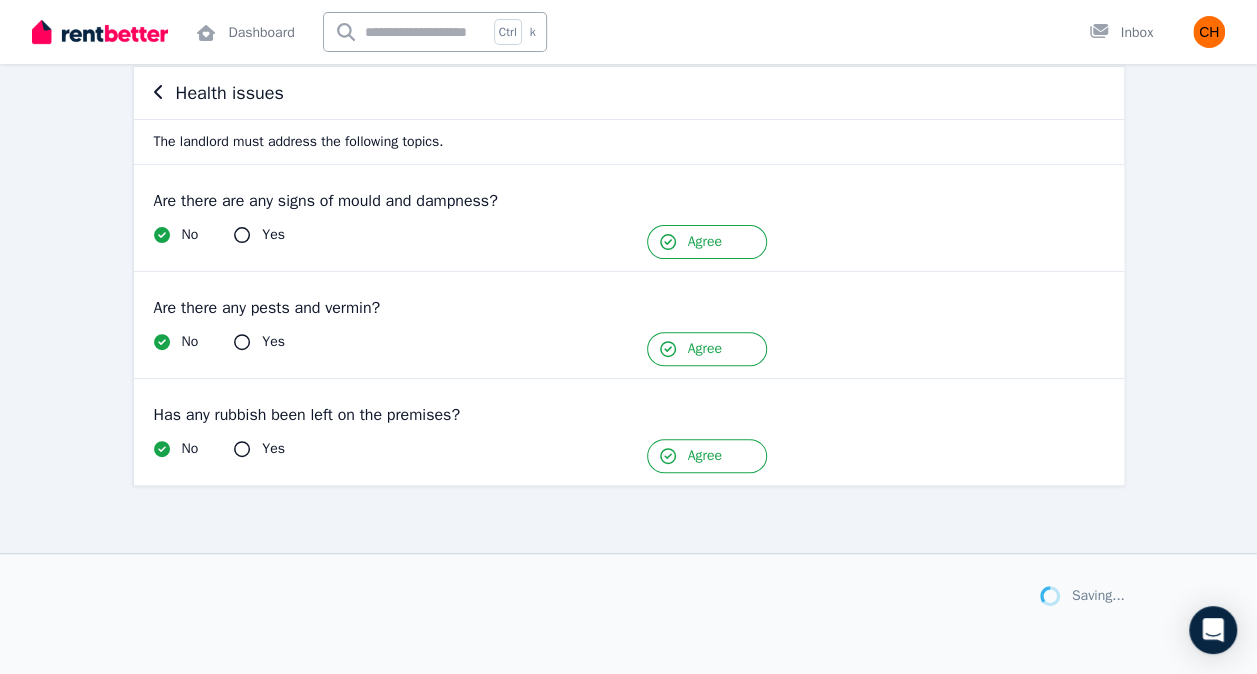 scroll, scrollTop: 190, scrollLeft: 0, axis: vertical 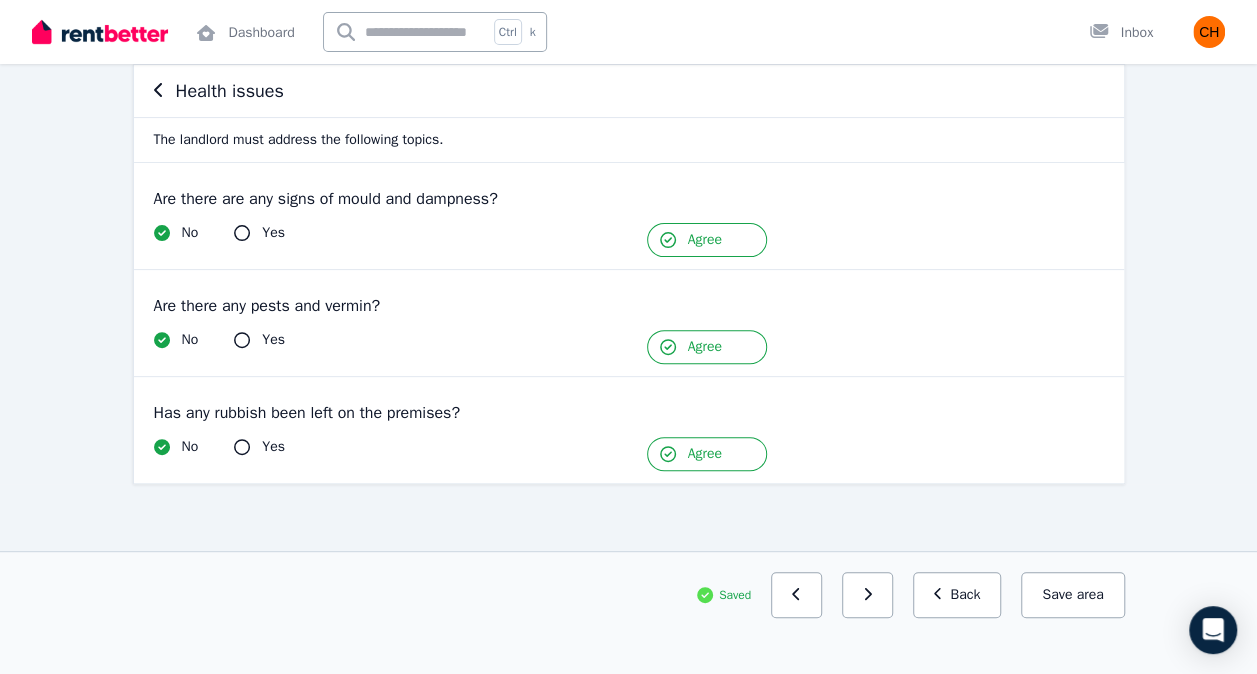 click 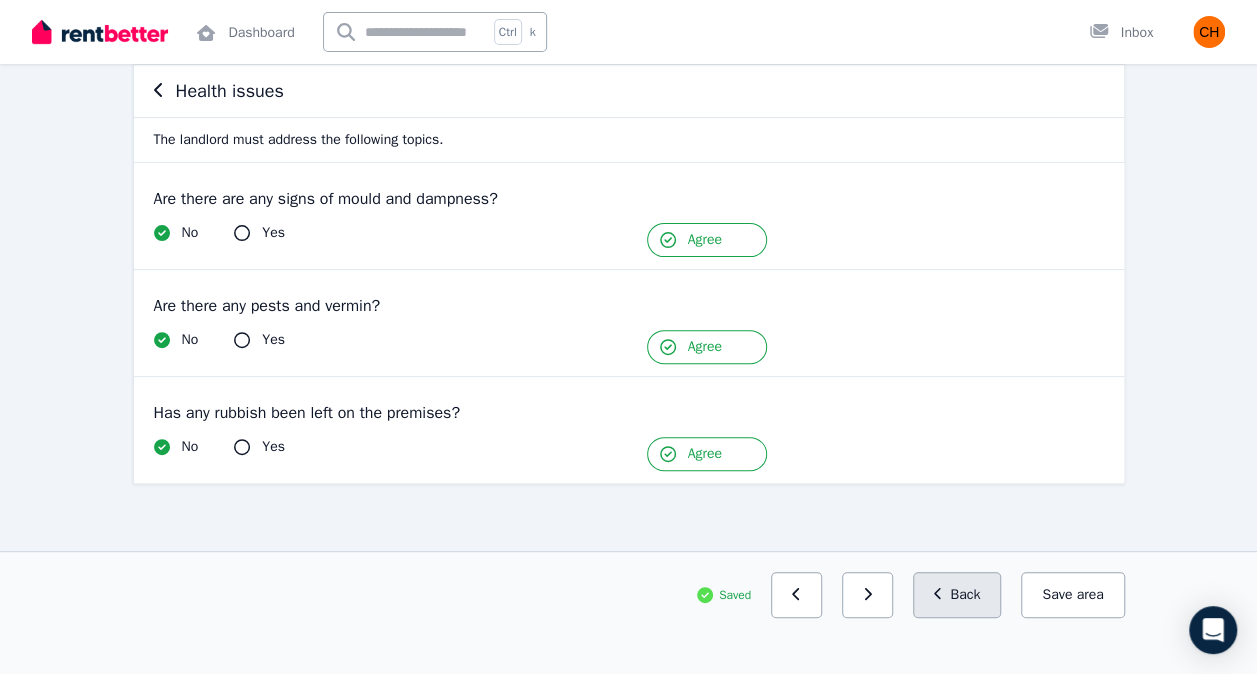 click on "Back" at bounding box center (957, 595) 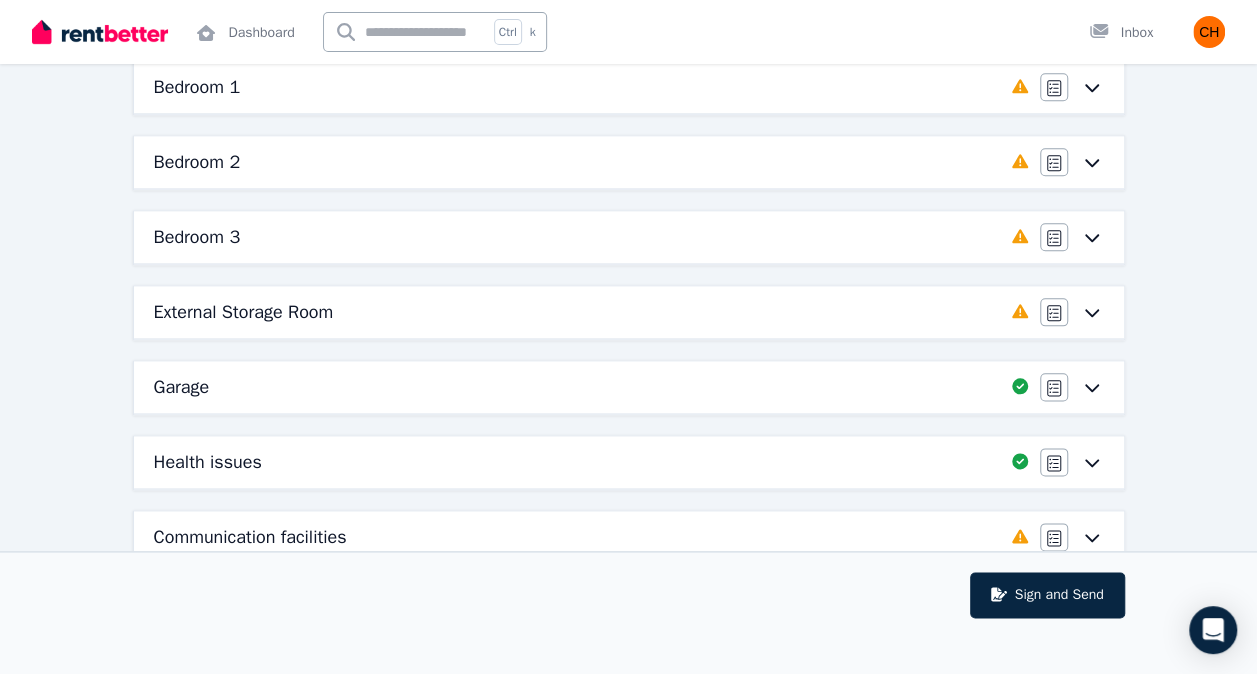 scroll, scrollTop: 1022, scrollLeft: 0, axis: vertical 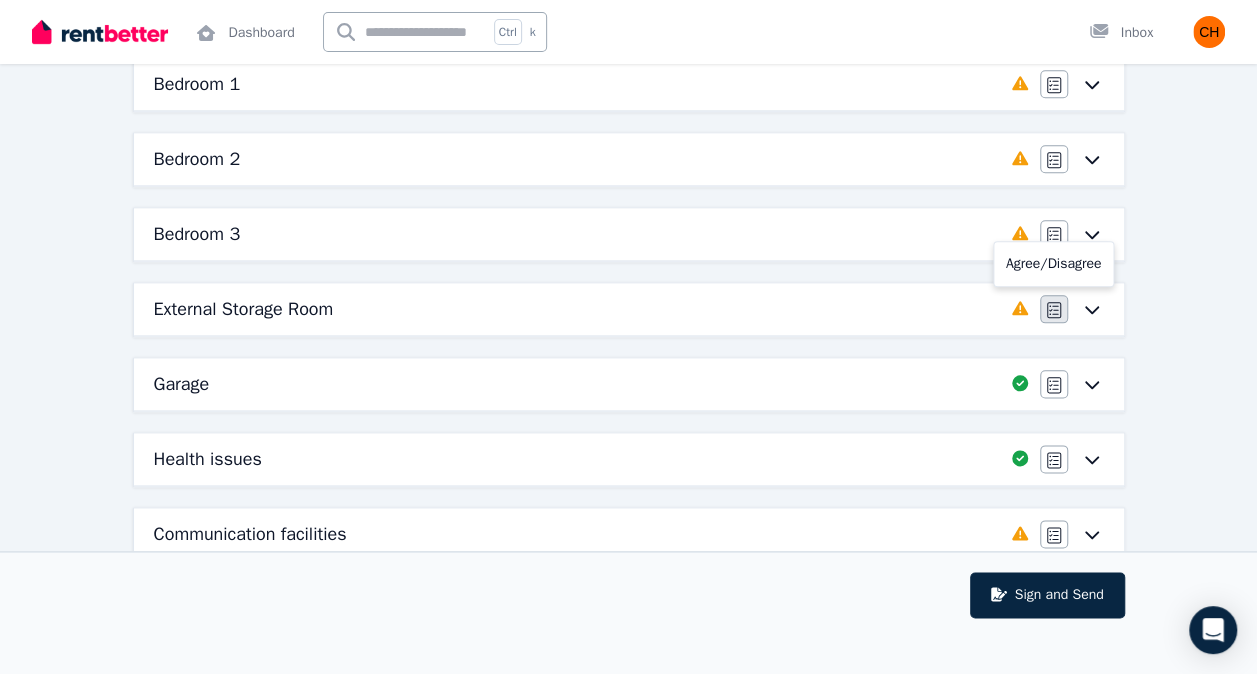 click 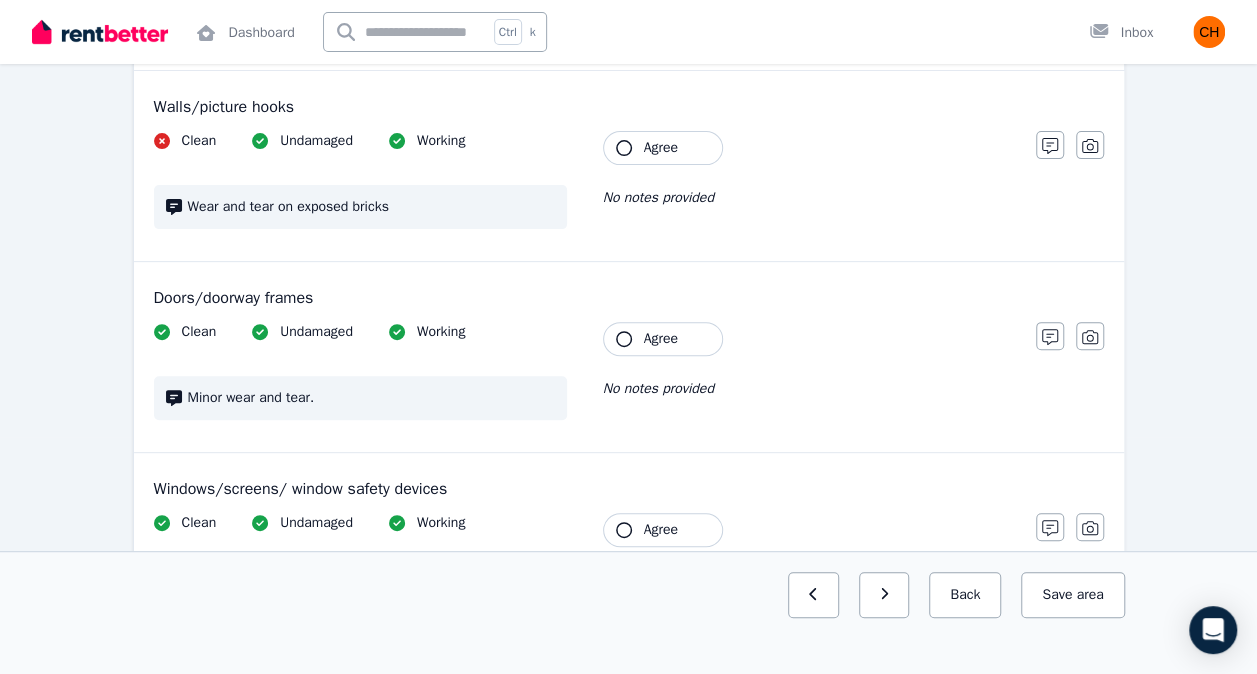scroll, scrollTop: 238, scrollLeft: 0, axis: vertical 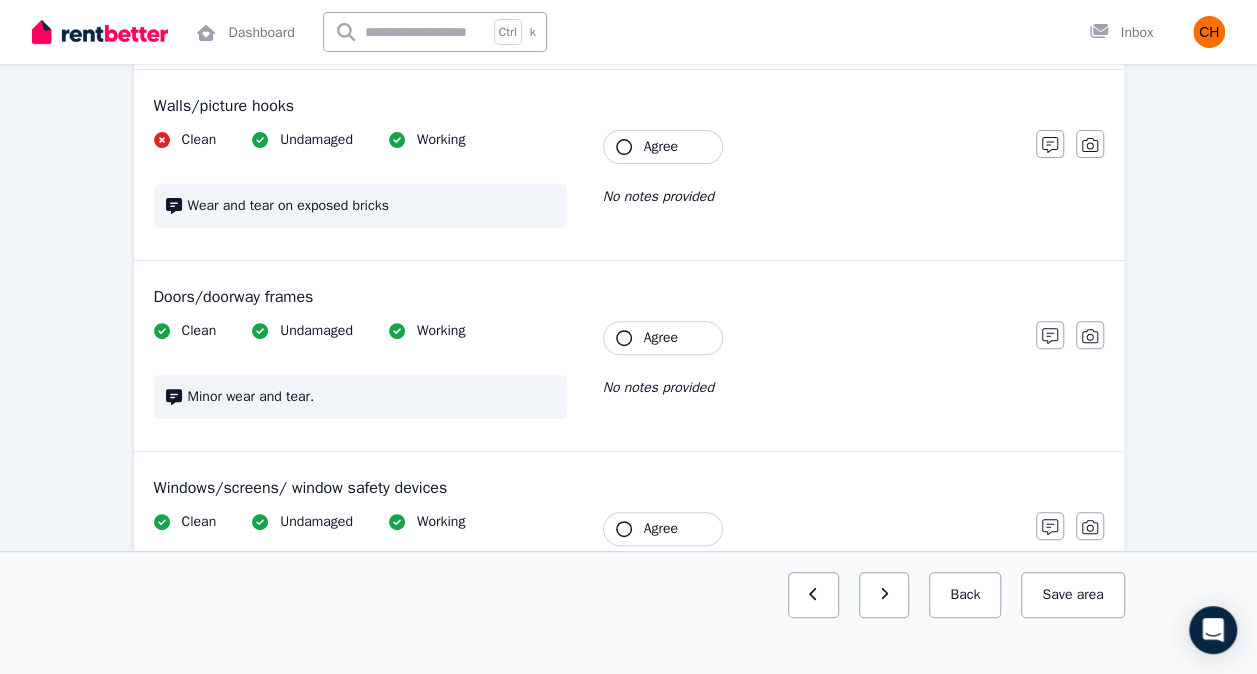click 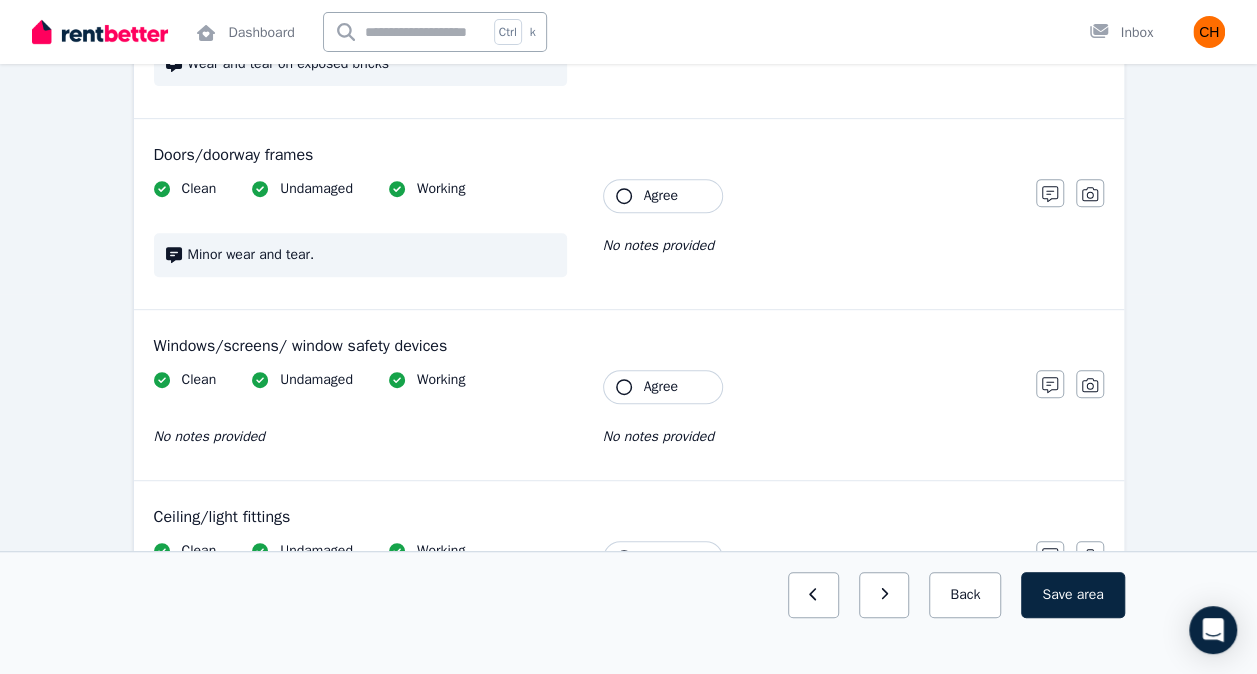scroll, scrollTop: 390, scrollLeft: 0, axis: vertical 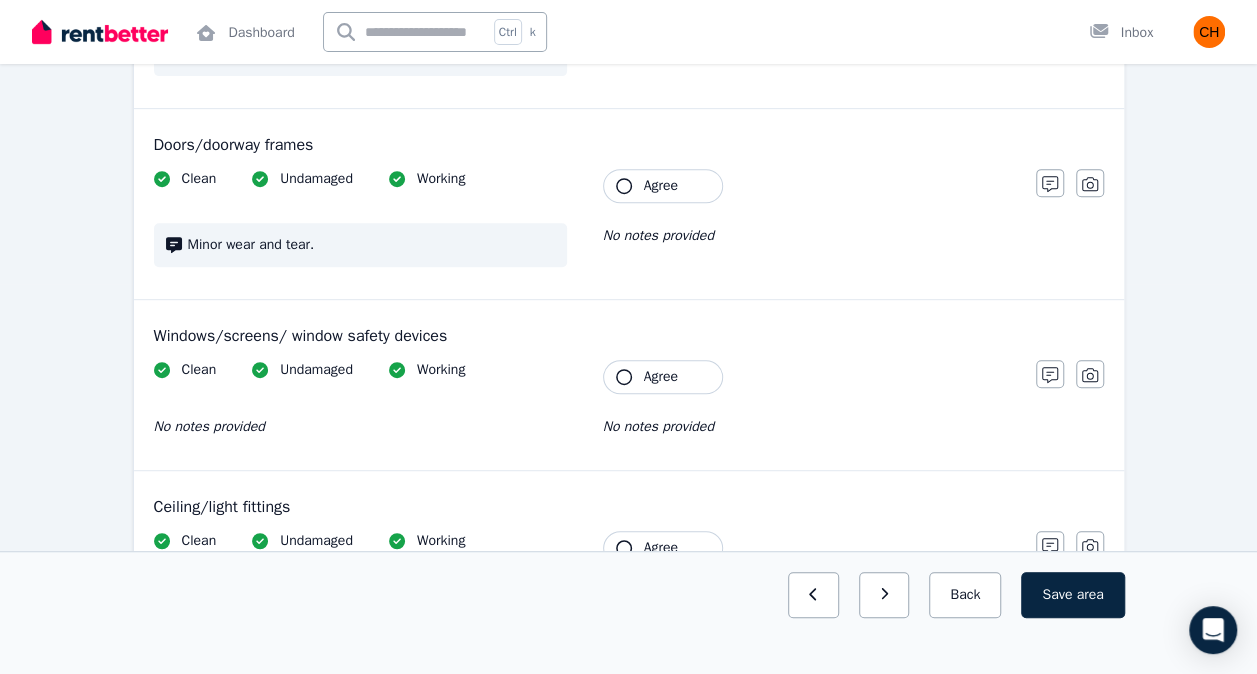 click 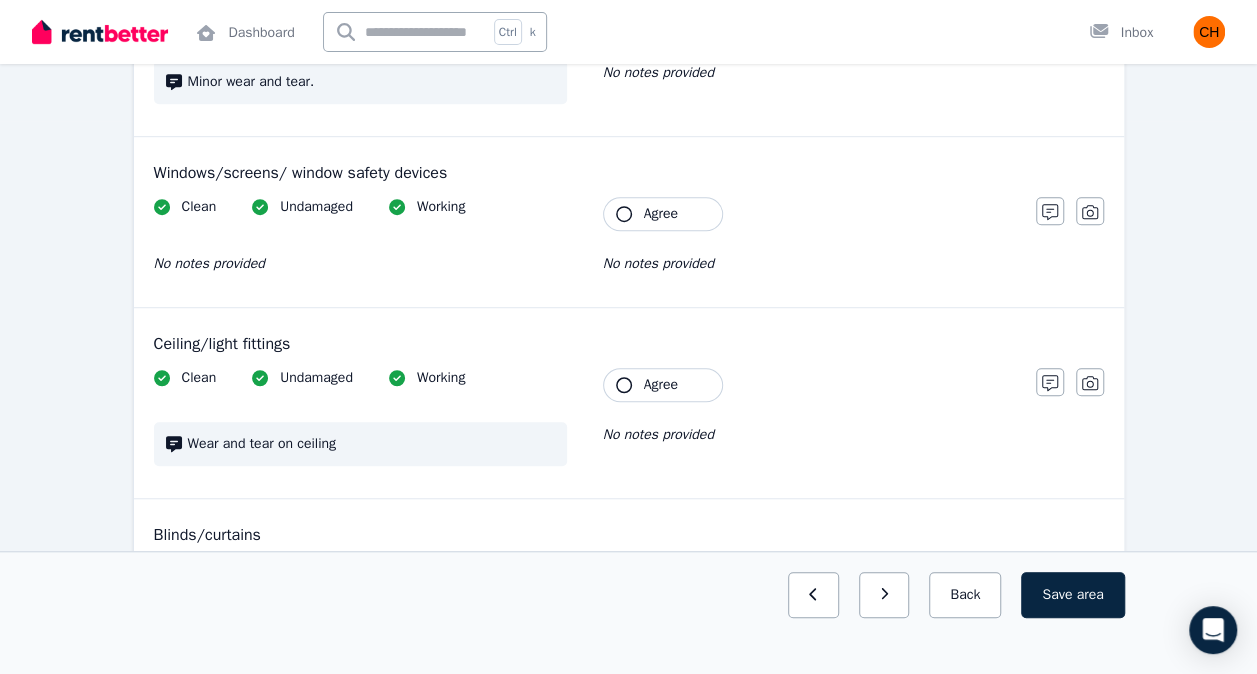 scroll, scrollTop: 554, scrollLeft: 0, axis: vertical 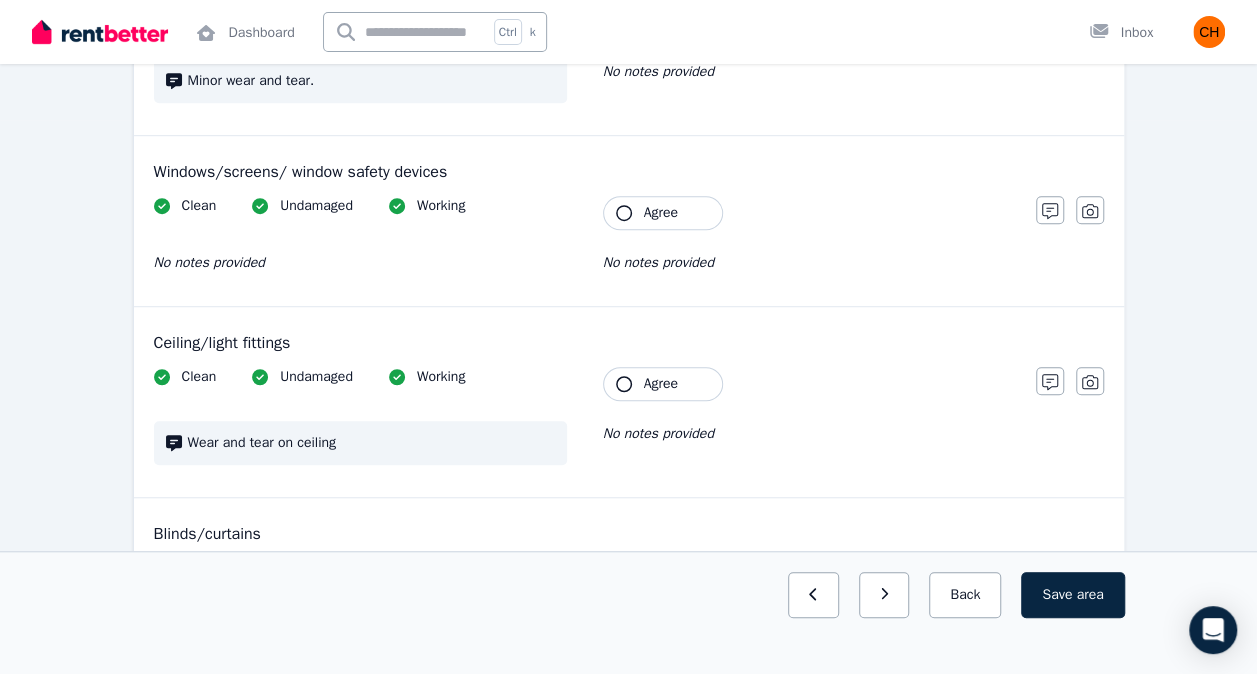 click on "Agree" at bounding box center [663, 213] 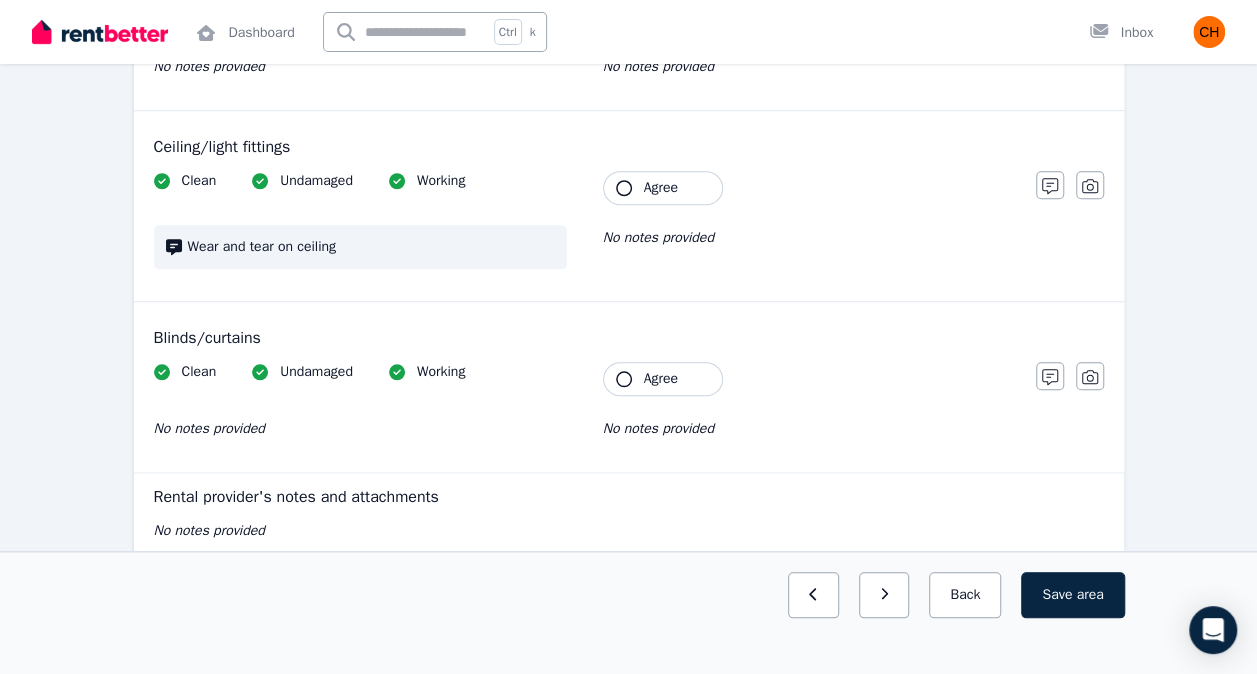 scroll, scrollTop: 756, scrollLeft: 0, axis: vertical 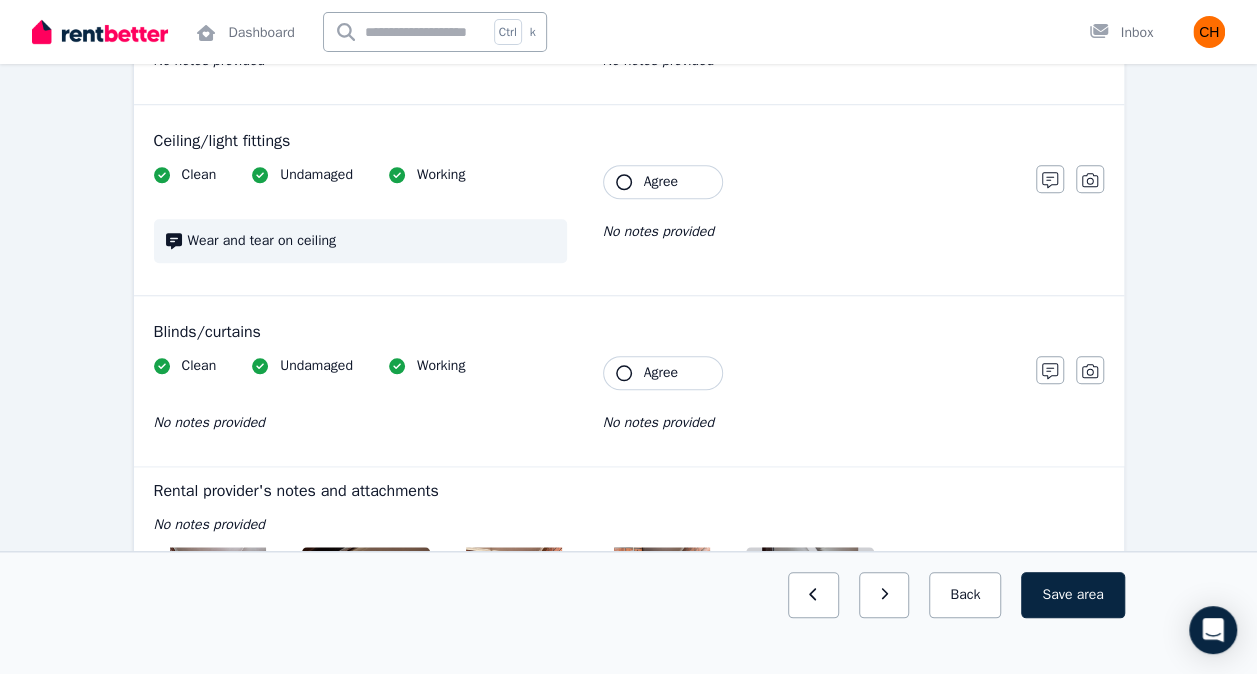 click 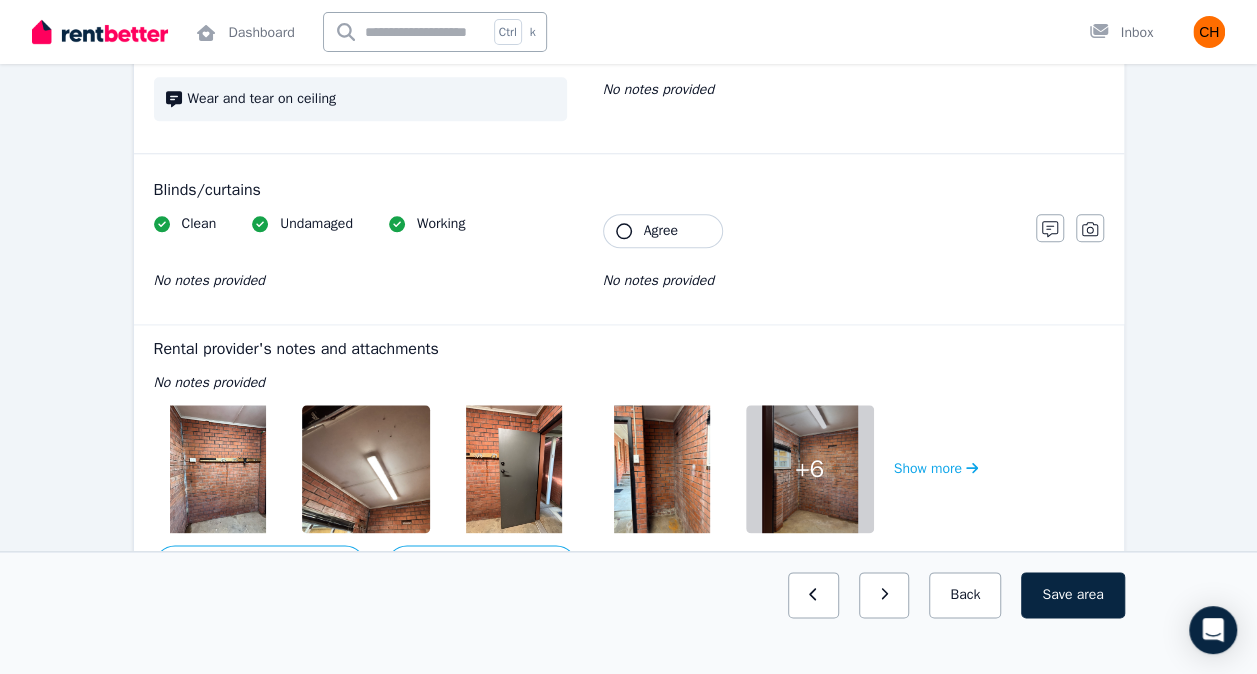 scroll, scrollTop: 914, scrollLeft: 0, axis: vertical 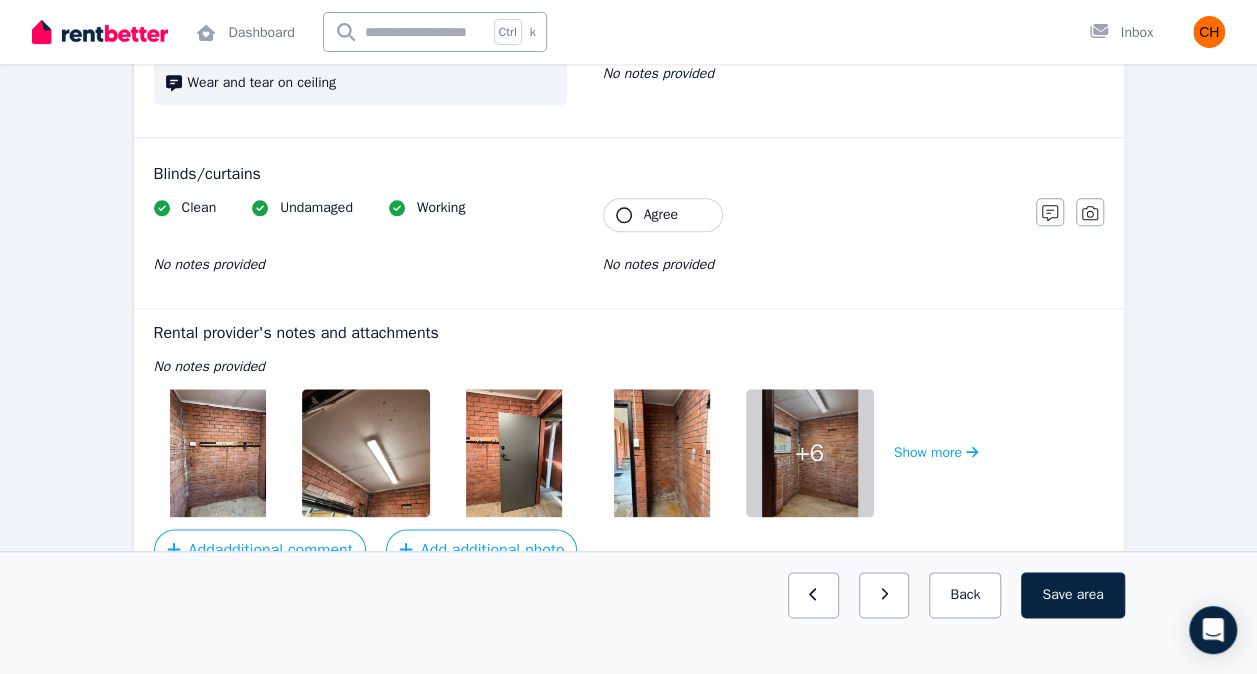 click on "Agree" at bounding box center [663, 215] 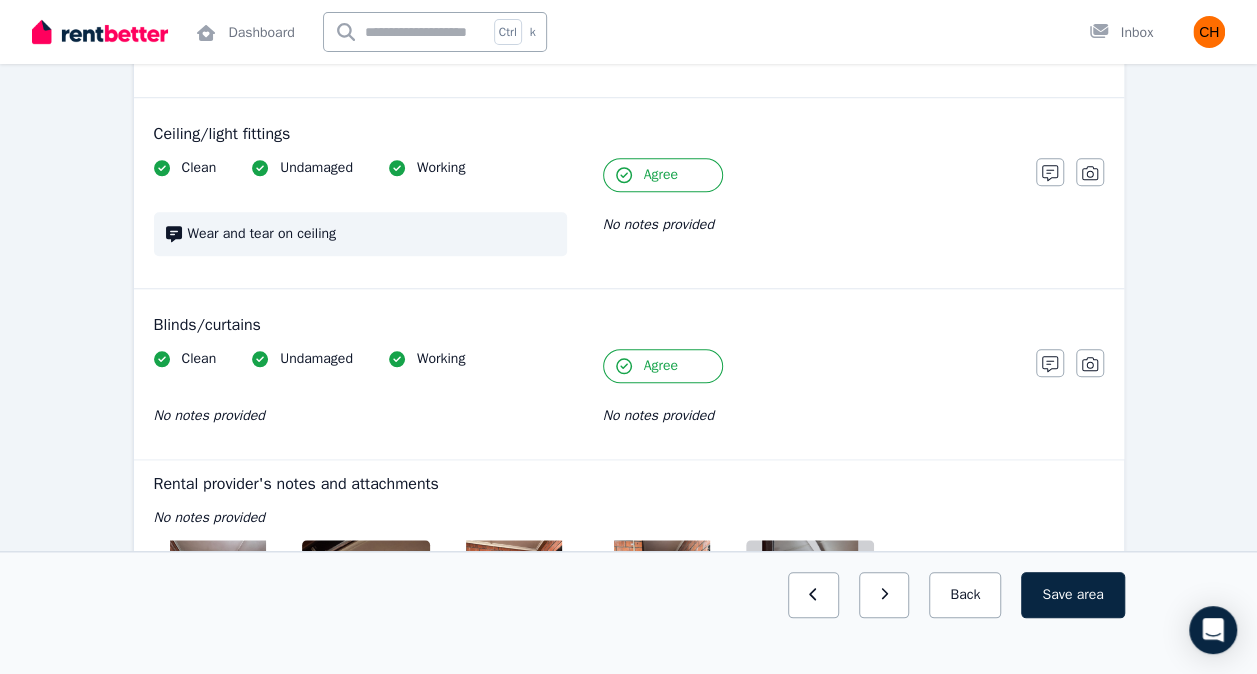 scroll, scrollTop: 789, scrollLeft: 0, axis: vertical 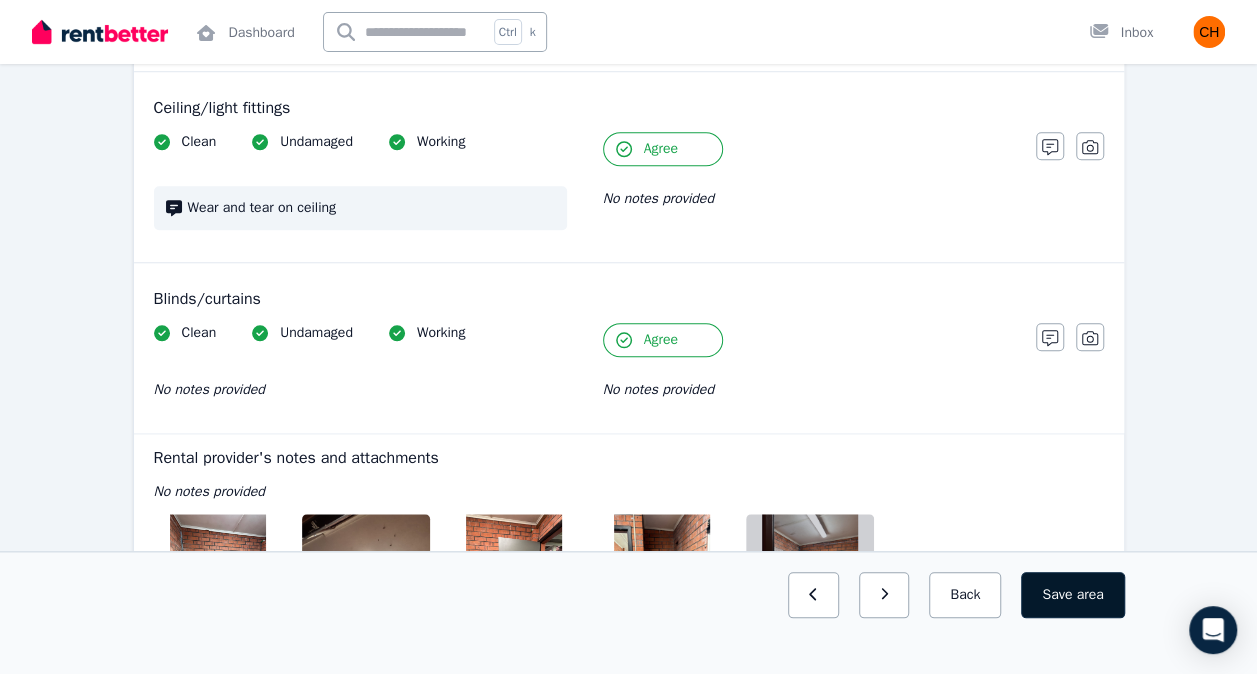 click on "Save   area" at bounding box center [1072, 595] 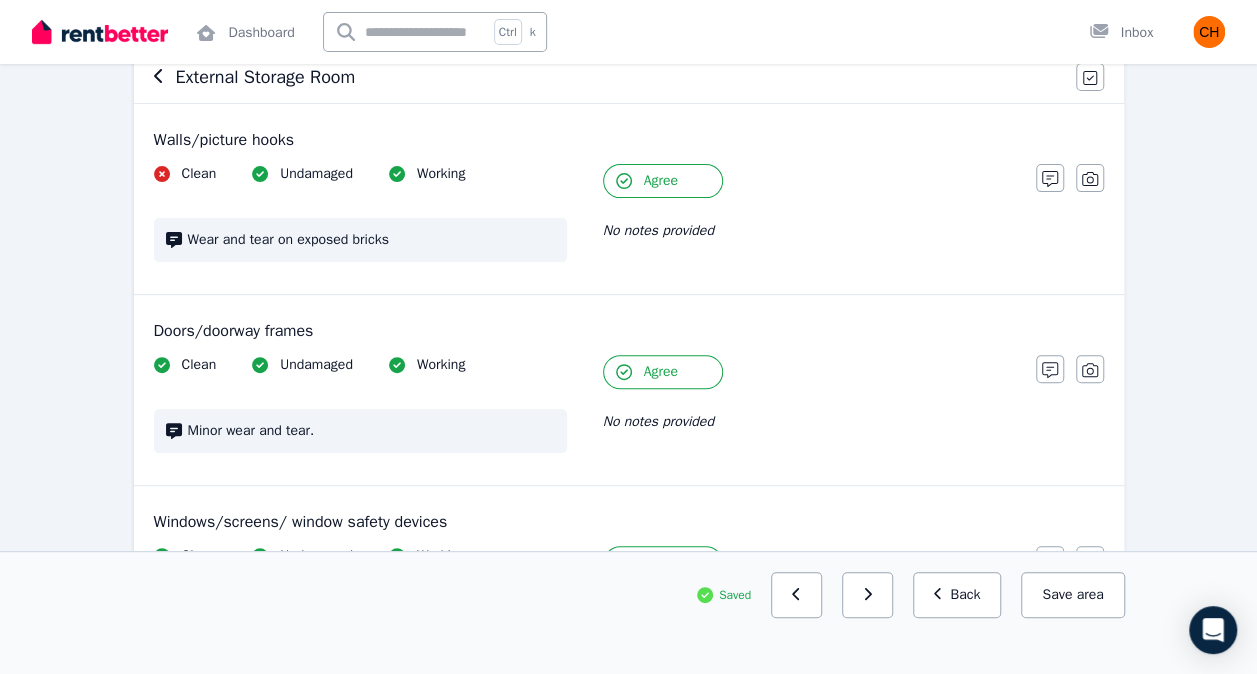 scroll, scrollTop: 0, scrollLeft: 0, axis: both 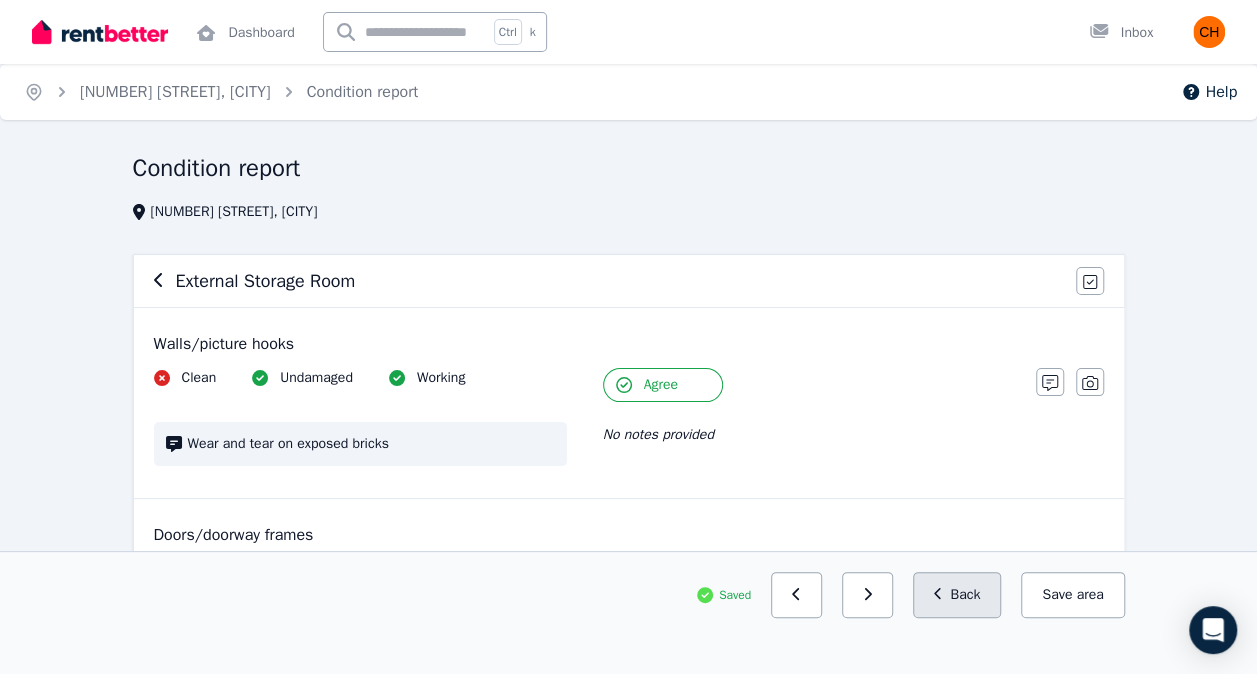 click on "Back" at bounding box center [957, 595] 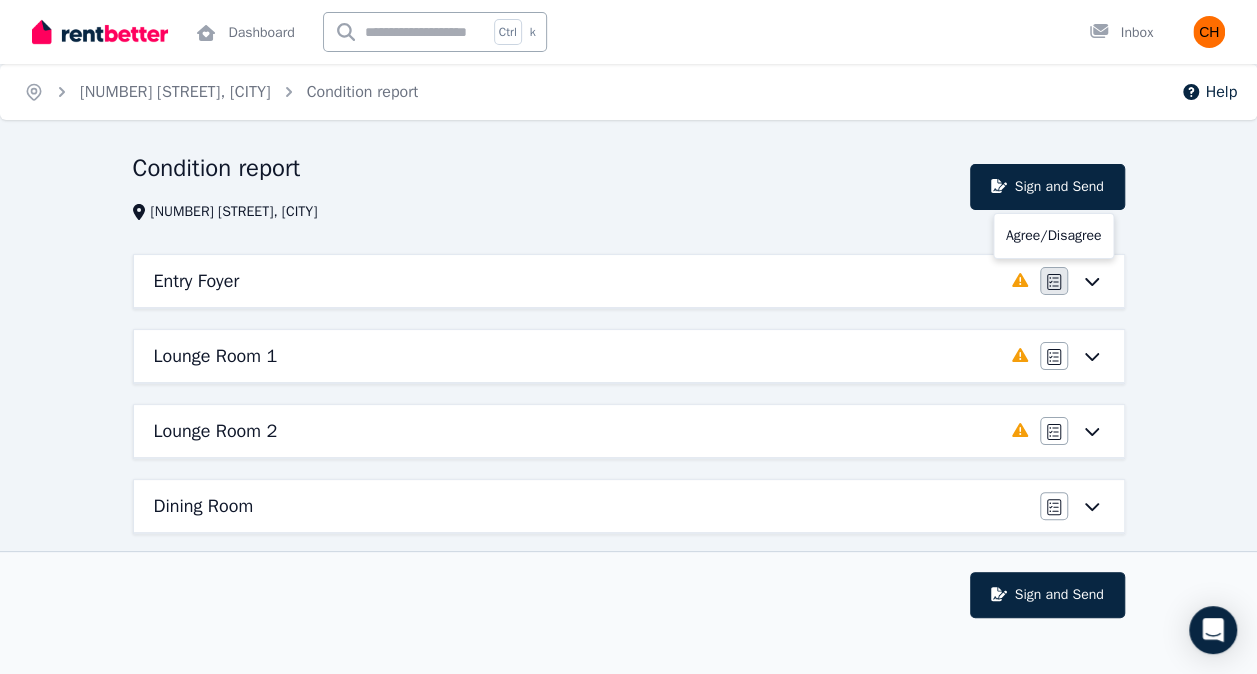 click at bounding box center (1054, 281) 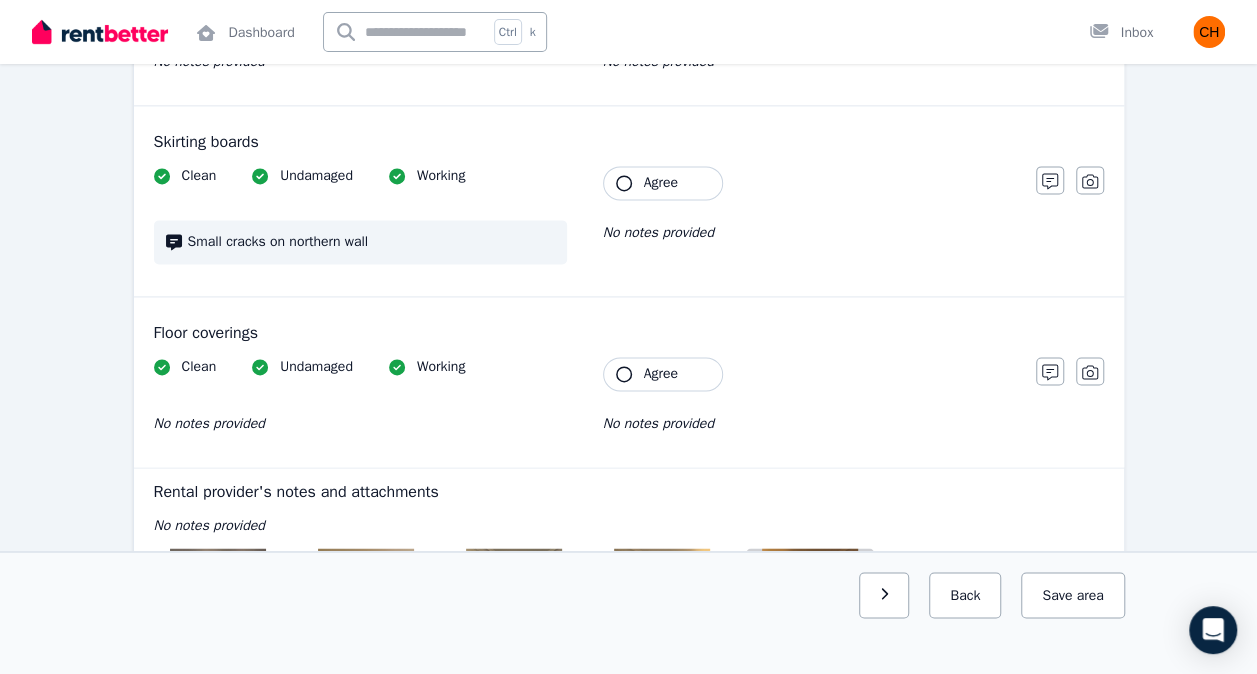 scroll, scrollTop: 1246, scrollLeft: 0, axis: vertical 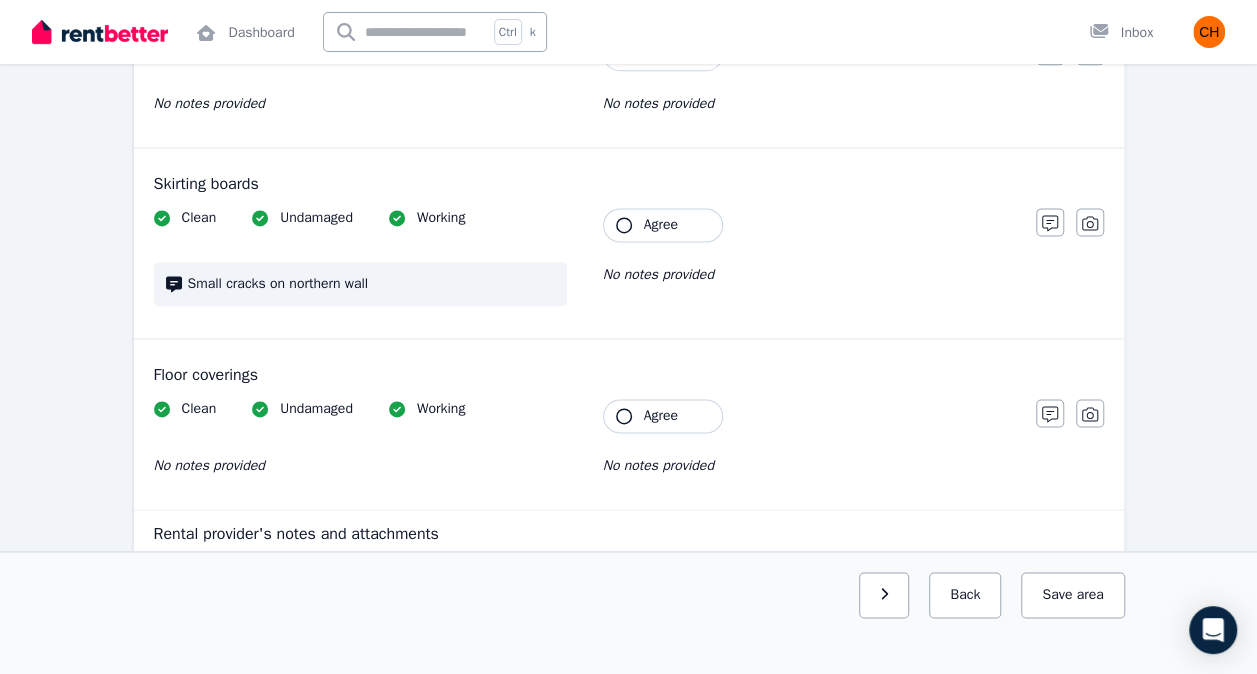 click on "Agree" at bounding box center [661, 416] 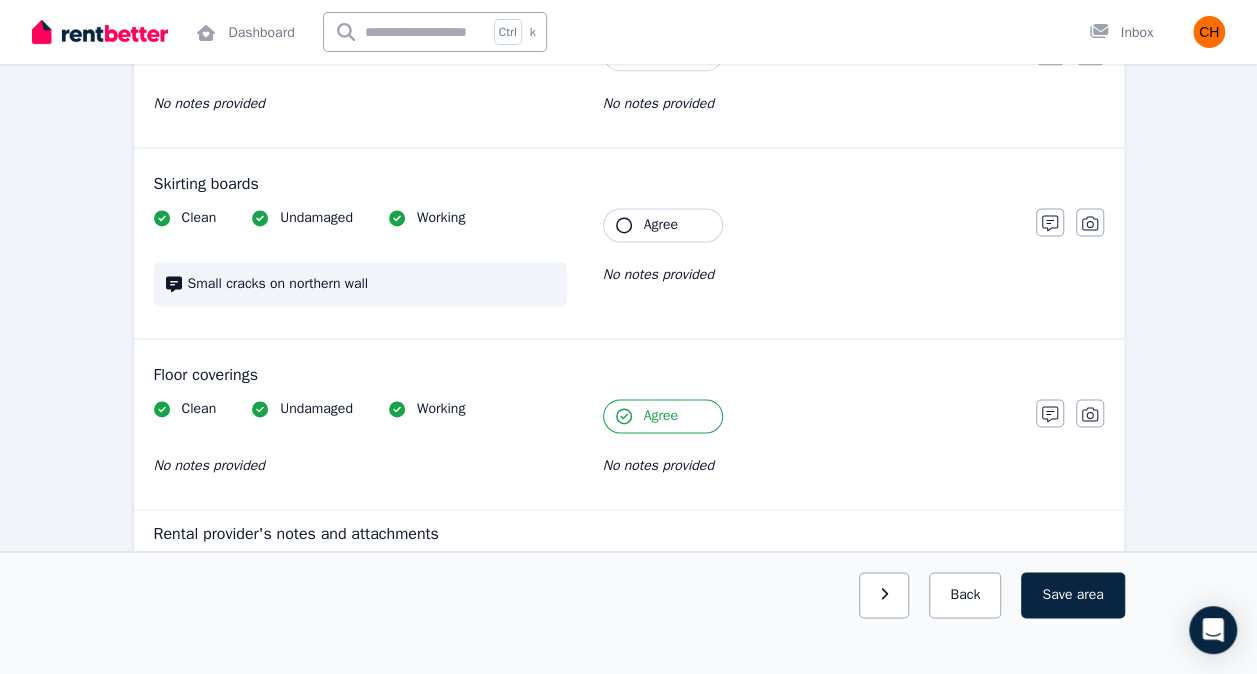 click on "Agree" at bounding box center (663, 225) 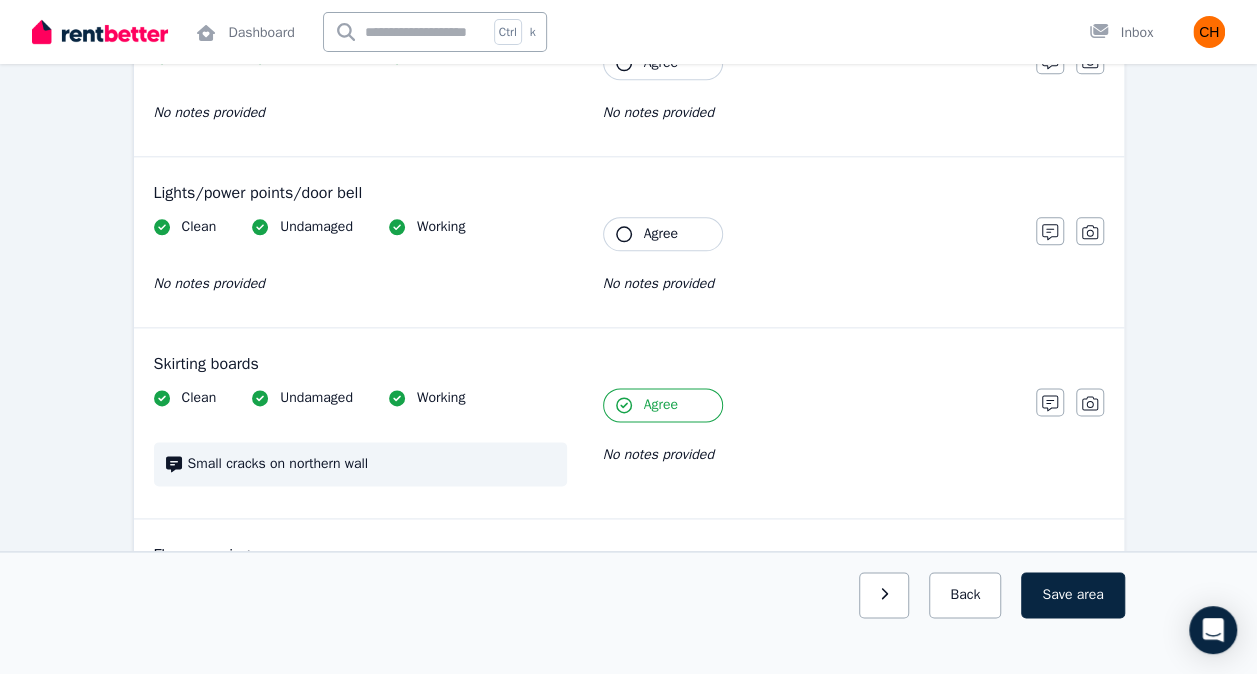 scroll, scrollTop: 1065, scrollLeft: 0, axis: vertical 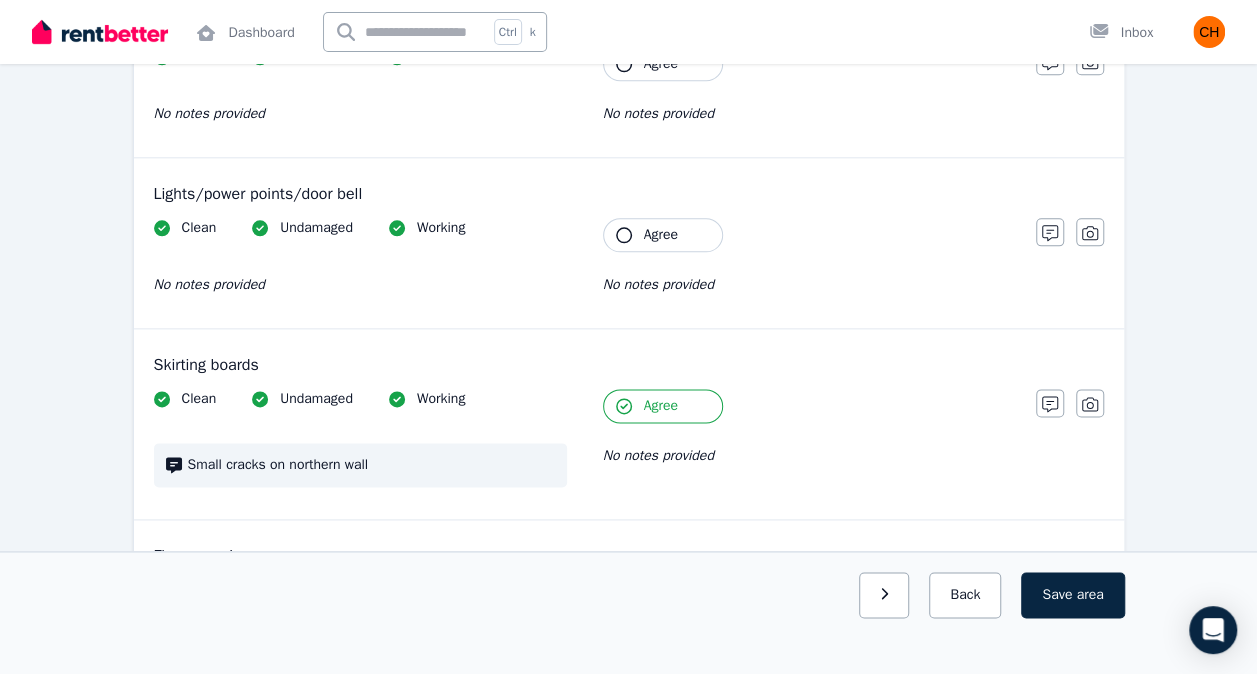 click on "Agree" at bounding box center [663, 235] 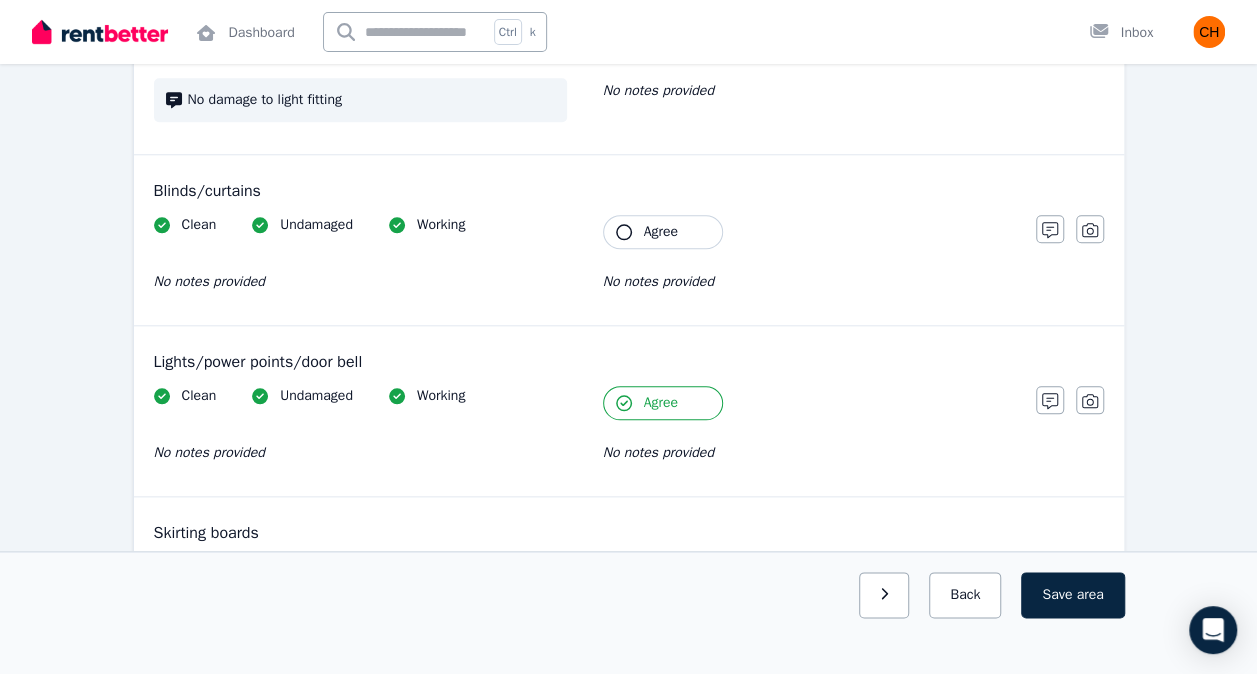 scroll, scrollTop: 843, scrollLeft: 0, axis: vertical 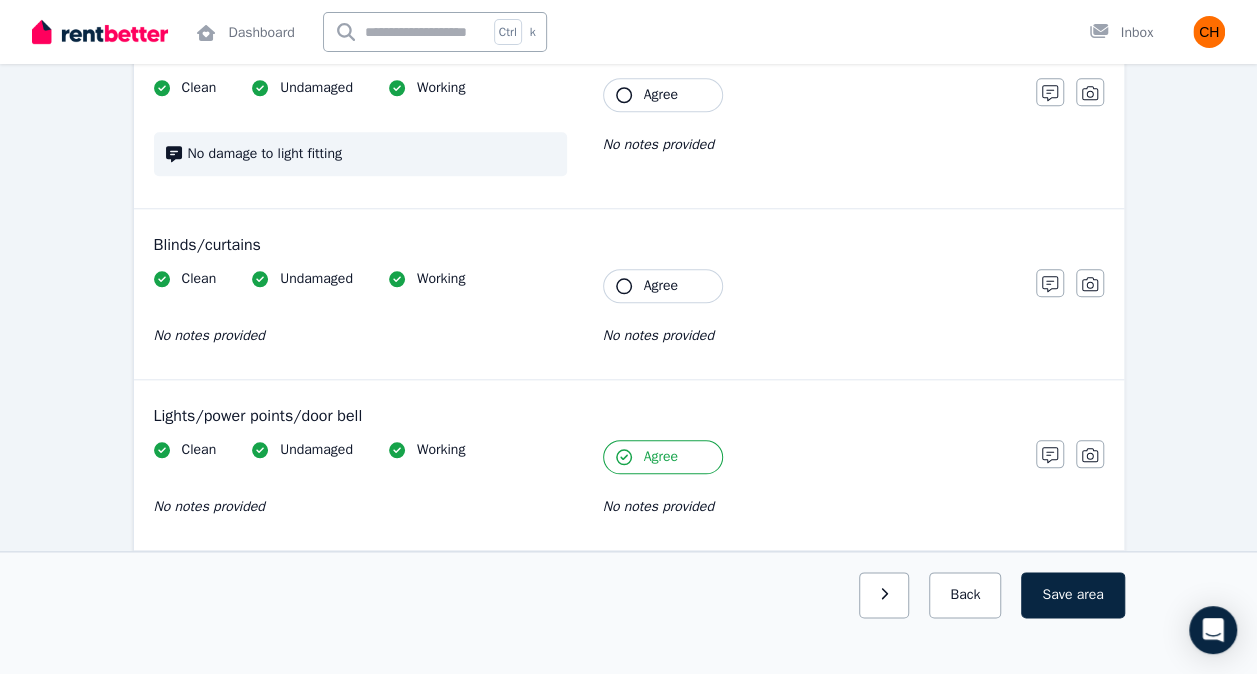 click 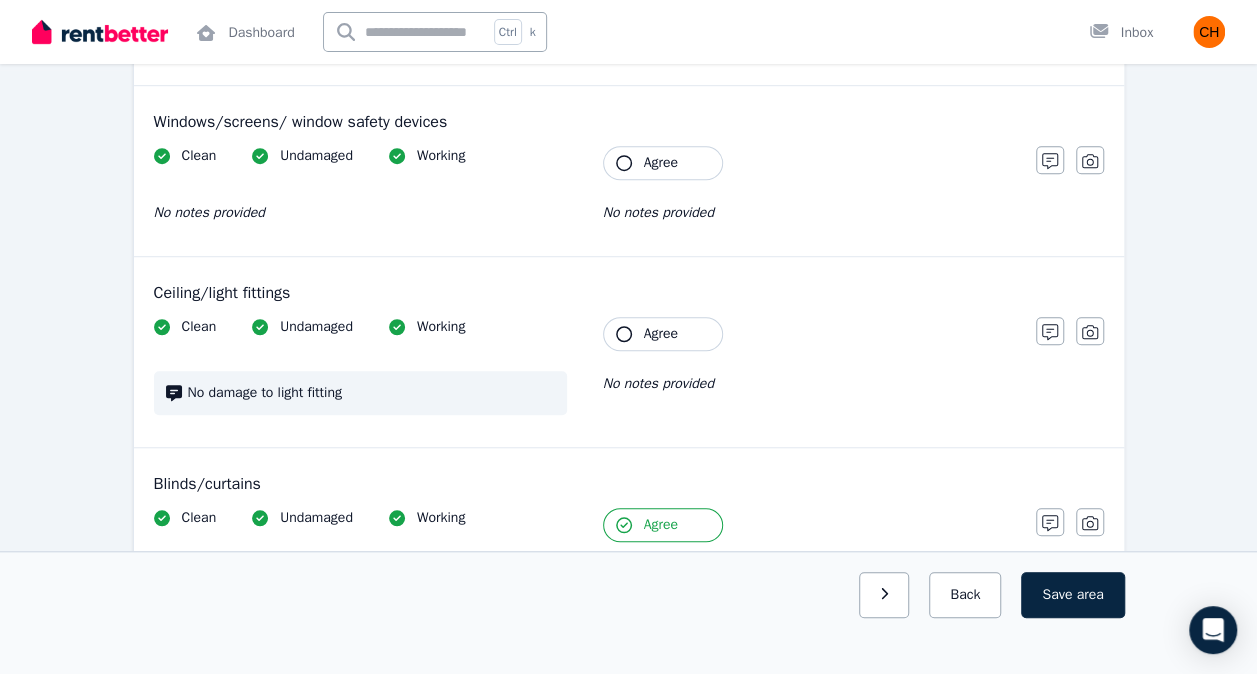 scroll, scrollTop: 603, scrollLeft: 0, axis: vertical 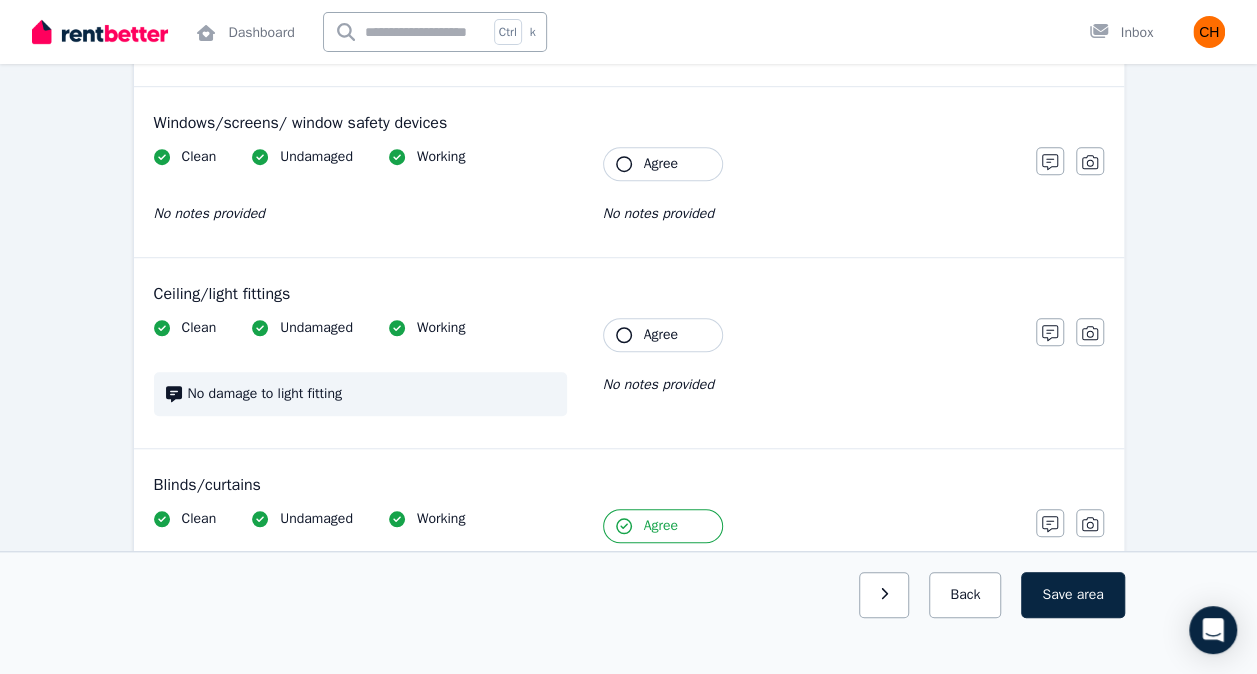click 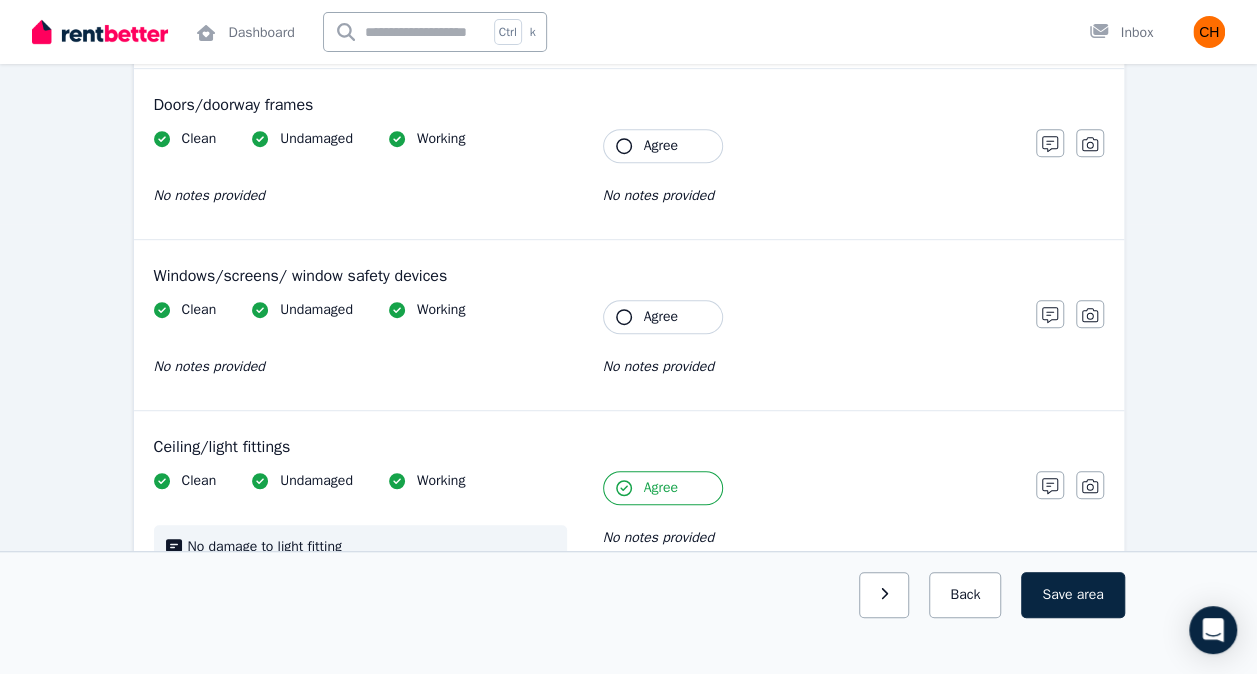 scroll, scrollTop: 446, scrollLeft: 0, axis: vertical 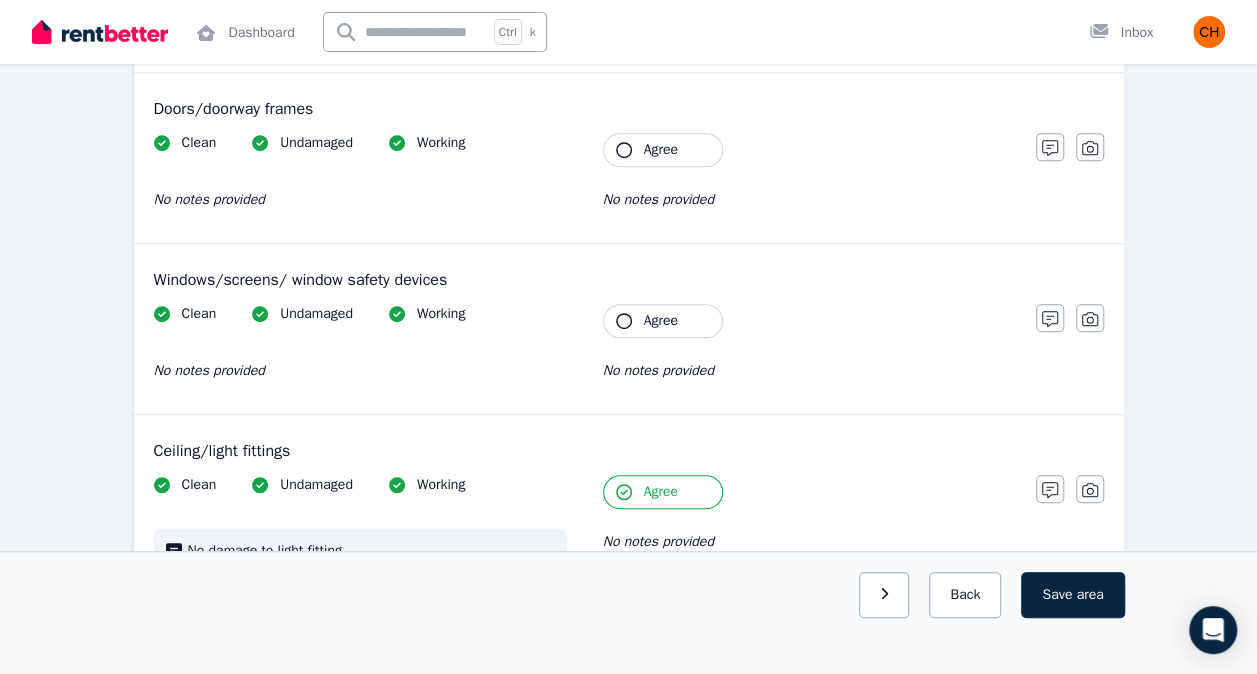 click on "Agree" at bounding box center [663, 321] 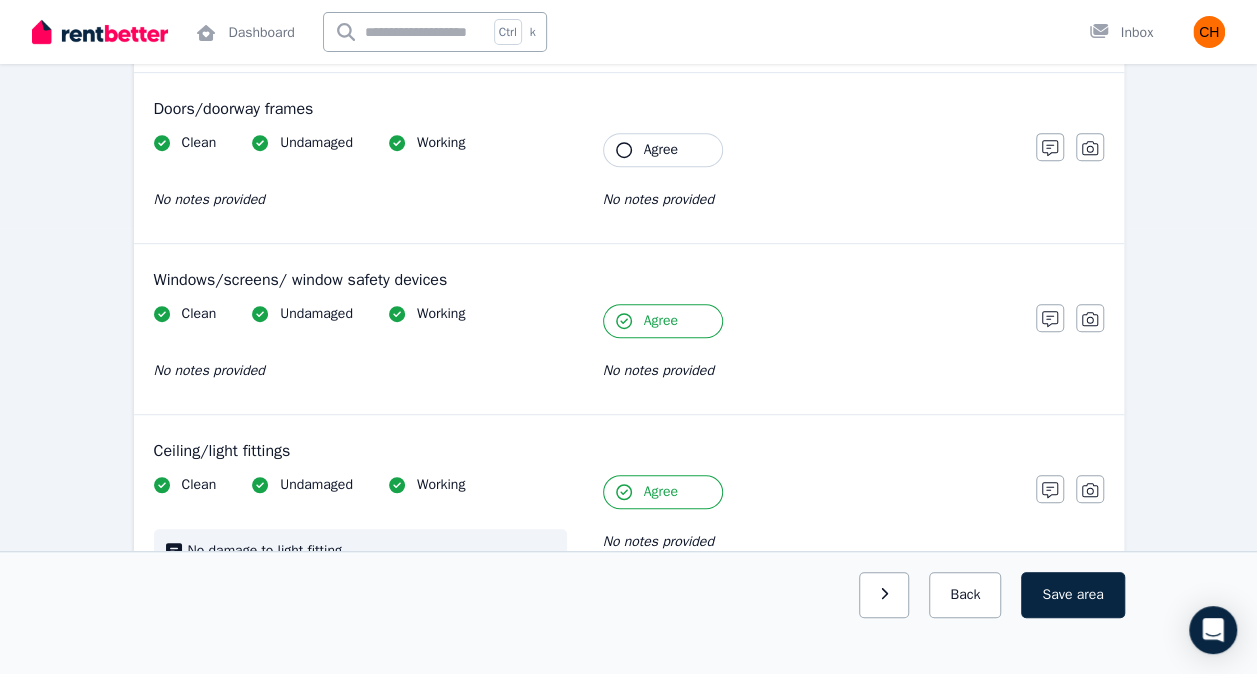 click on "Agree" at bounding box center [663, 321] 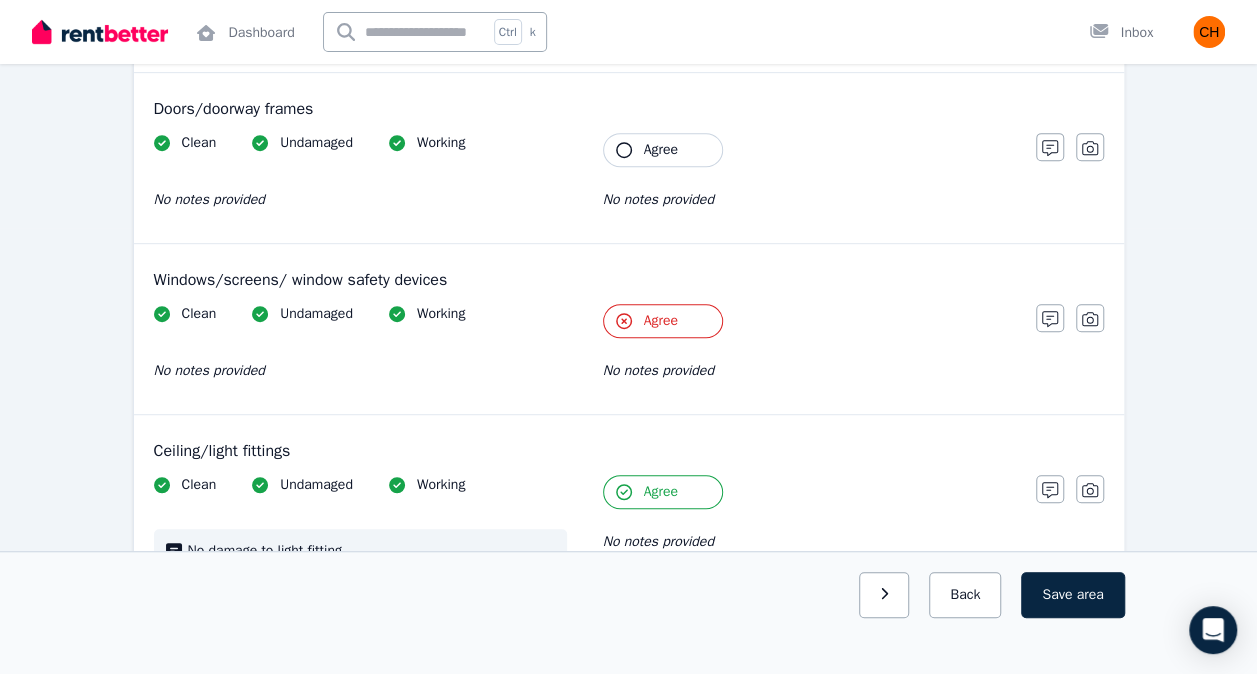 click on "Agree" at bounding box center [663, 321] 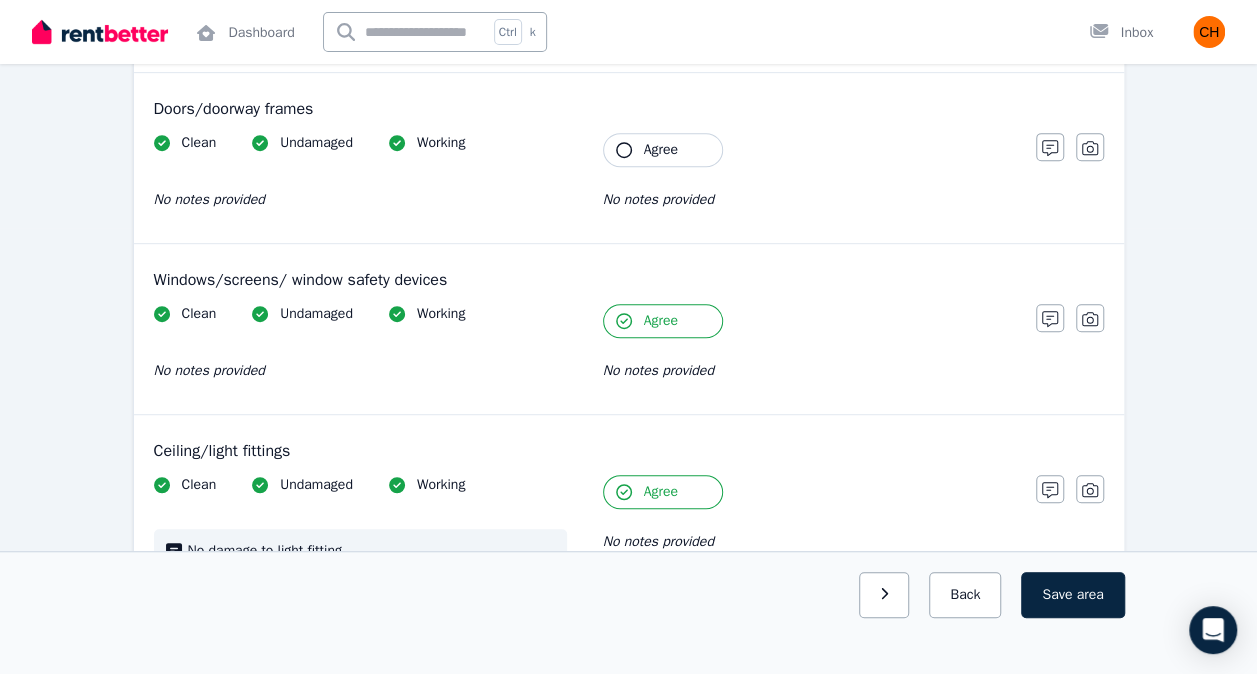 click on "Agree" at bounding box center [663, 150] 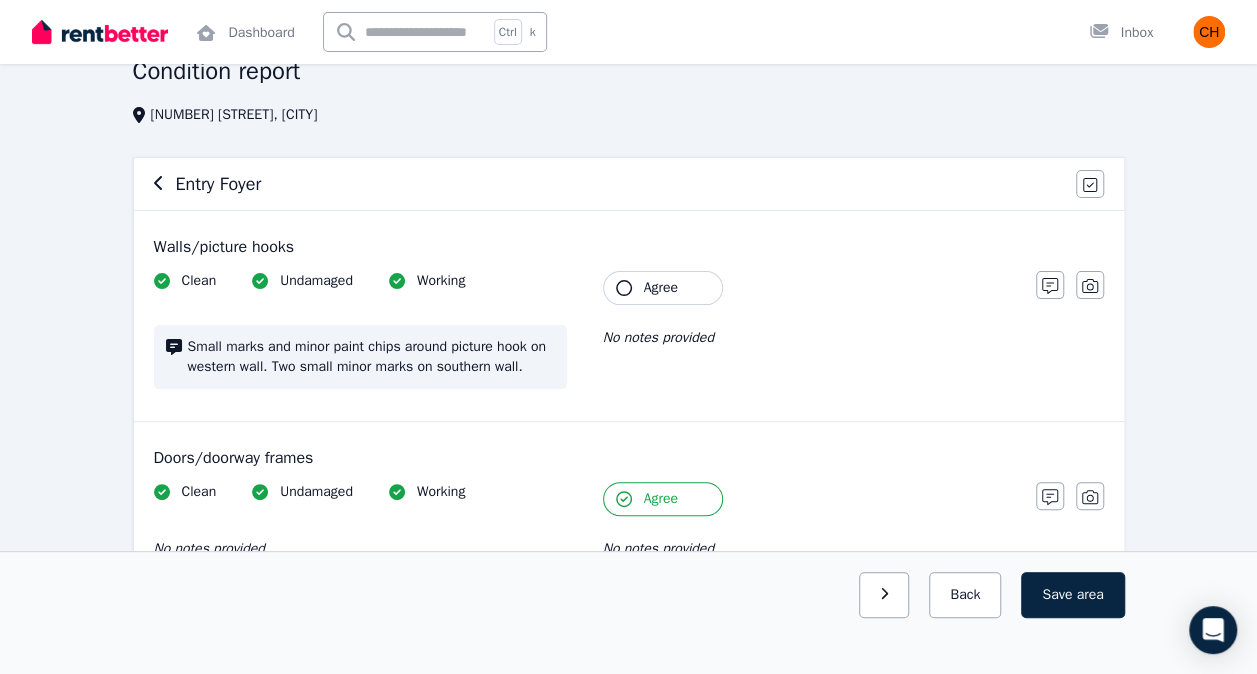 scroll, scrollTop: 96, scrollLeft: 0, axis: vertical 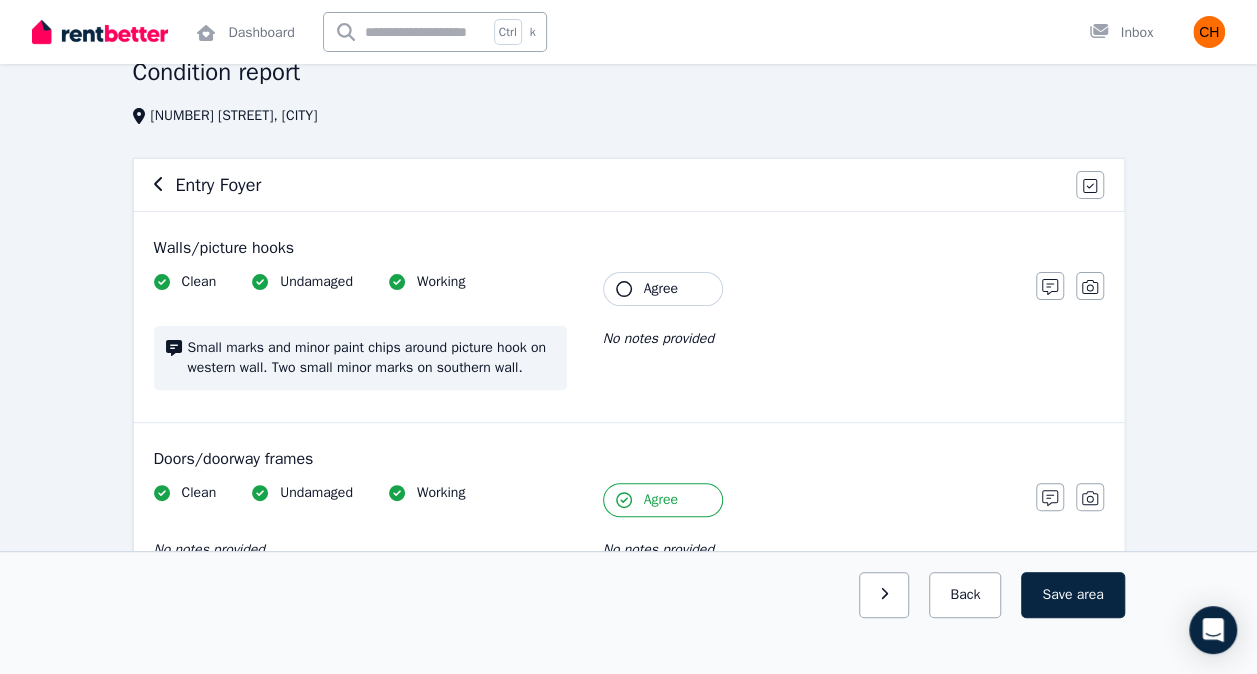 click 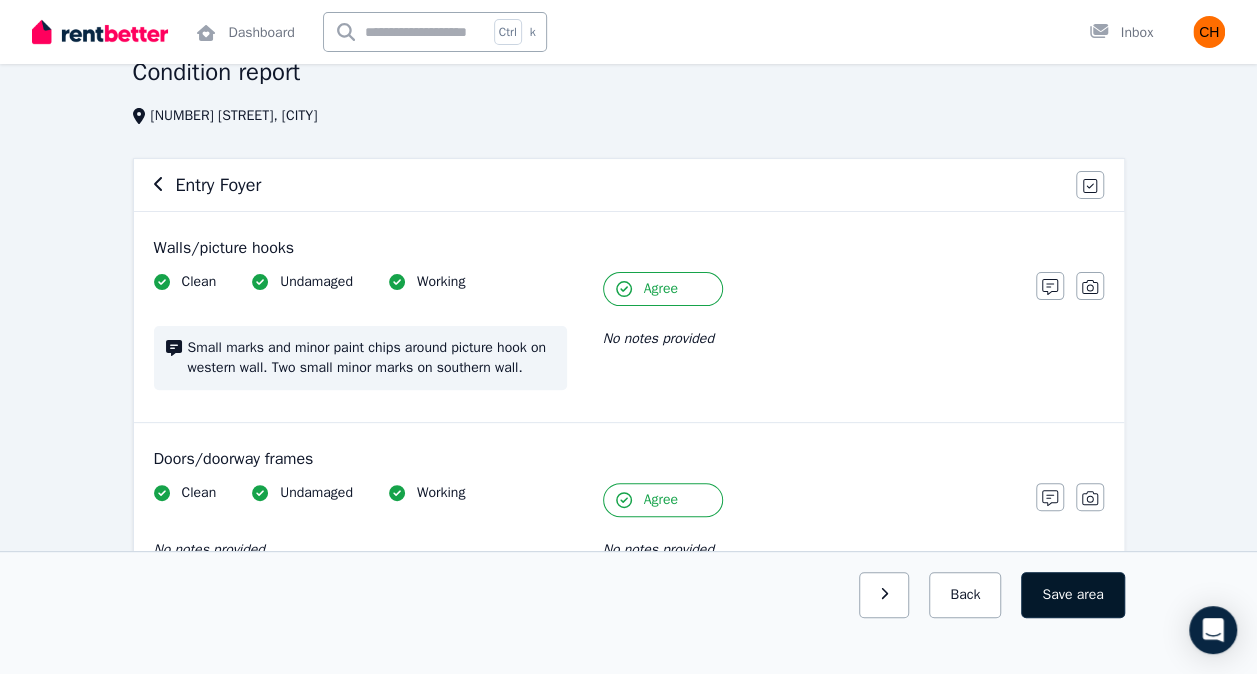 click on "Save   area" at bounding box center [1072, 595] 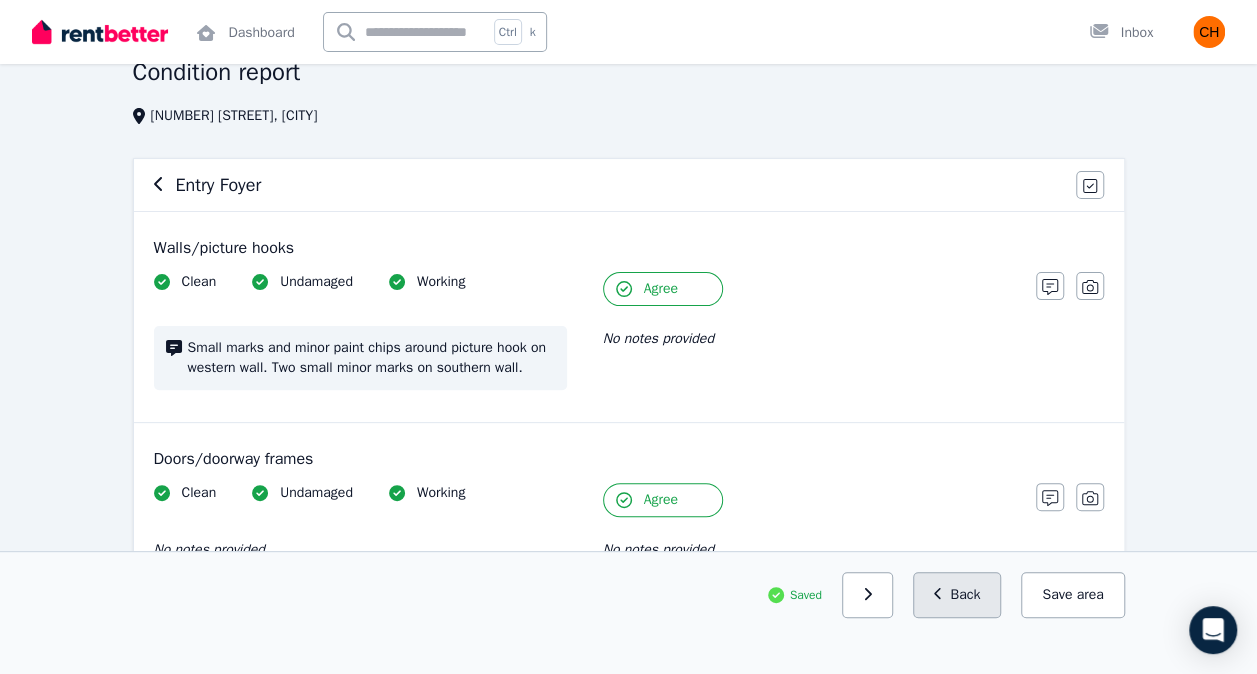 click on "Back" at bounding box center [957, 595] 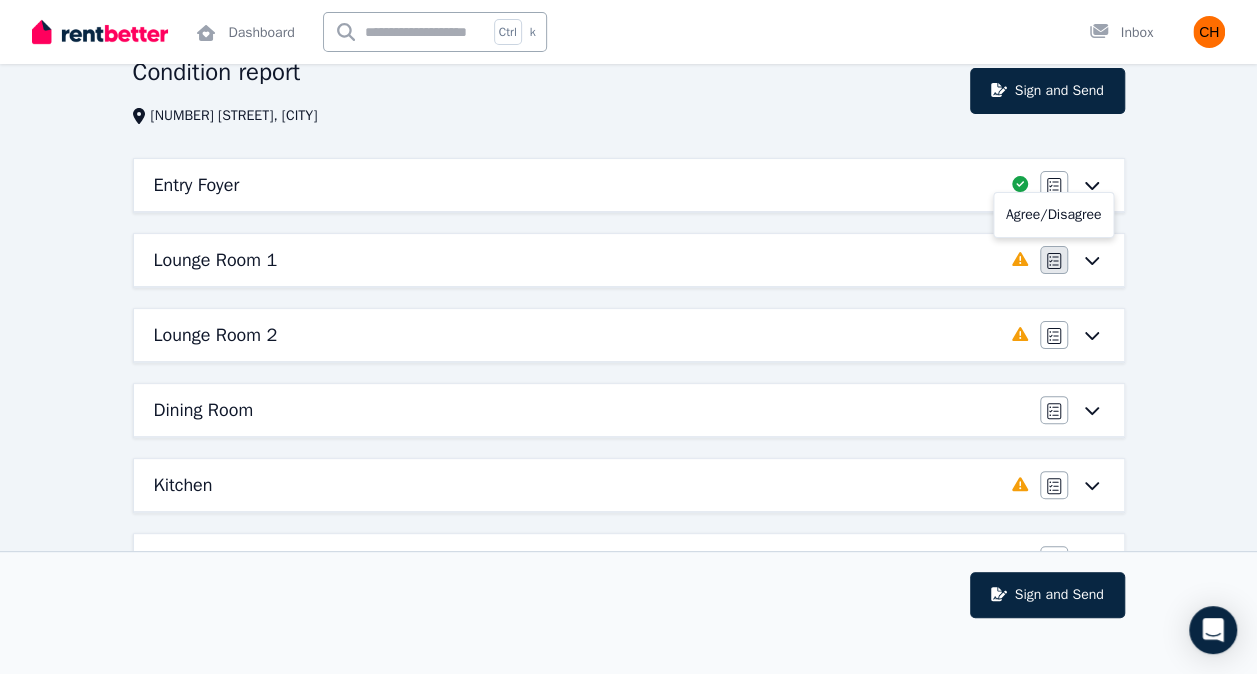 click 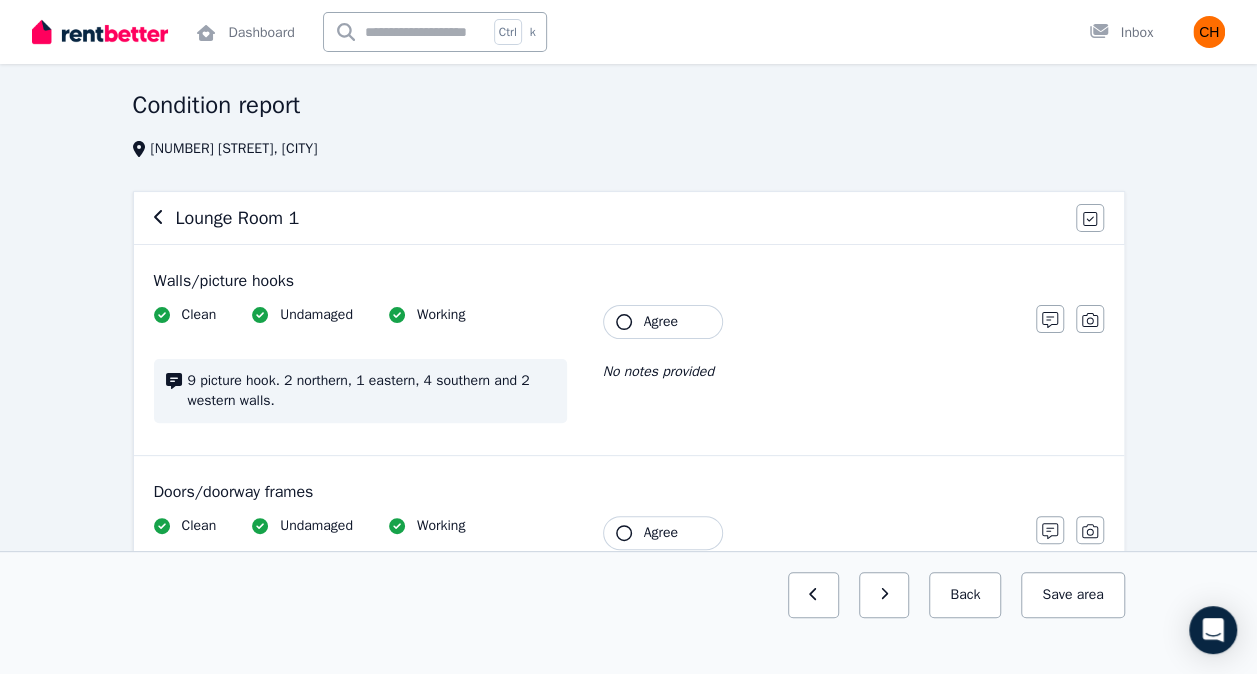 scroll, scrollTop: 0, scrollLeft: 0, axis: both 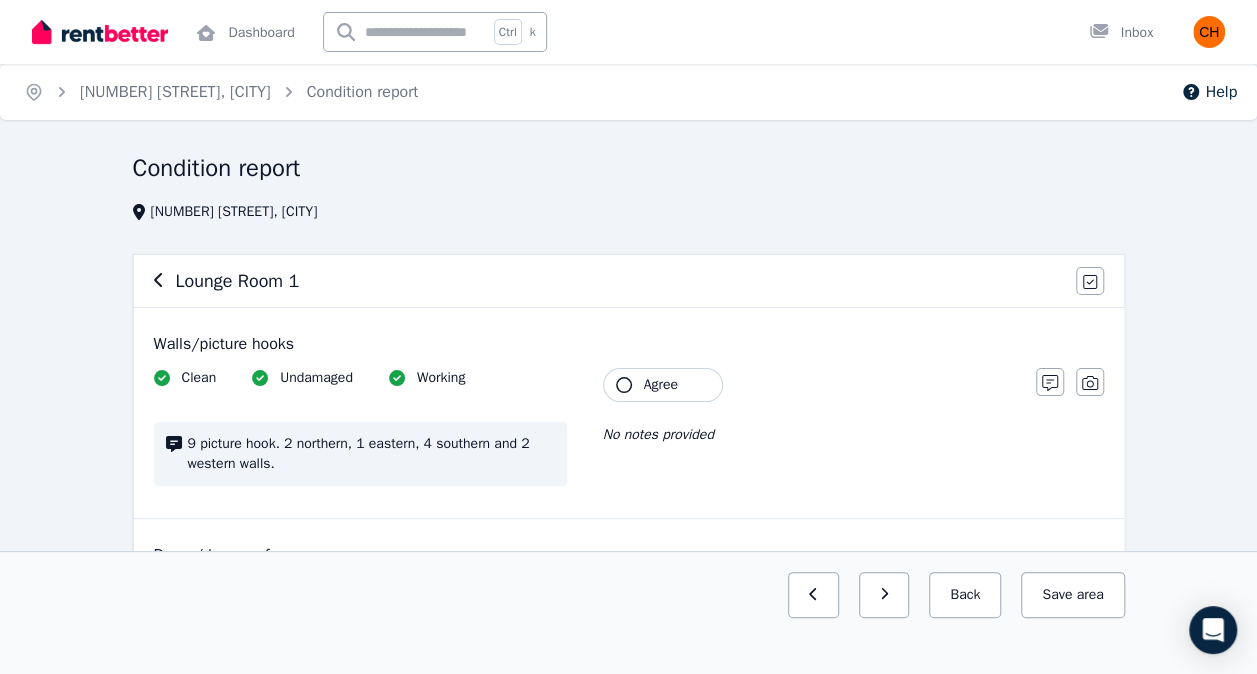 click on "Agree" at bounding box center (663, 385) 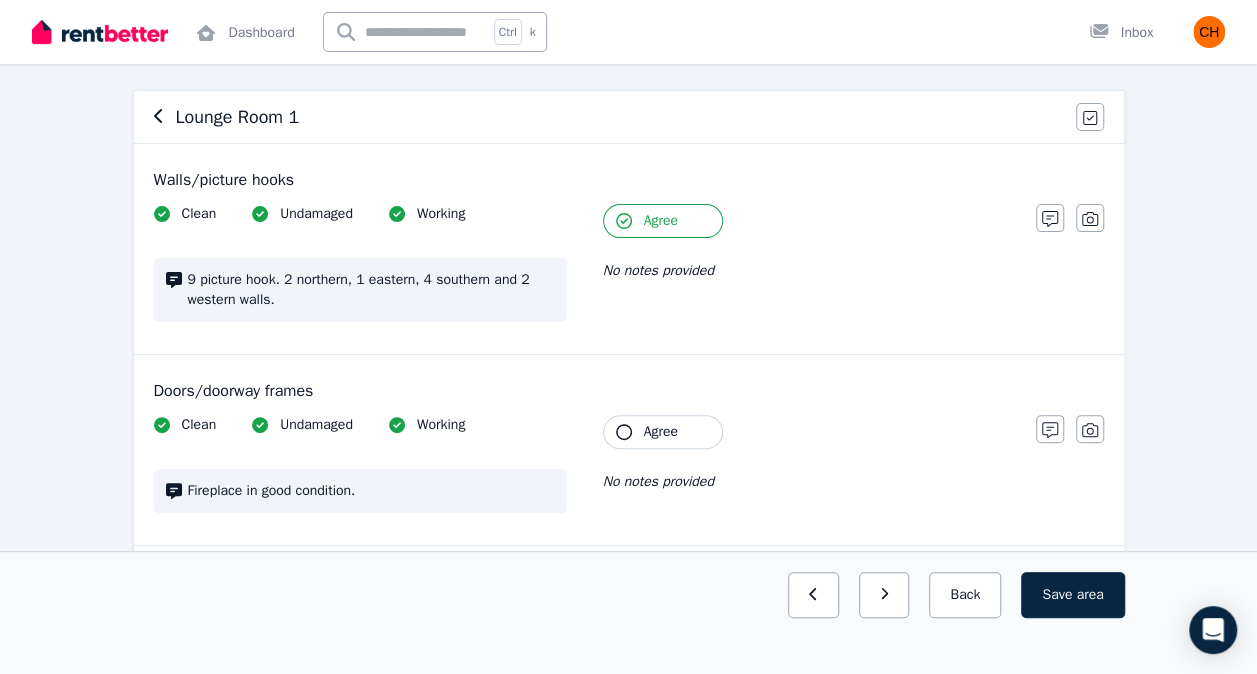 scroll, scrollTop: 166, scrollLeft: 0, axis: vertical 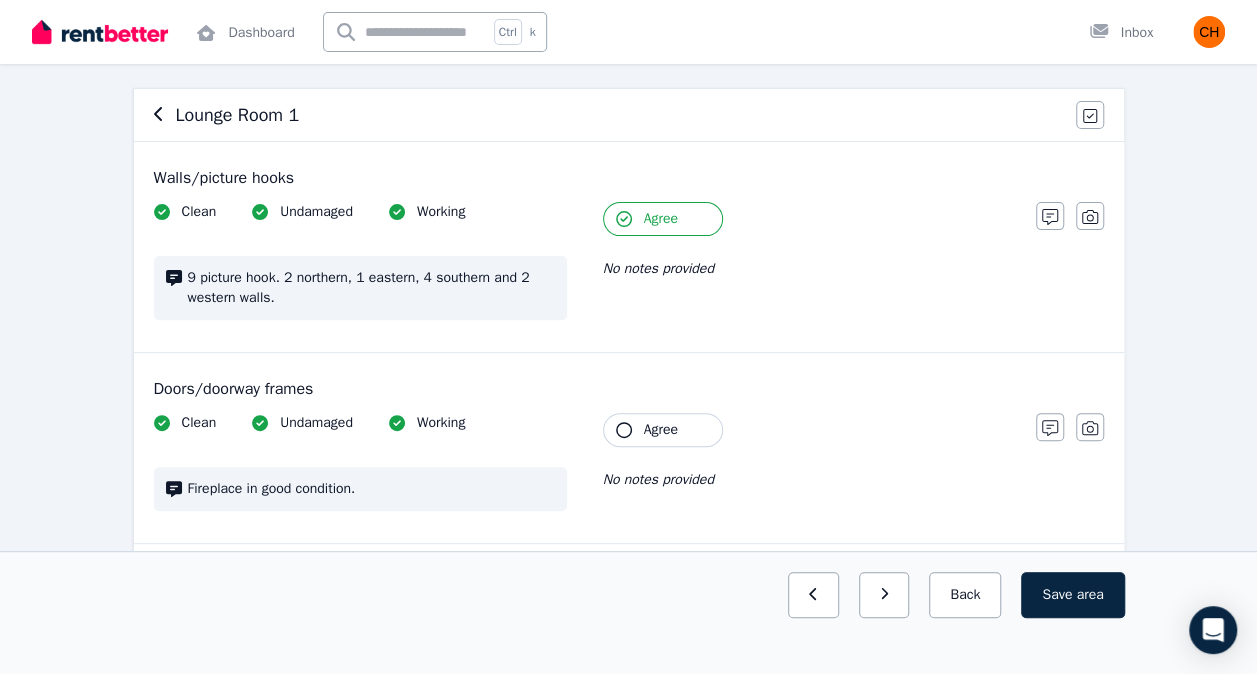 click on "Agree" at bounding box center [663, 430] 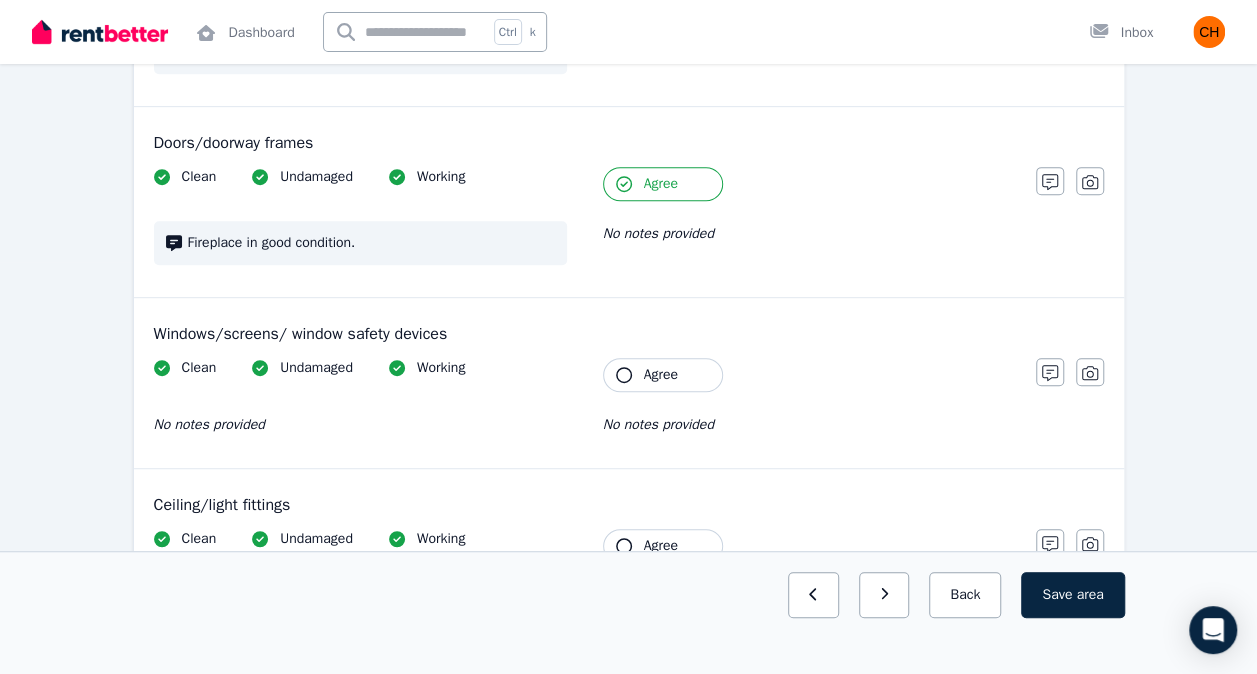 scroll, scrollTop: 413, scrollLeft: 0, axis: vertical 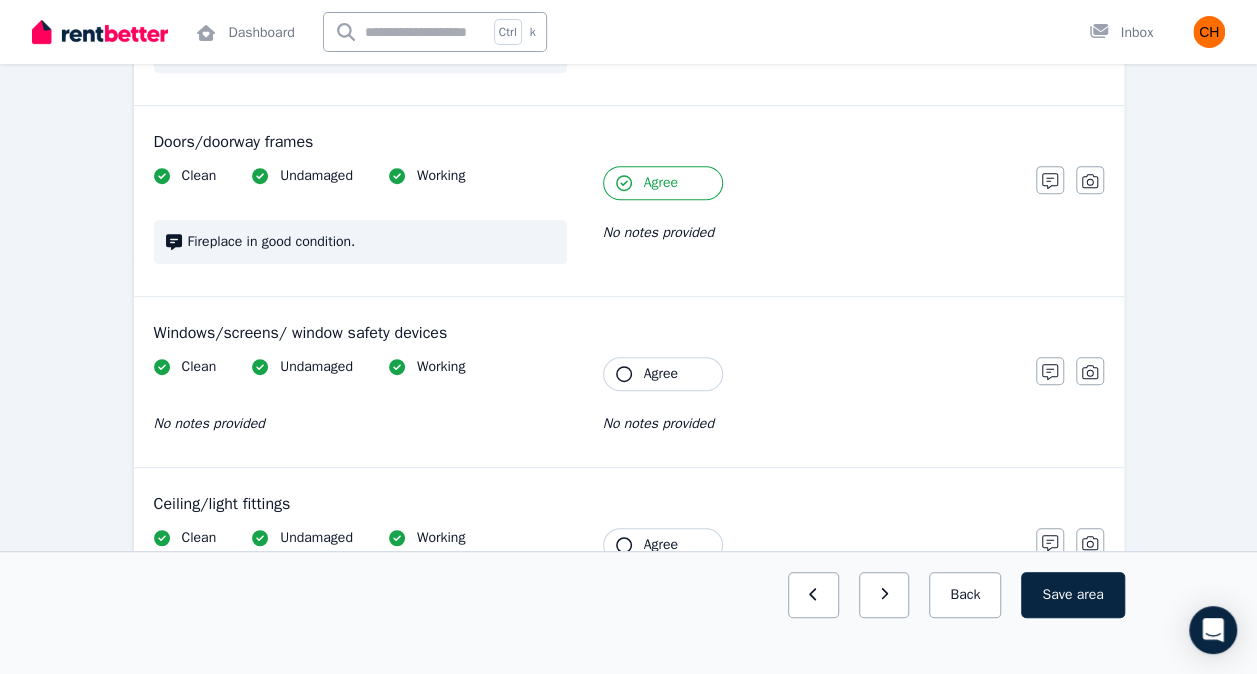 click on "Agree" at bounding box center [663, 374] 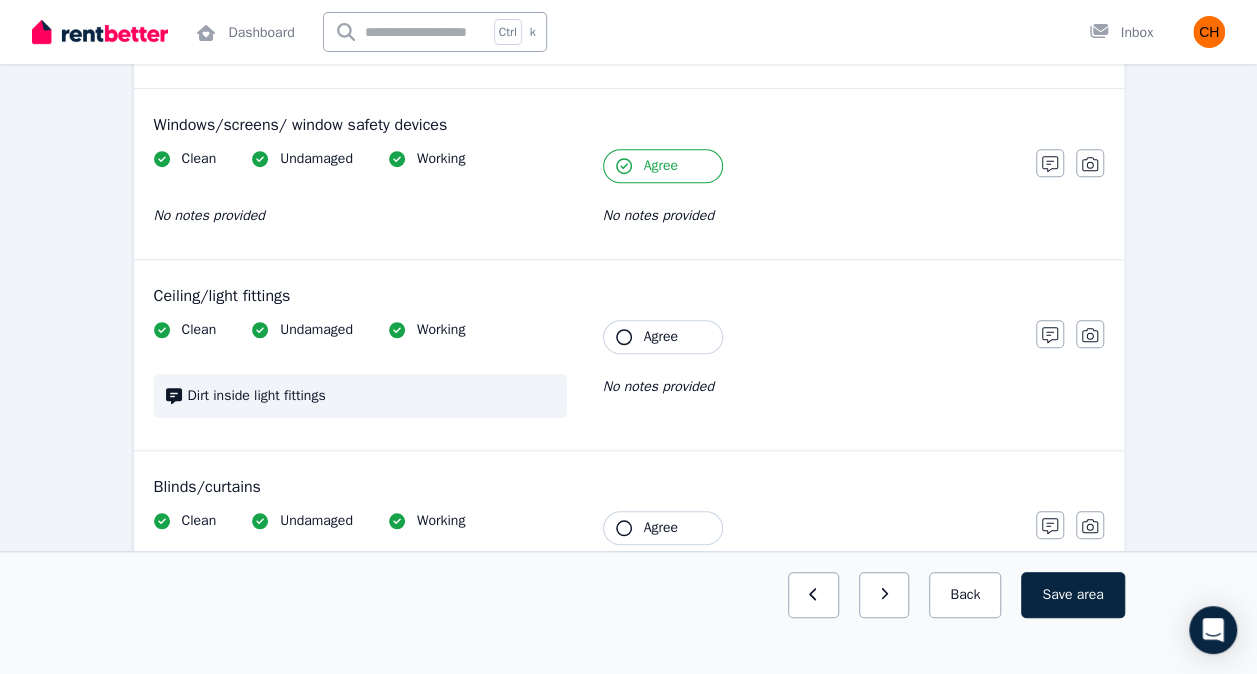 scroll, scrollTop: 622, scrollLeft: 0, axis: vertical 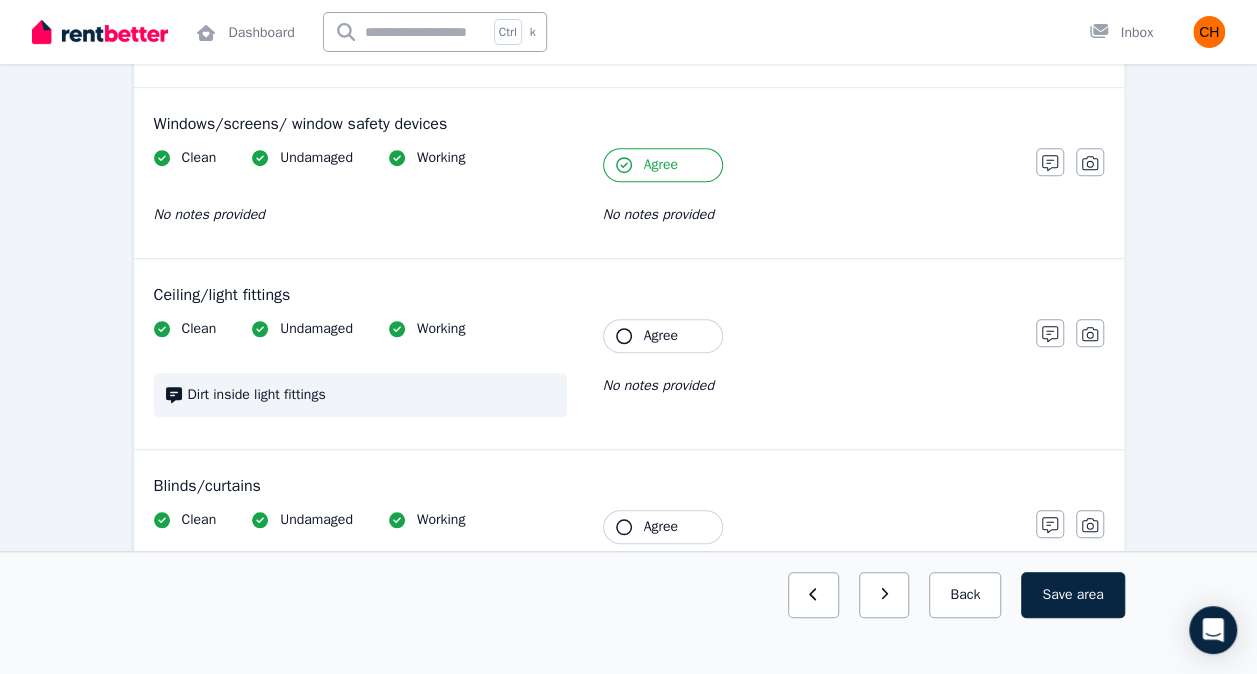 click on "Agree" at bounding box center [663, 336] 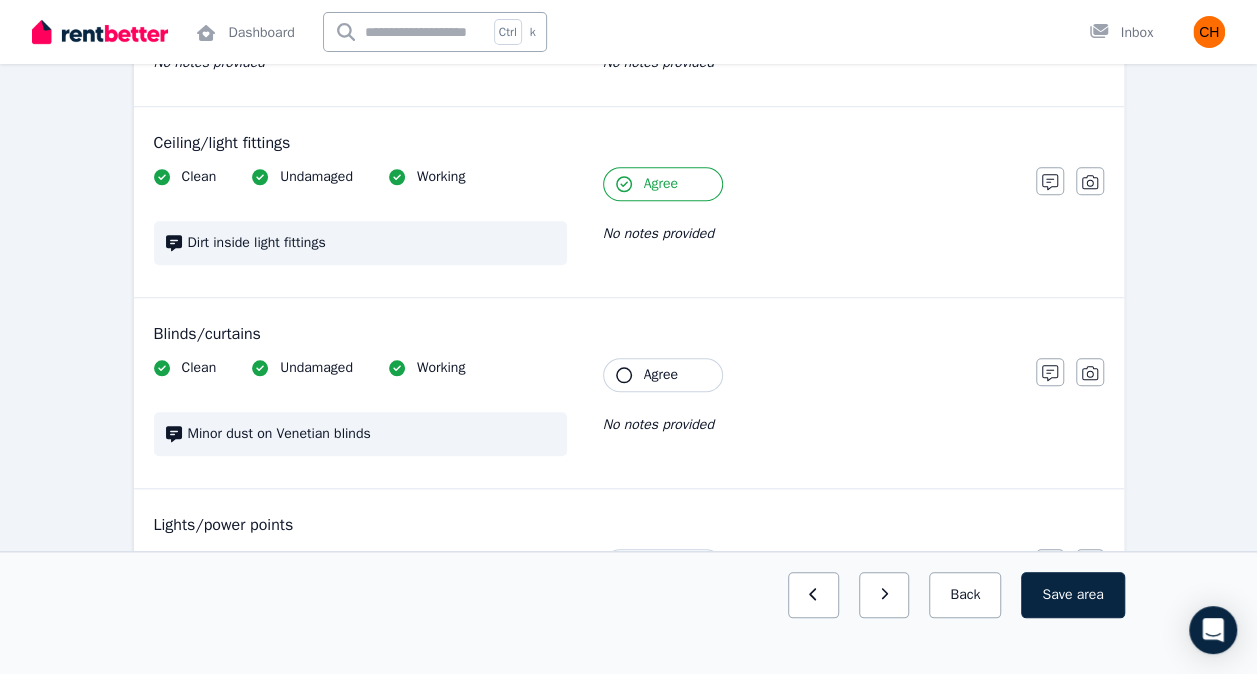 scroll, scrollTop: 792, scrollLeft: 0, axis: vertical 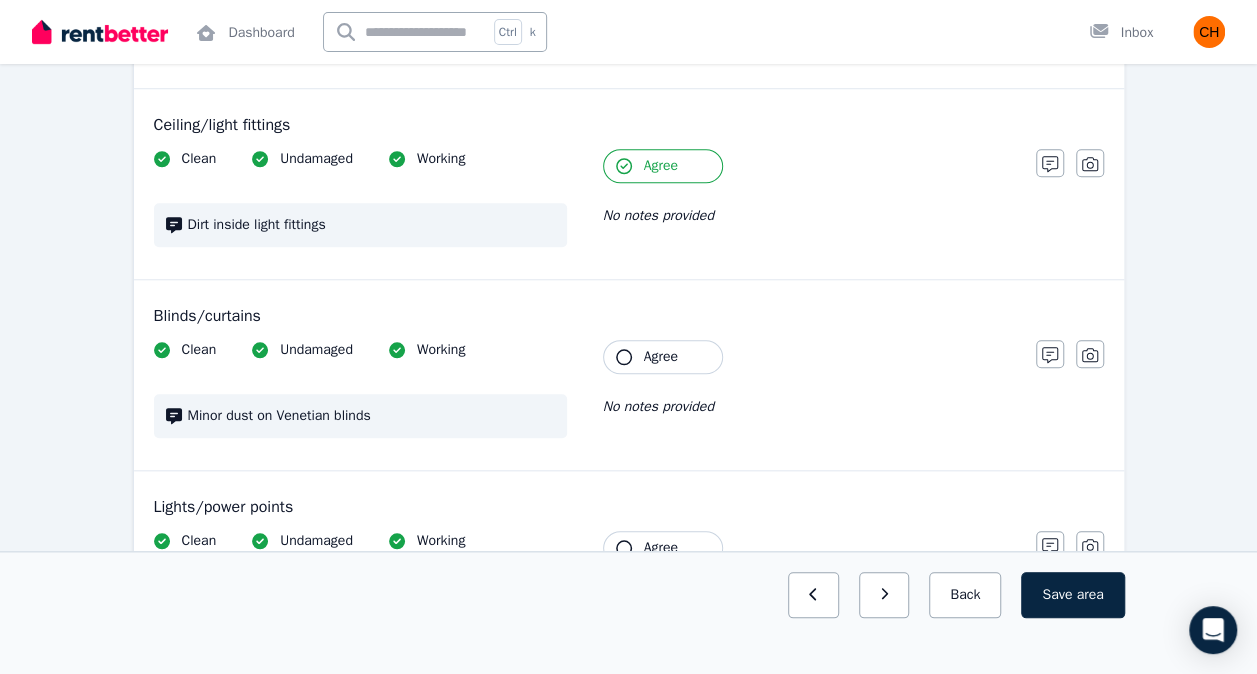 click on "Agree" at bounding box center [663, 357] 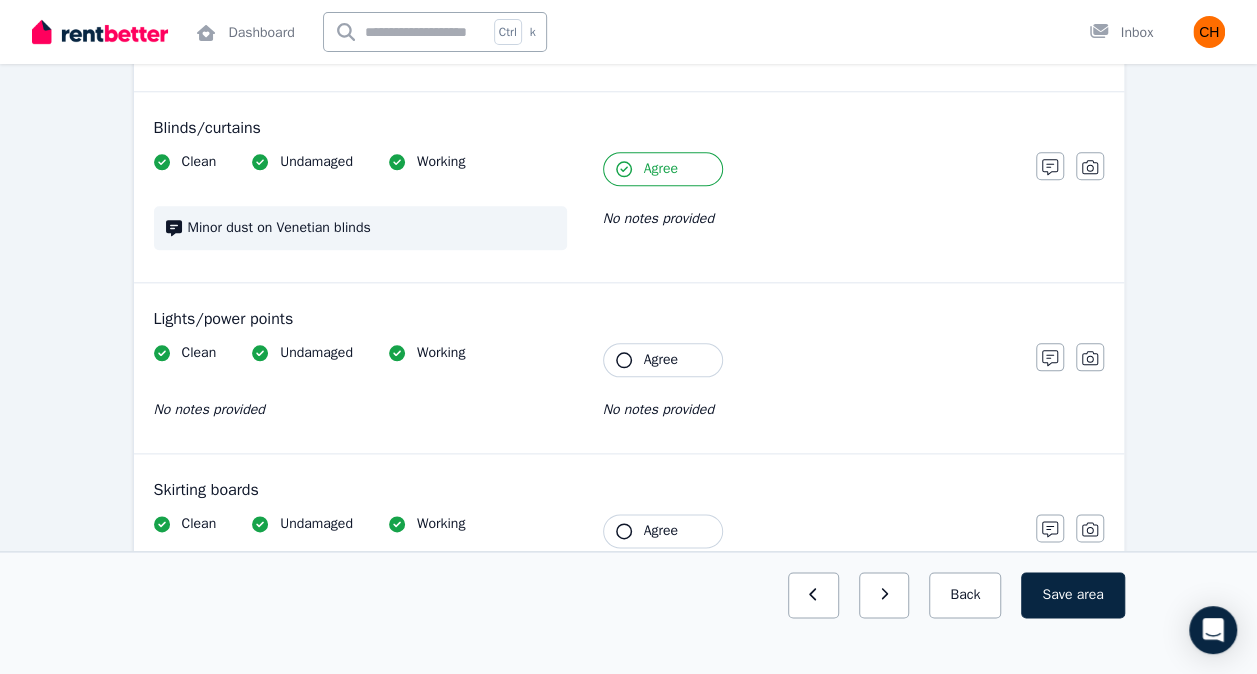 click on "Agree" at bounding box center [663, 360] 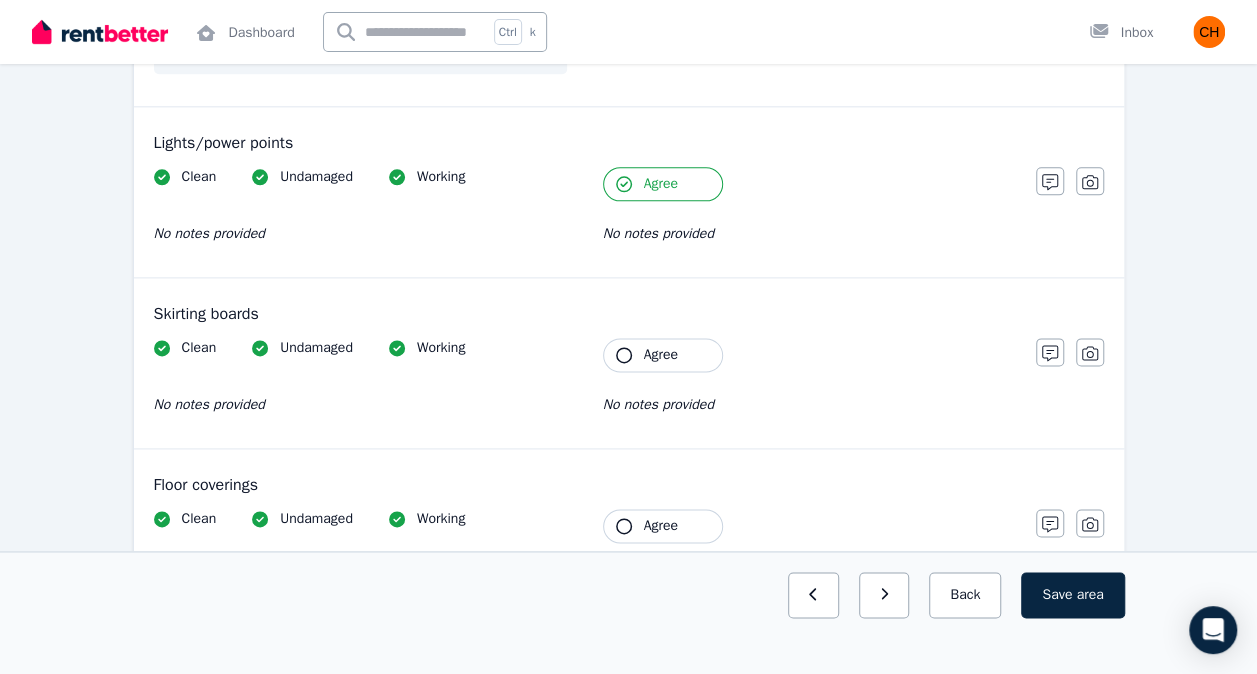 click on "Agree" at bounding box center [663, 355] 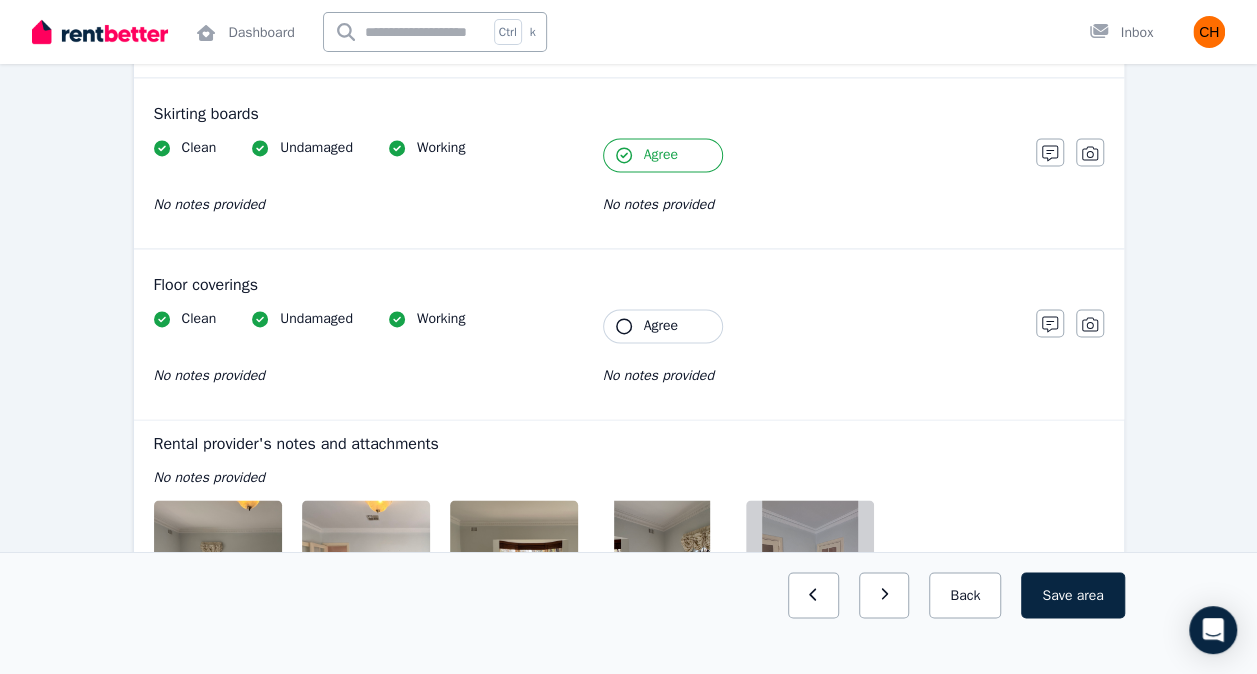 scroll, scrollTop: 1341, scrollLeft: 0, axis: vertical 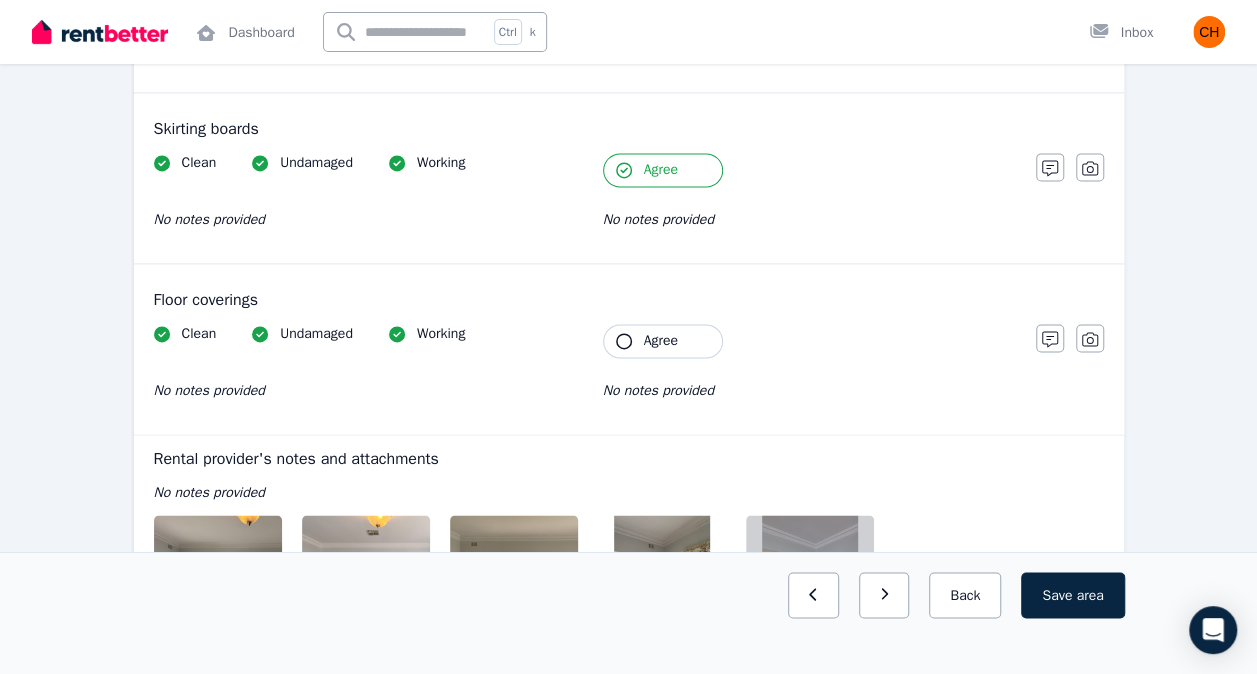 click on "Clean Undamaged Working No notes provided Tenant Agree No notes provided" at bounding box center (585, 373) 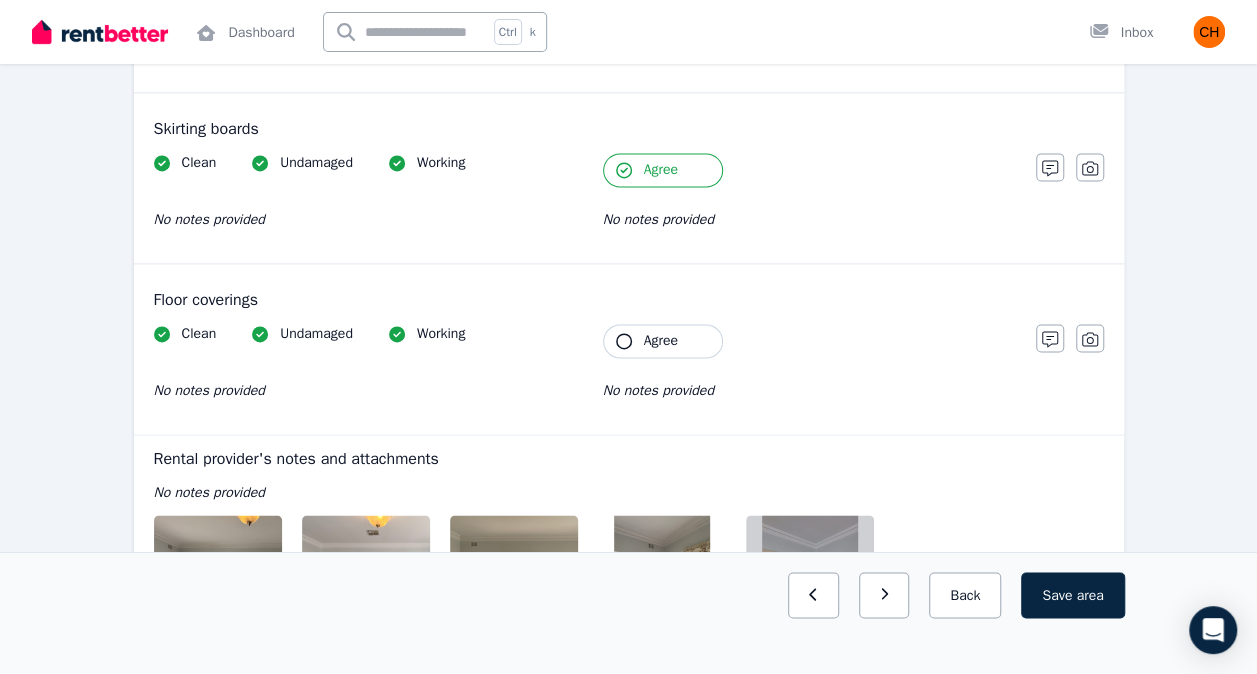 click 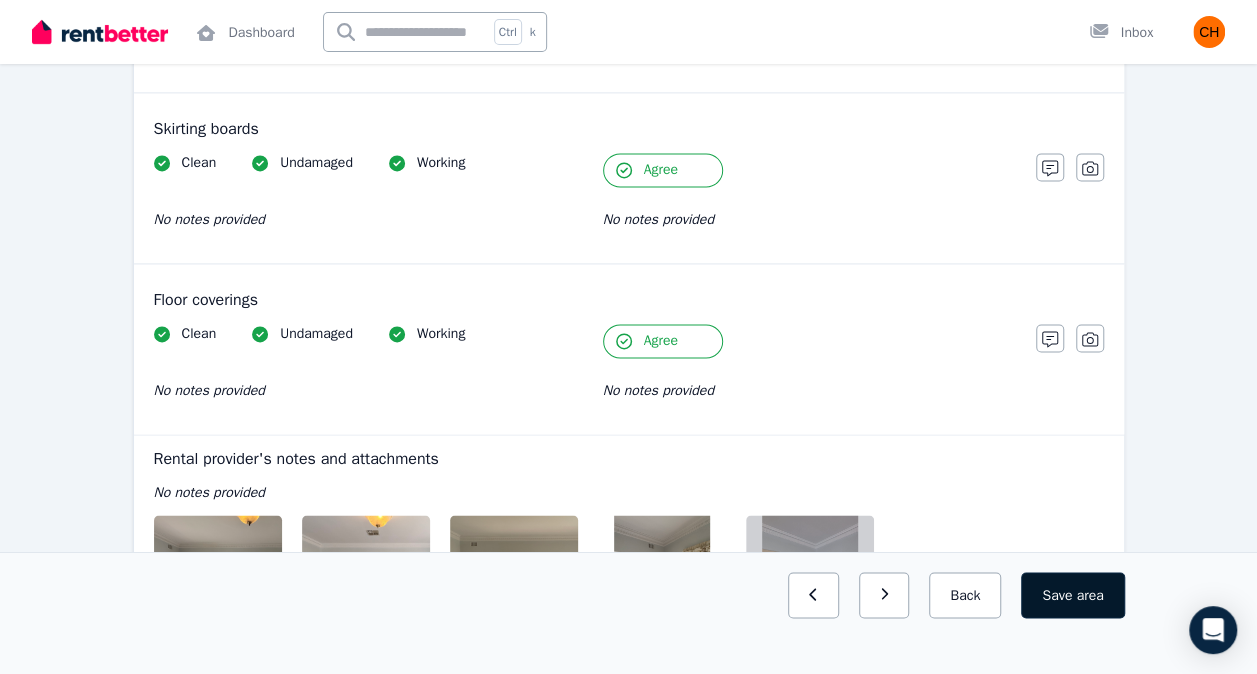 click on "Save   area" at bounding box center (1072, 595) 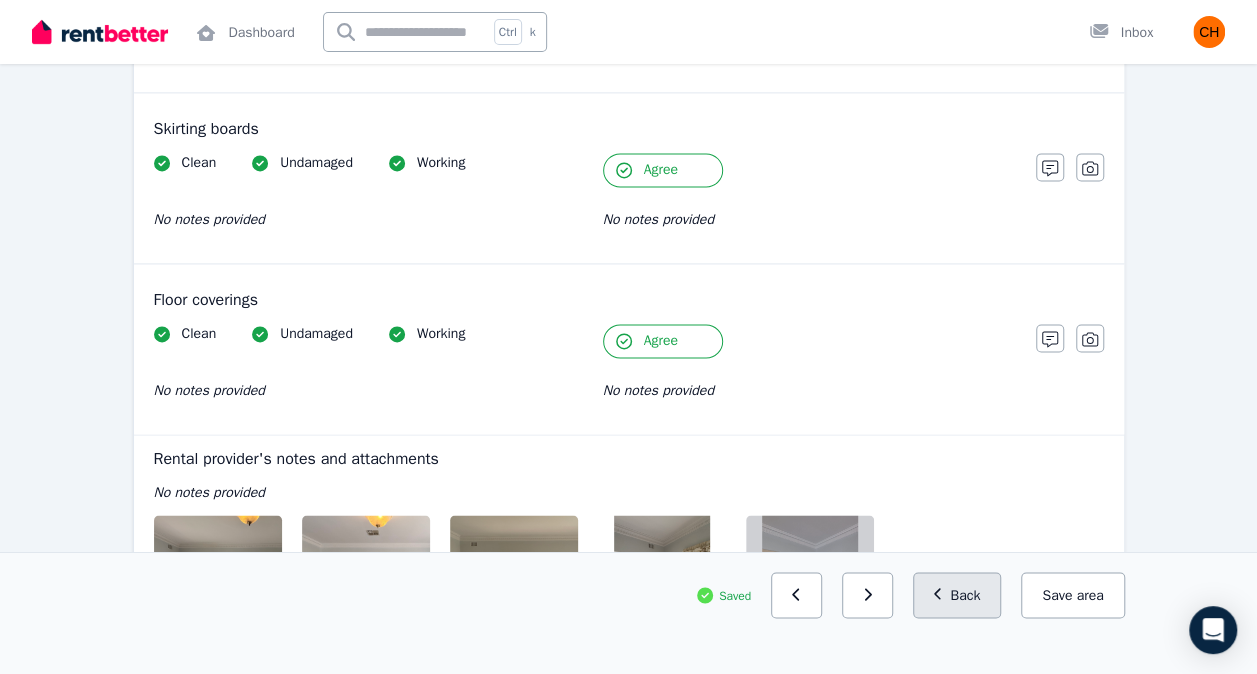 click on "Back" at bounding box center (957, 595) 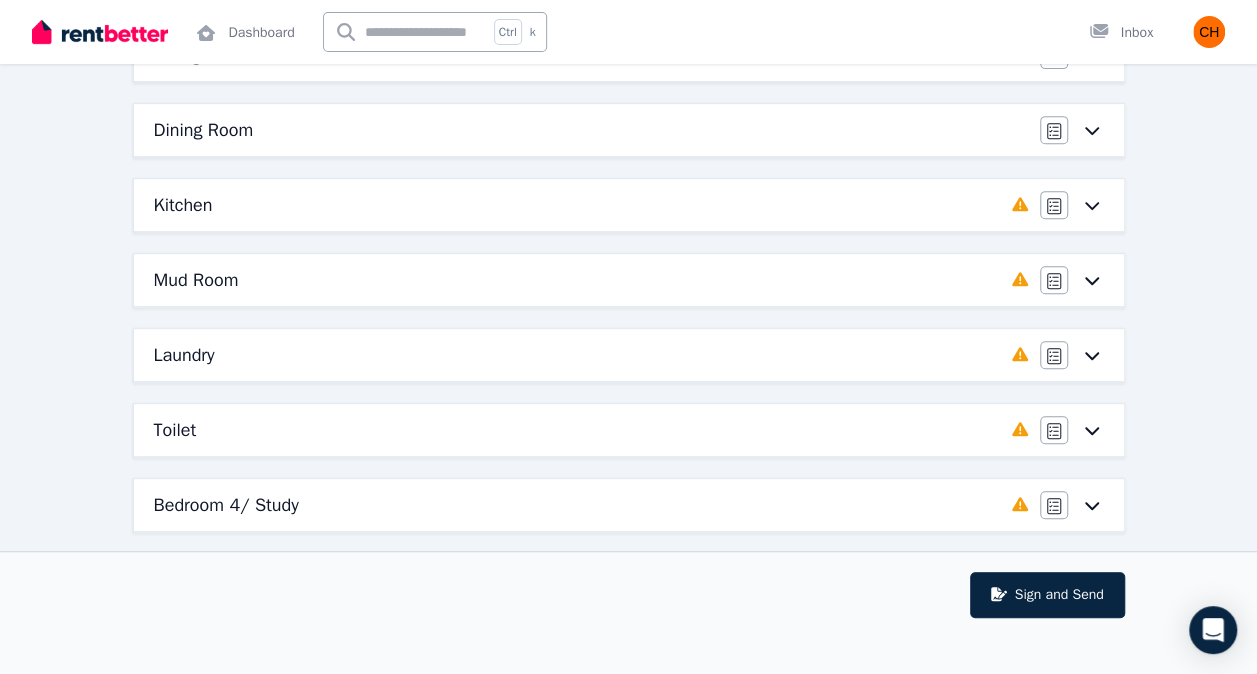 scroll, scrollTop: 374, scrollLeft: 0, axis: vertical 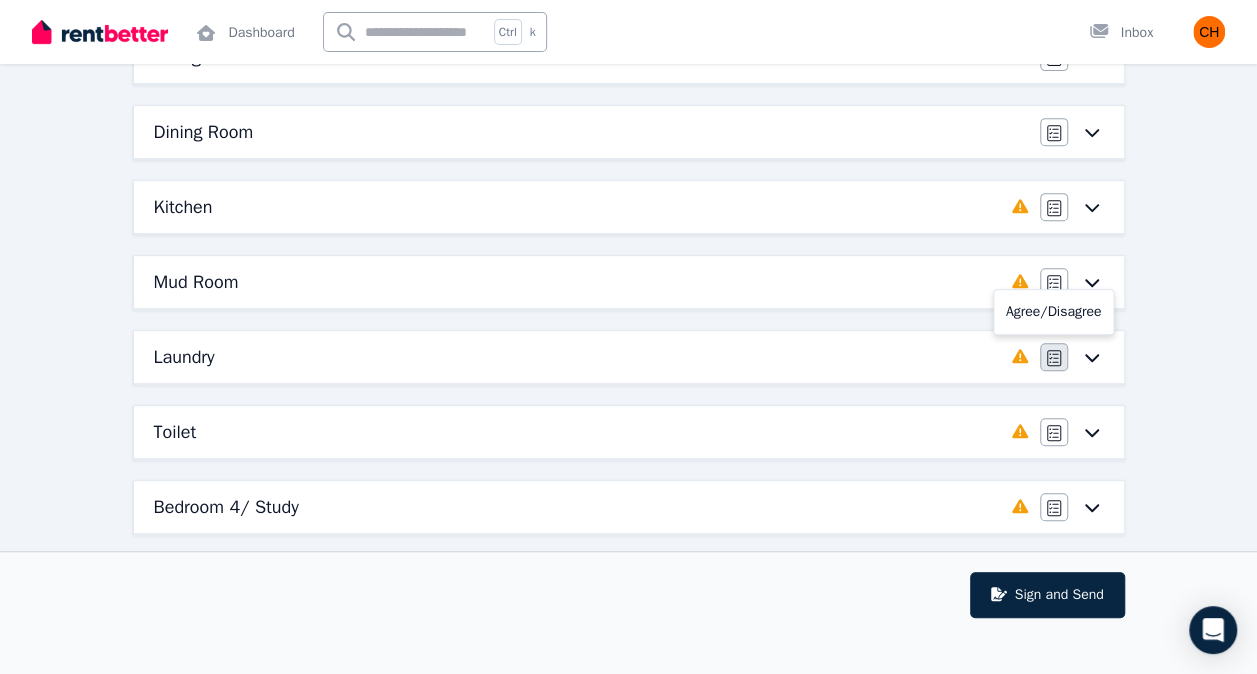 click 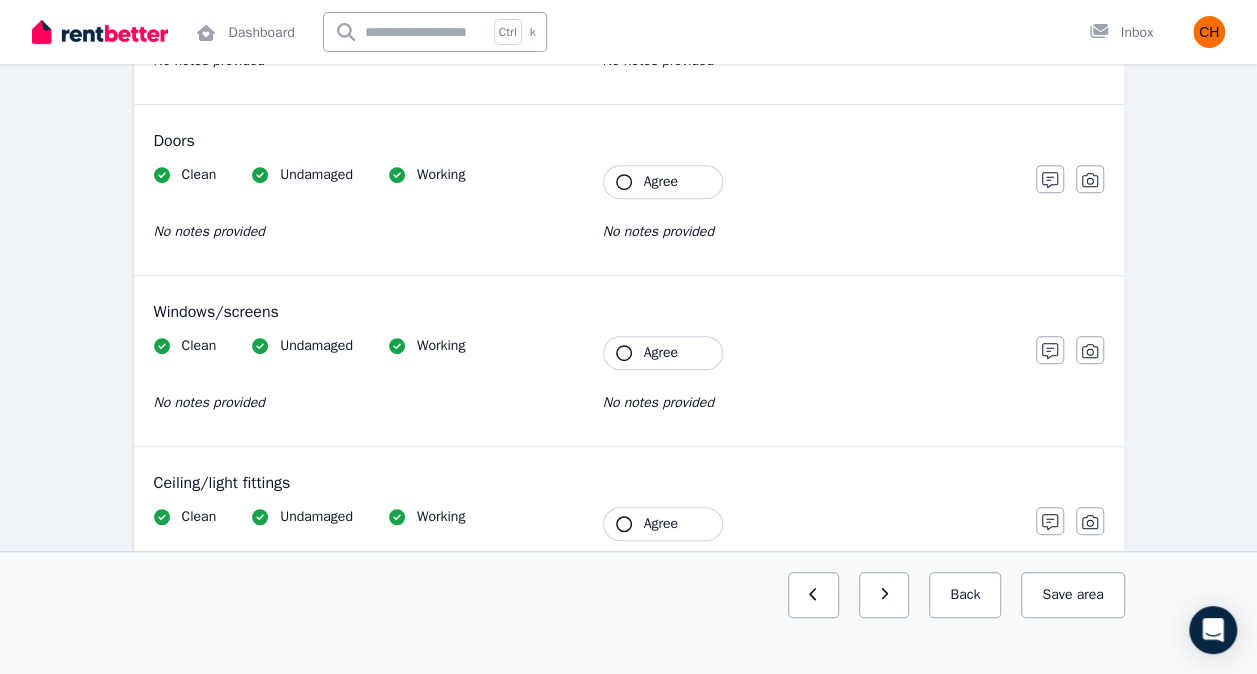 scroll, scrollTop: 0, scrollLeft: 0, axis: both 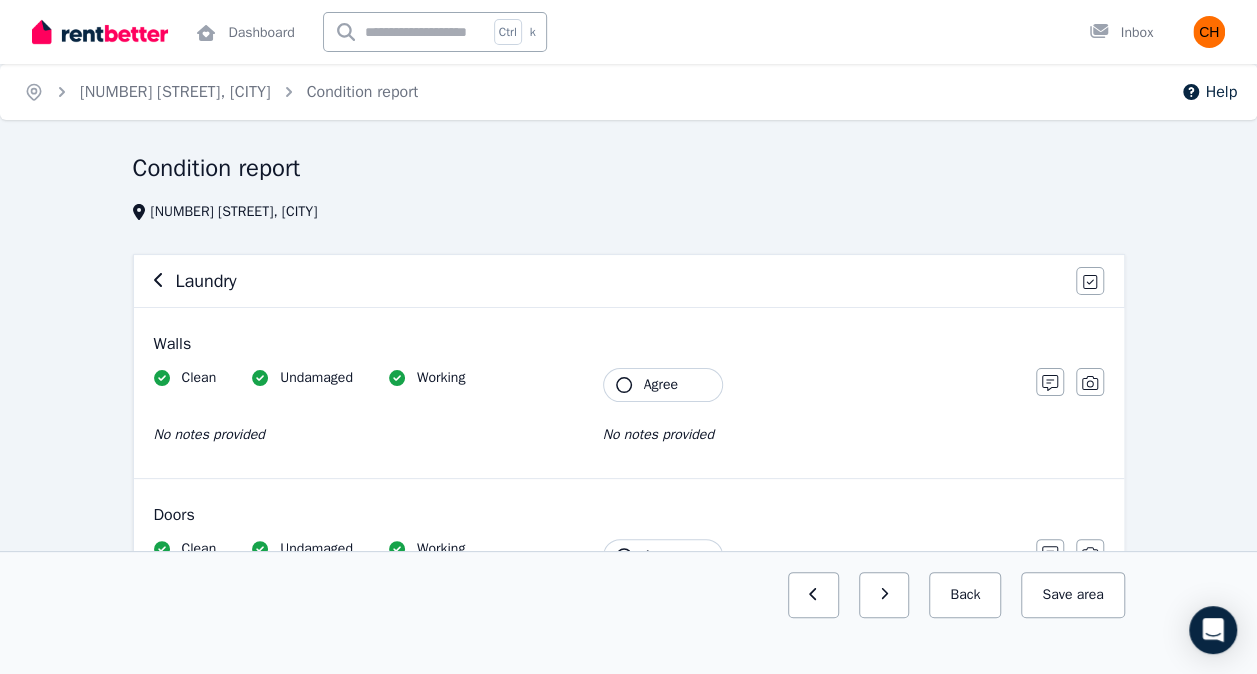 click 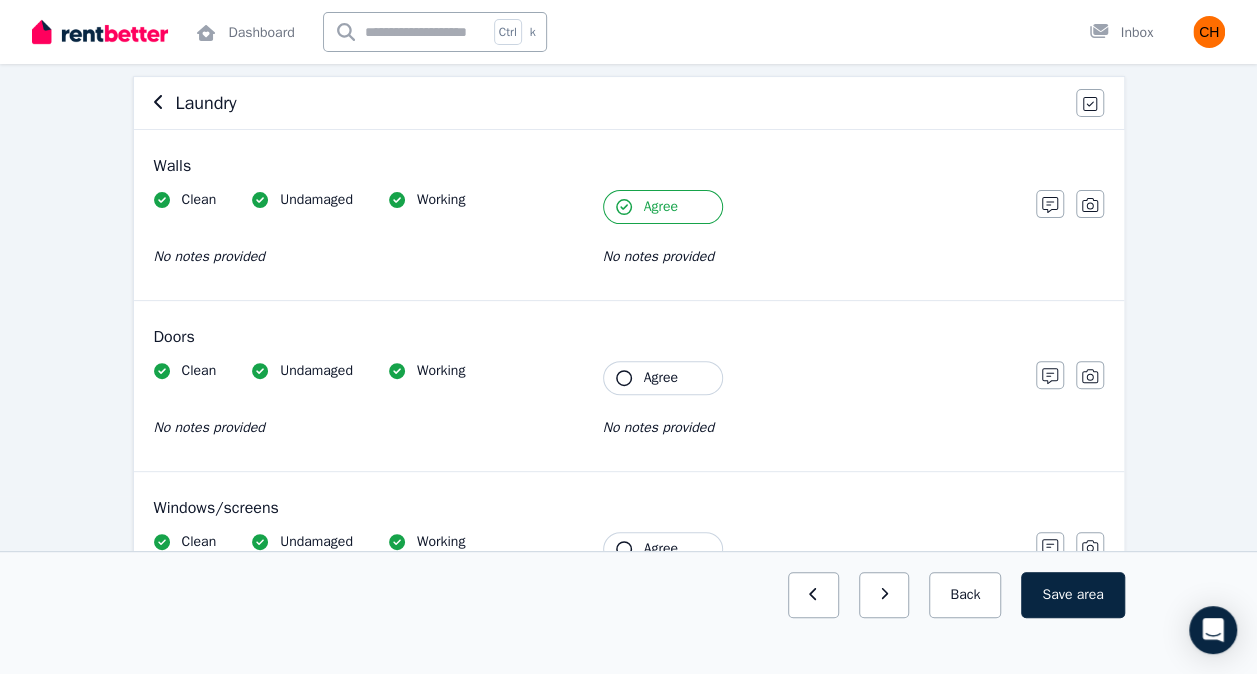click 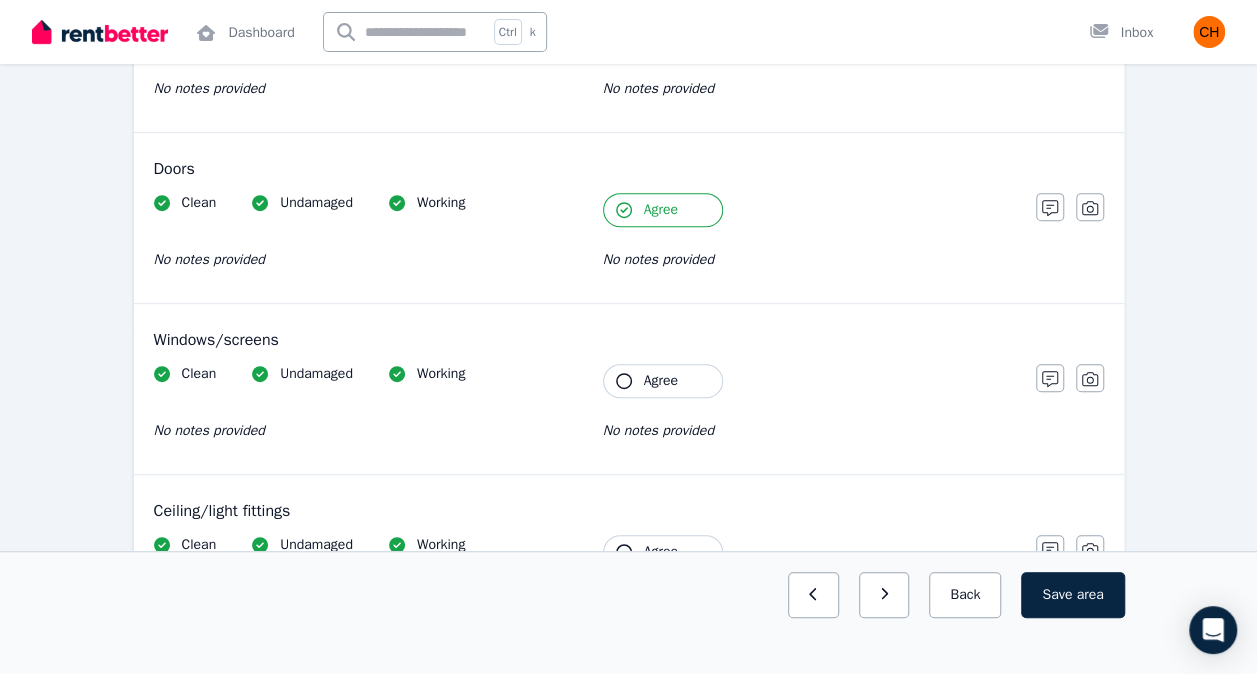 click 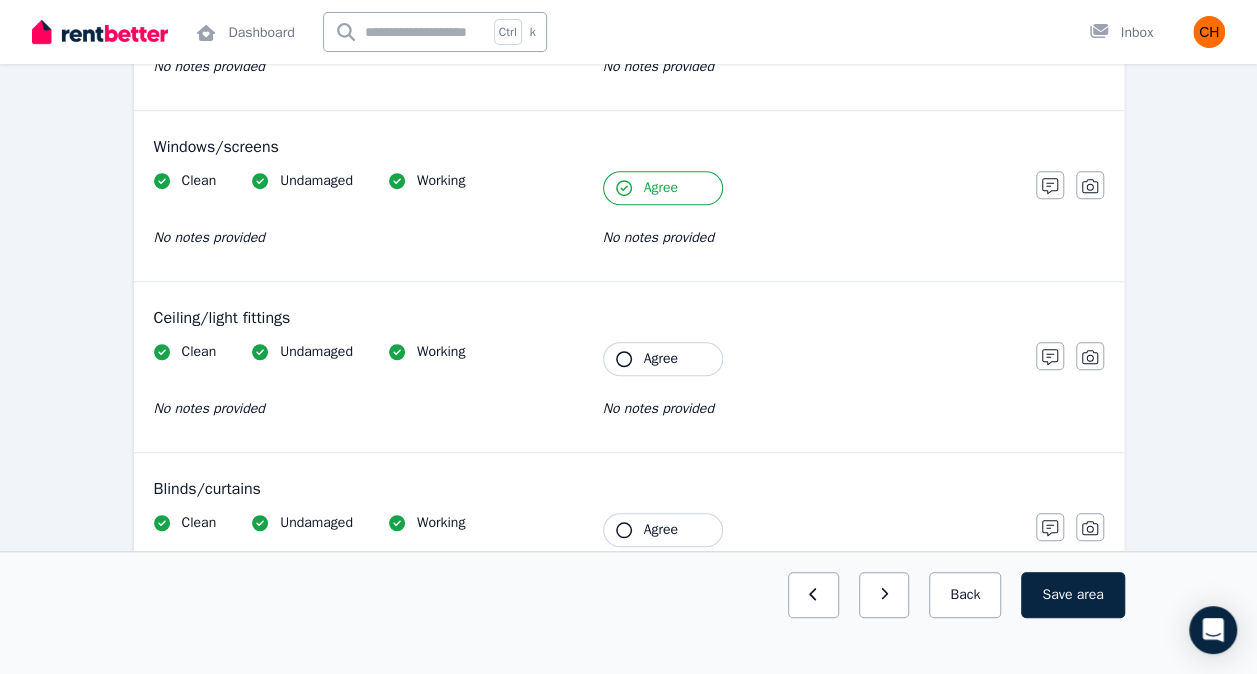 scroll, scrollTop: 540, scrollLeft: 0, axis: vertical 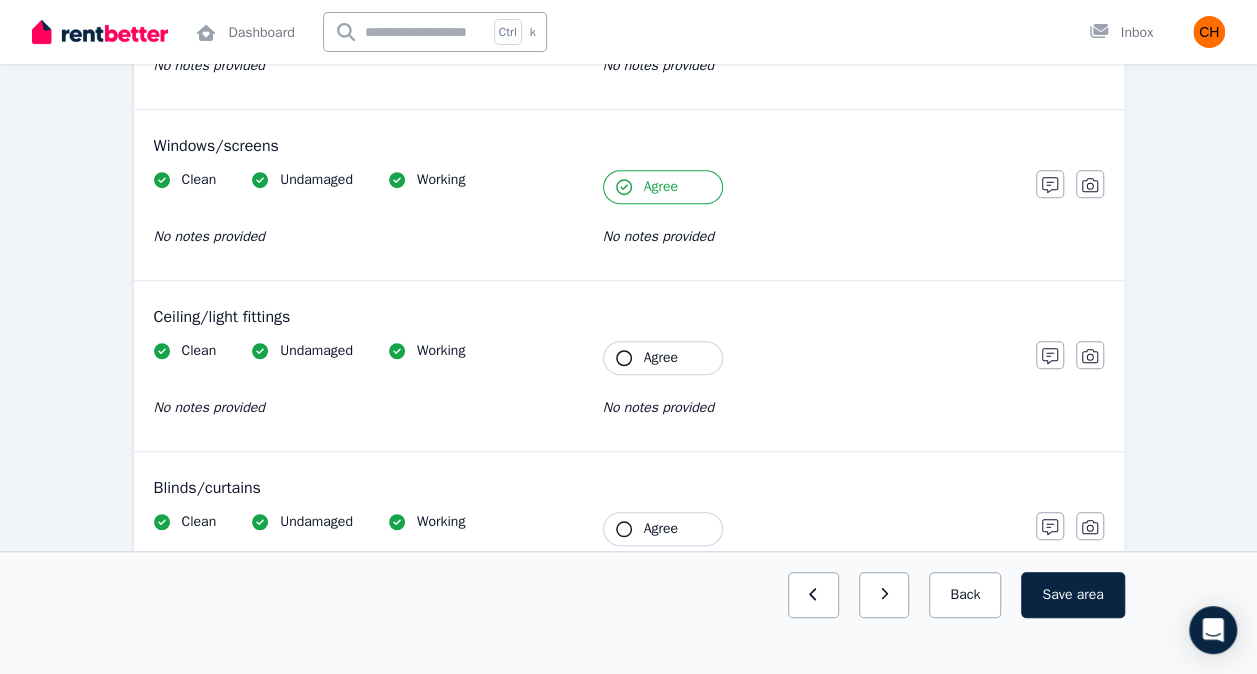 click 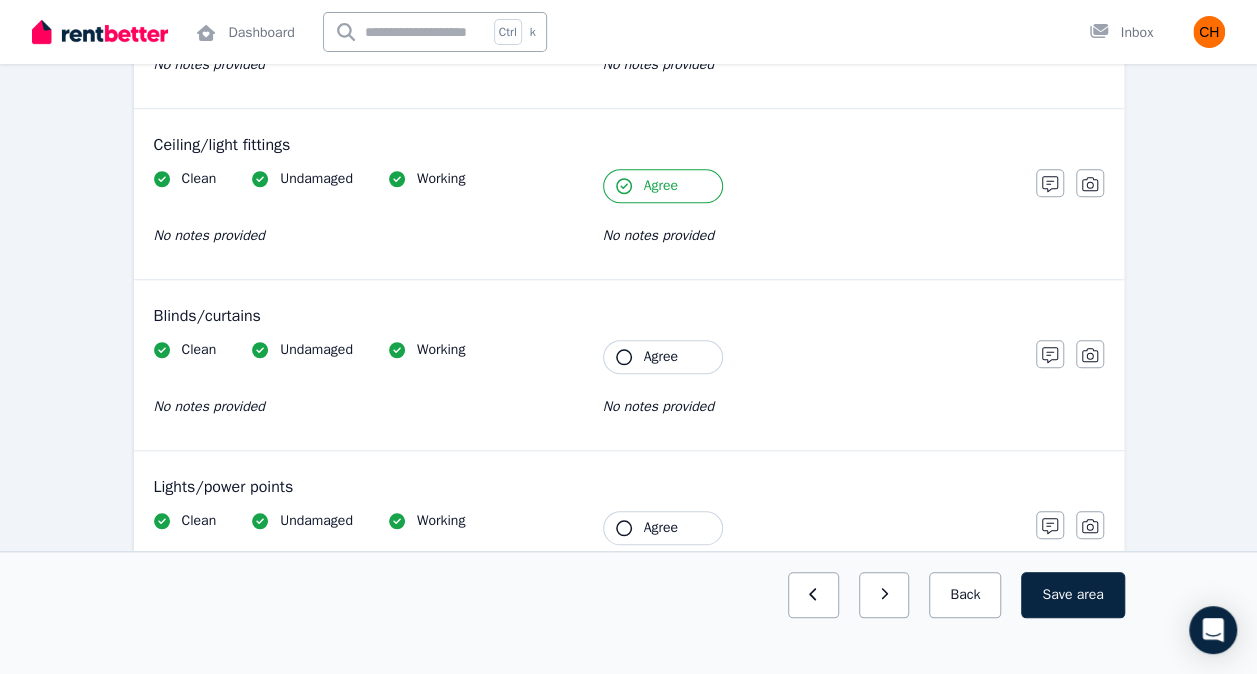 click 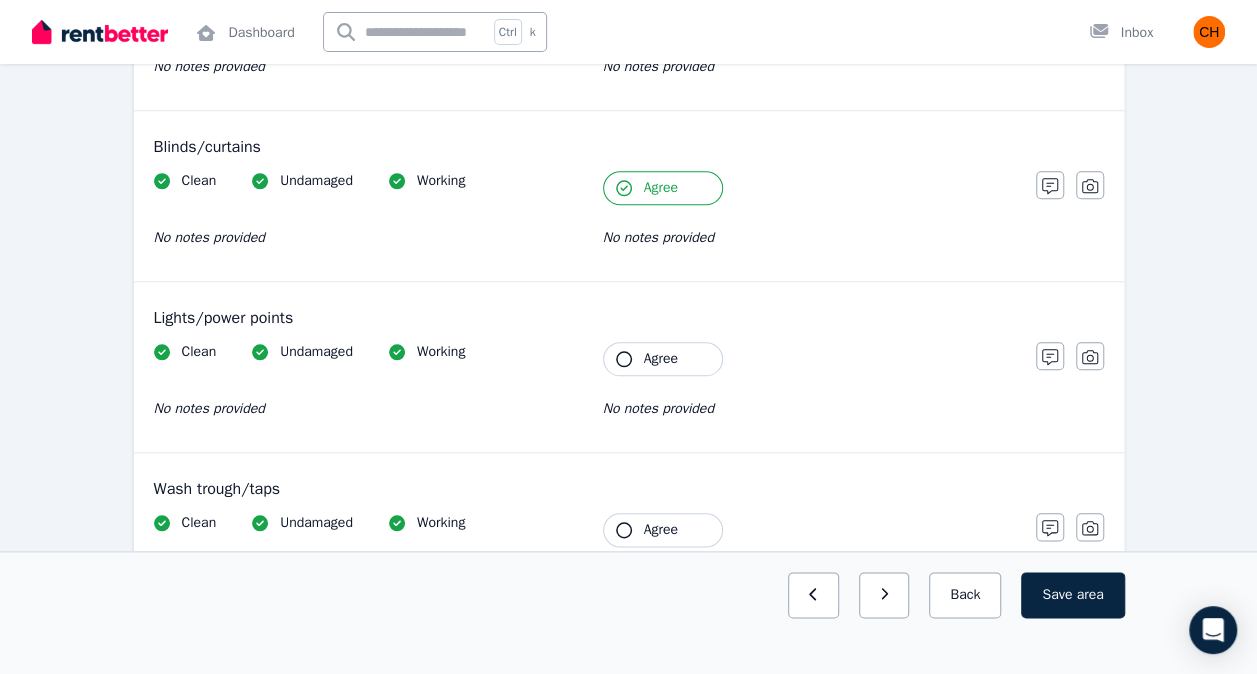 click 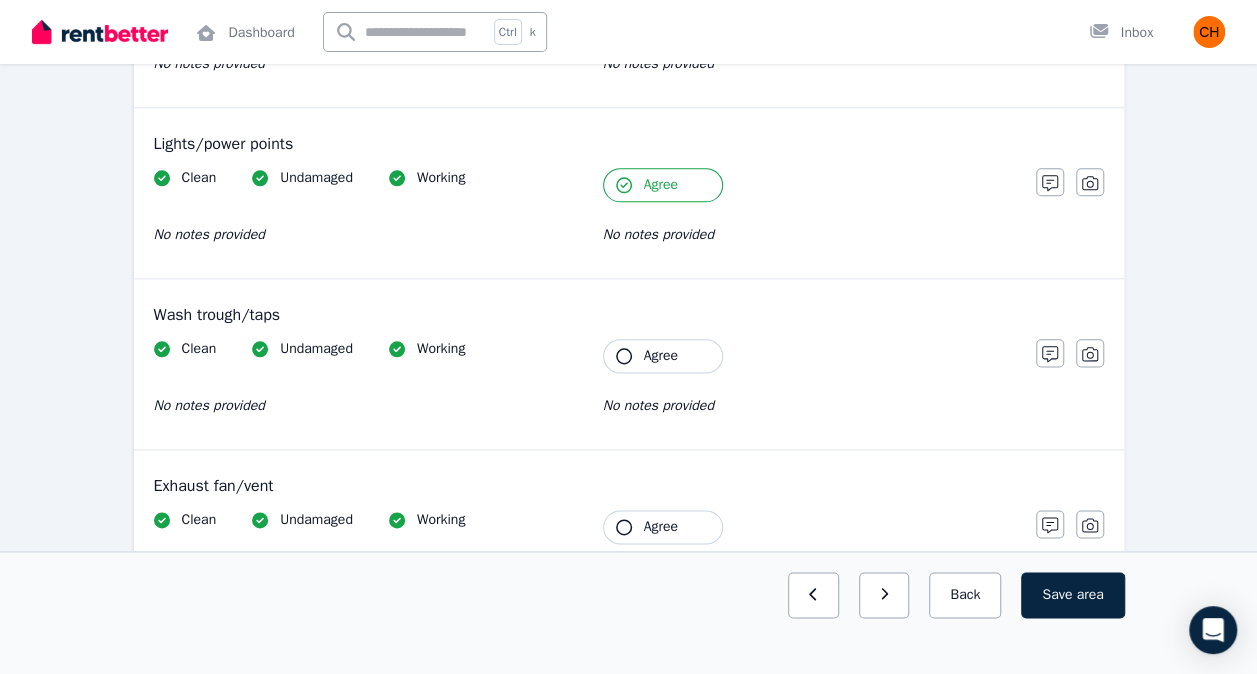 click 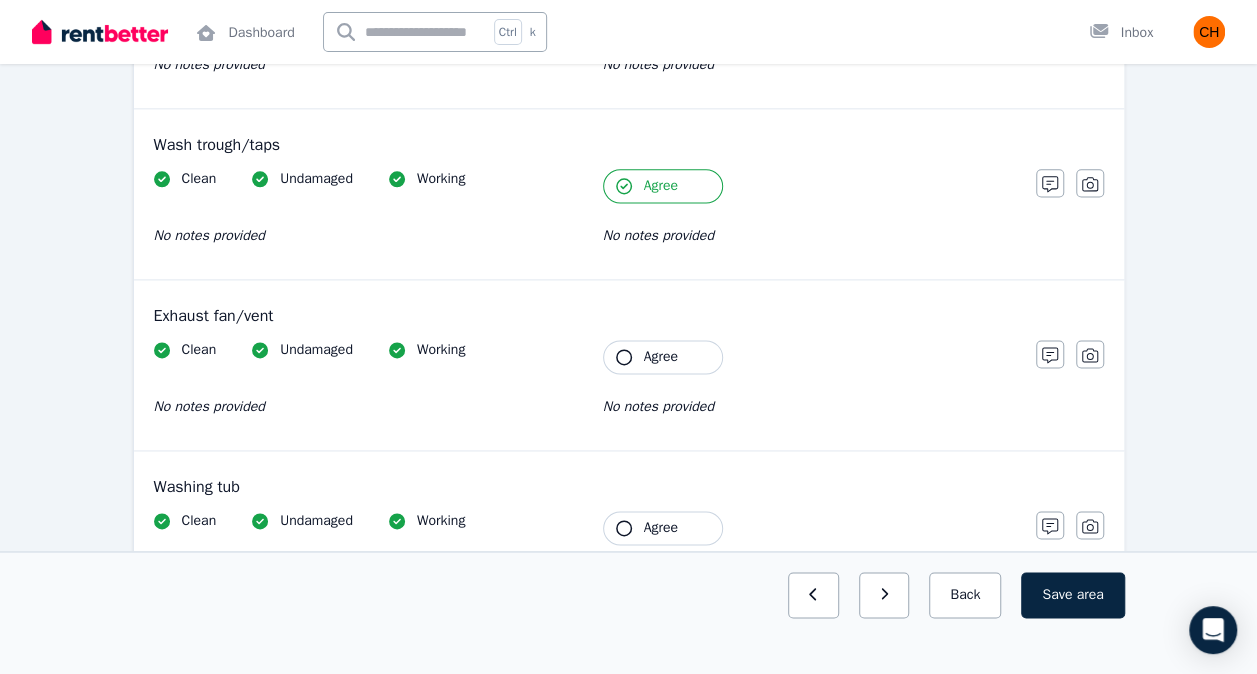 scroll, scrollTop: 1227, scrollLeft: 0, axis: vertical 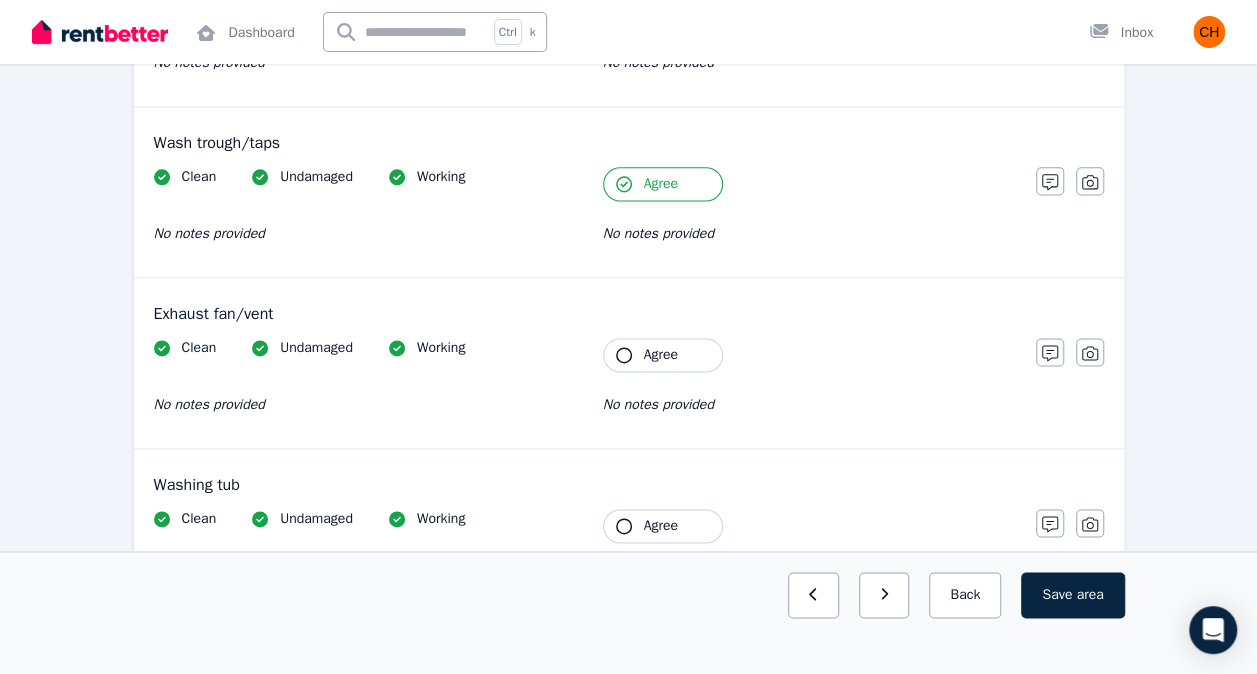click 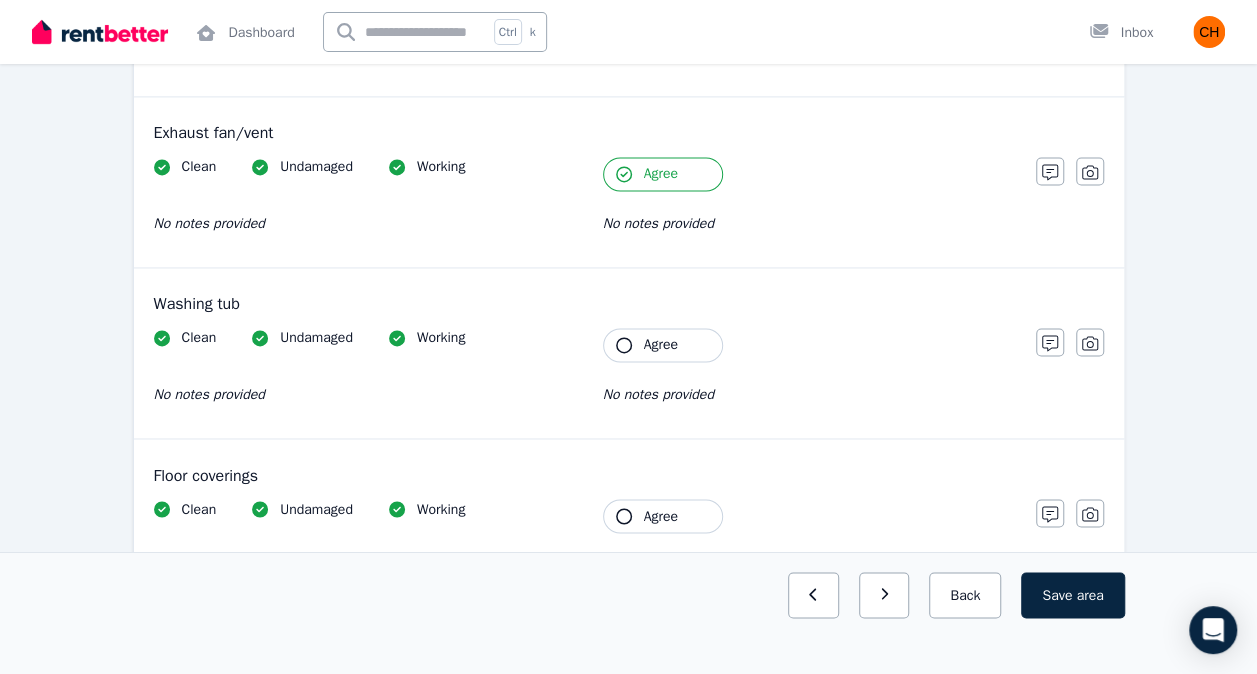 click on "Agree" at bounding box center [663, 345] 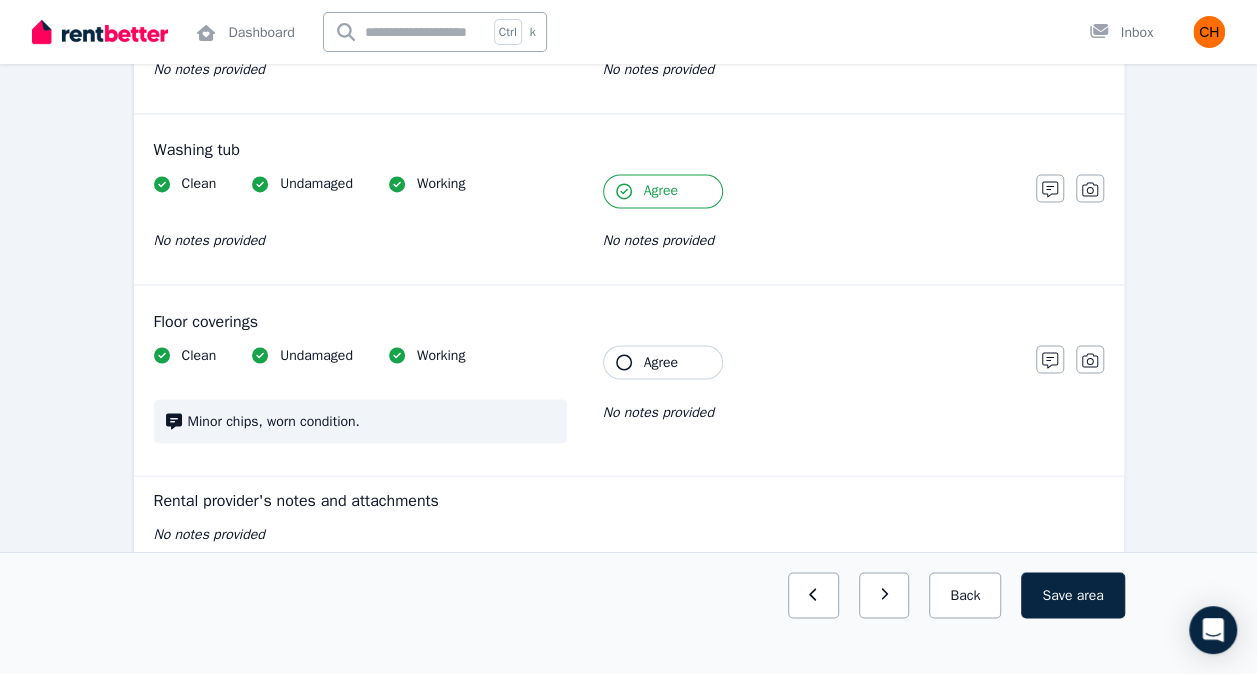 scroll, scrollTop: 1568, scrollLeft: 0, axis: vertical 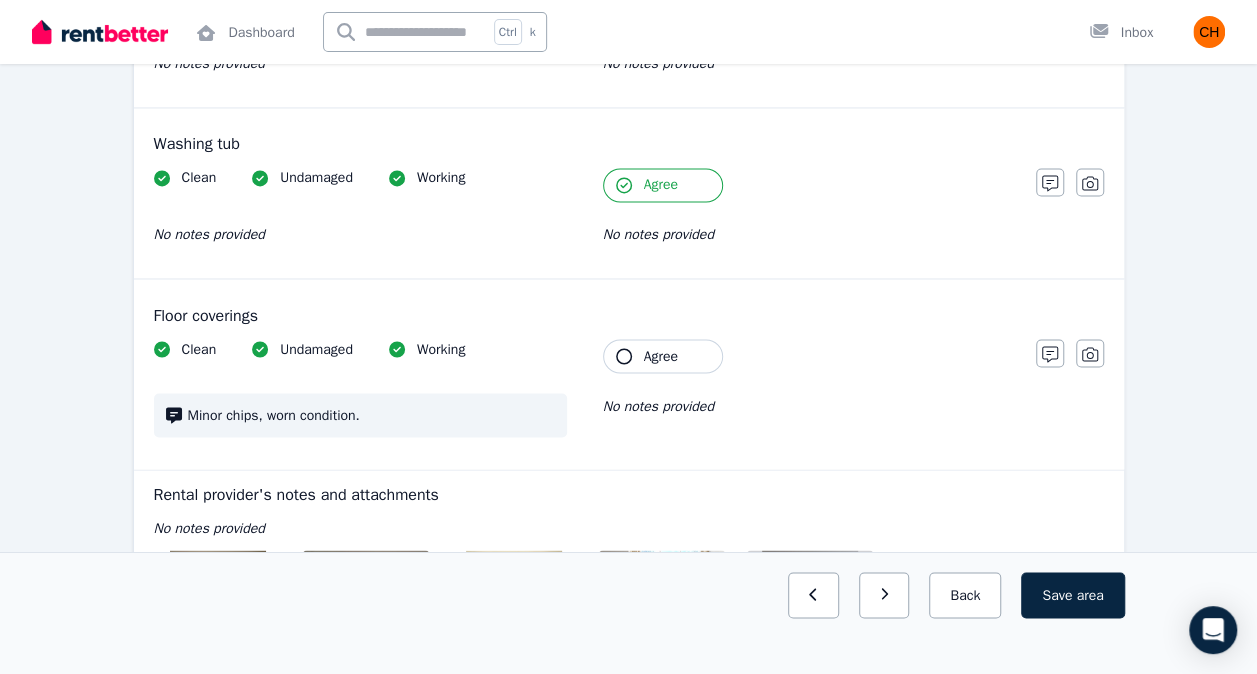 click 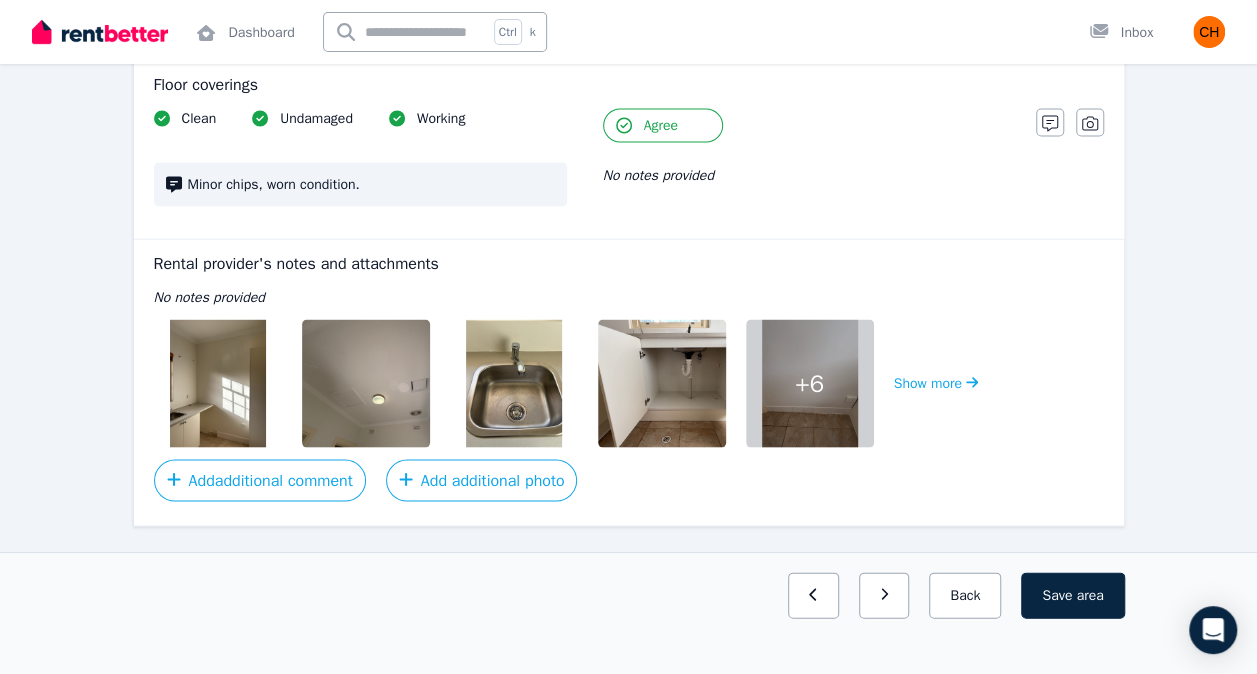 scroll, scrollTop: 1833, scrollLeft: 0, axis: vertical 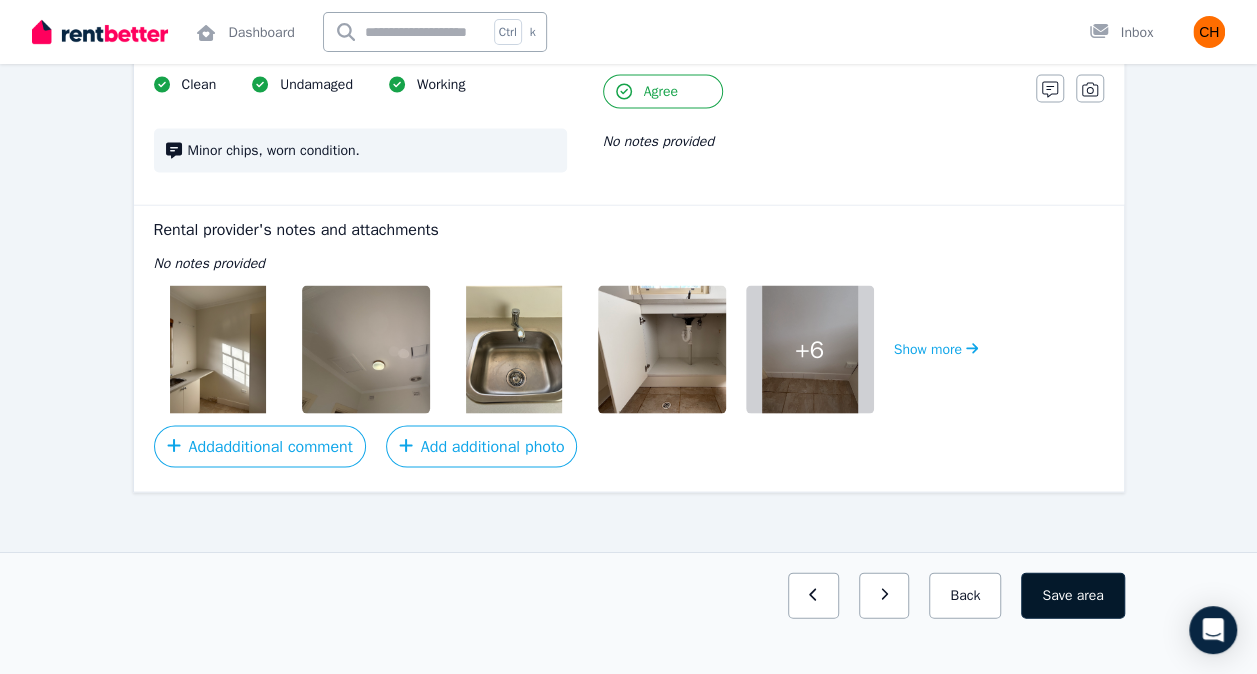 click on "Save   area" at bounding box center [1072, 595] 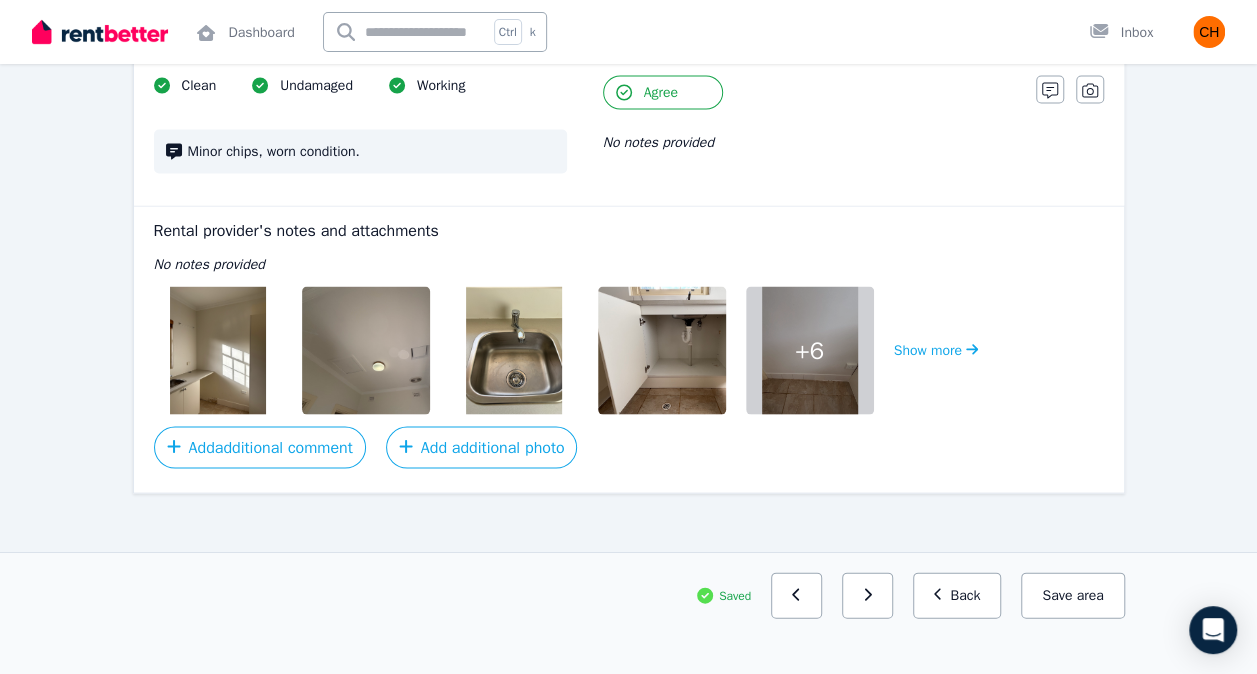 scroll, scrollTop: 1833, scrollLeft: 0, axis: vertical 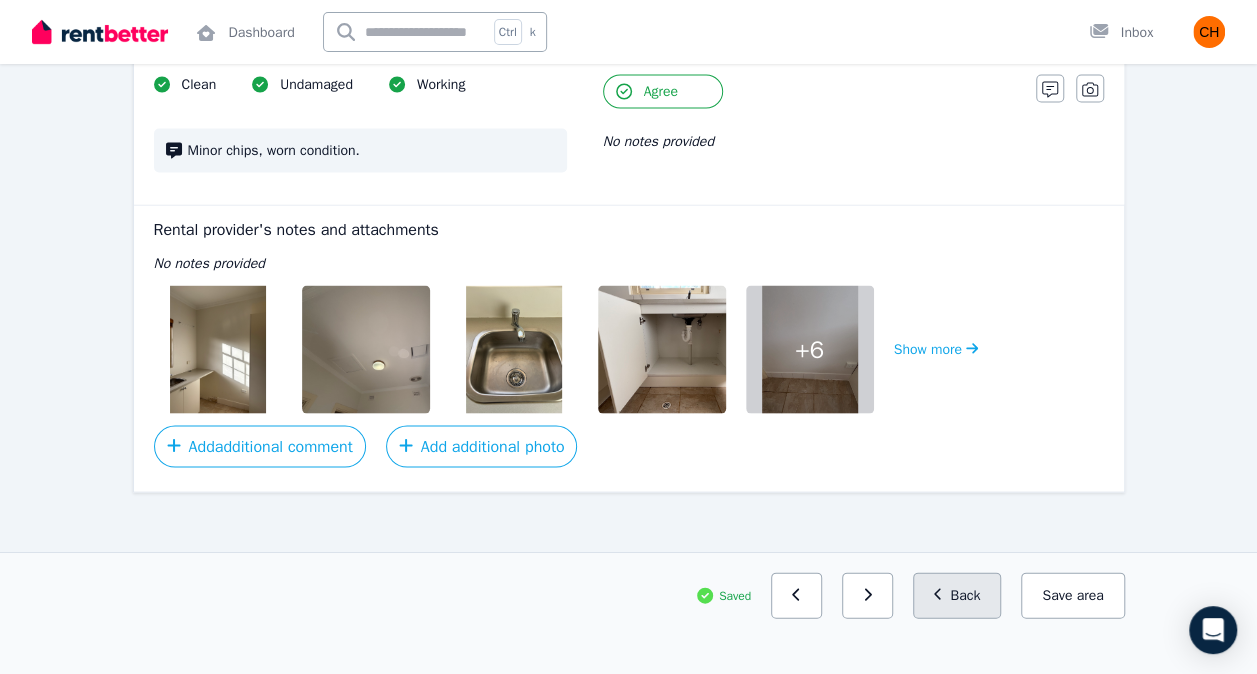 click on "Back" at bounding box center [957, 595] 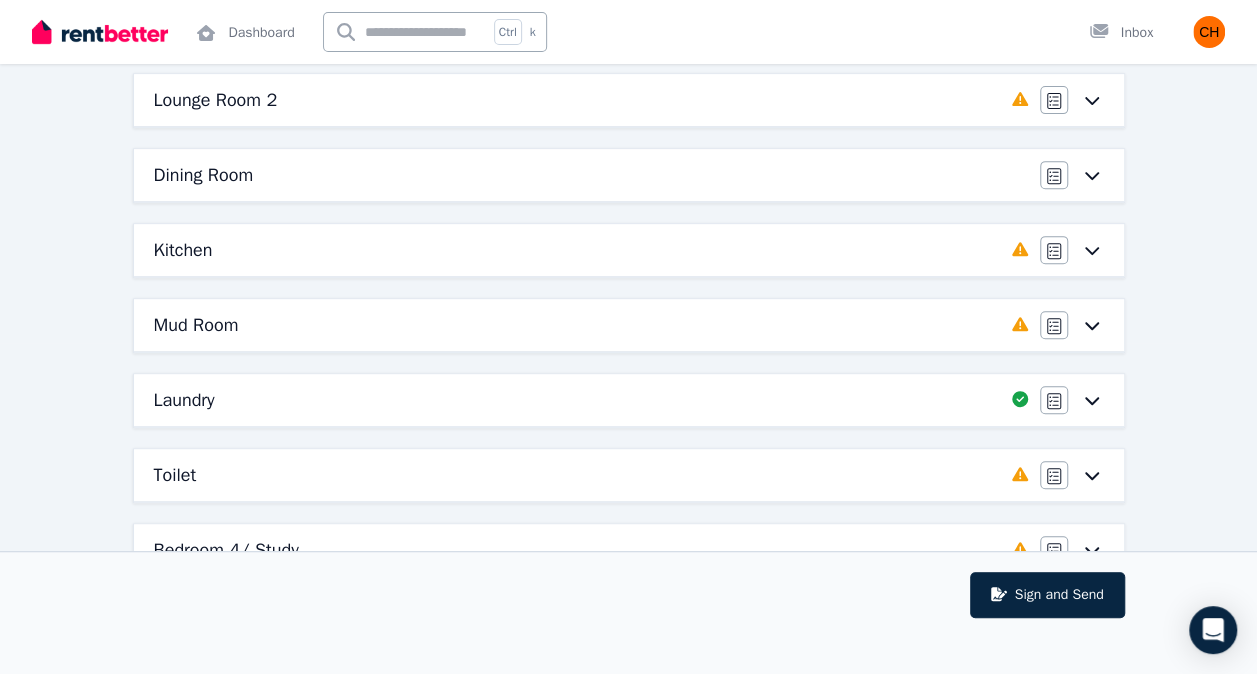 scroll, scrollTop: 332, scrollLeft: 0, axis: vertical 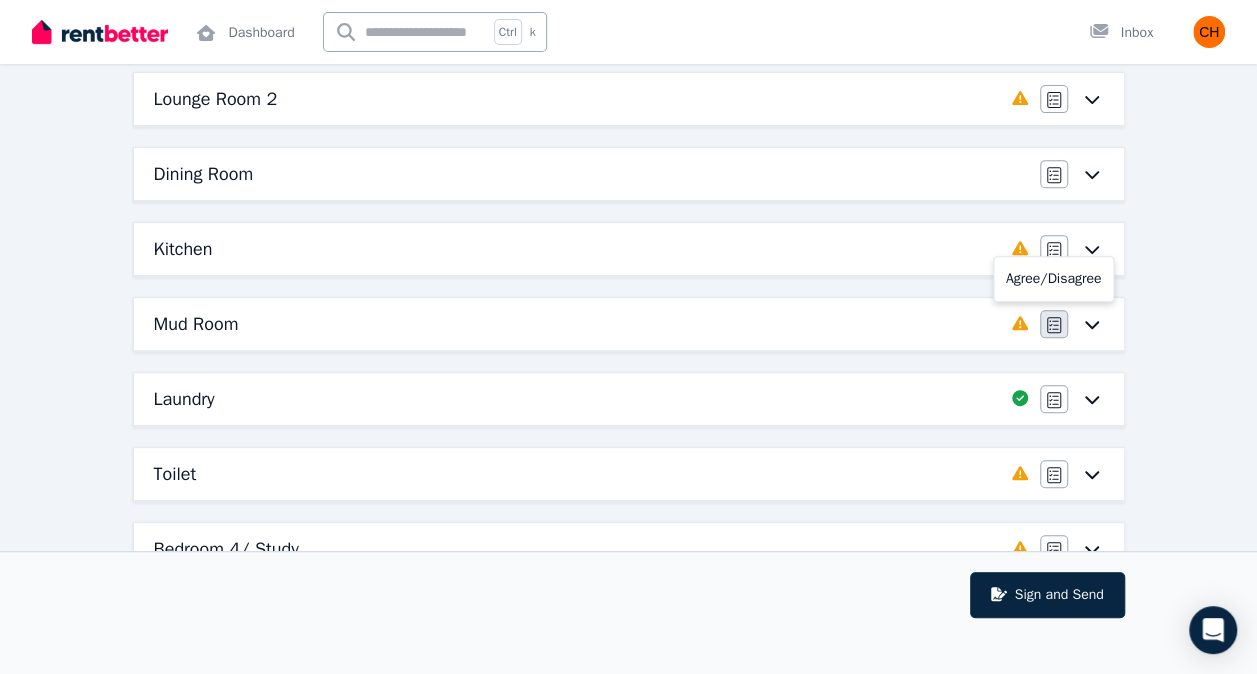 click at bounding box center [1054, 324] 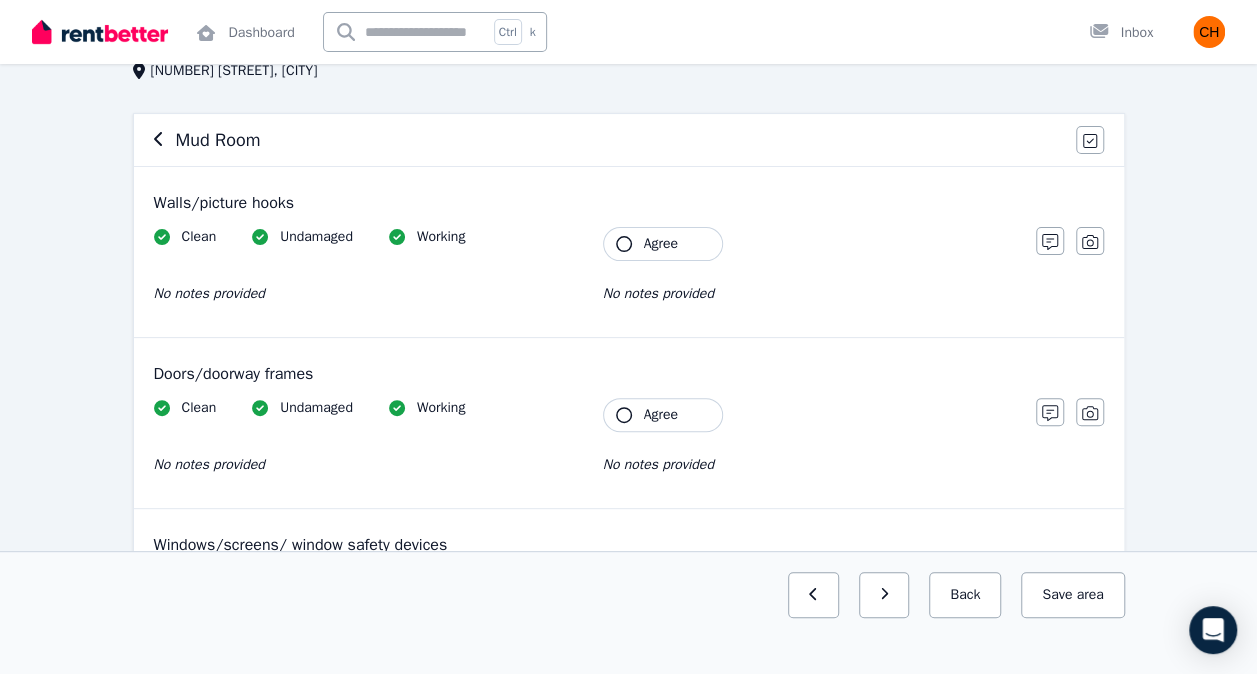 scroll, scrollTop: 84, scrollLeft: 0, axis: vertical 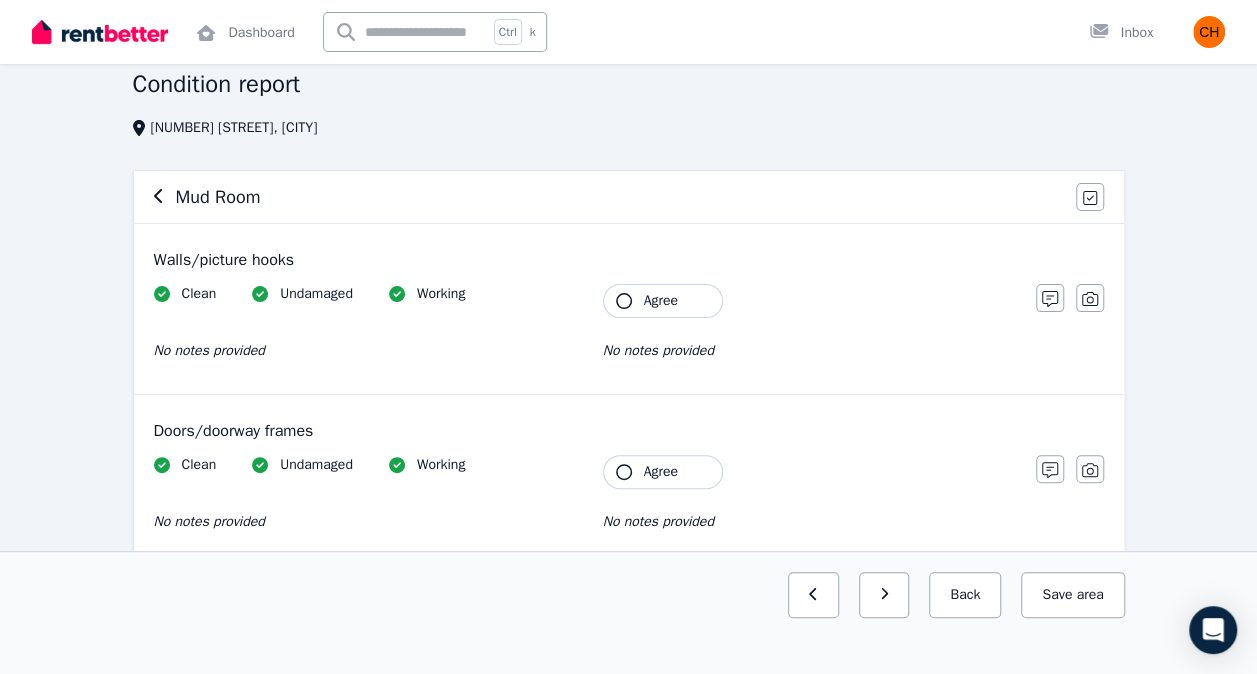 click on "Agree" at bounding box center (661, 301) 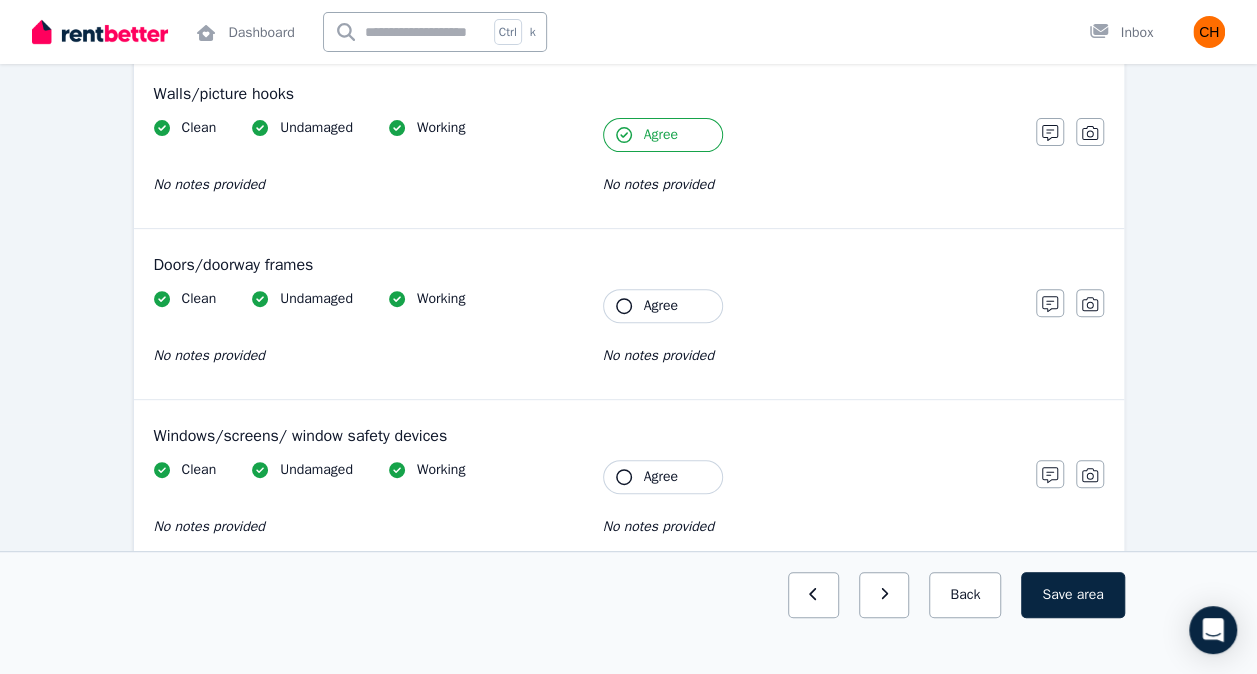 click on "Agree" at bounding box center [661, 306] 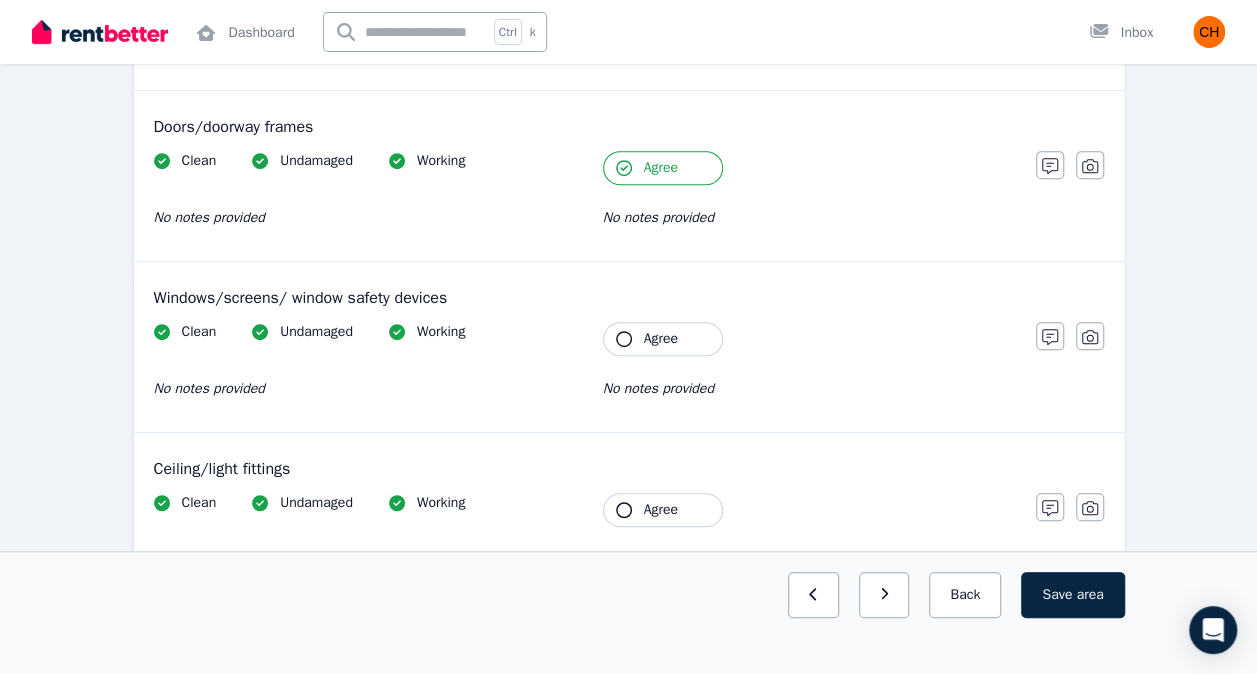 scroll, scrollTop: 420, scrollLeft: 0, axis: vertical 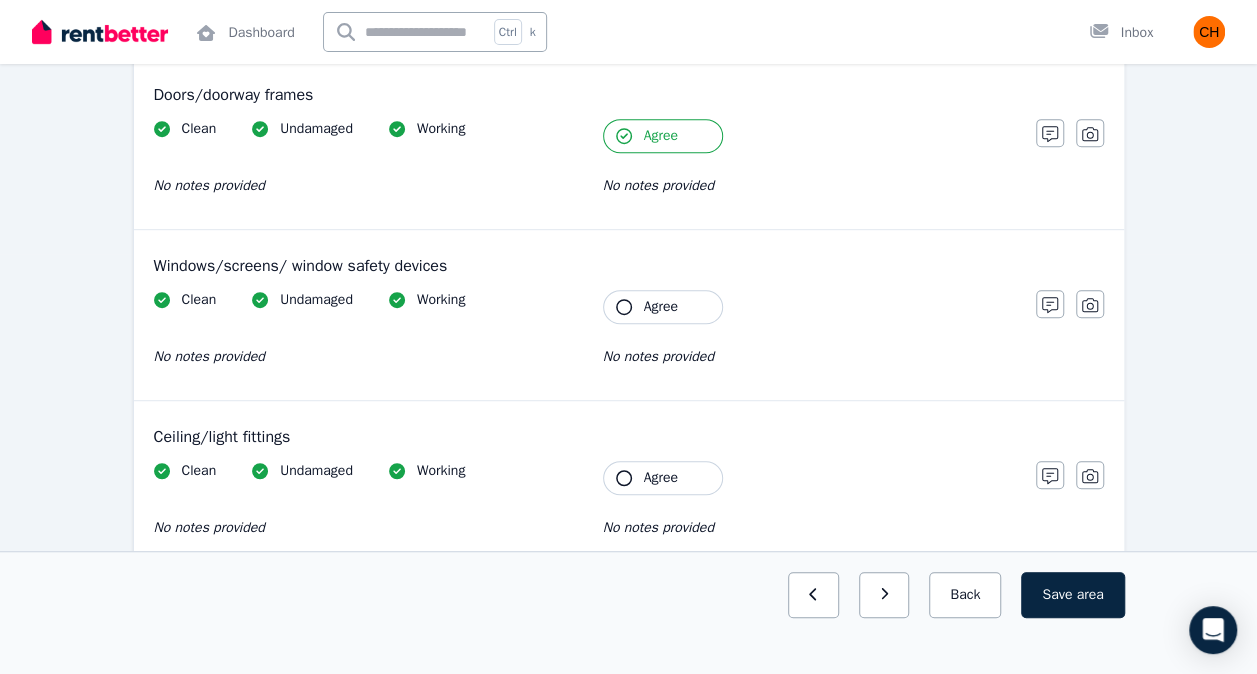 click on "Agree" at bounding box center (661, 307) 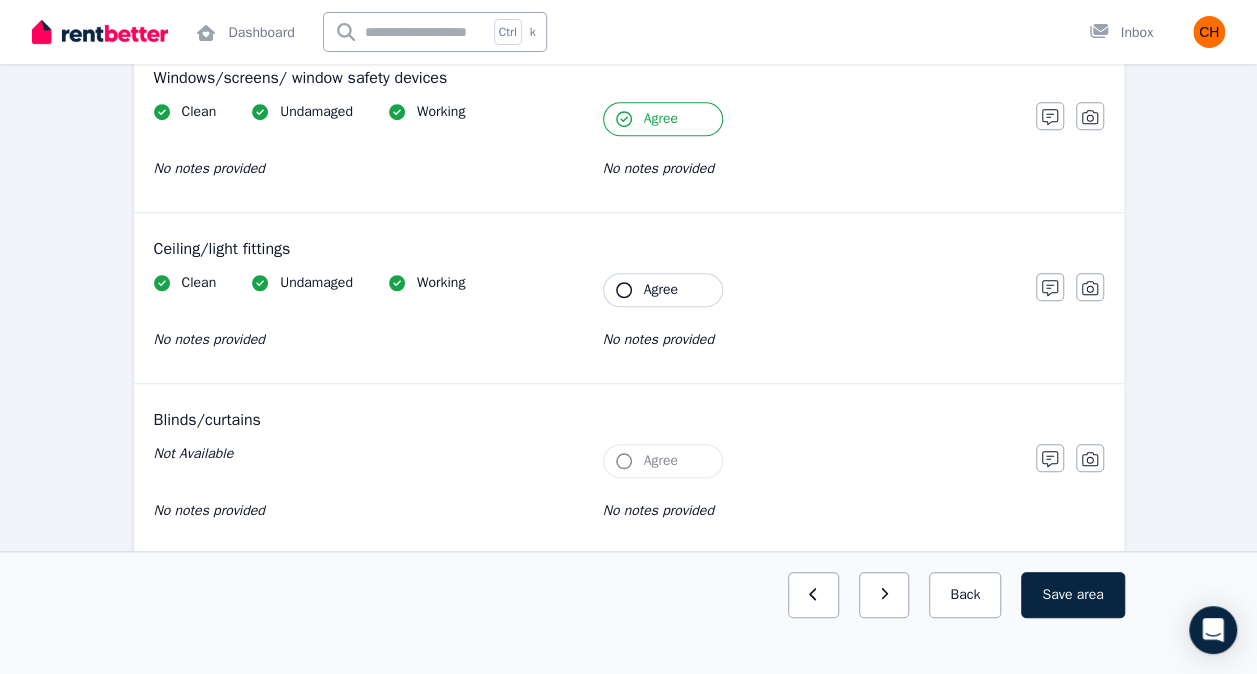 click on "Agree" at bounding box center [663, 290] 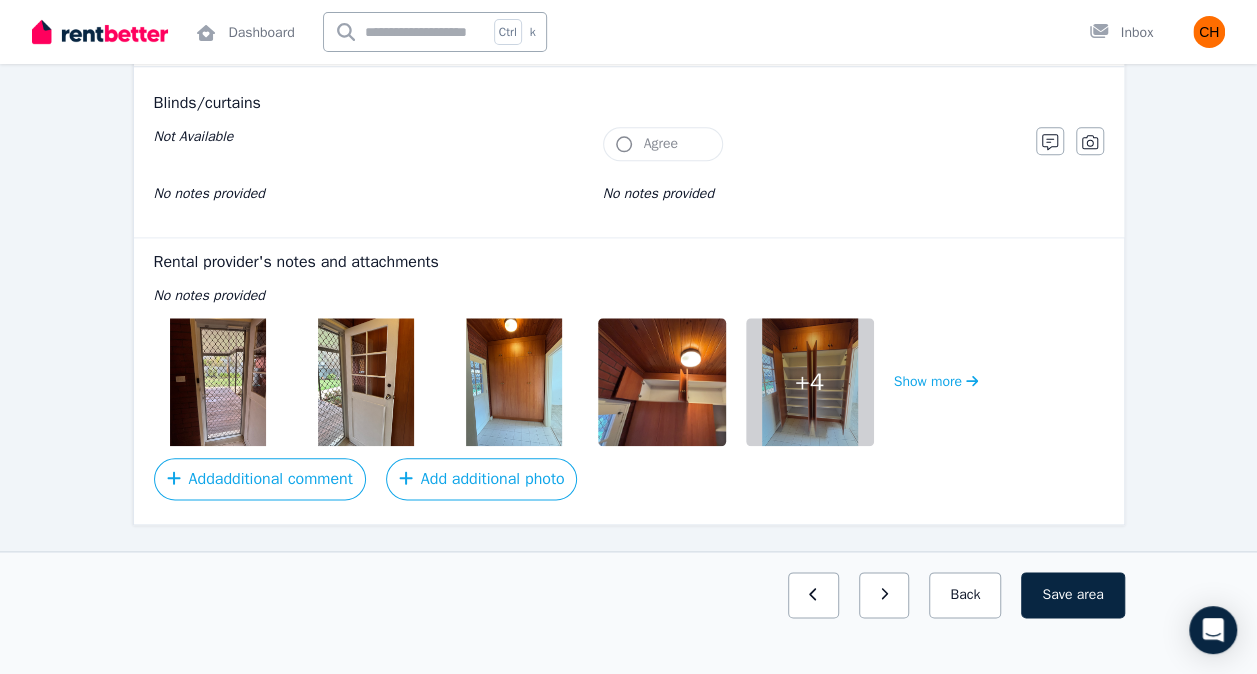 scroll, scrollTop: 963, scrollLeft: 0, axis: vertical 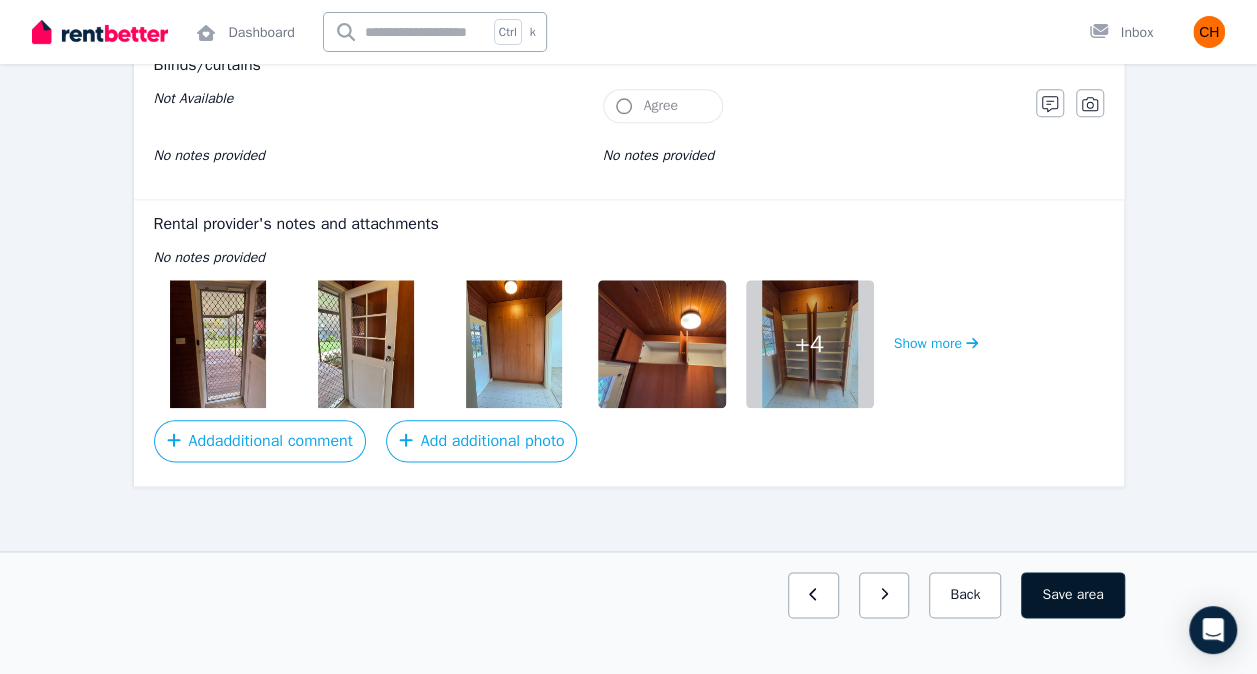 click on "Save   area" at bounding box center (1072, 595) 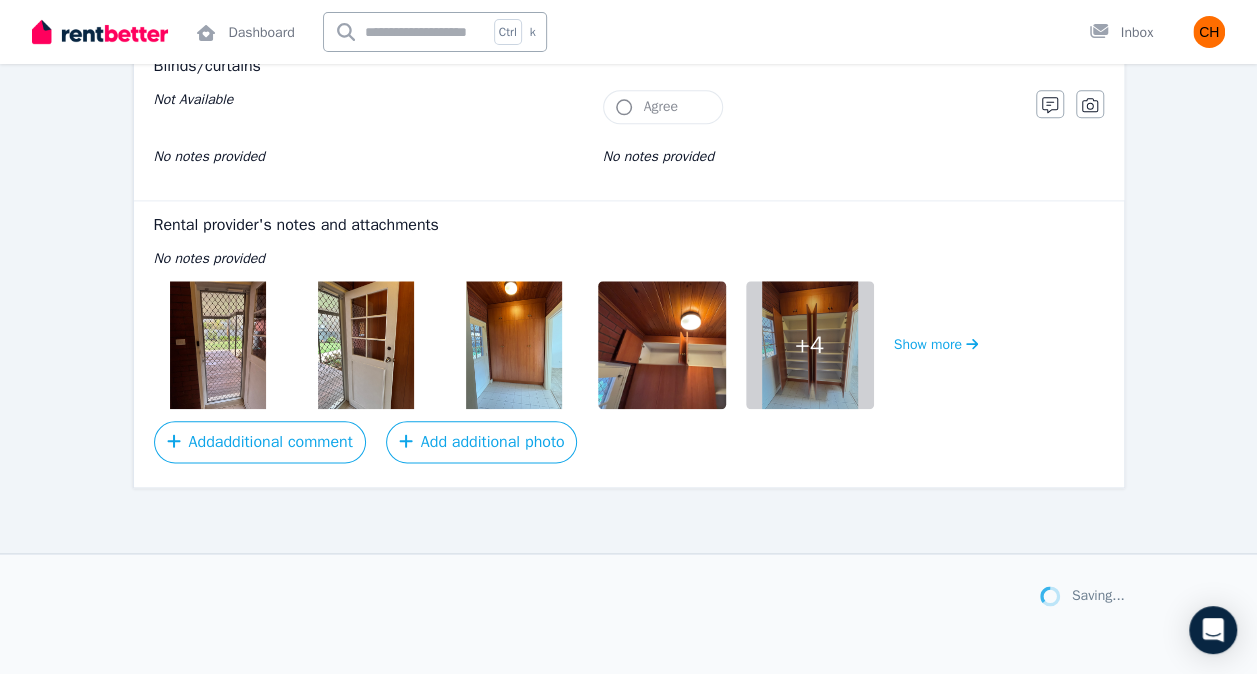 scroll, scrollTop: 963, scrollLeft: 0, axis: vertical 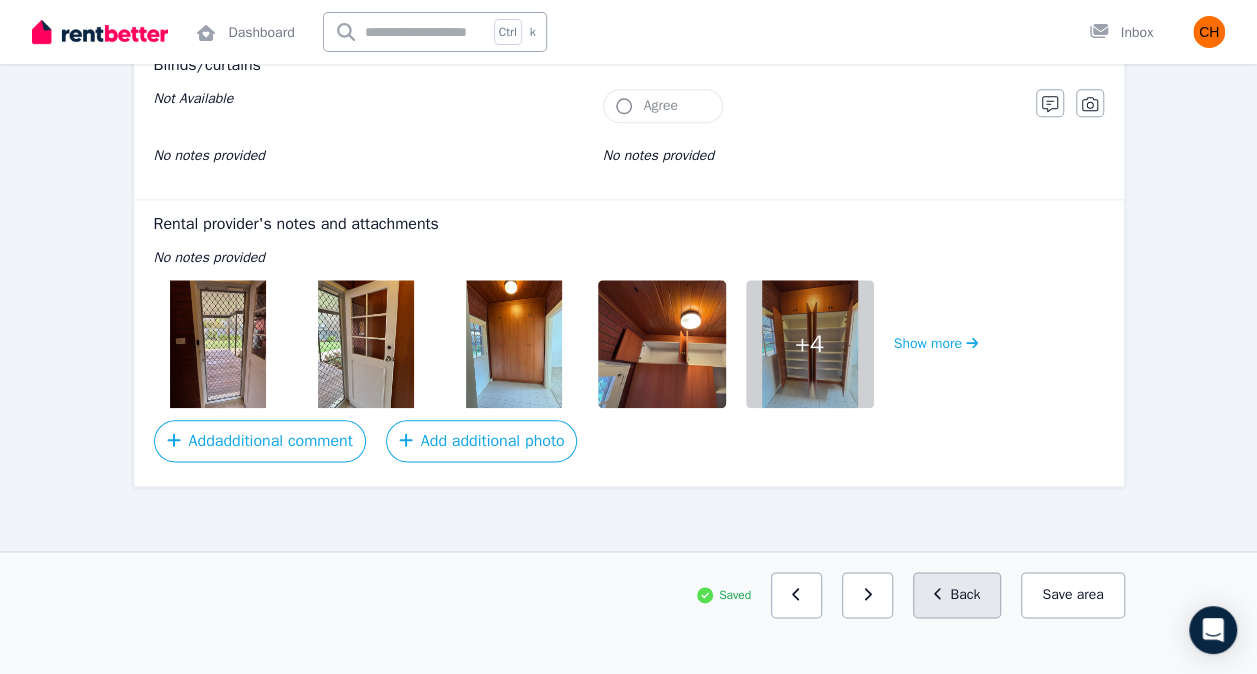 click on "Back" at bounding box center [957, 595] 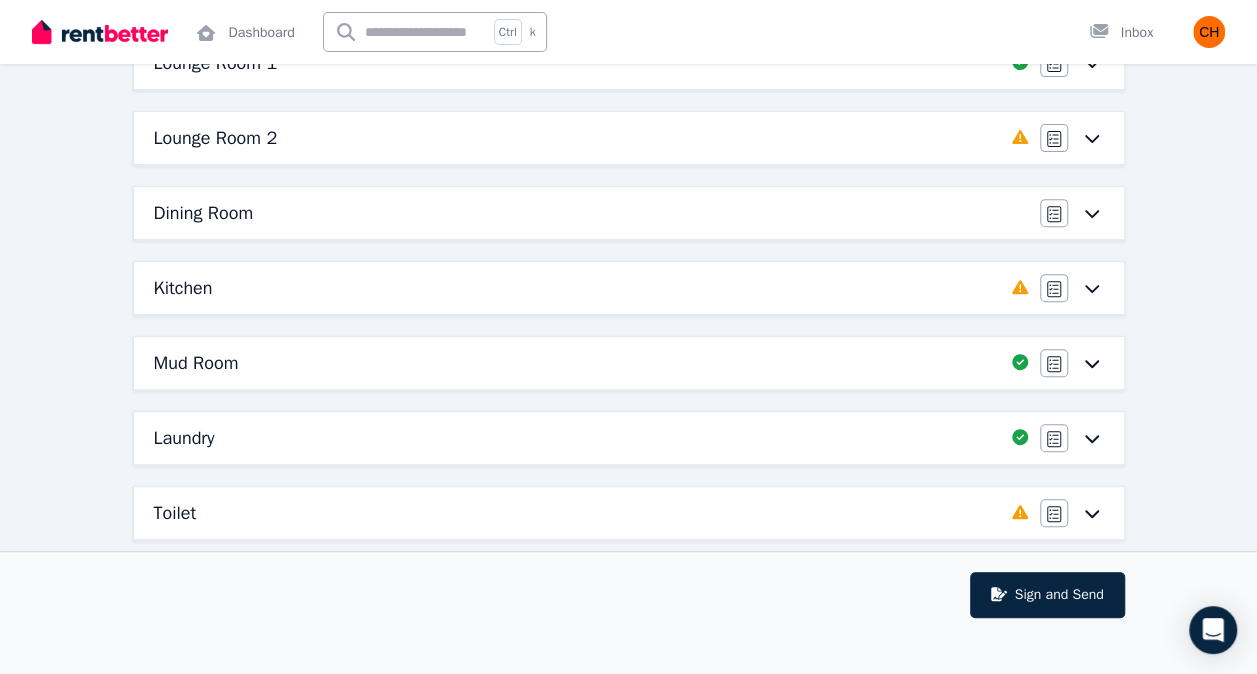 scroll, scrollTop: 0, scrollLeft: 0, axis: both 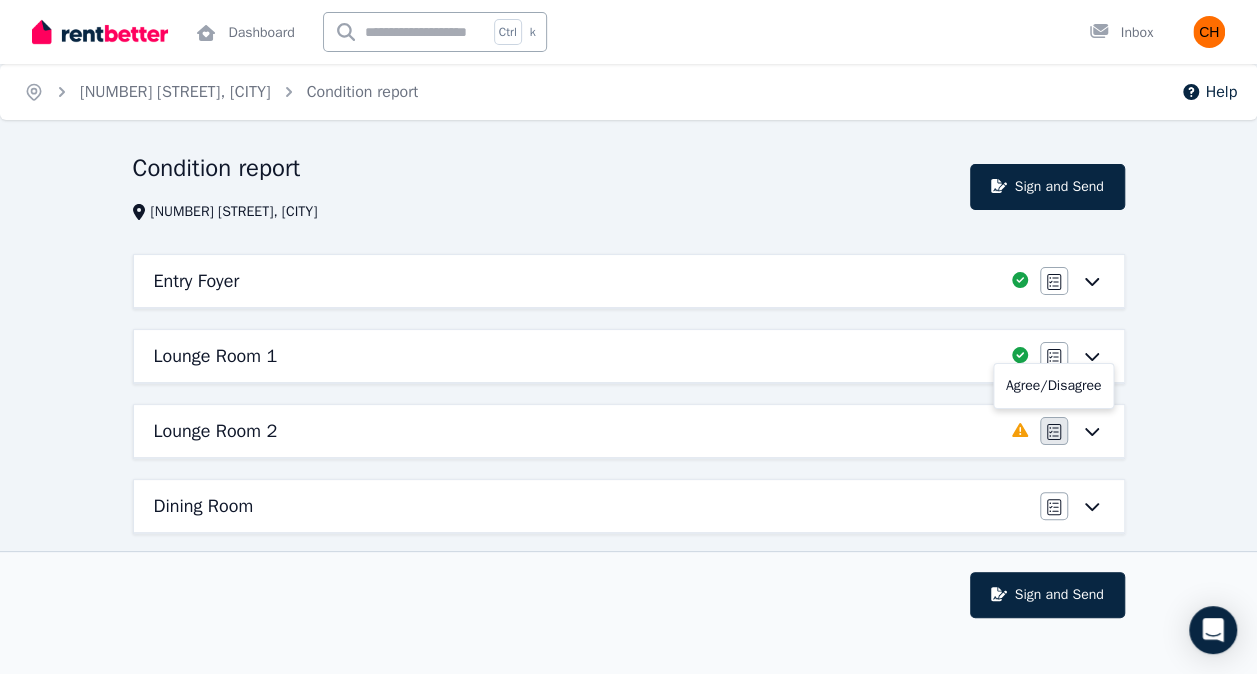 click 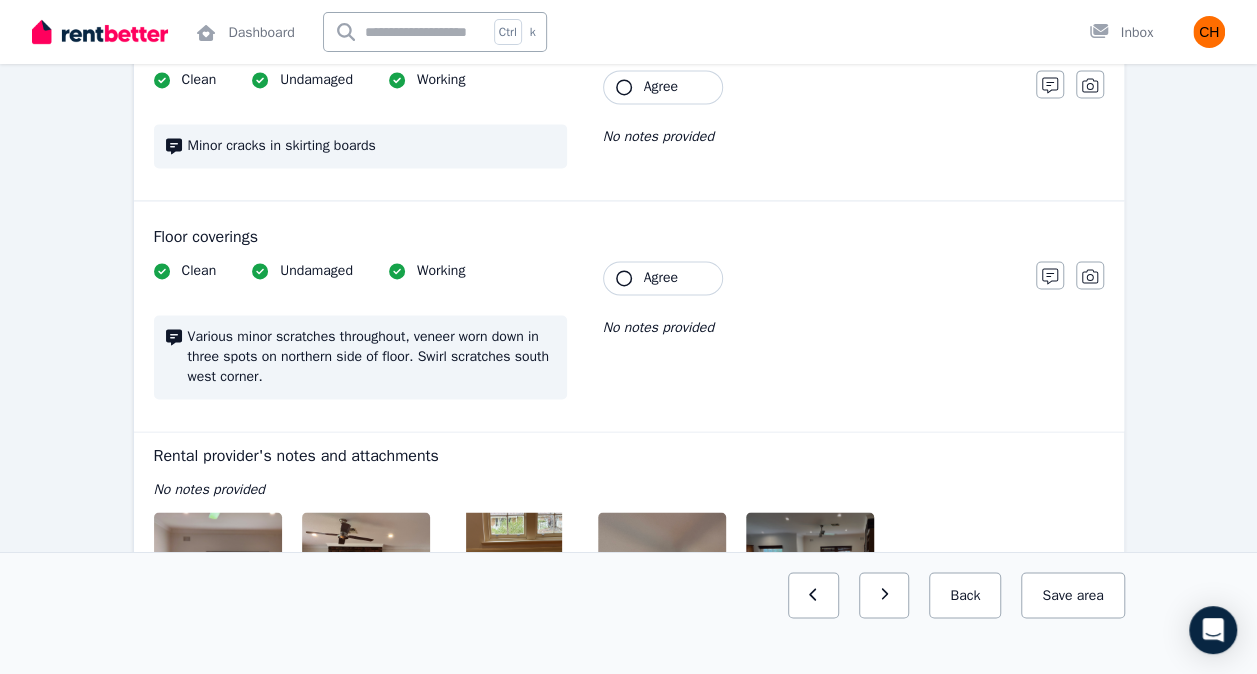 scroll, scrollTop: 1383, scrollLeft: 0, axis: vertical 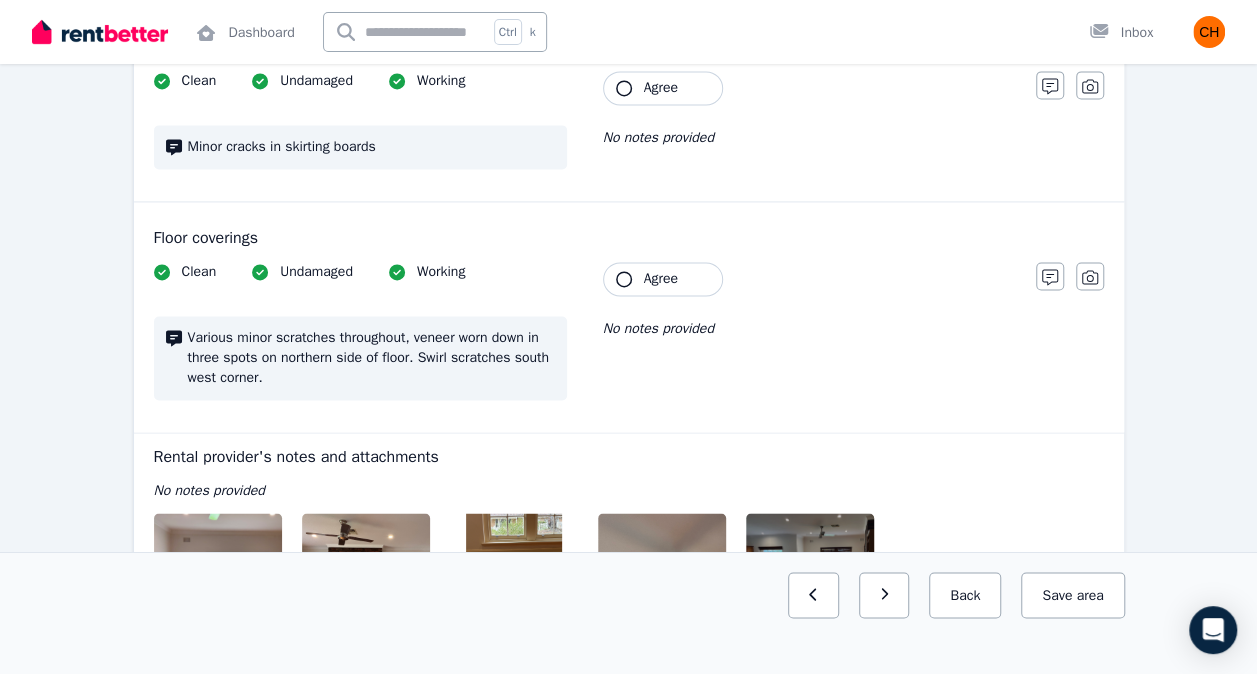 click on "Agree" at bounding box center [663, 279] 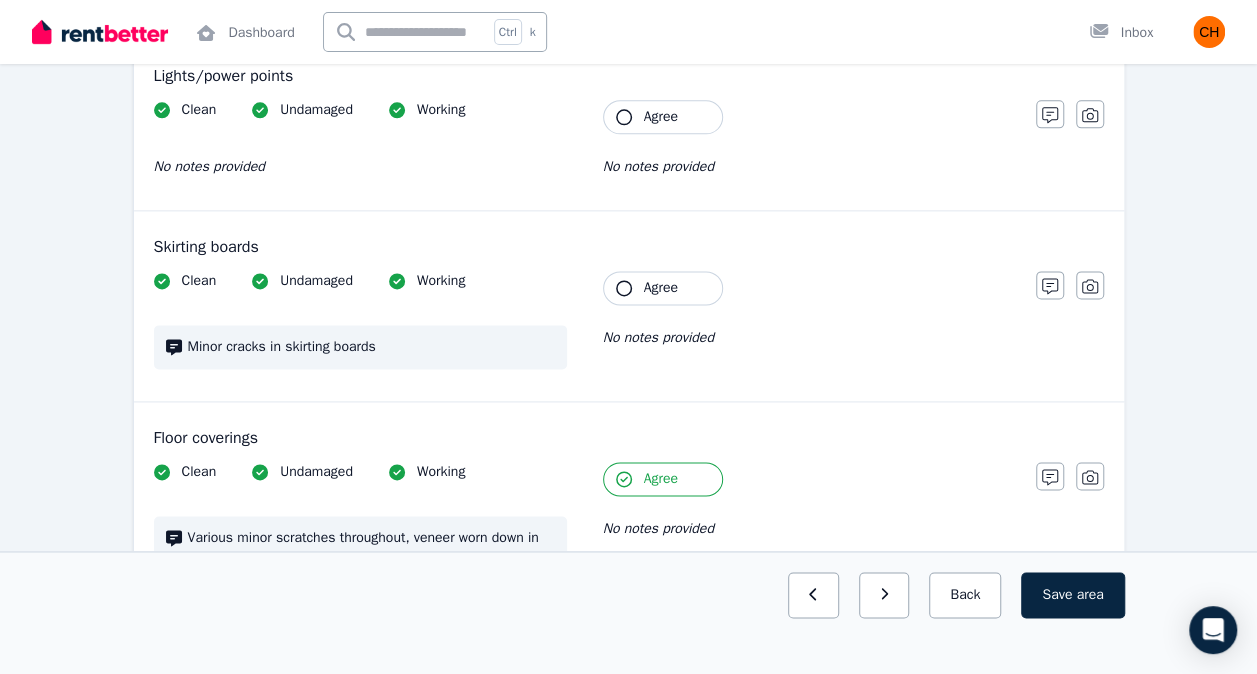 click on "Agree" at bounding box center [661, 288] 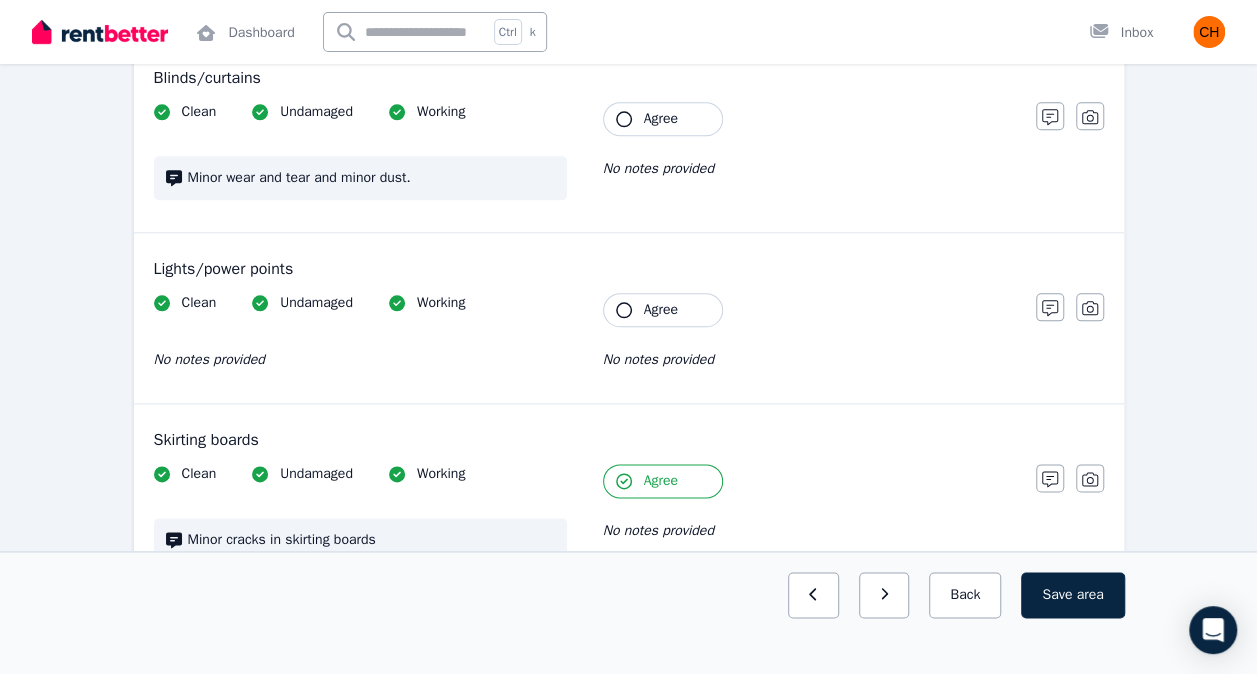 scroll, scrollTop: 989, scrollLeft: 0, axis: vertical 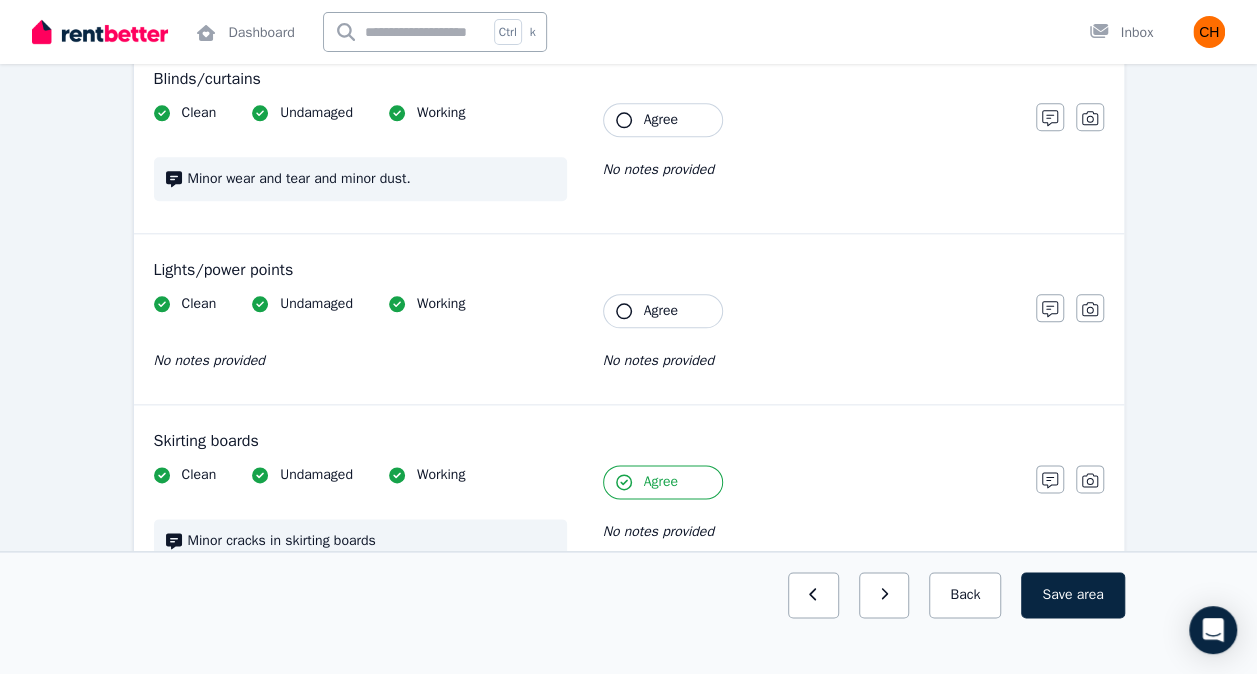 click on "Lights/power points Clean Undamaged Working No notes provided Tenant Agree No notes provided Notes Photo" at bounding box center (629, 319) 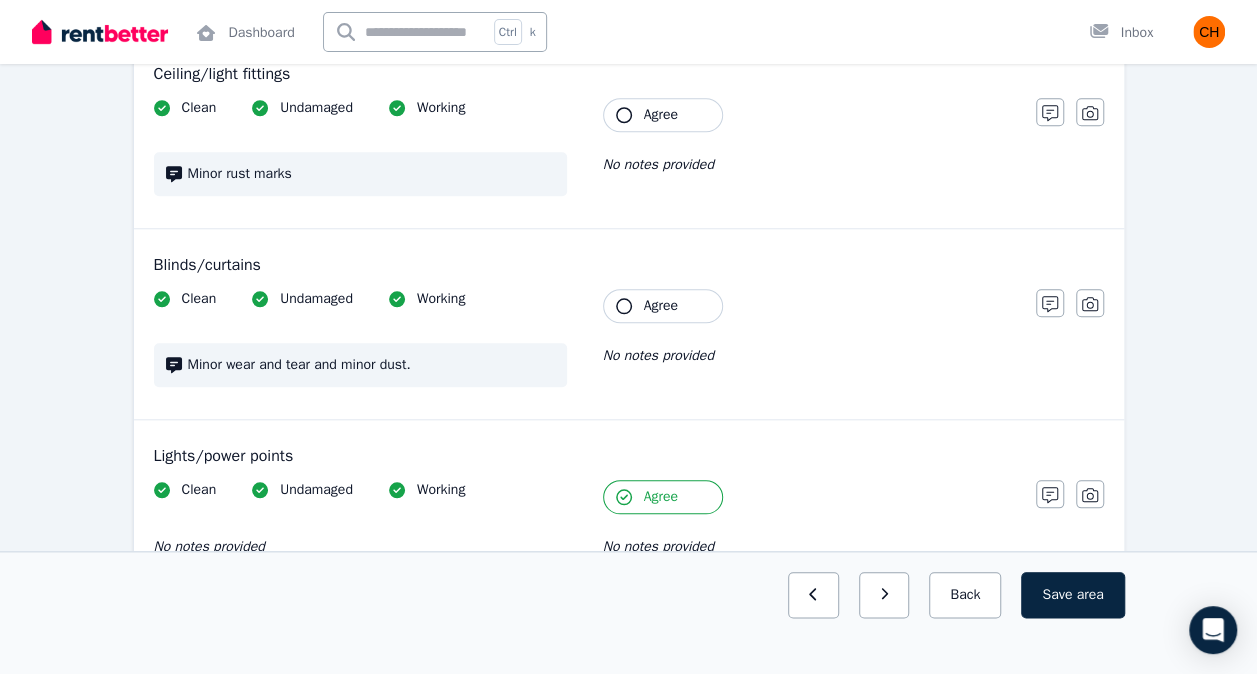click on "Agree" at bounding box center [661, 306] 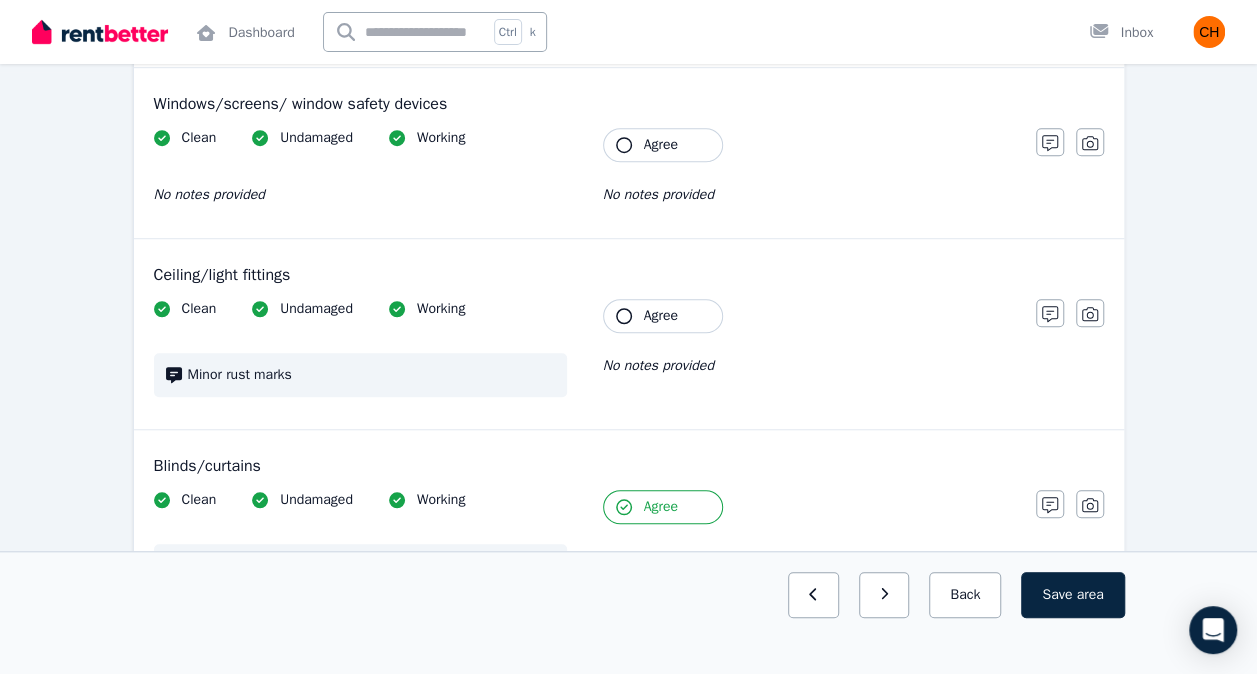click on "Agree" at bounding box center (661, 316) 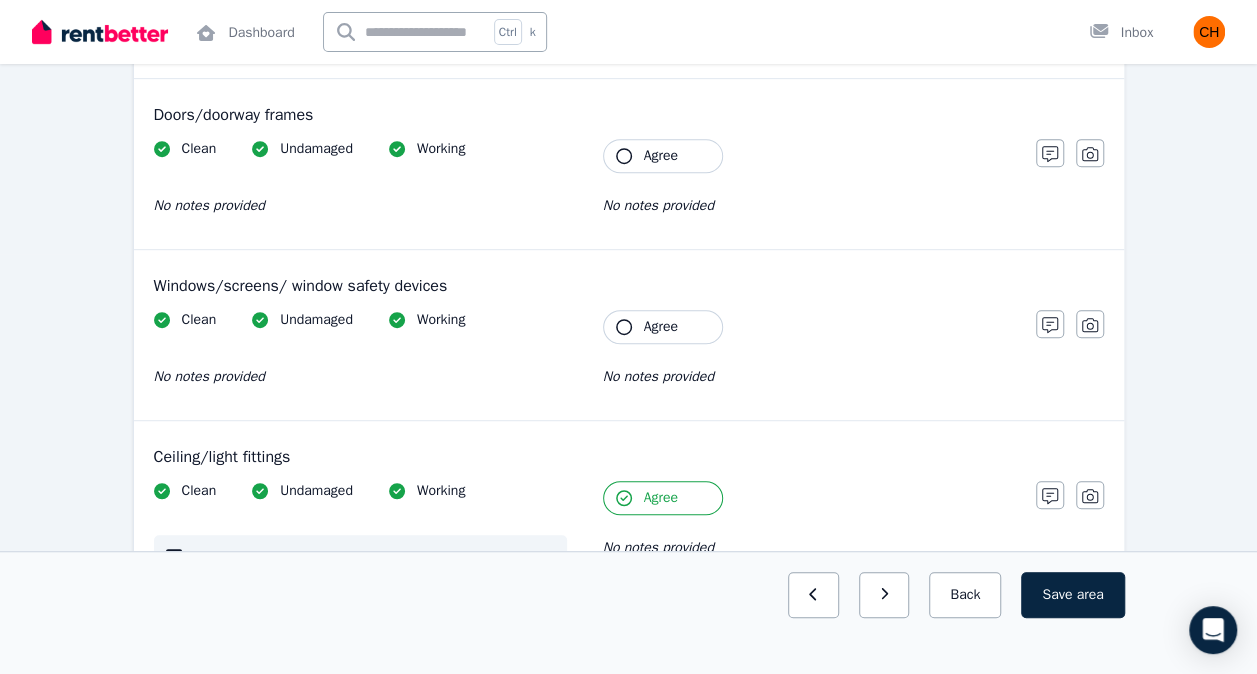 click on "Agree" at bounding box center (663, 327) 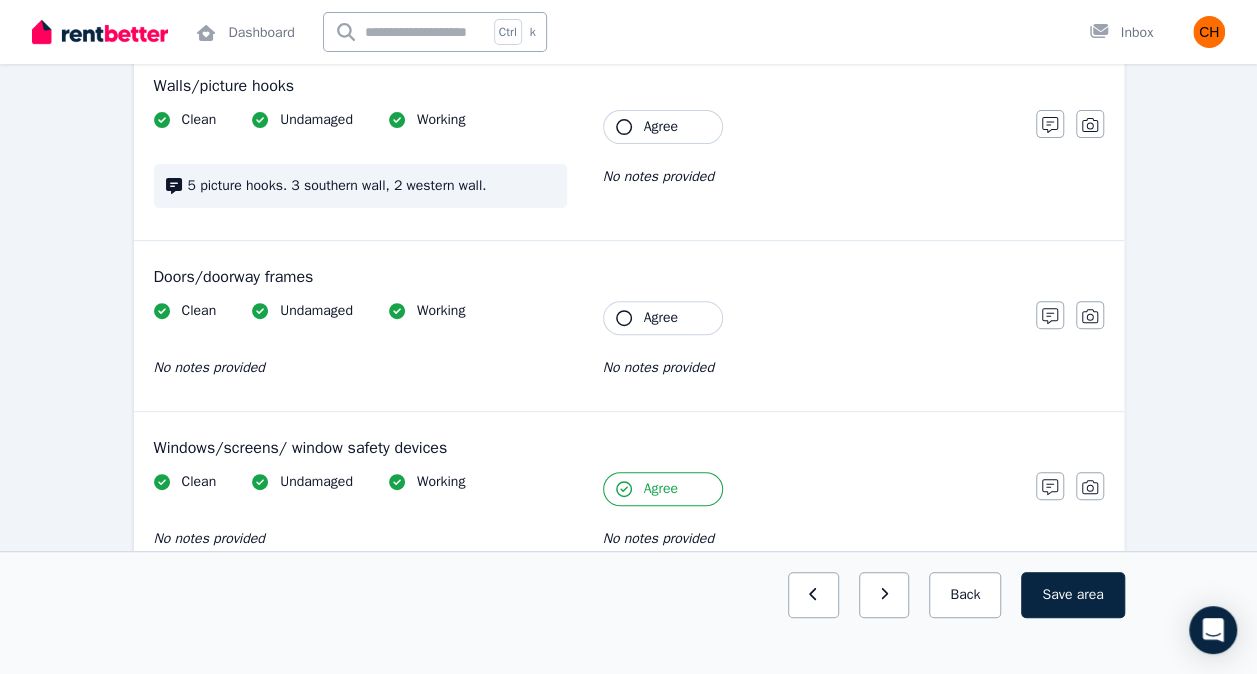 click on "Agree" at bounding box center (661, 318) 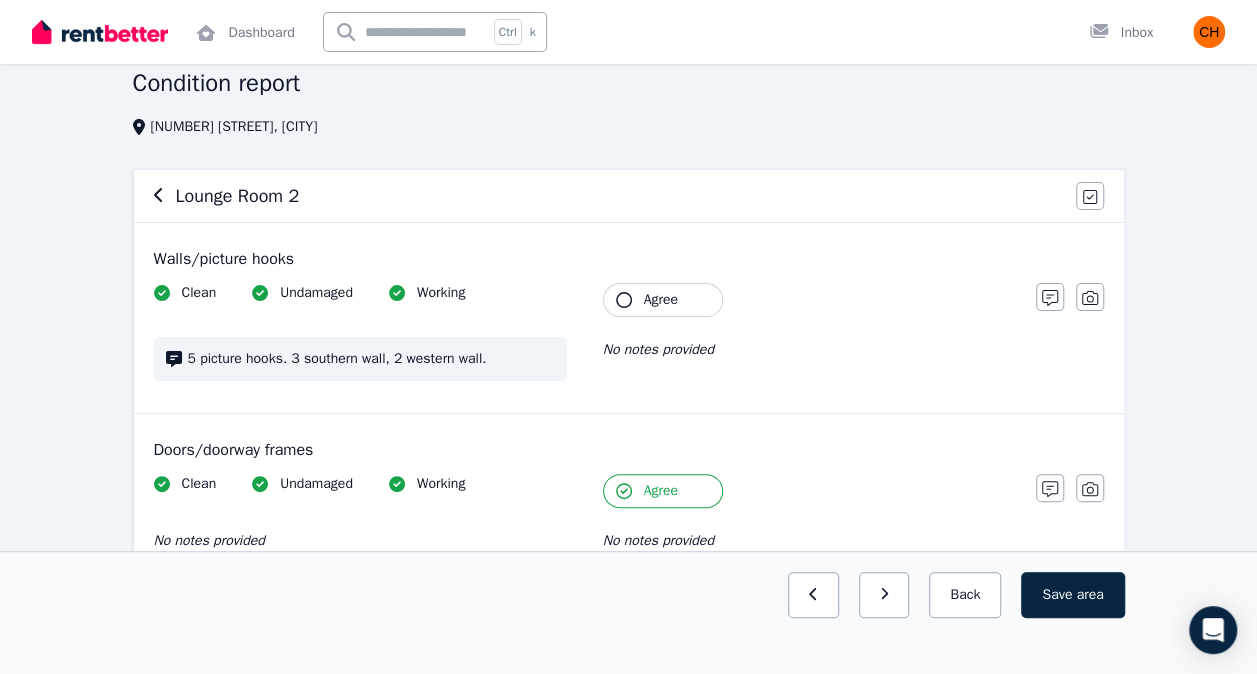 scroll, scrollTop: 82, scrollLeft: 0, axis: vertical 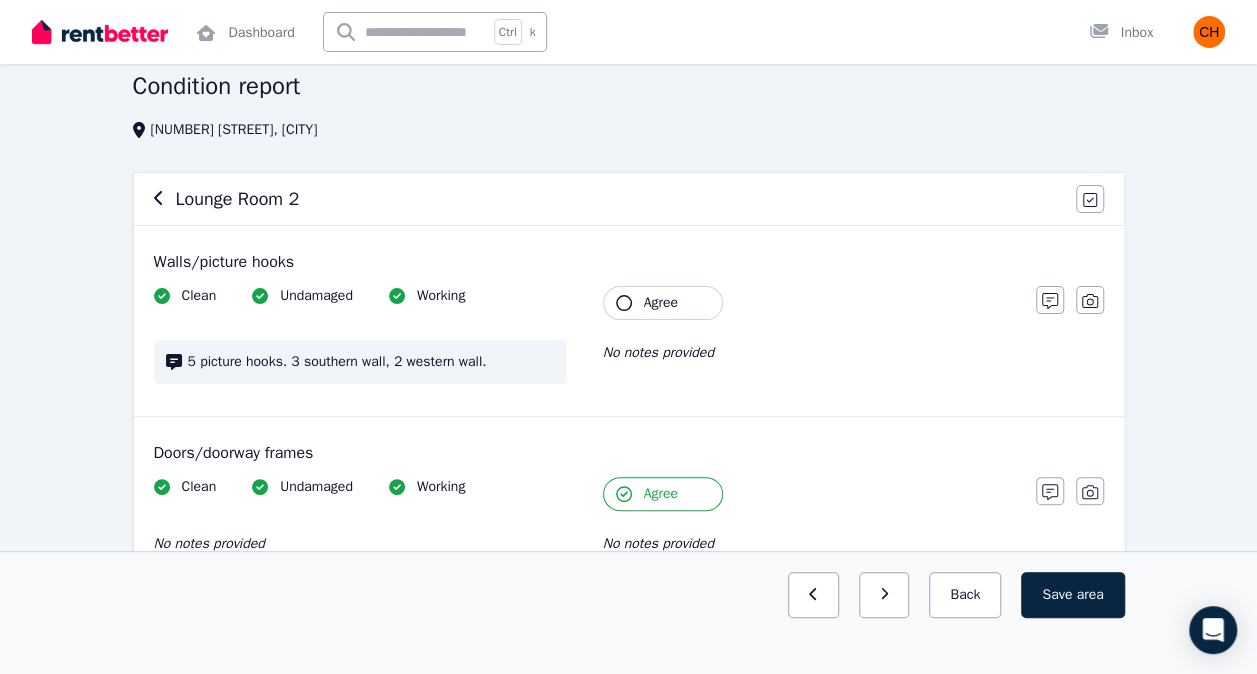 click on "Agree" at bounding box center [661, 303] 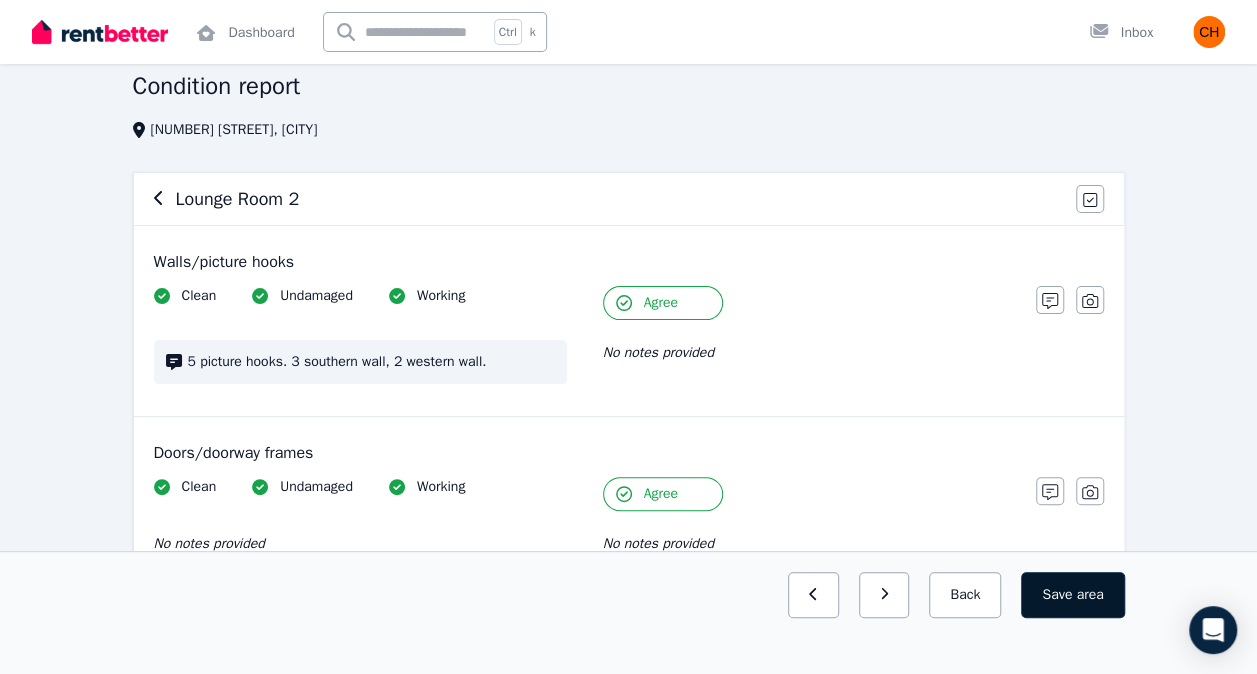 click on "Save   area" at bounding box center [1072, 595] 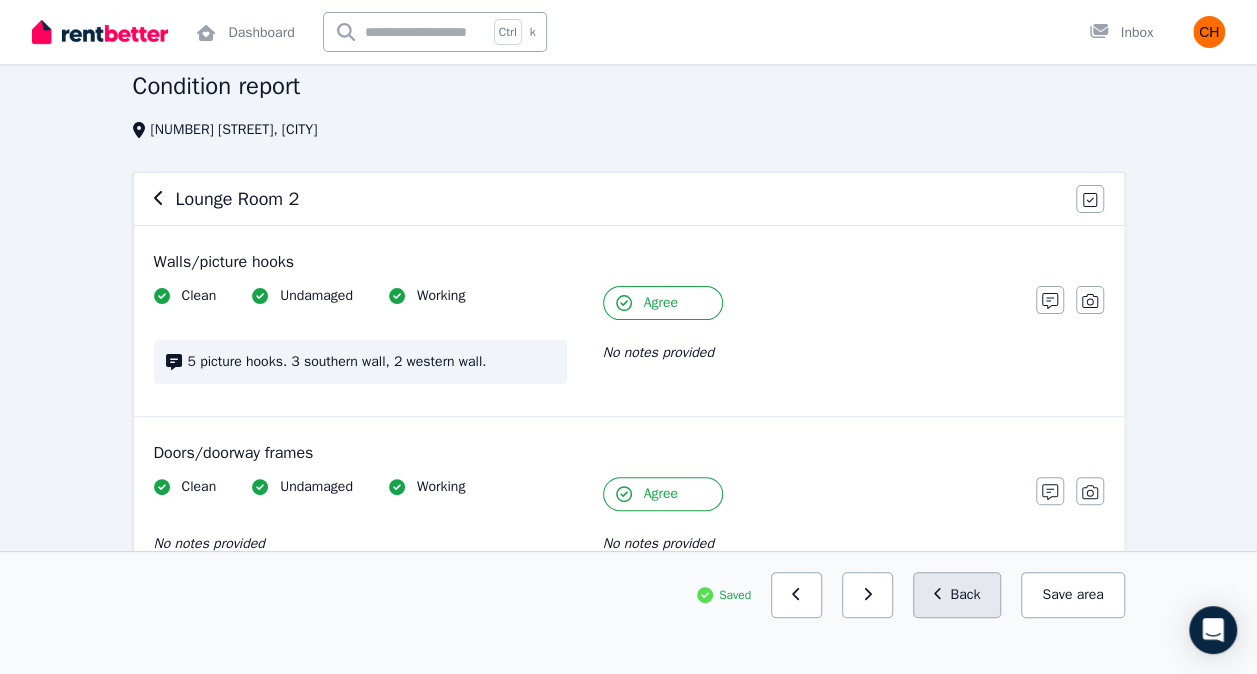 click on "Back" at bounding box center (957, 595) 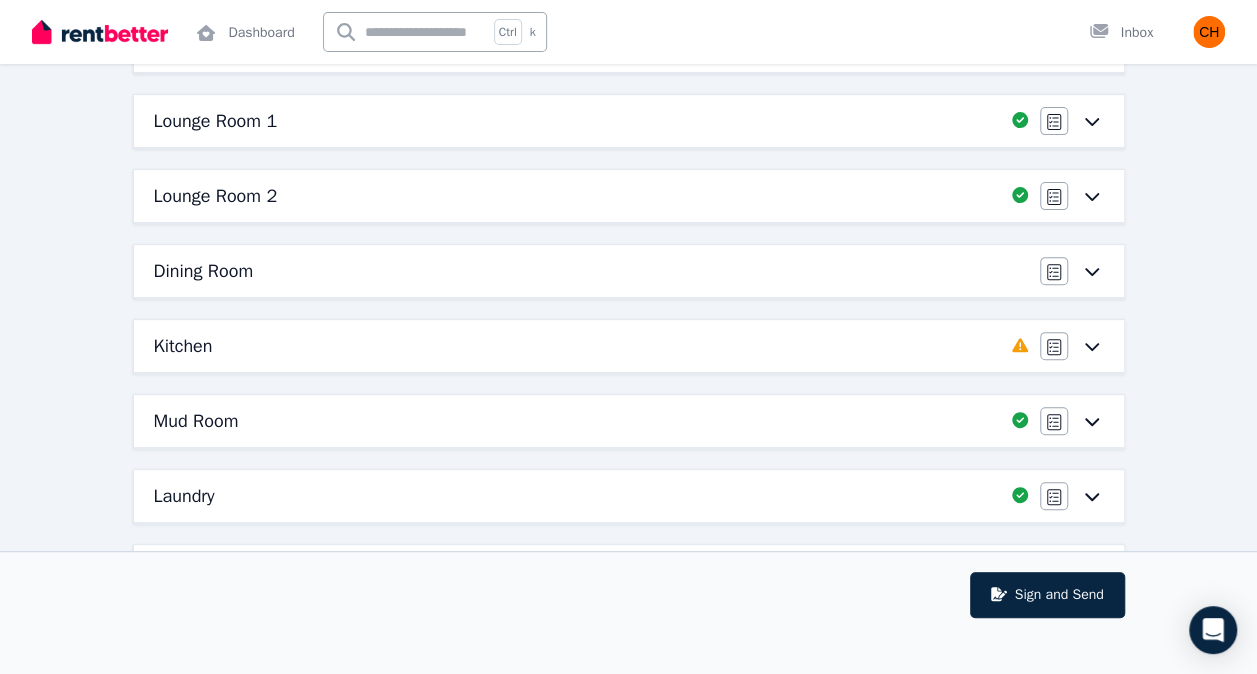 scroll, scrollTop: 236, scrollLeft: 0, axis: vertical 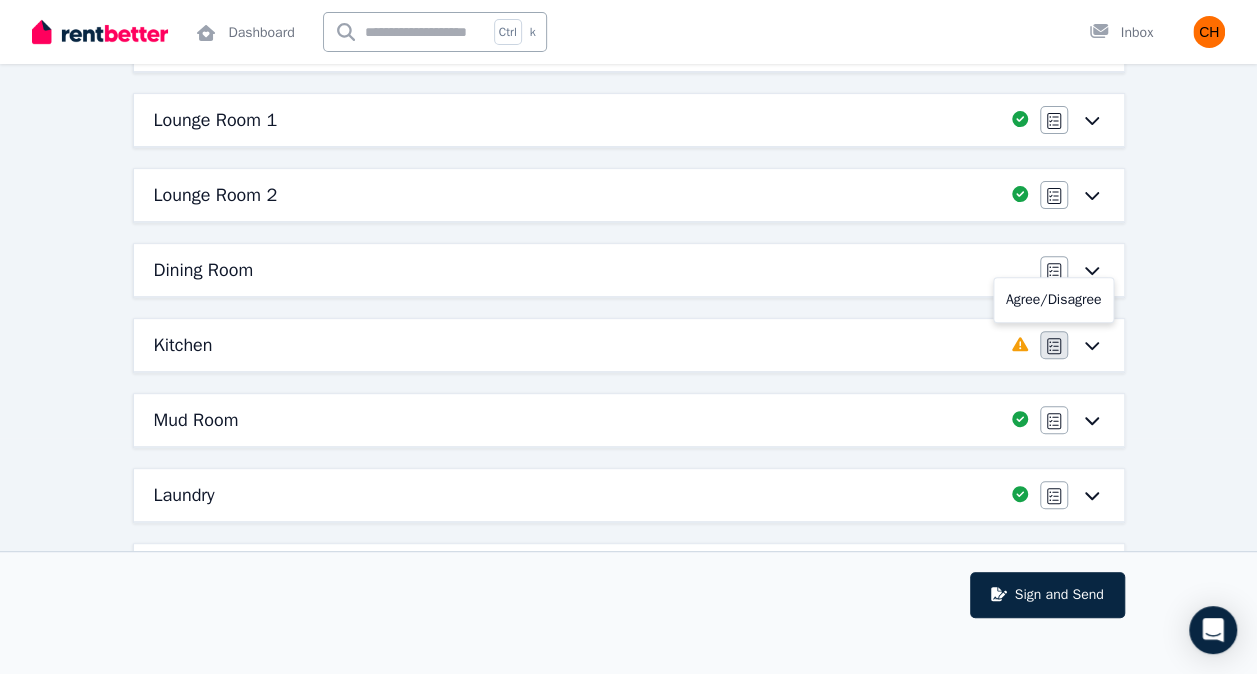 click at bounding box center [1054, 345] 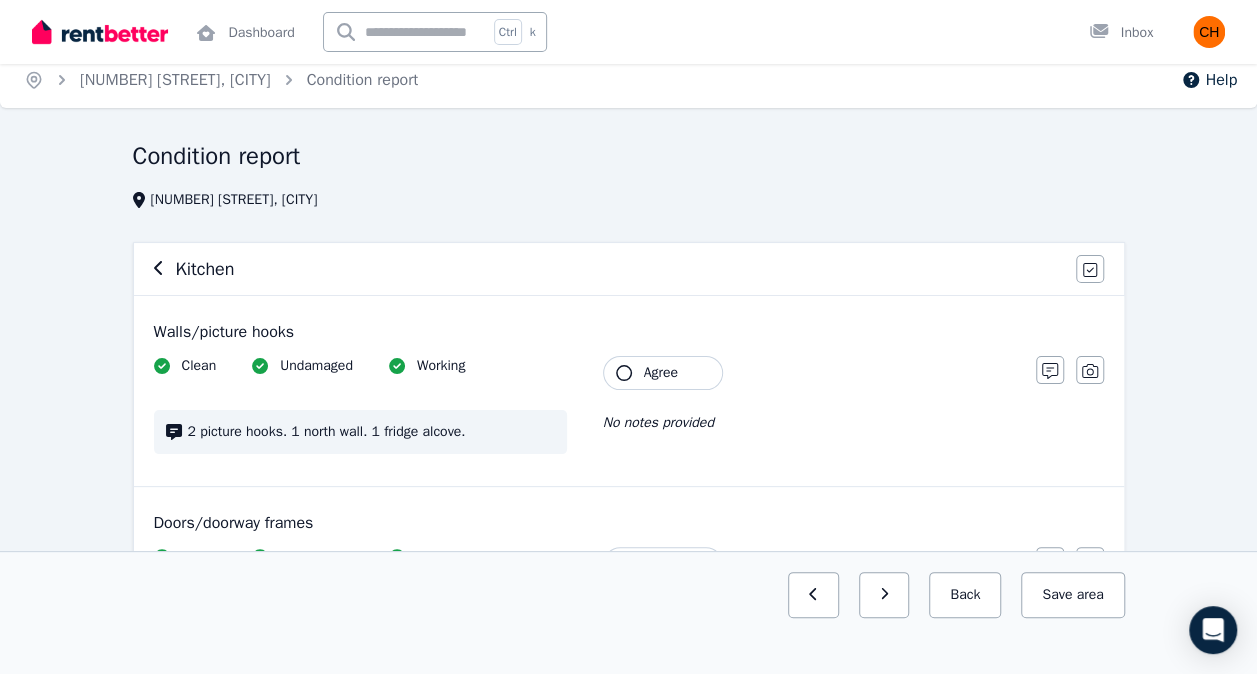 scroll, scrollTop: 10, scrollLeft: 0, axis: vertical 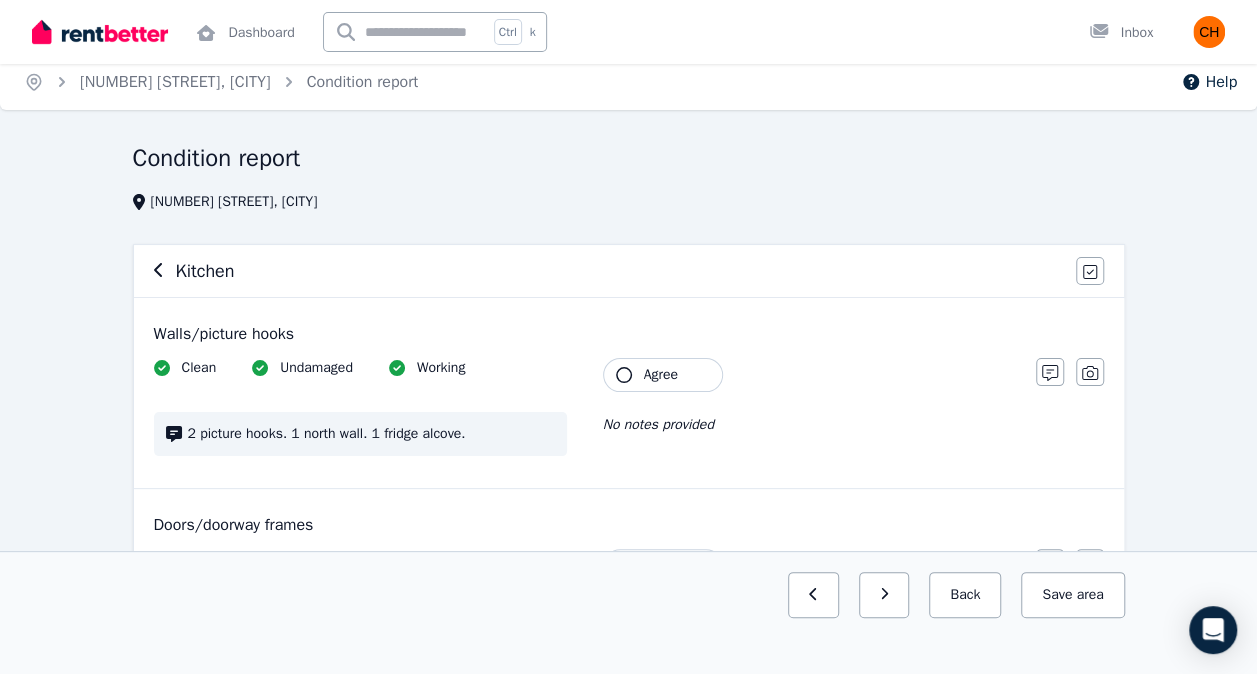 click on "Agree" at bounding box center (661, 375) 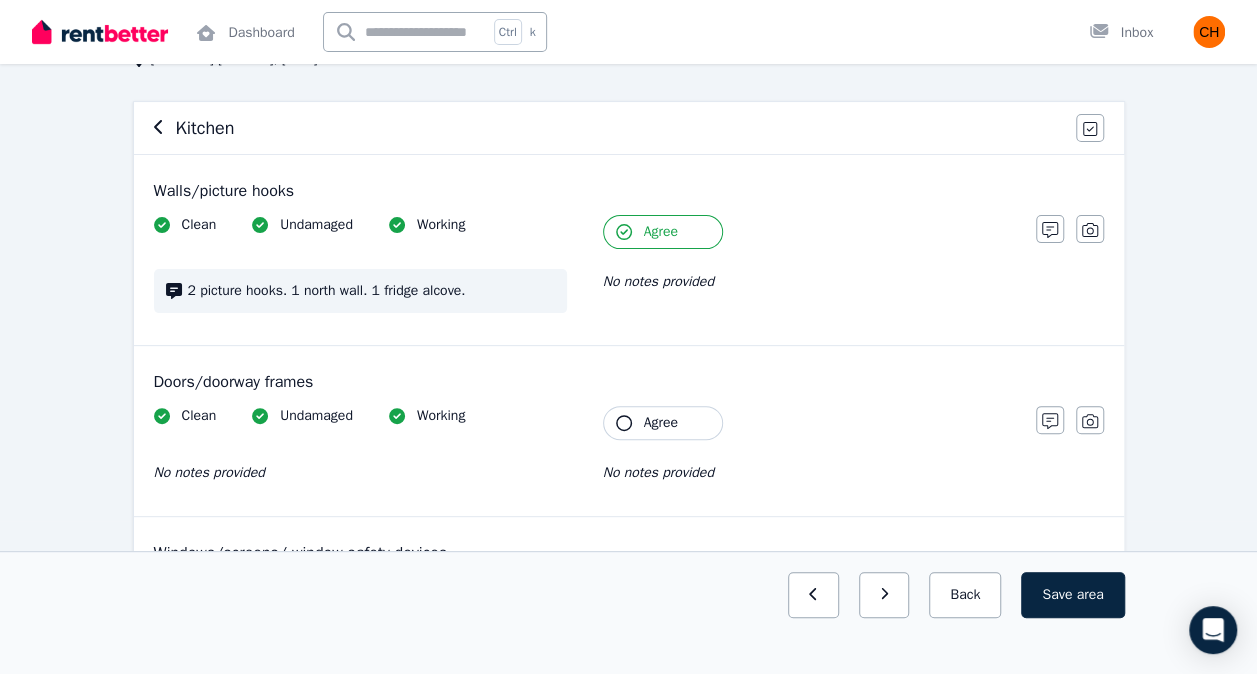scroll, scrollTop: 156, scrollLeft: 0, axis: vertical 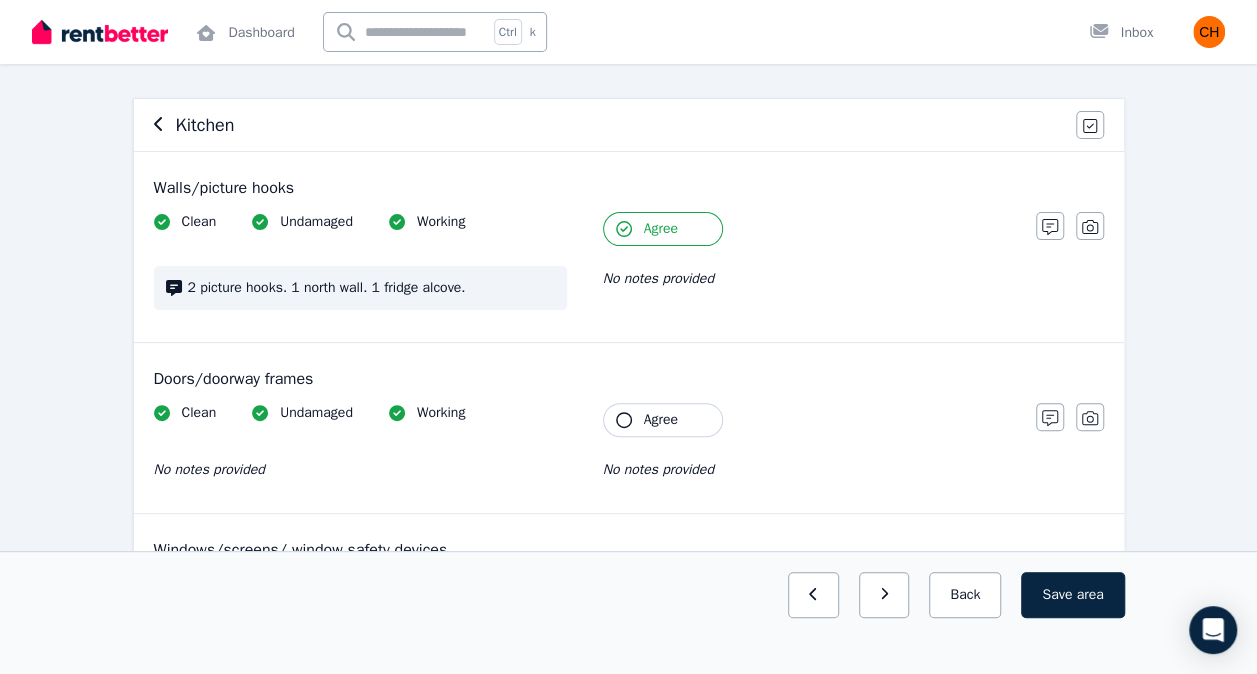 click on "Agree" at bounding box center [661, 420] 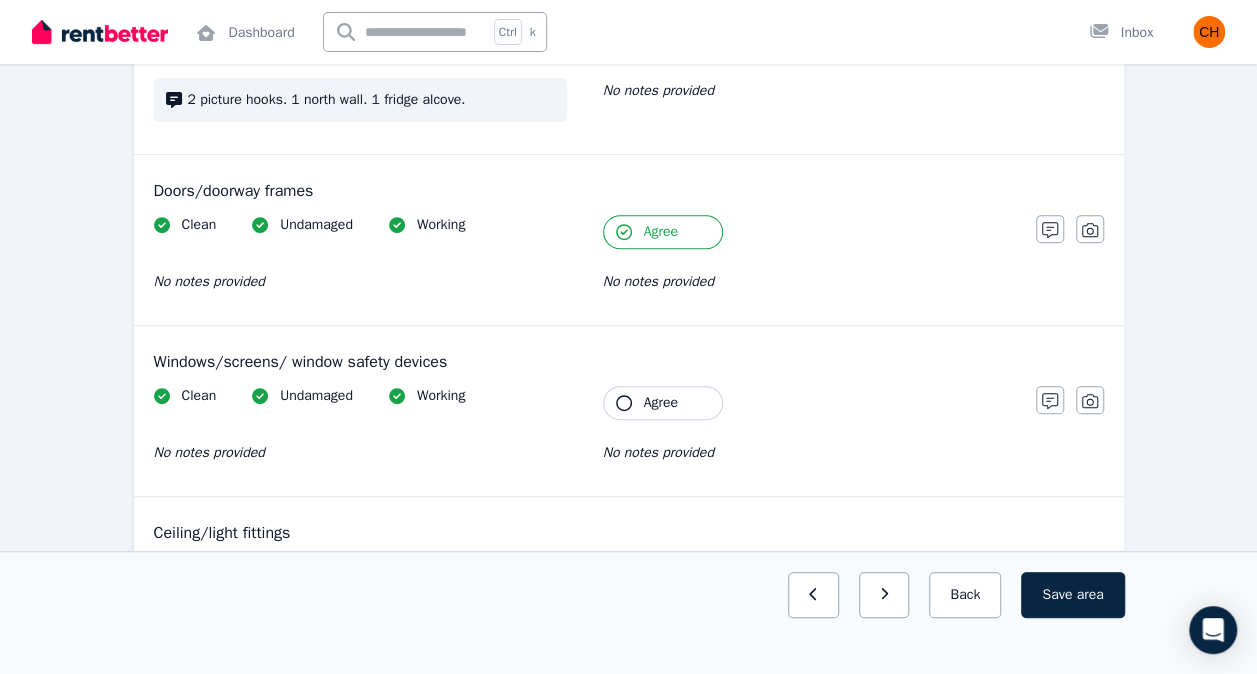 scroll, scrollTop: 345, scrollLeft: 0, axis: vertical 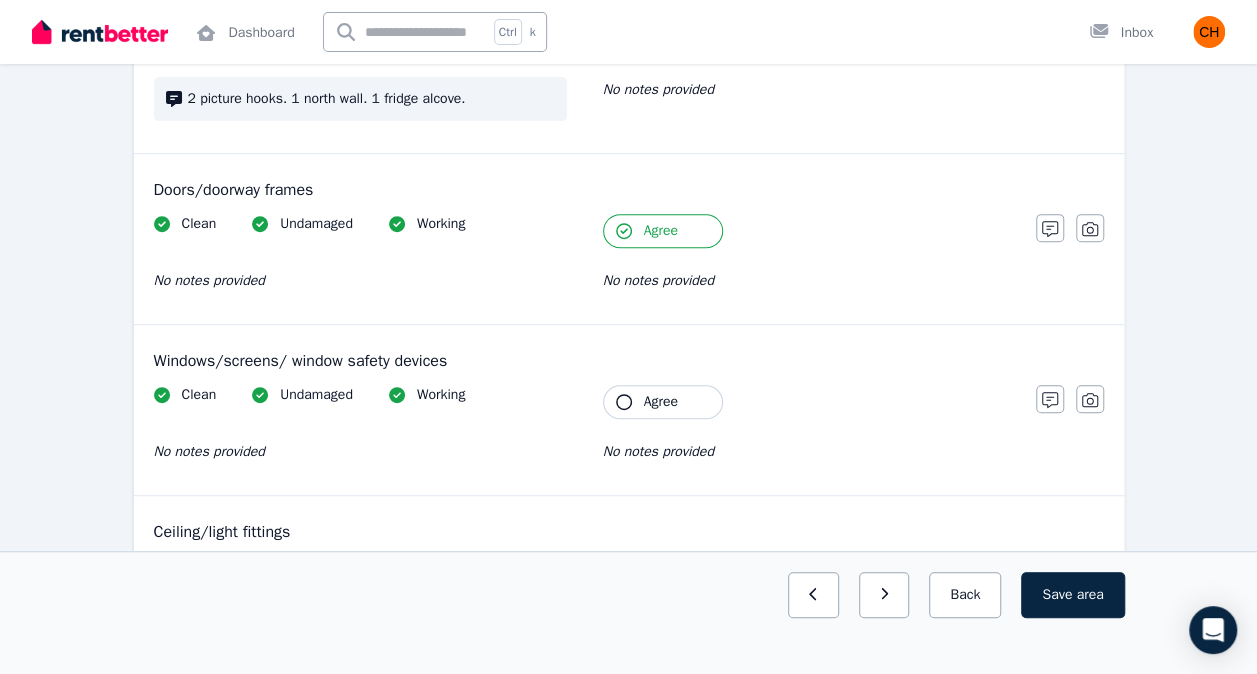 click on "Agree" at bounding box center (663, 402) 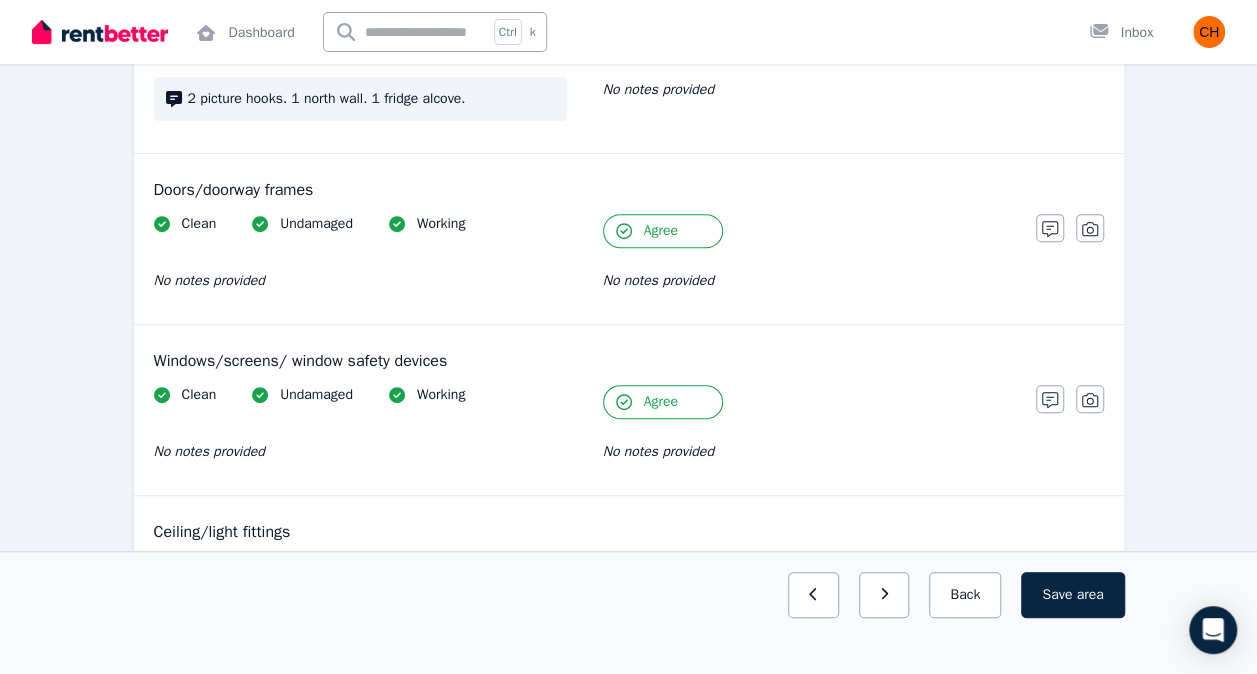 scroll, scrollTop: 419, scrollLeft: 0, axis: vertical 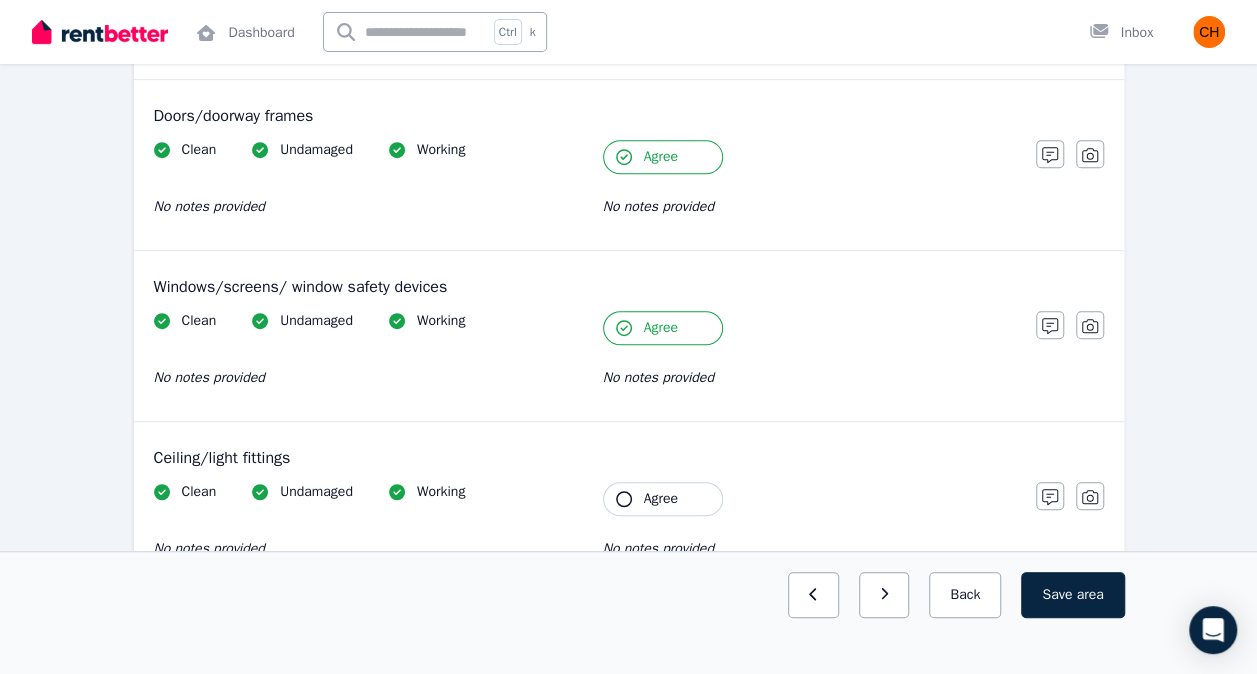 click on "Agree" at bounding box center (661, 499) 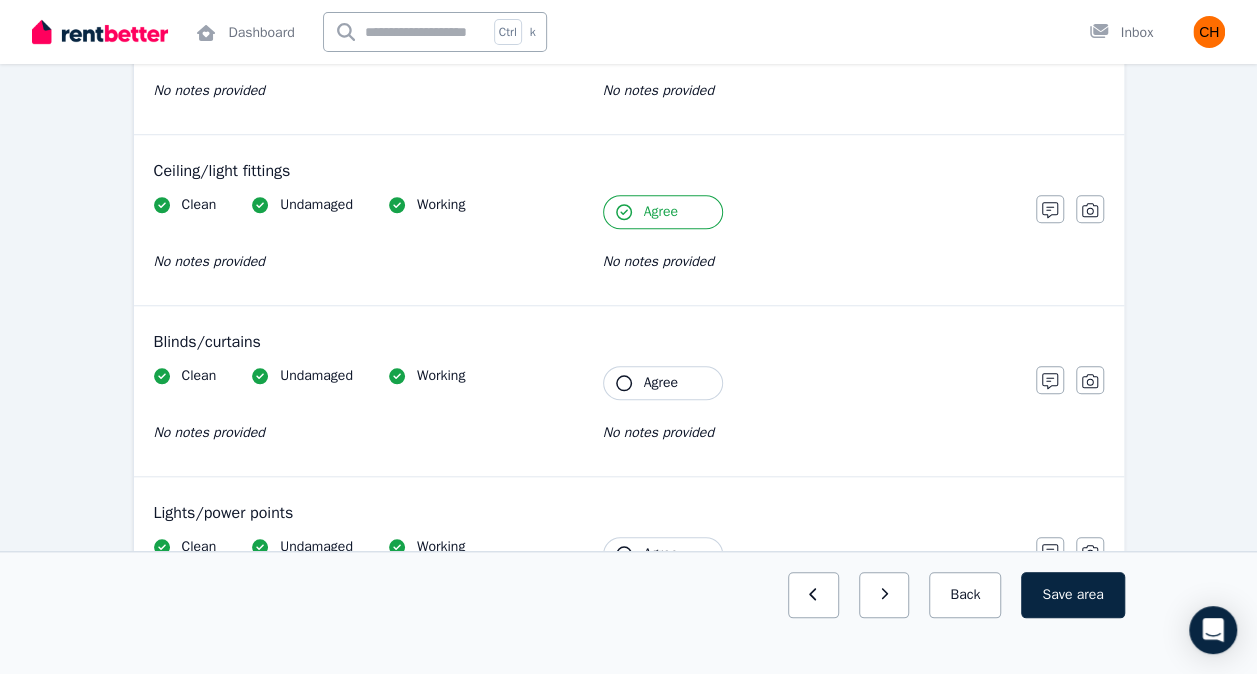 scroll, scrollTop: 709, scrollLeft: 0, axis: vertical 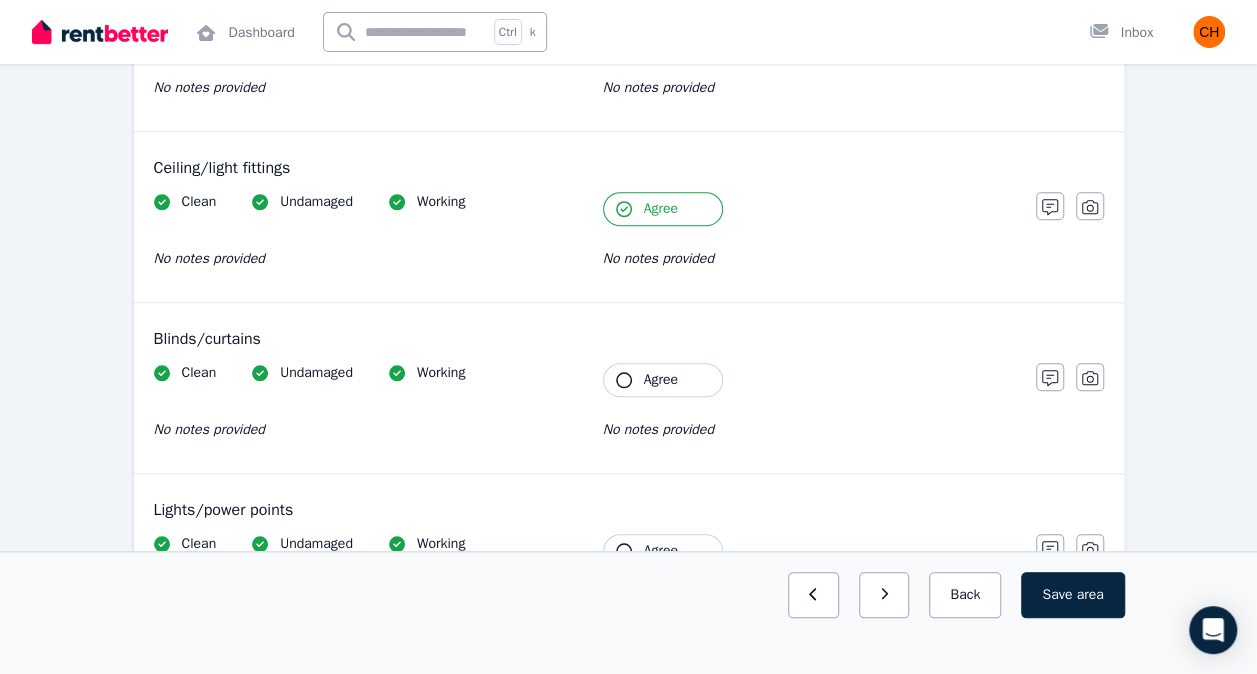 click on "Agree" at bounding box center (663, 380) 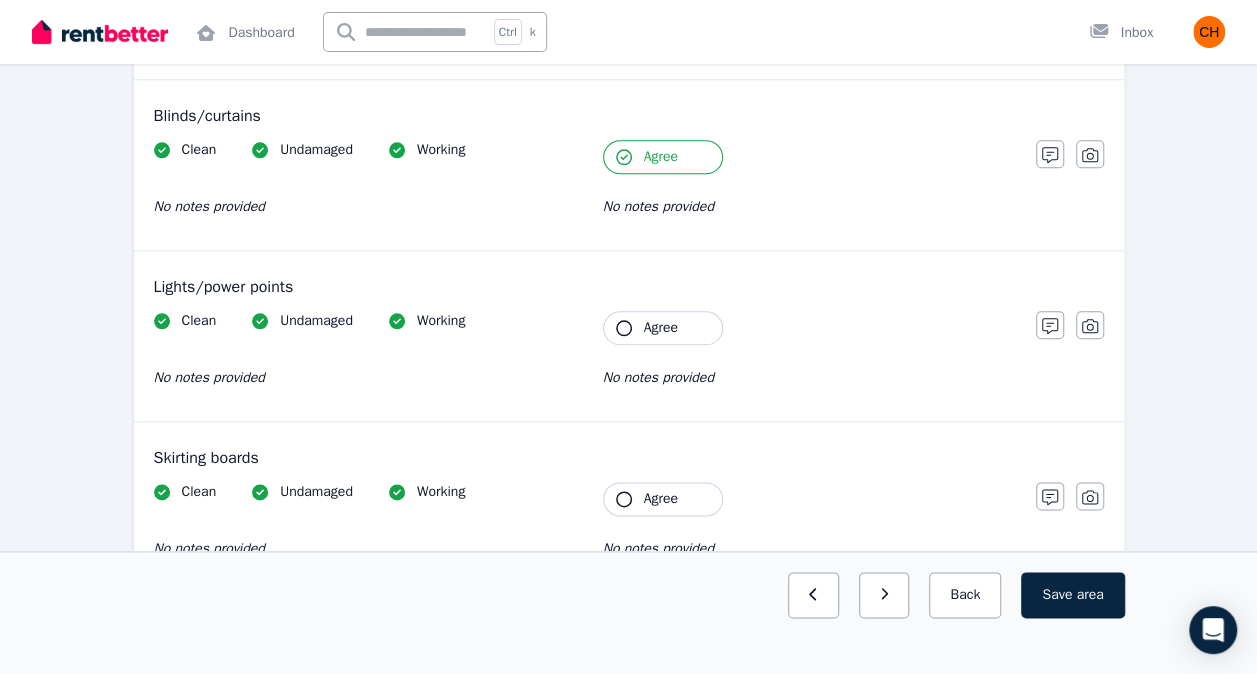 scroll, scrollTop: 933, scrollLeft: 0, axis: vertical 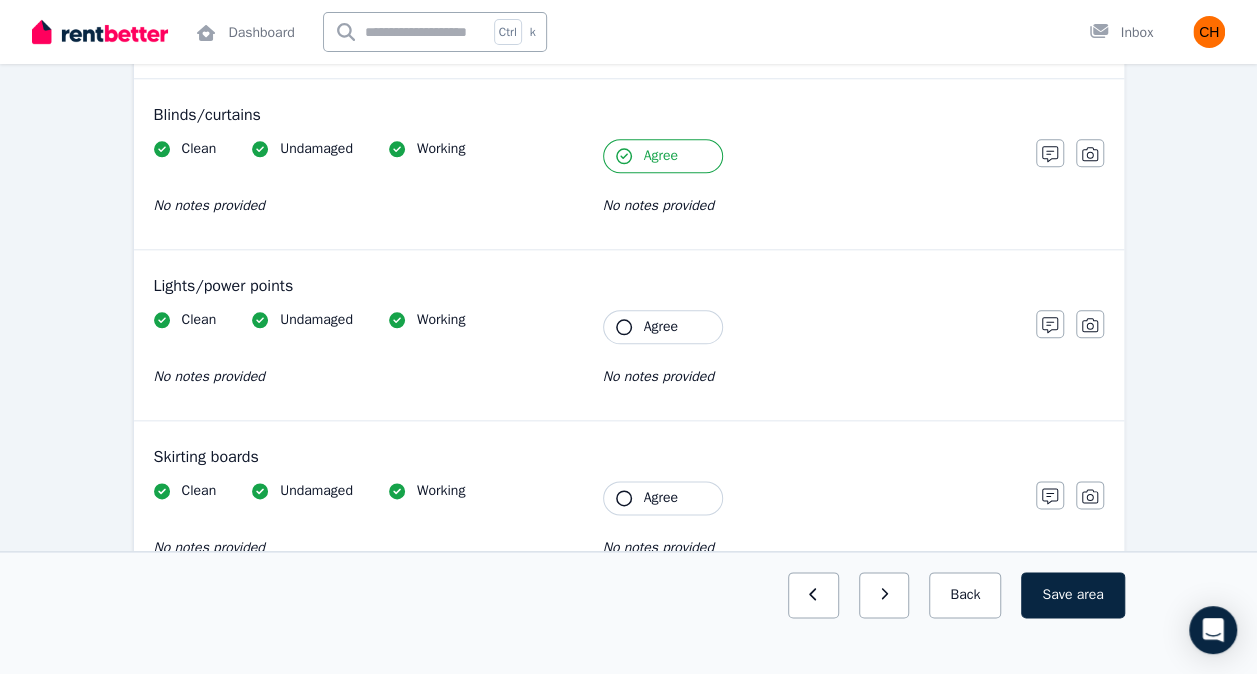 click on "Agree" at bounding box center (663, 327) 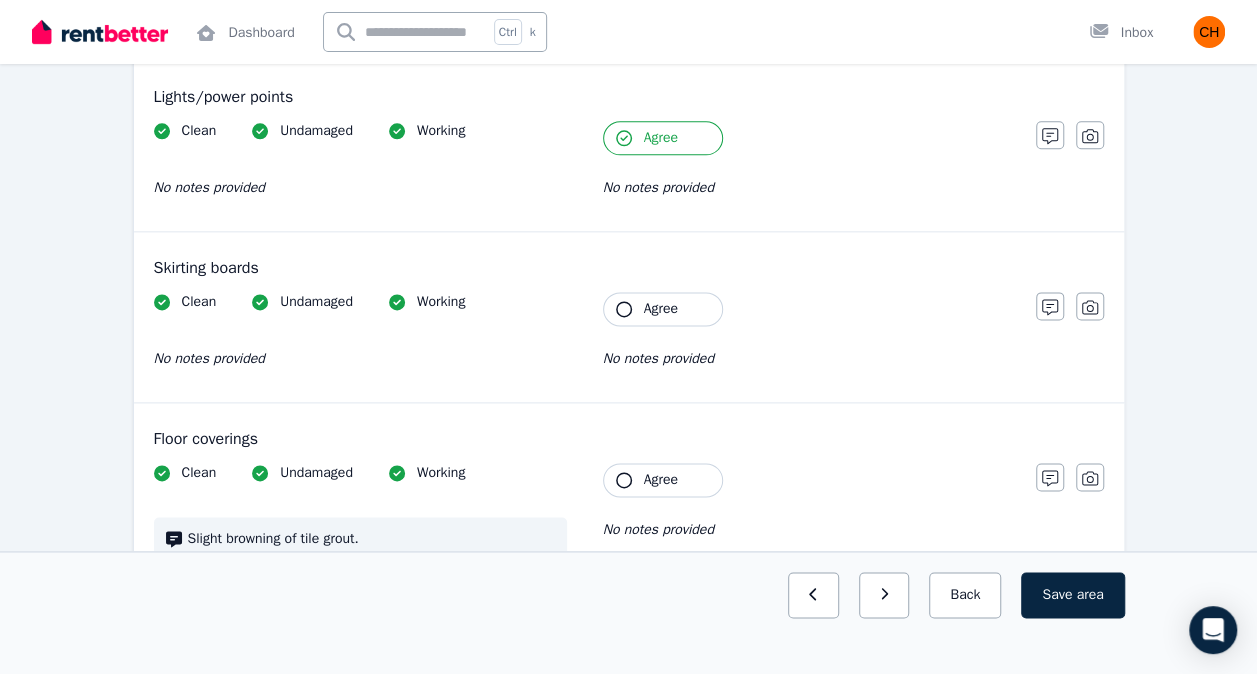 scroll, scrollTop: 1132, scrollLeft: 0, axis: vertical 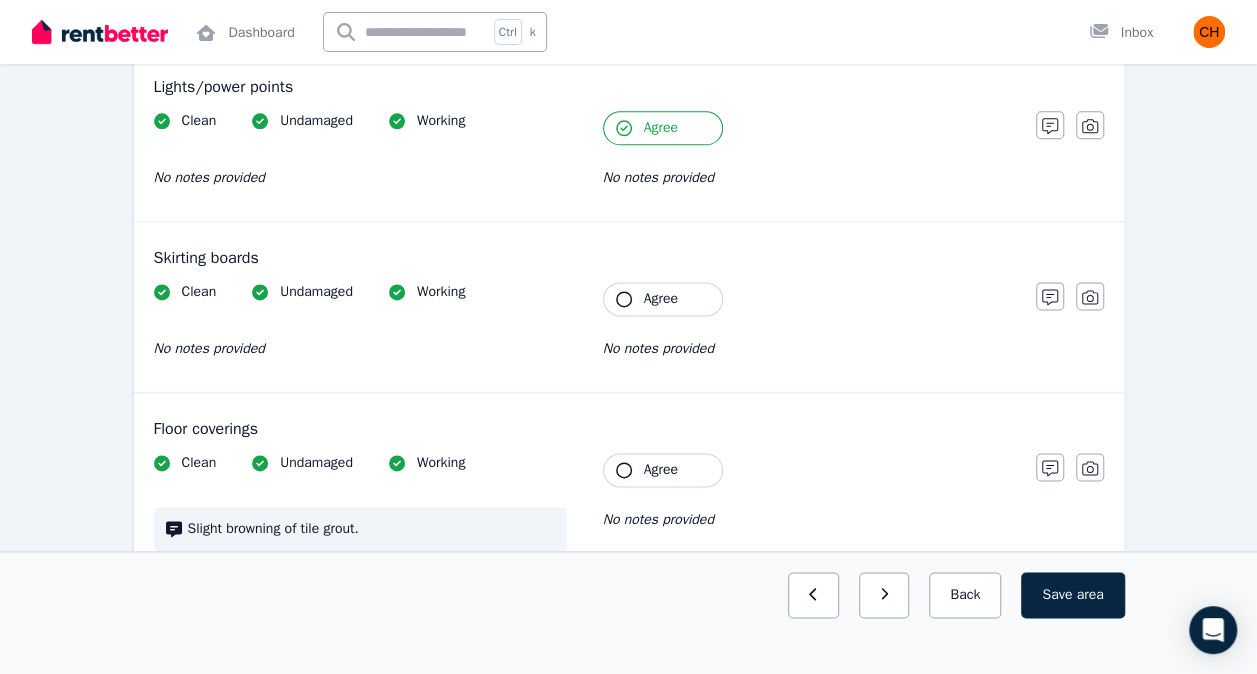 click on "Agree" at bounding box center (663, 299) 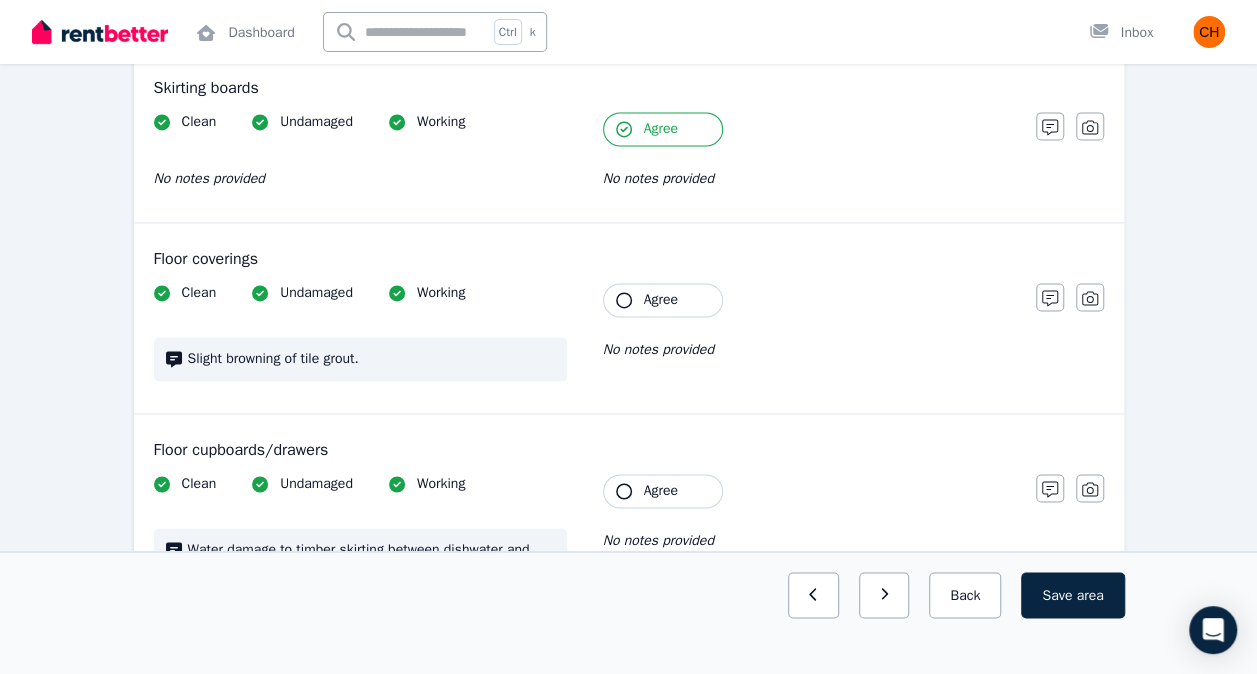 click on "Agree" at bounding box center [663, 300] 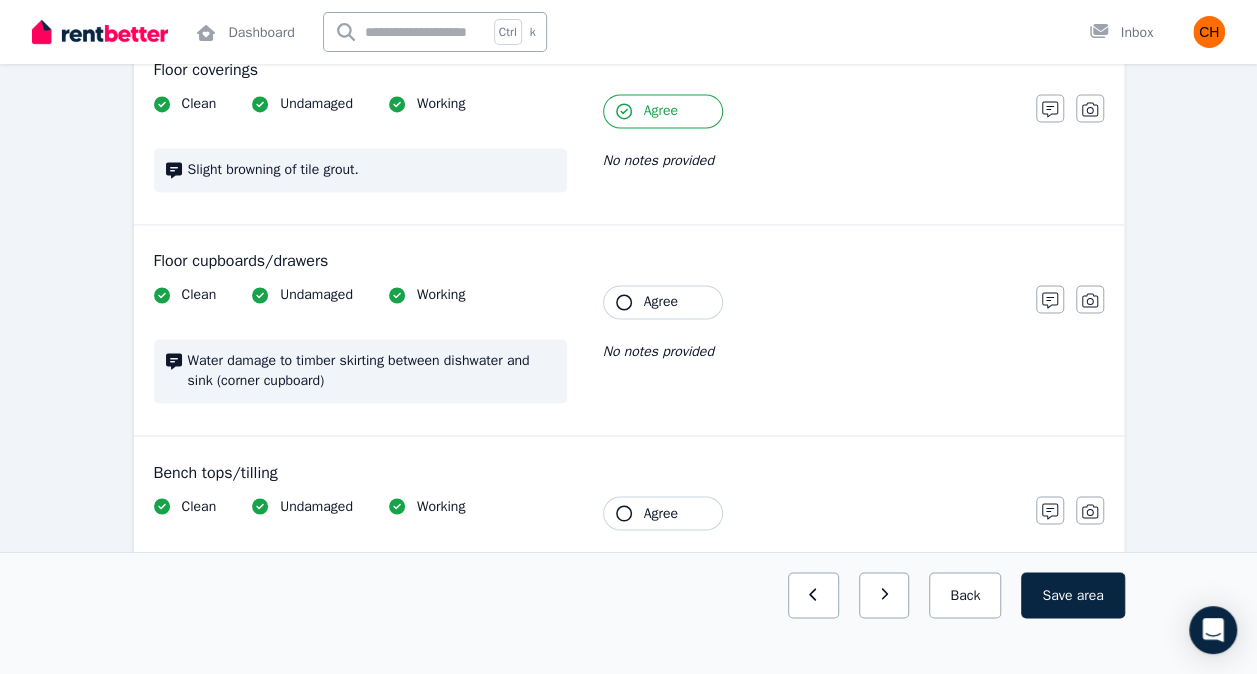 scroll, scrollTop: 1492, scrollLeft: 0, axis: vertical 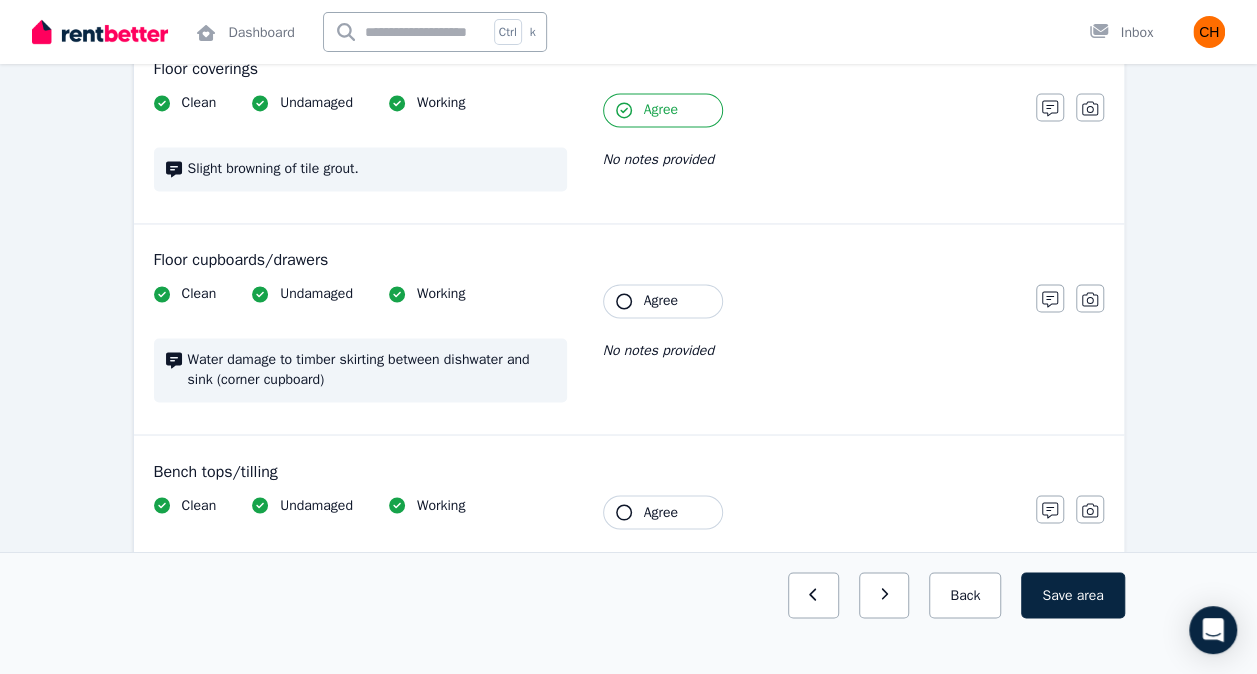 click on "Agree" at bounding box center (663, 301) 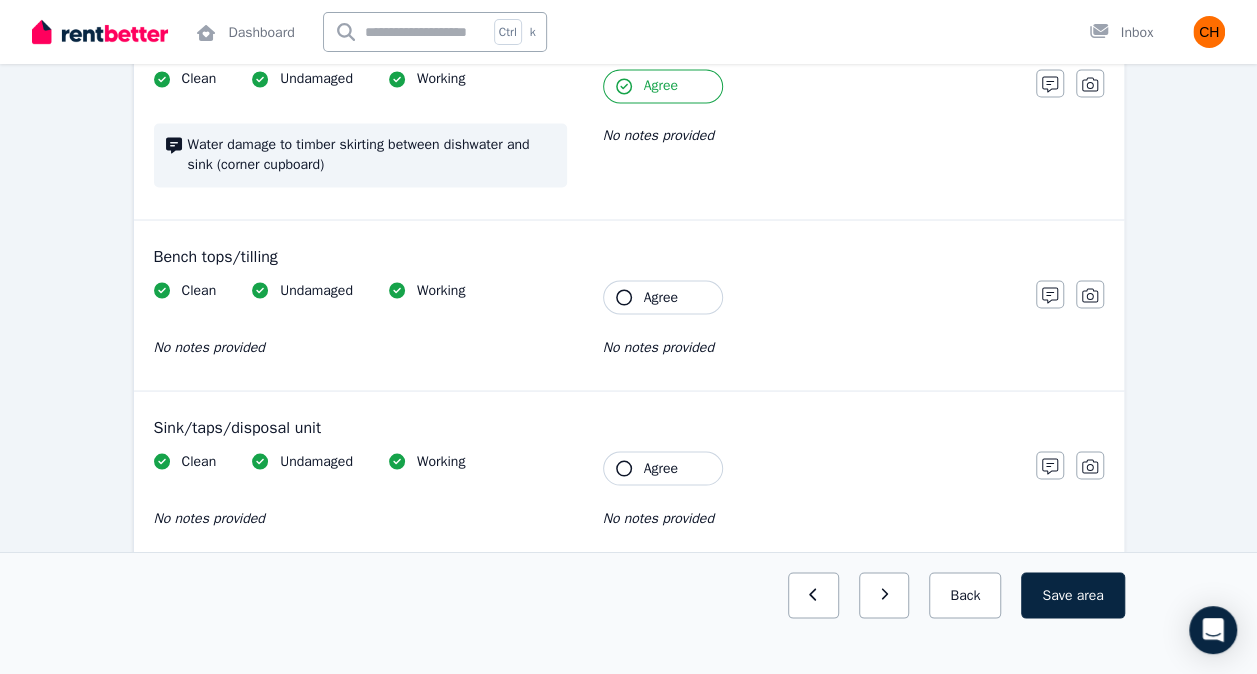 scroll, scrollTop: 1728, scrollLeft: 0, axis: vertical 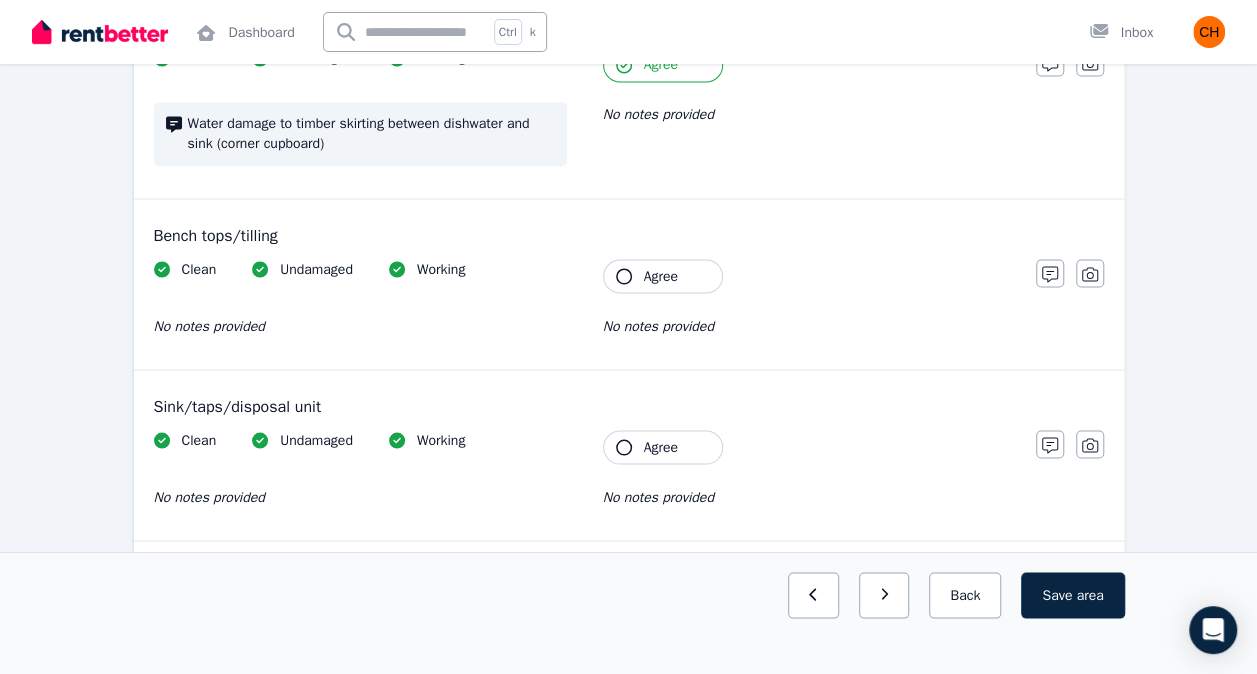 click 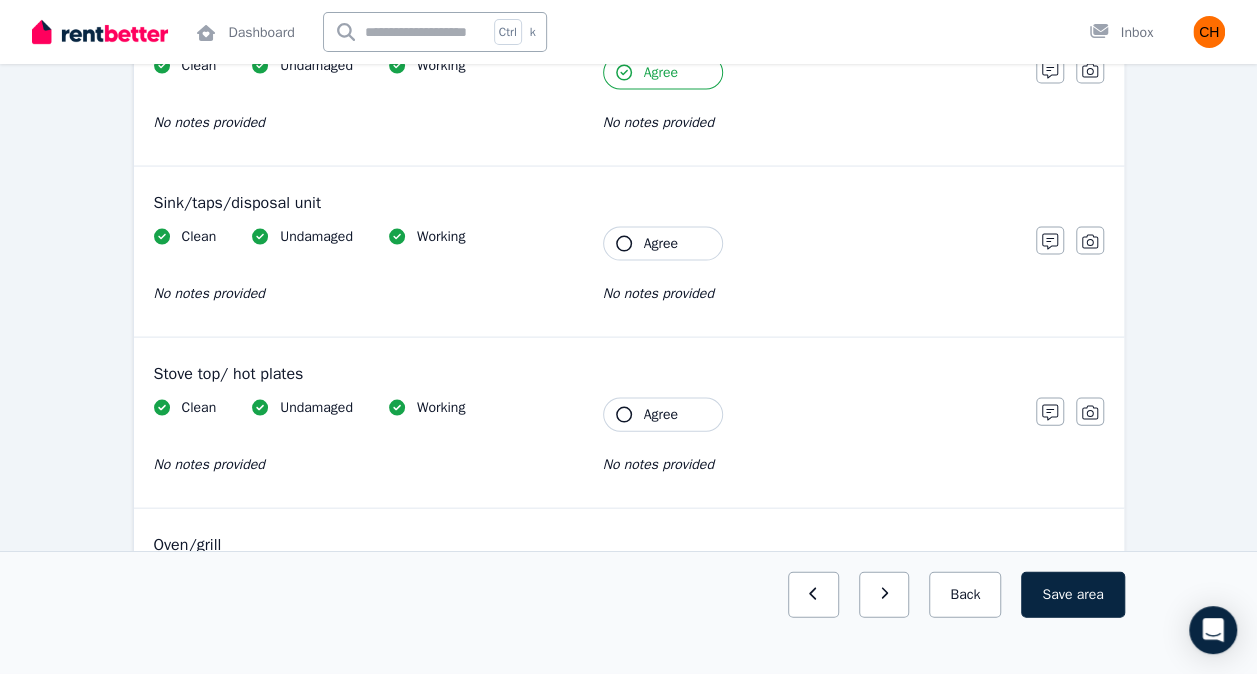 scroll, scrollTop: 1932, scrollLeft: 0, axis: vertical 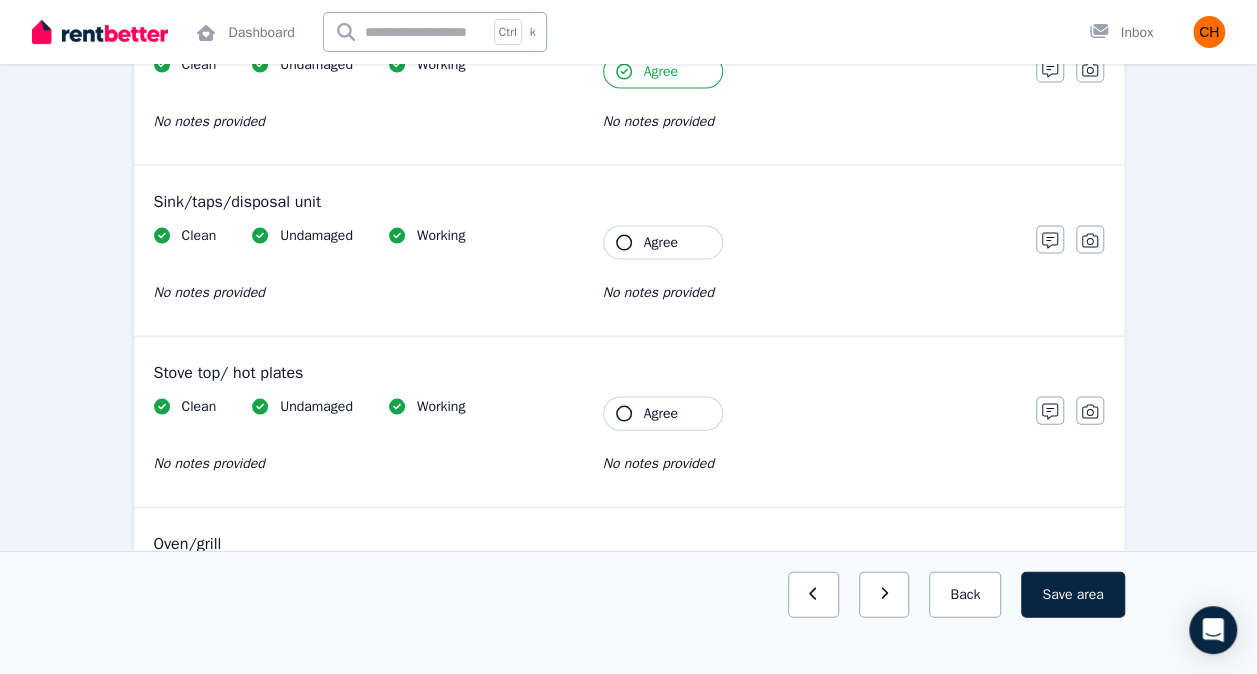 click on "Agree" at bounding box center [663, 243] 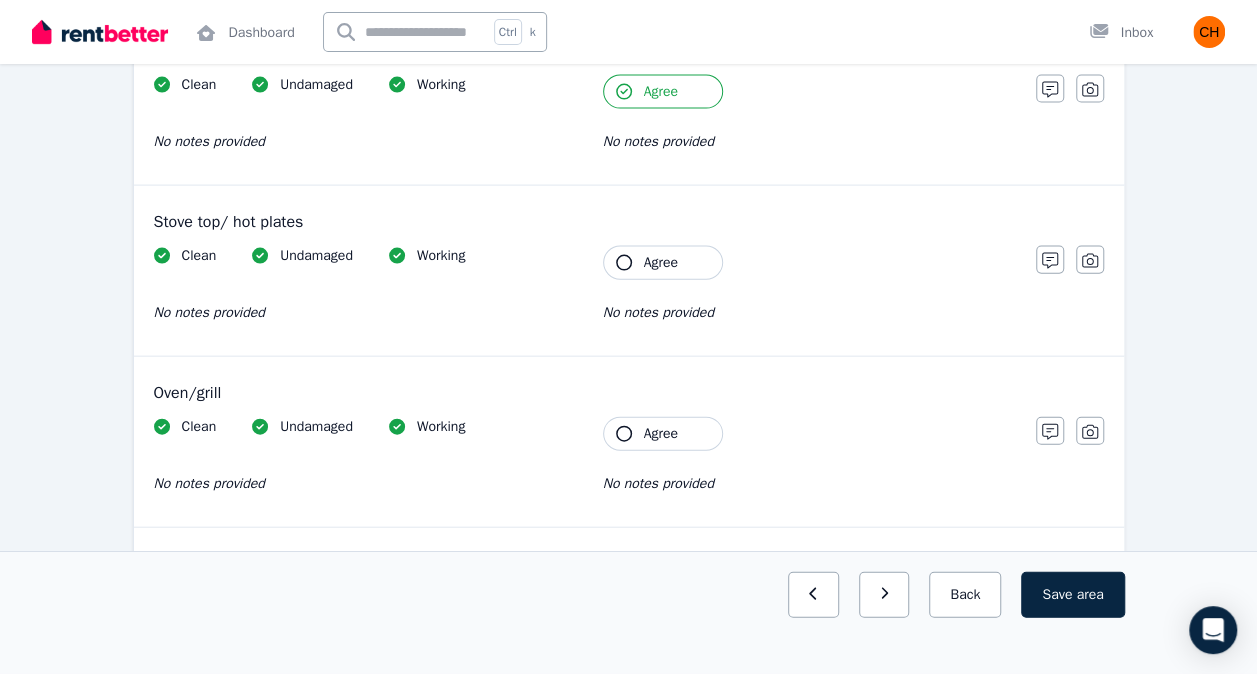 scroll, scrollTop: 2089, scrollLeft: 0, axis: vertical 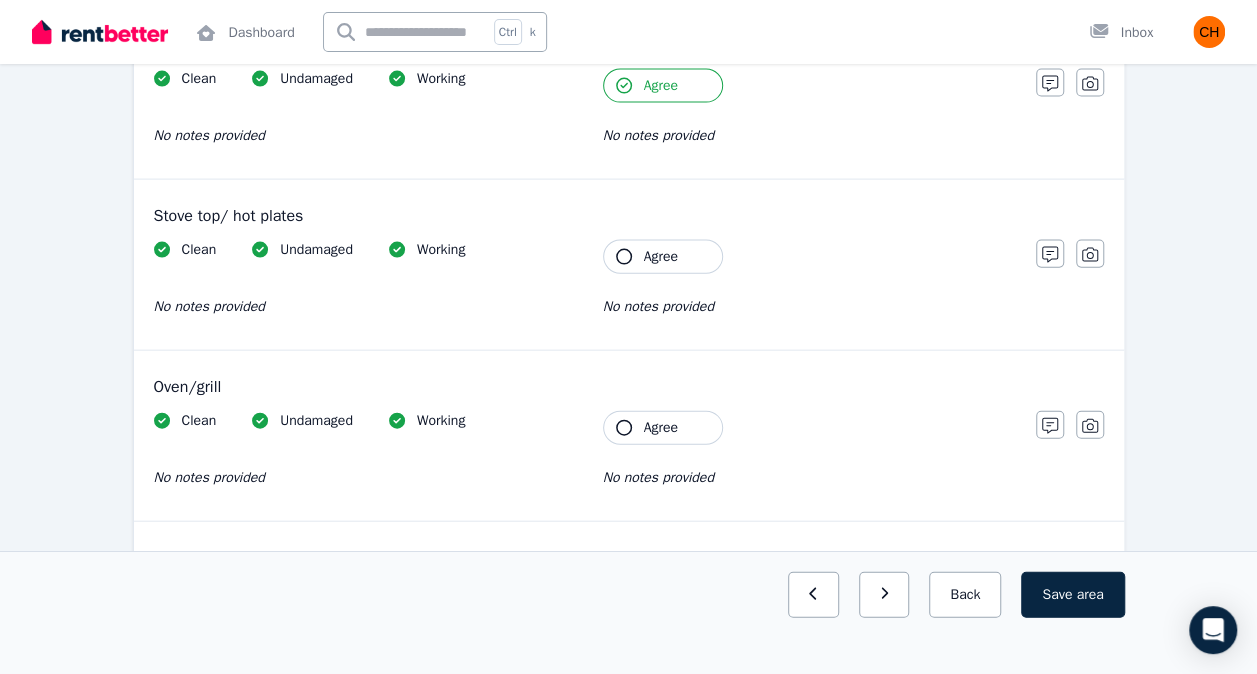 click on "Agree" at bounding box center (663, 257) 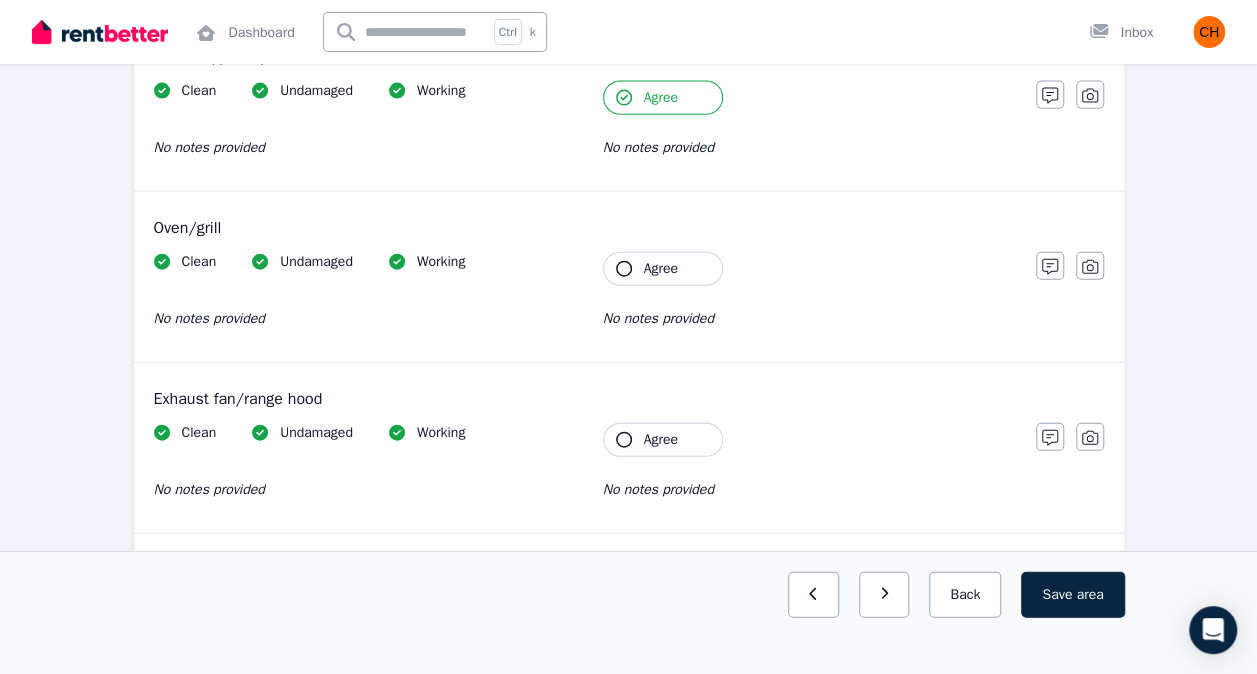 scroll, scrollTop: 2256, scrollLeft: 0, axis: vertical 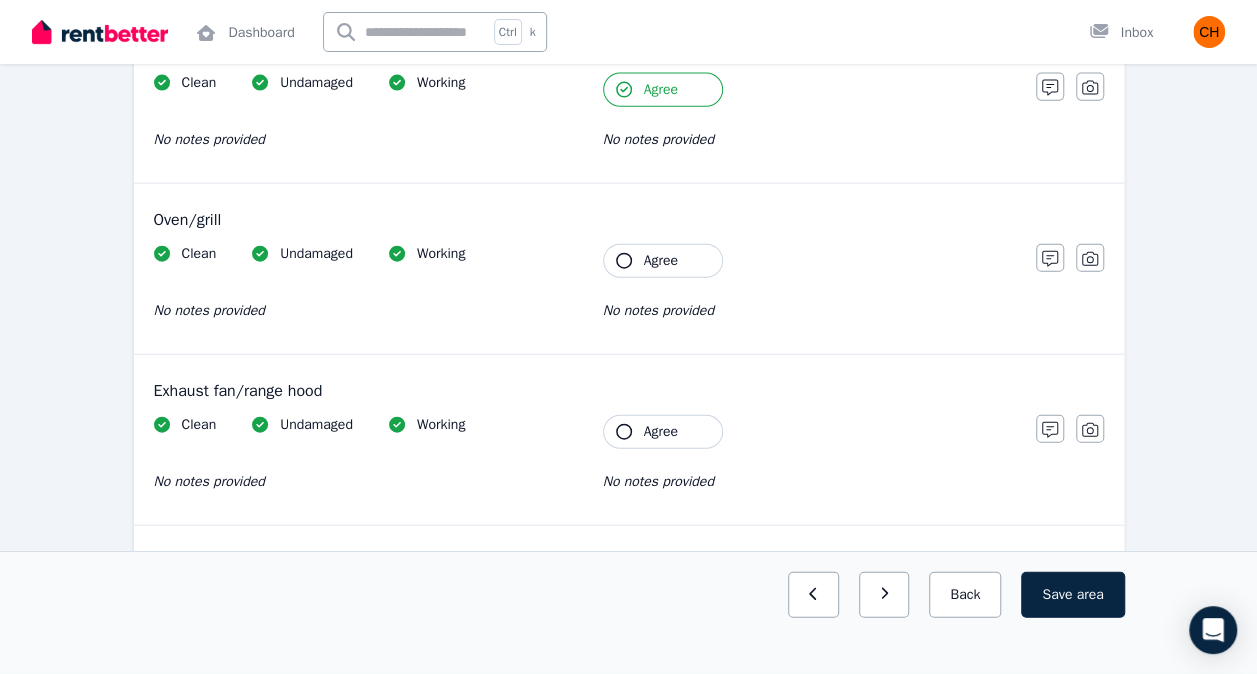 click on "Agree" at bounding box center [663, 261] 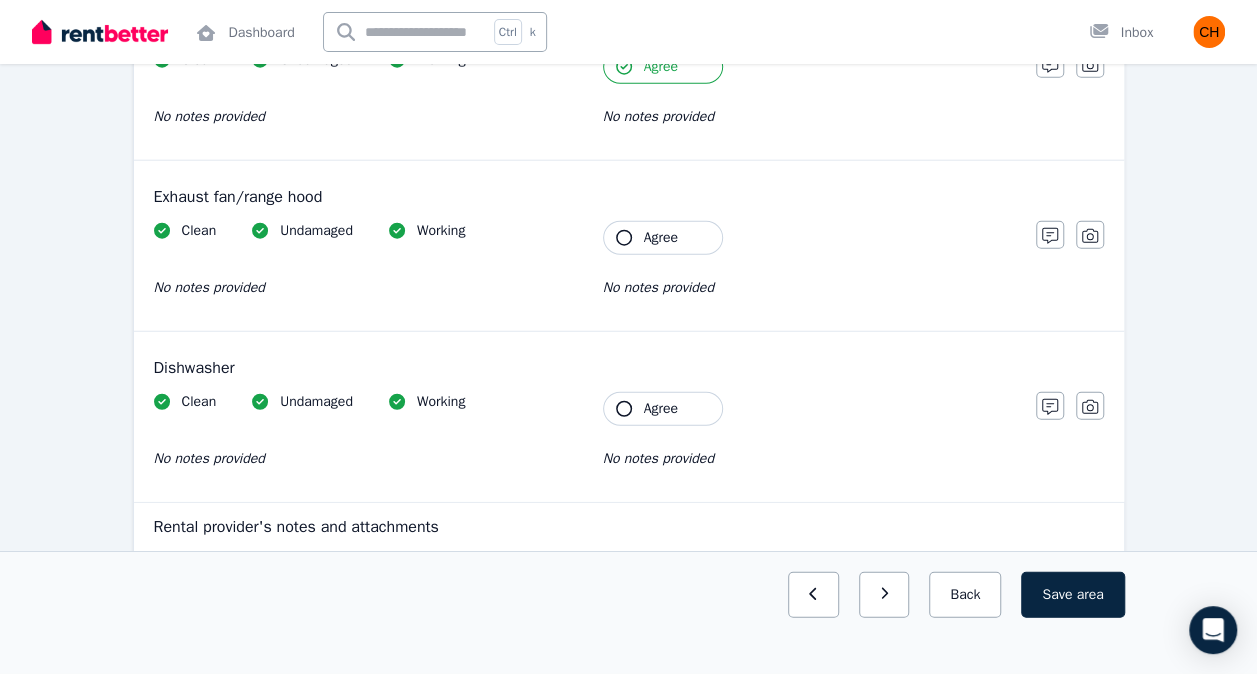 scroll, scrollTop: 2451, scrollLeft: 0, axis: vertical 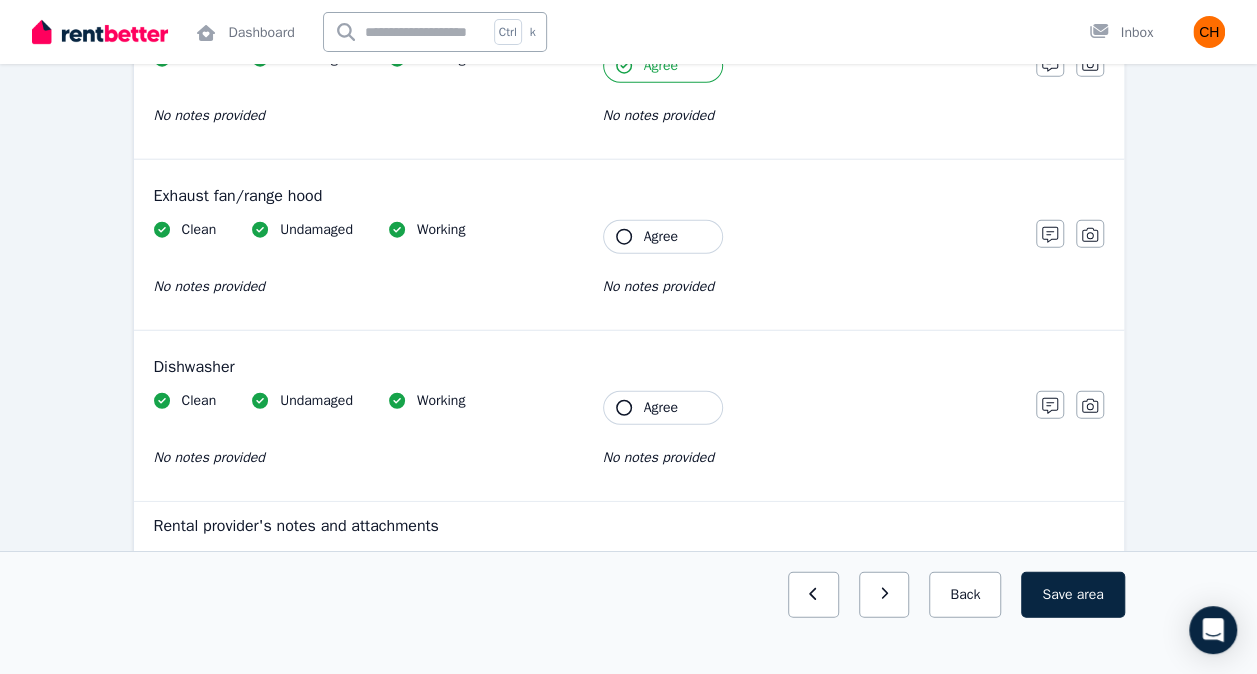 click on "Clean Undamaged Working No notes provided Tenant Agree No notes provided" at bounding box center (585, 269) 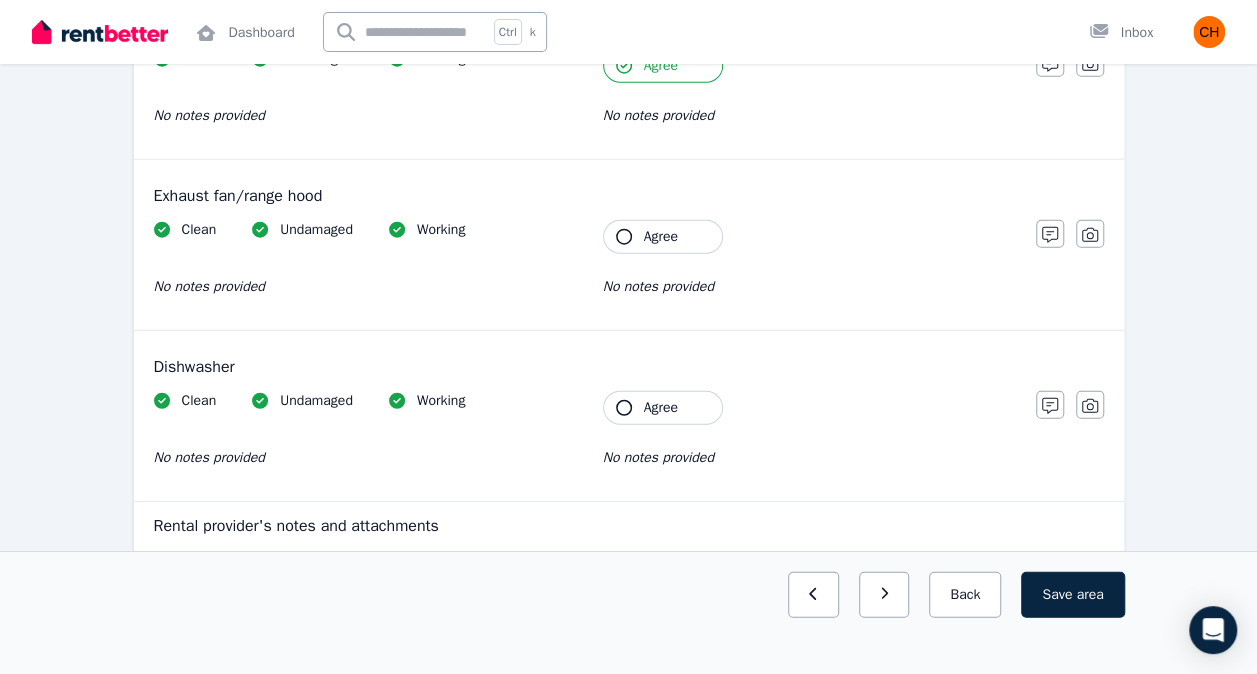 click on "Agree" at bounding box center [663, 237] 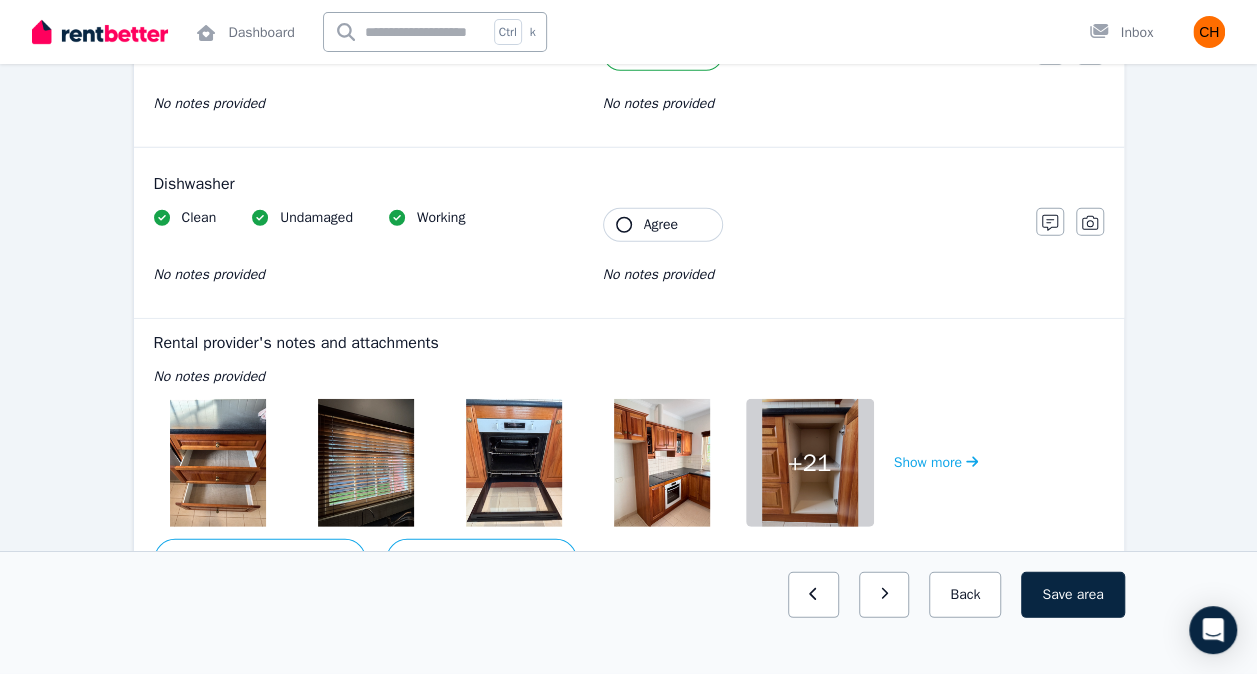scroll, scrollTop: 2635, scrollLeft: 0, axis: vertical 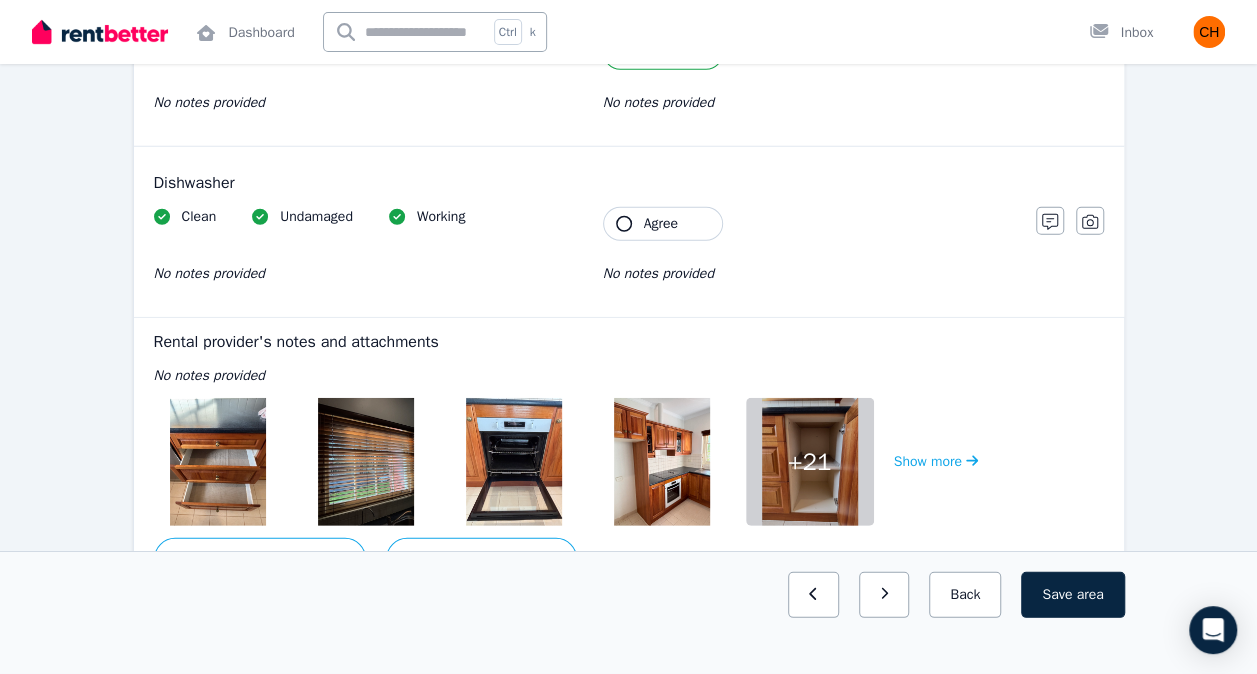 click on "Agree" at bounding box center (663, 224) 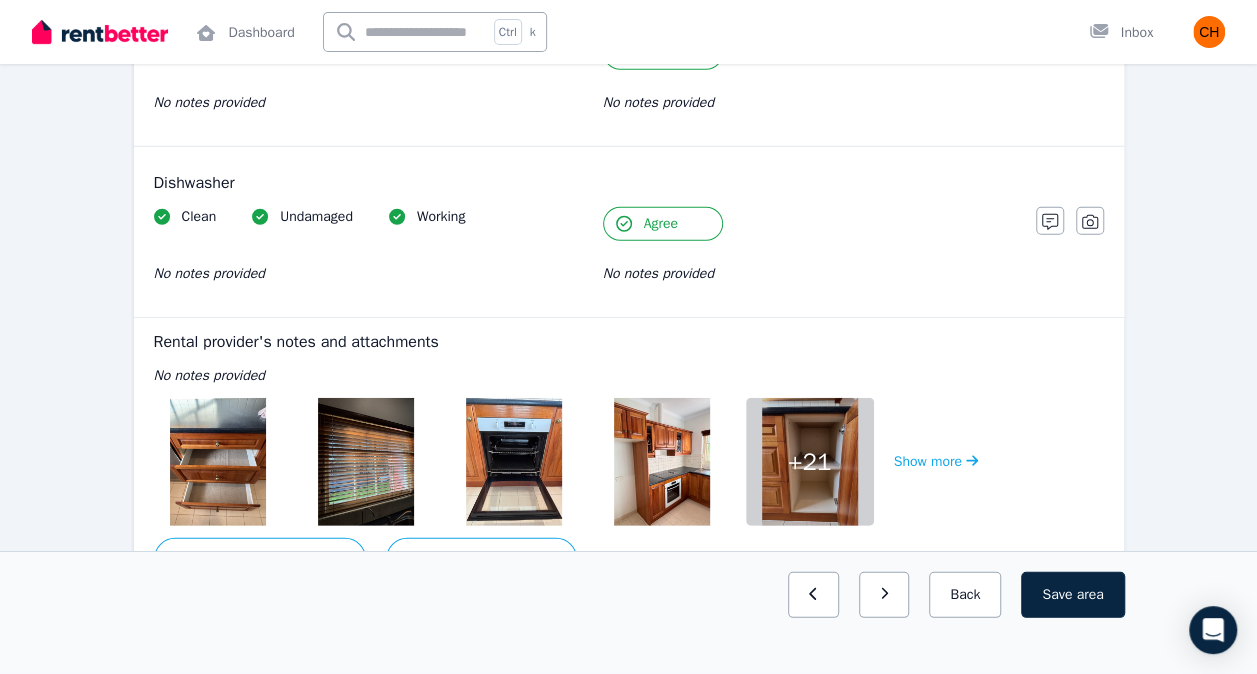 scroll, scrollTop: 2743, scrollLeft: 0, axis: vertical 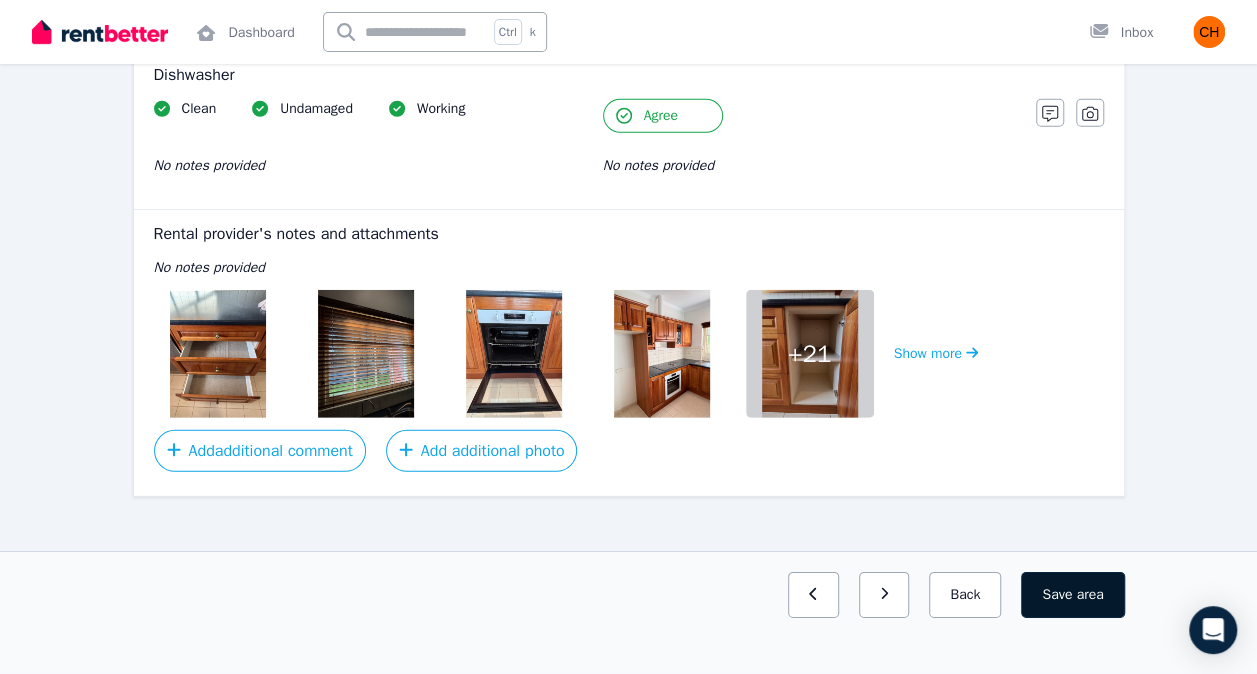 click on "Save   area" at bounding box center [1072, 595] 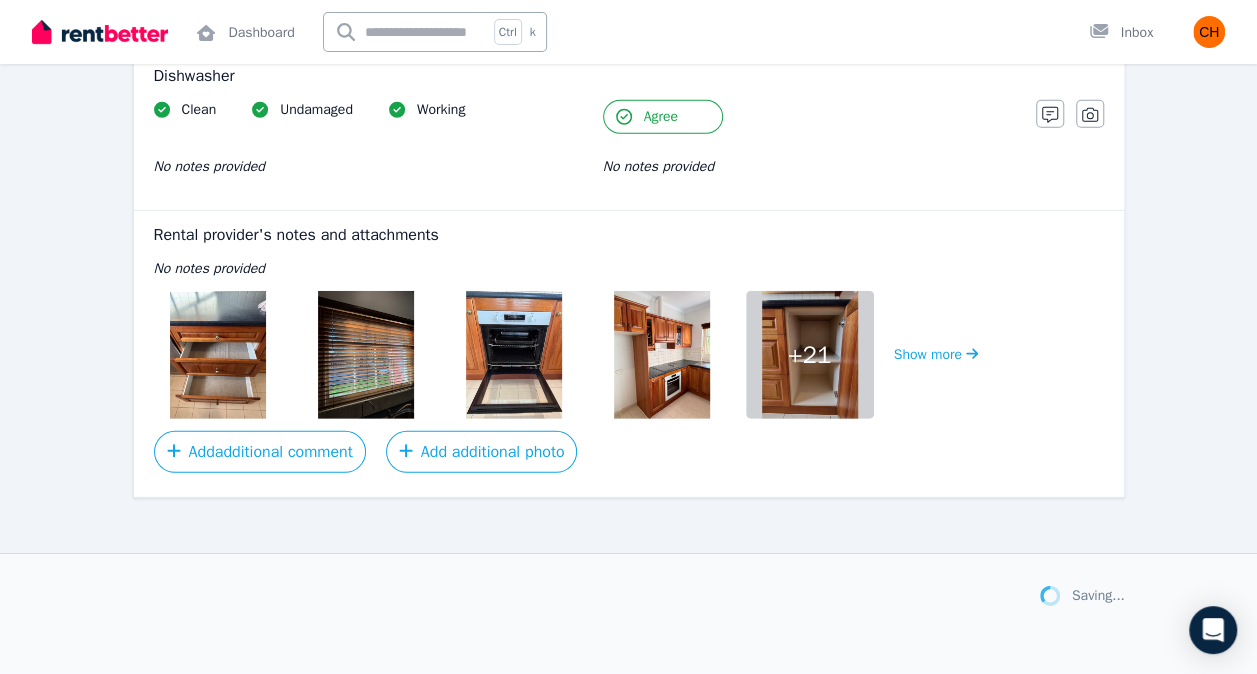 scroll, scrollTop: 2743, scrollLeft: 0, axis: vertical 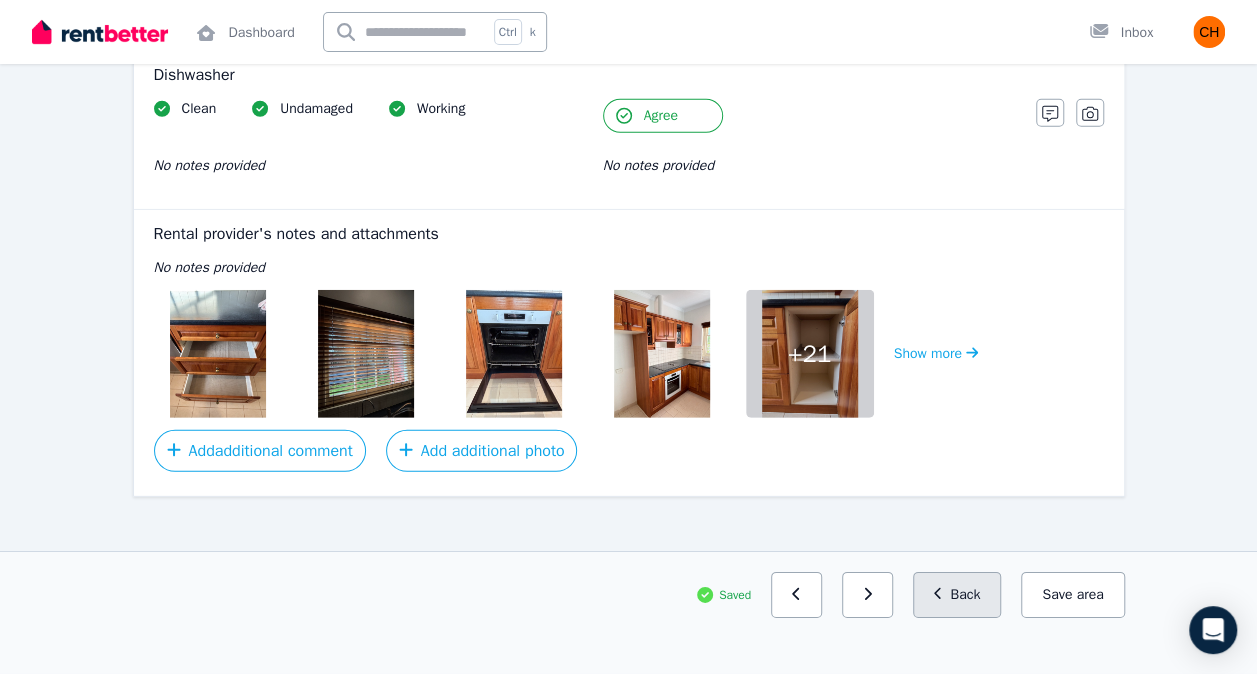 click on "Back" at bounding box center (957, 595) 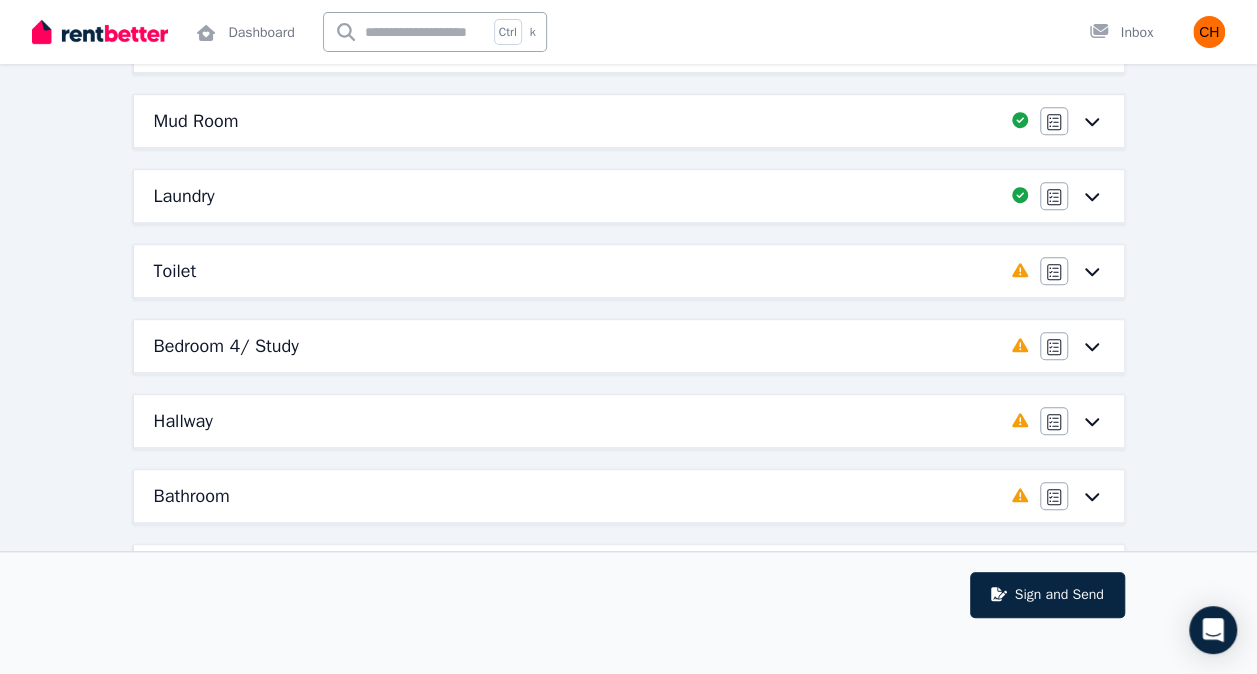 scroll, scrollTop: 536, scrollLeft: 0, axis: vertical 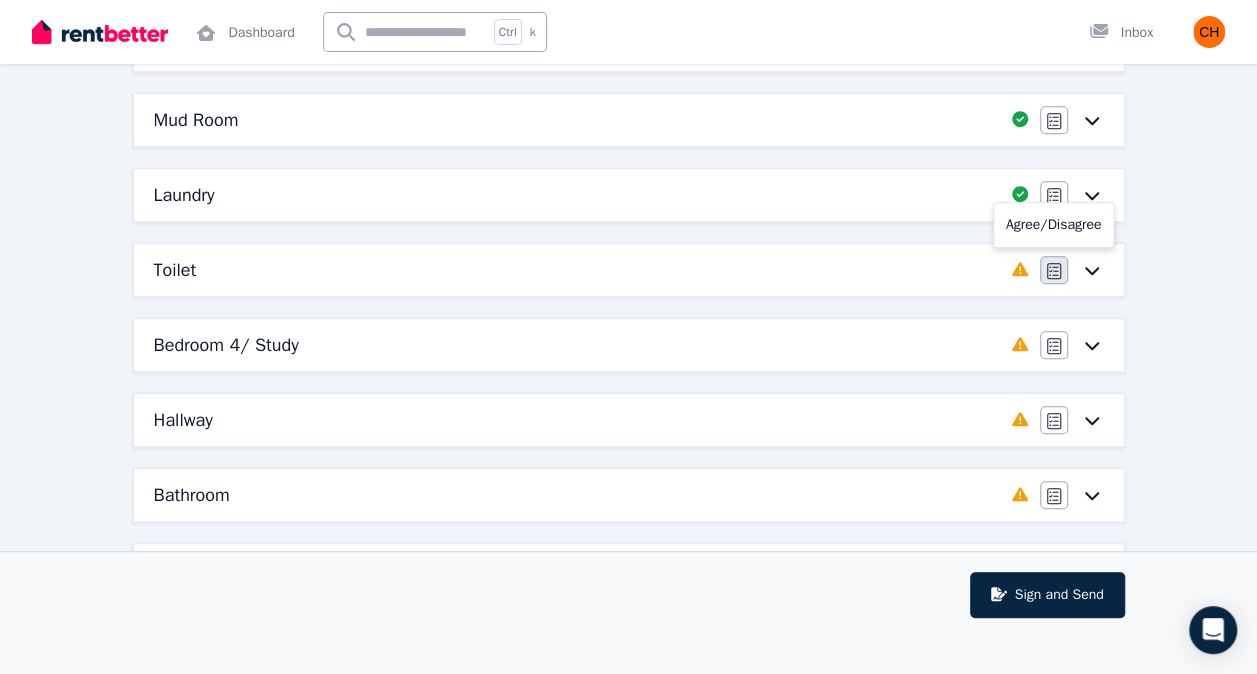click 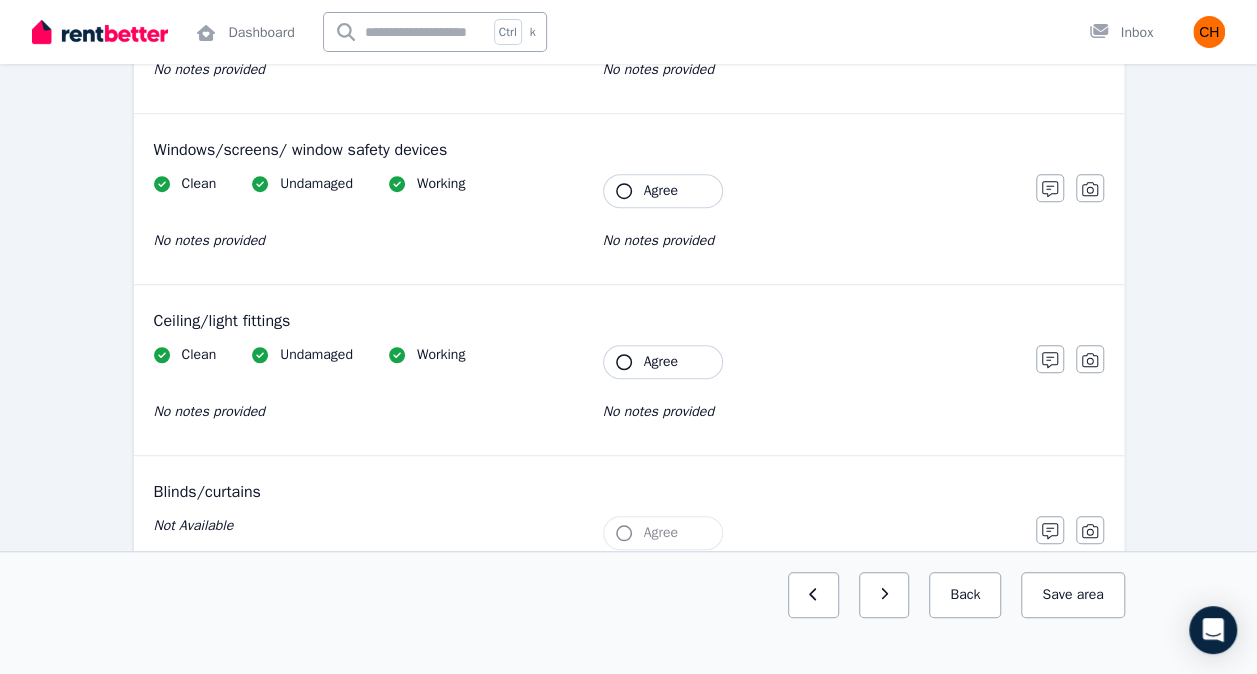 scroll, scrollTop: 0, scrollLeft: 0, axis: both 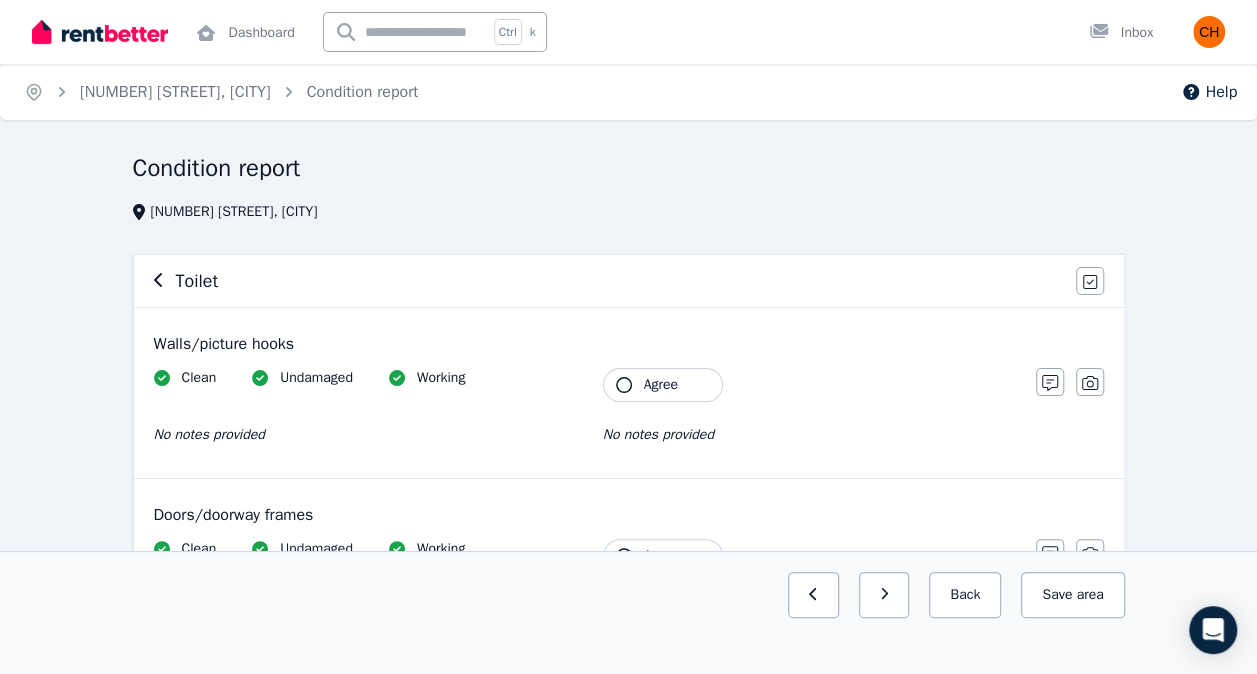 click on "Agree" at bounding box center (661, 385) 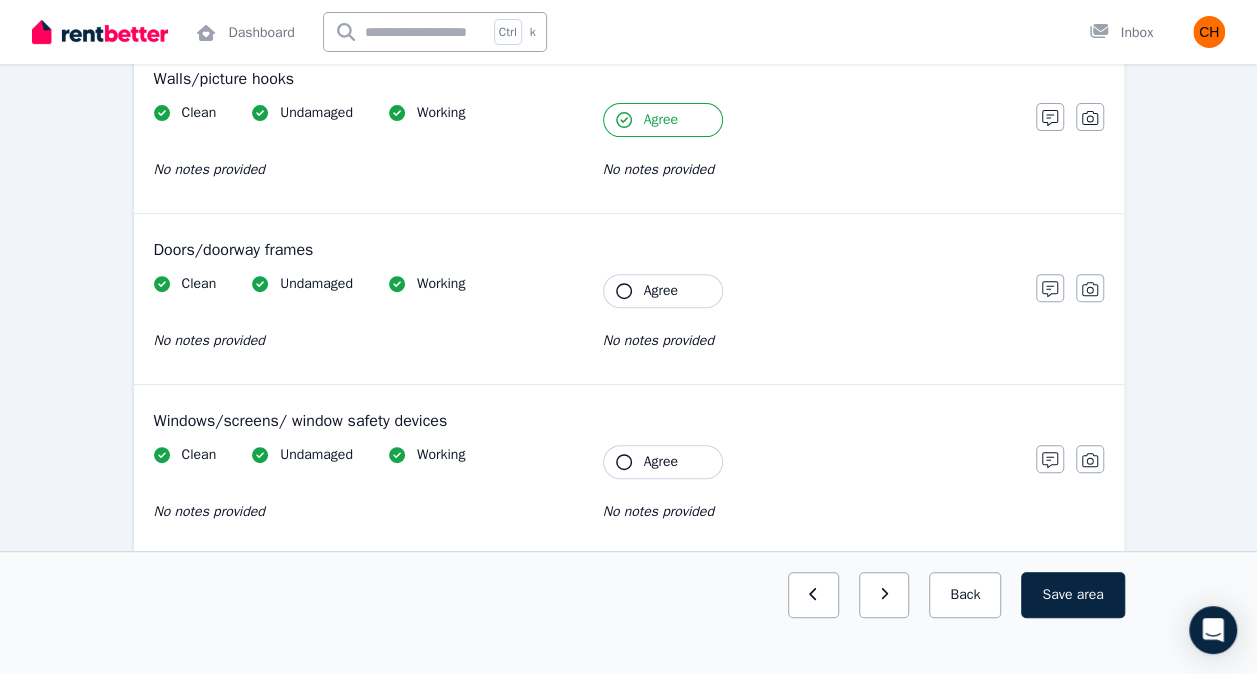 scroll, scrollTop: 268, scrollLeft: 0, axis: vertical 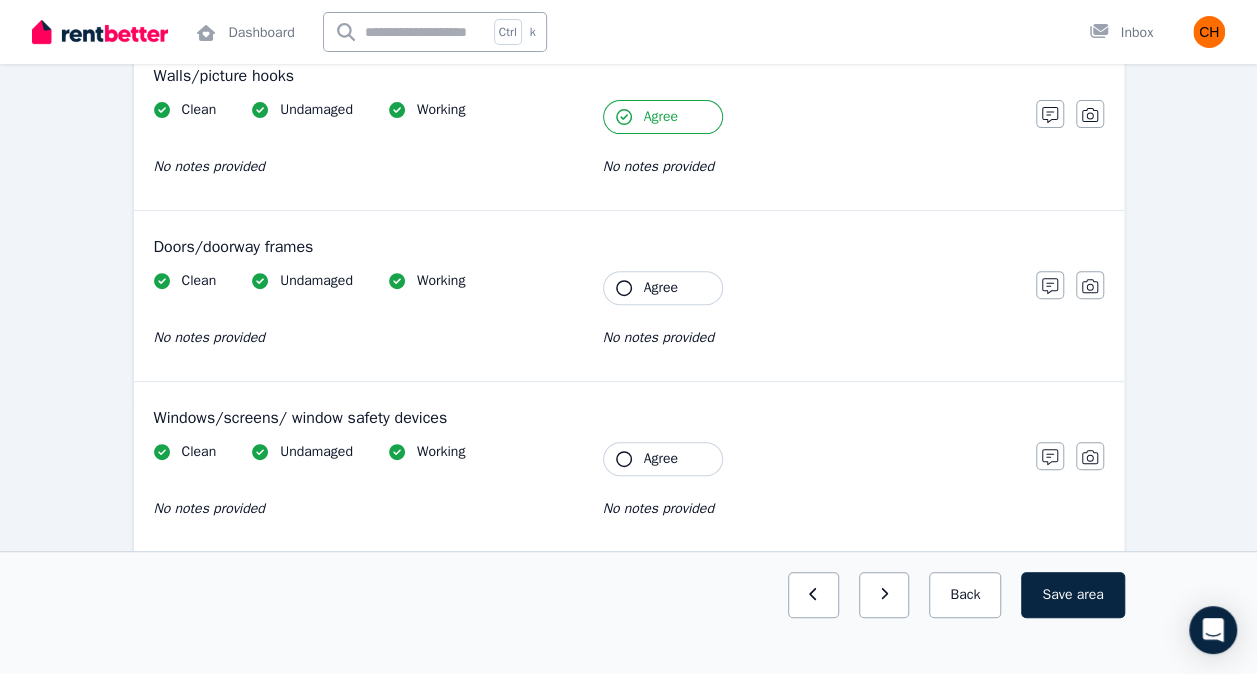click on "Agree" at bounding box center (661, 288) 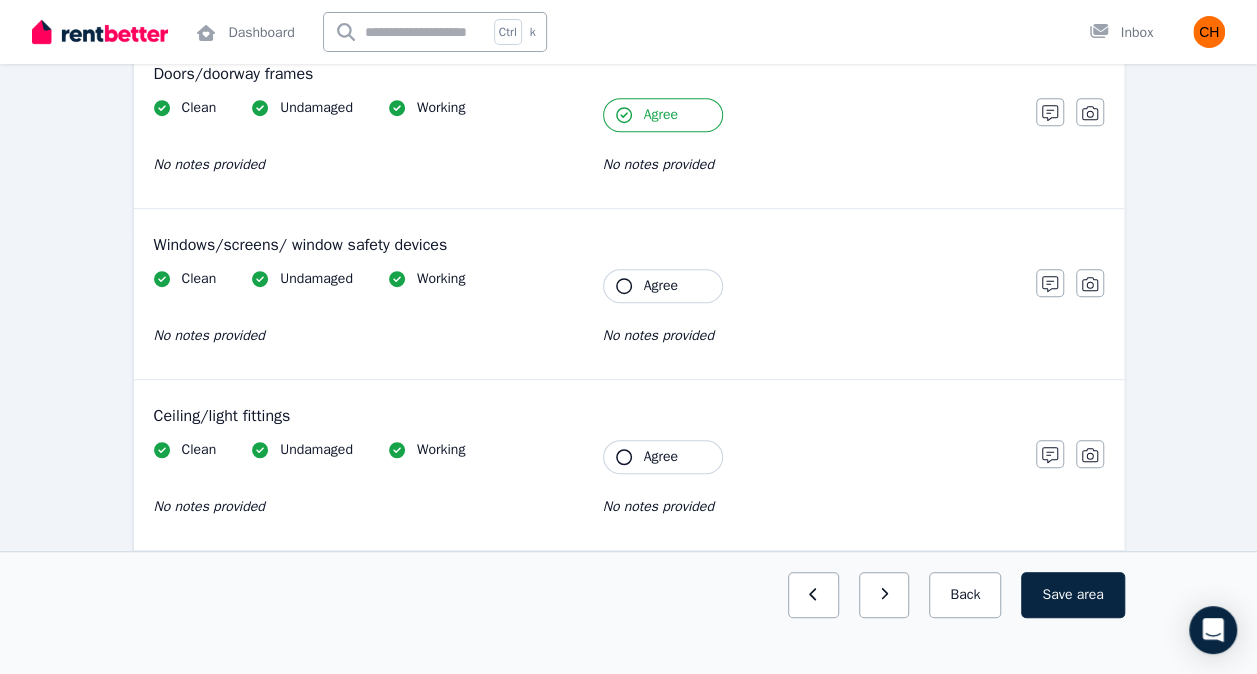 scroll, scrollTop: 442, scrollLeft: 0, axis: vertical 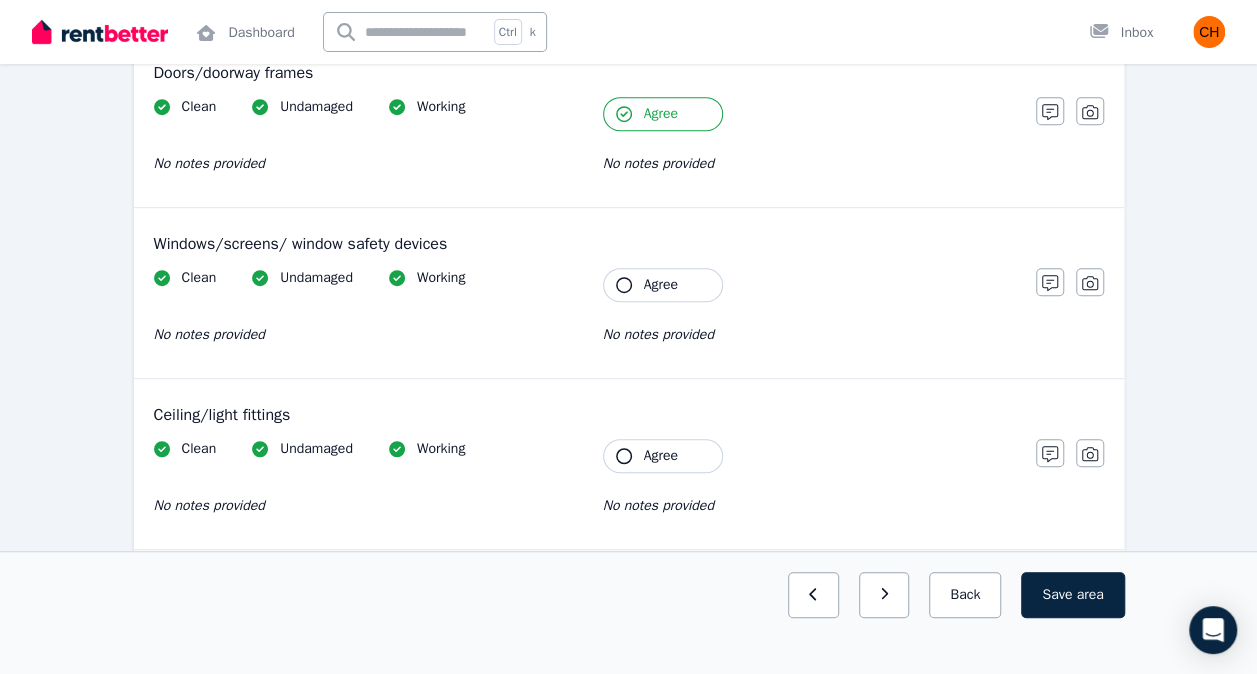 click on "Agree" at bounding box center [663, 285] 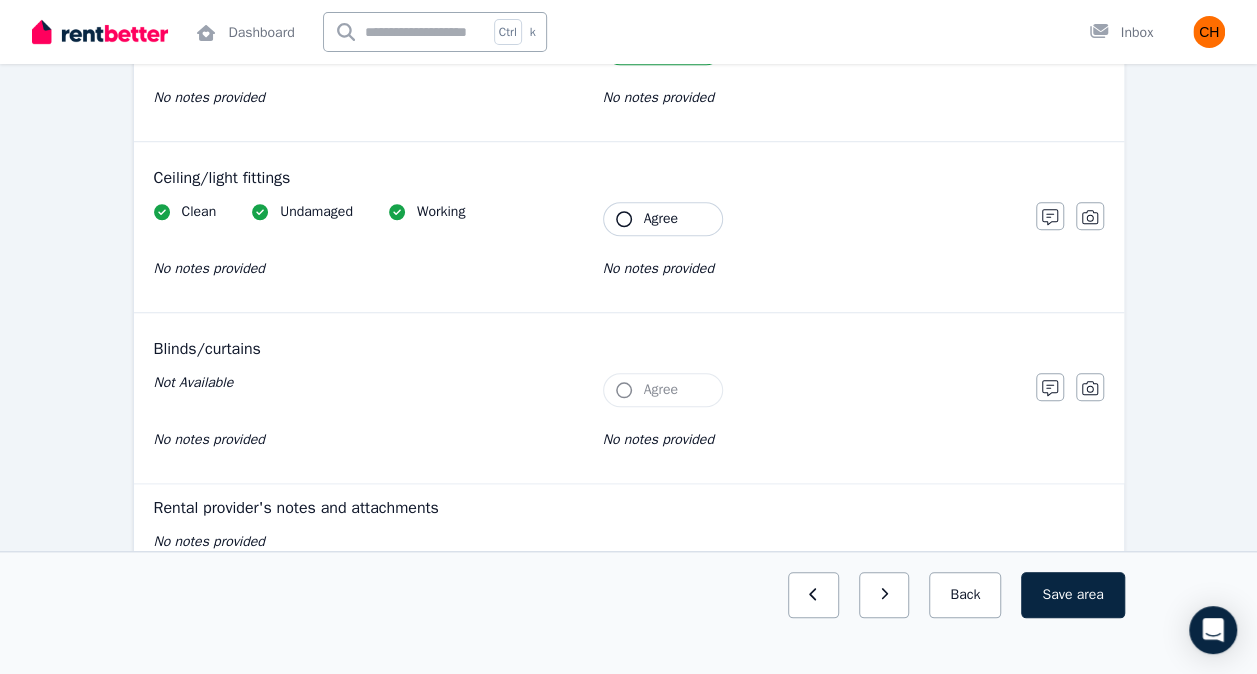 scroll, scrollTop: 678, scrollLeft: 0, axis: vertical 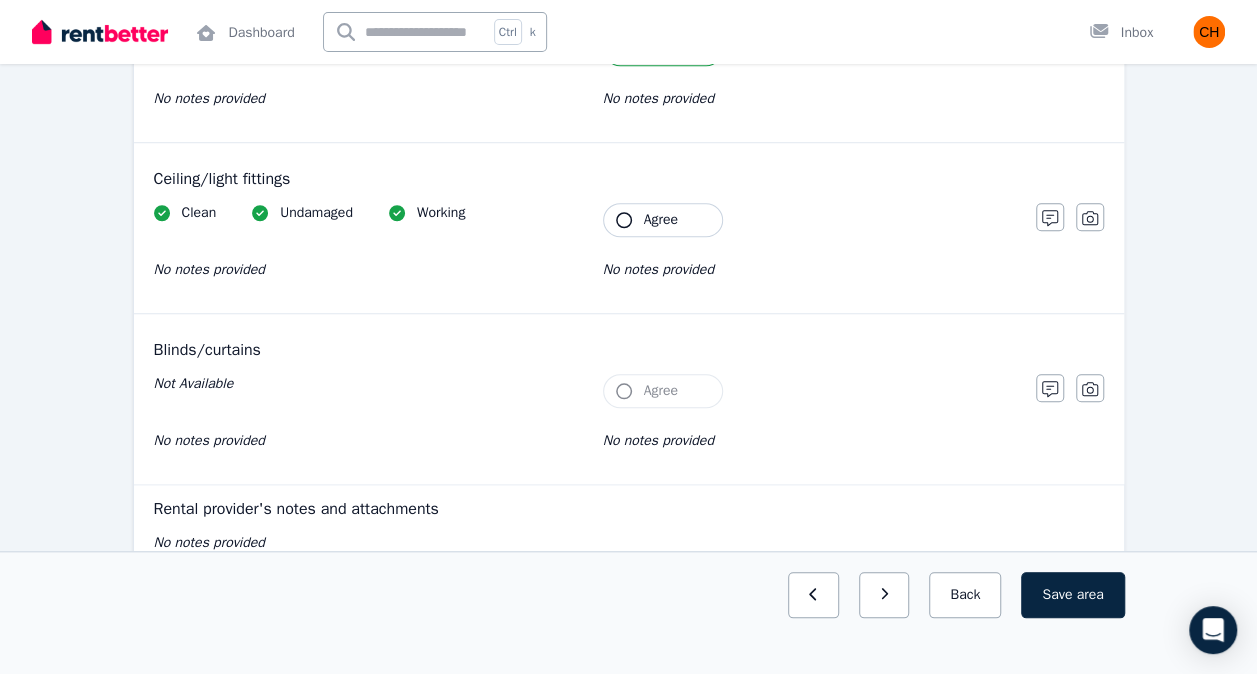 click on "Agree" at bounding box center (663, 220) 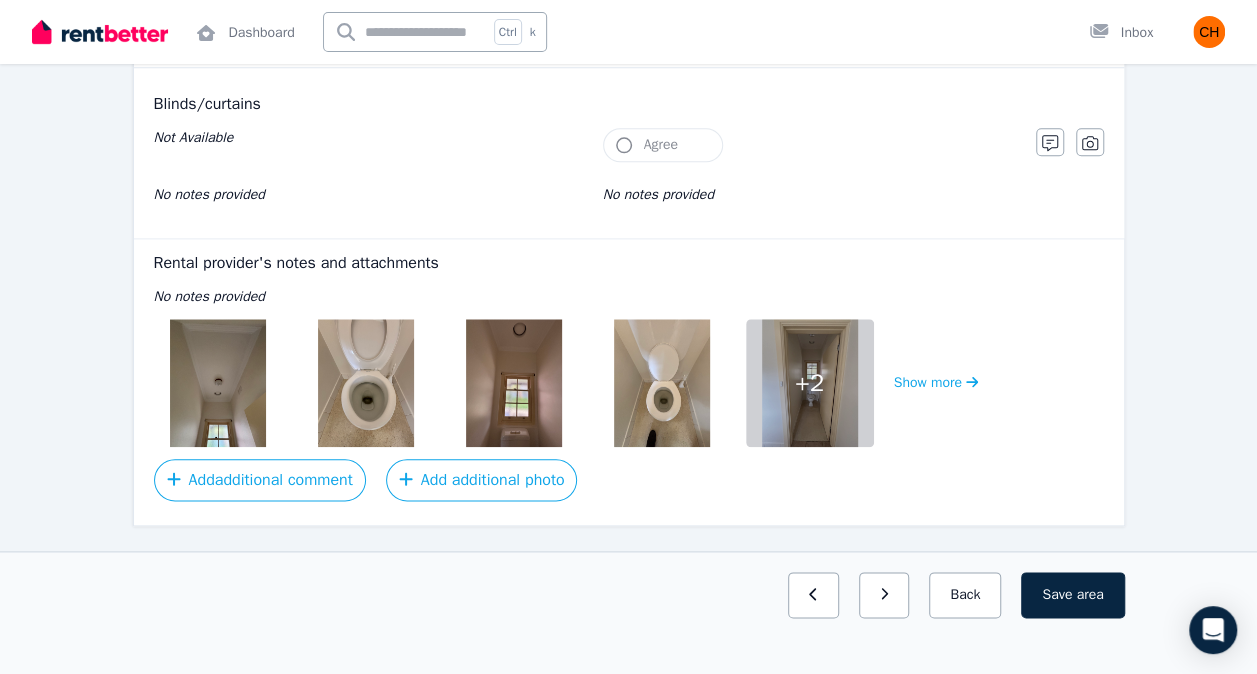 scroll, scrollTop: 963, scrollLeft: 0, axis: vertical 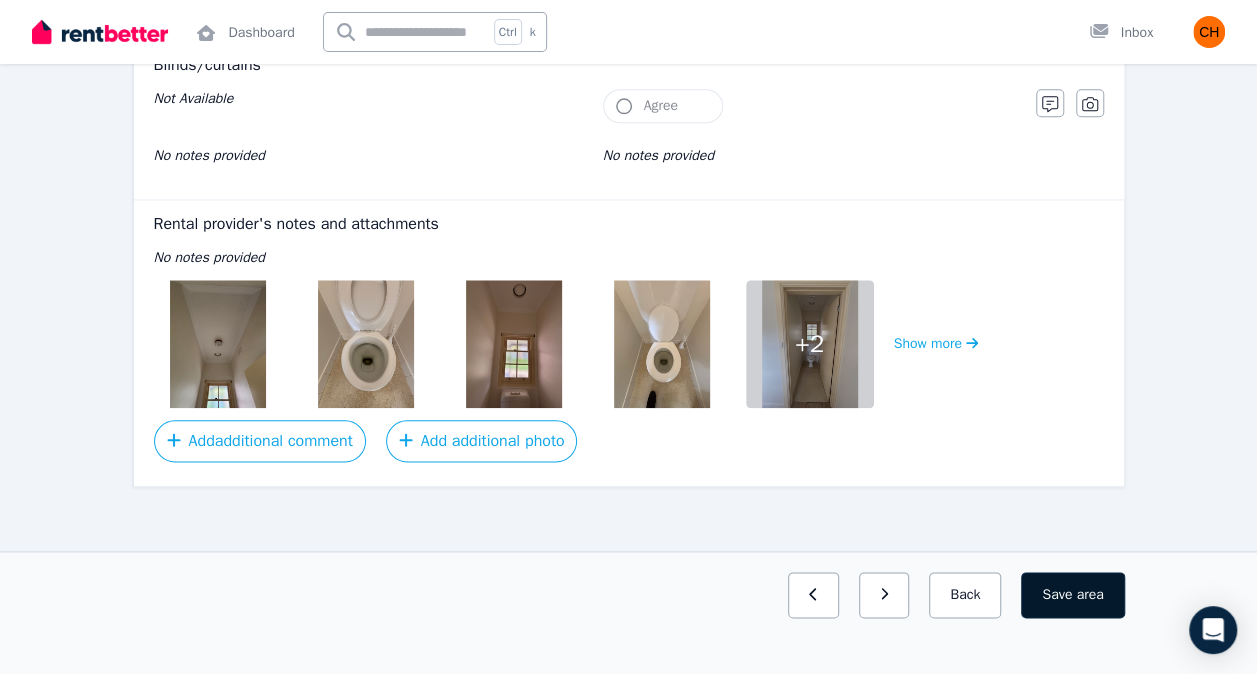 click on "area" at bounding box center (1089, 595) 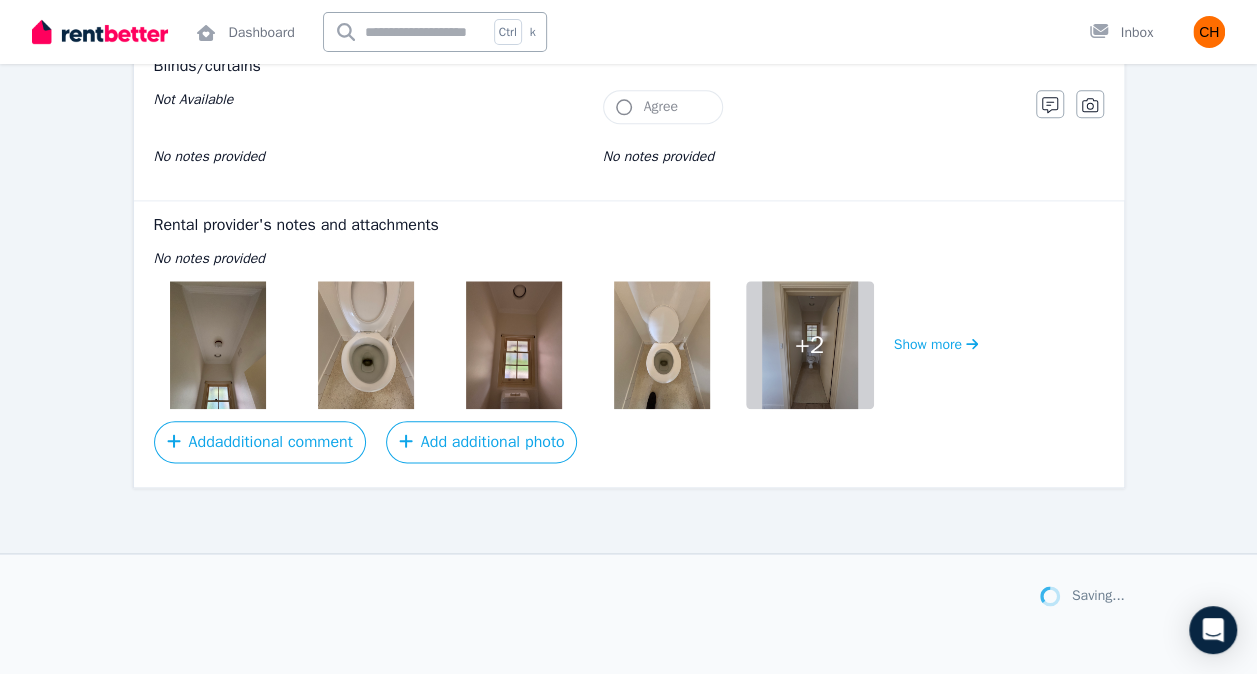 scroll, scrollTop: 963, scrollLeft: 0, axis: vertical 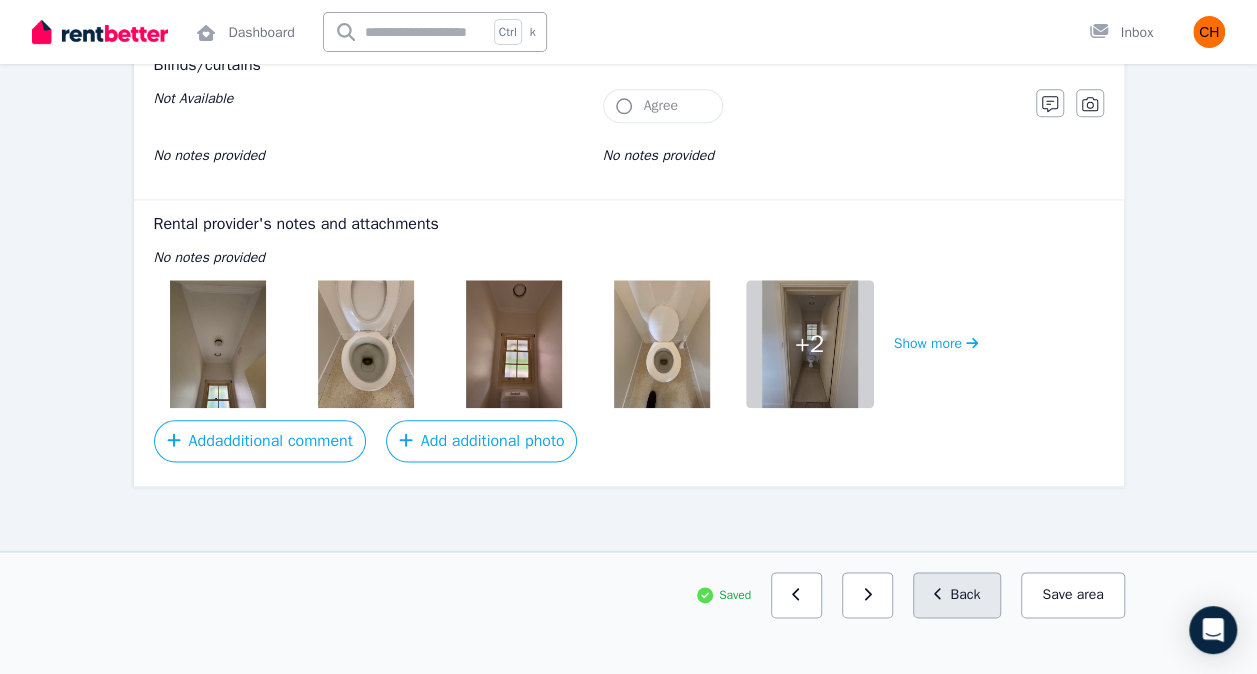 click on "Back" at bounding box center [957, 595] 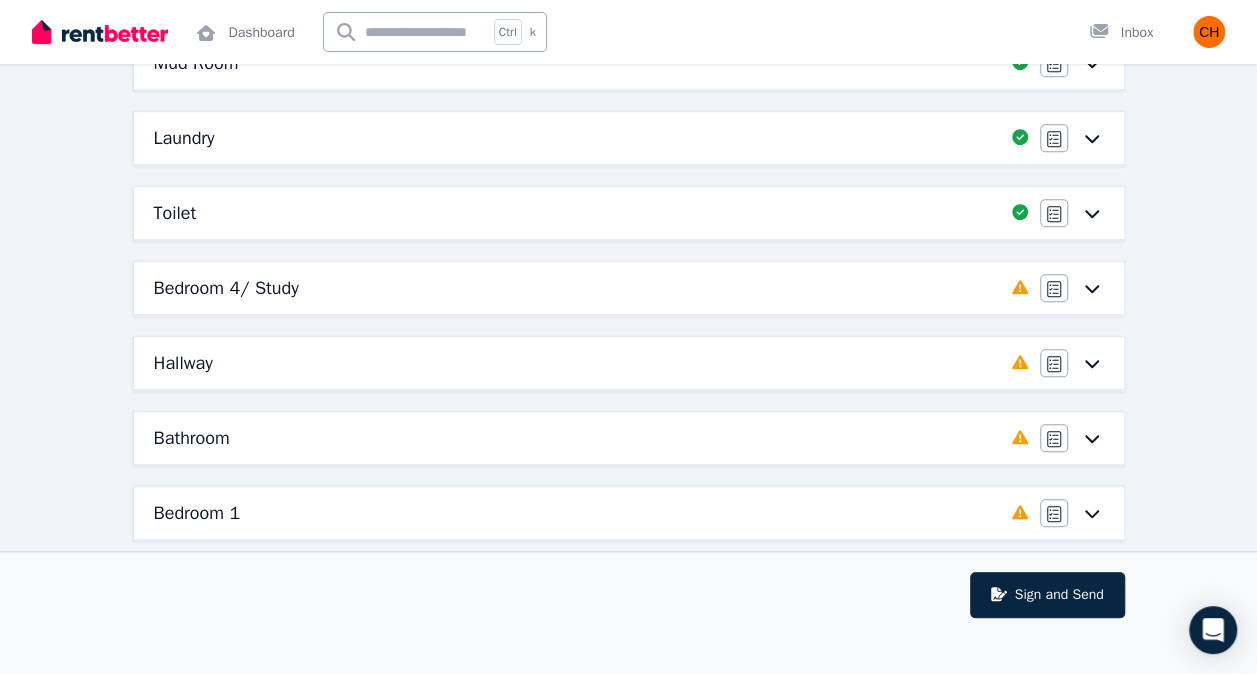 scroll, scrollTop: 592, scrollLeft: 0, axis: vertical 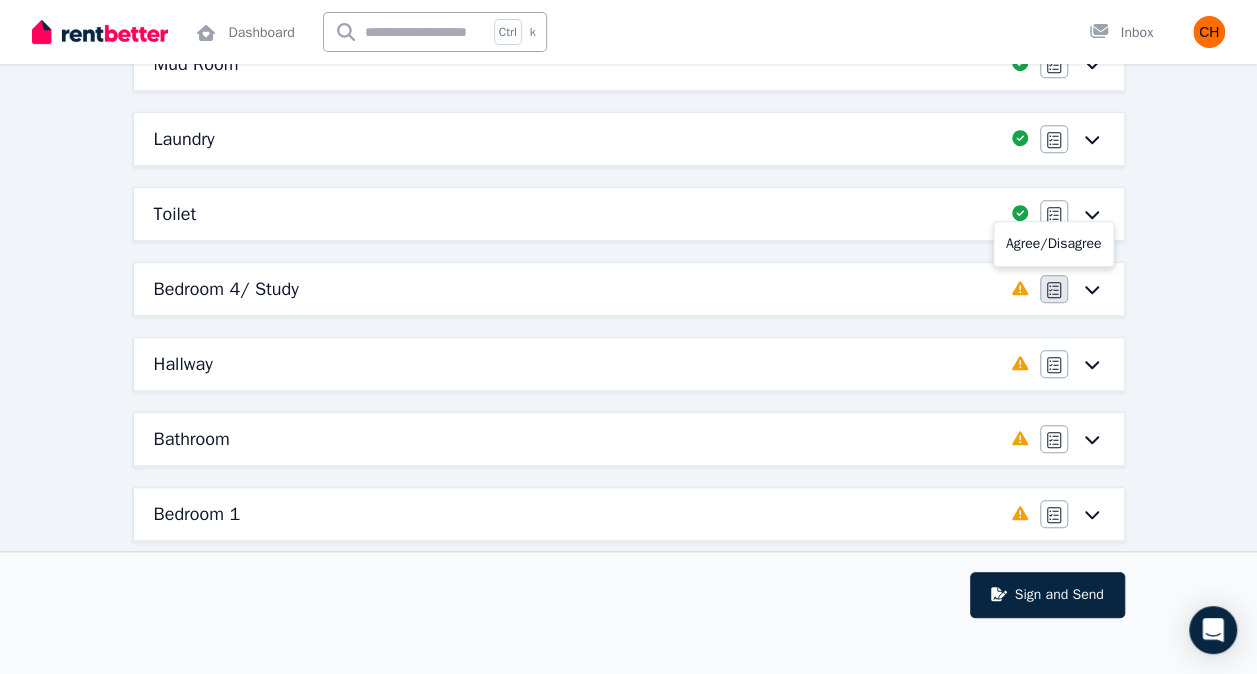 click 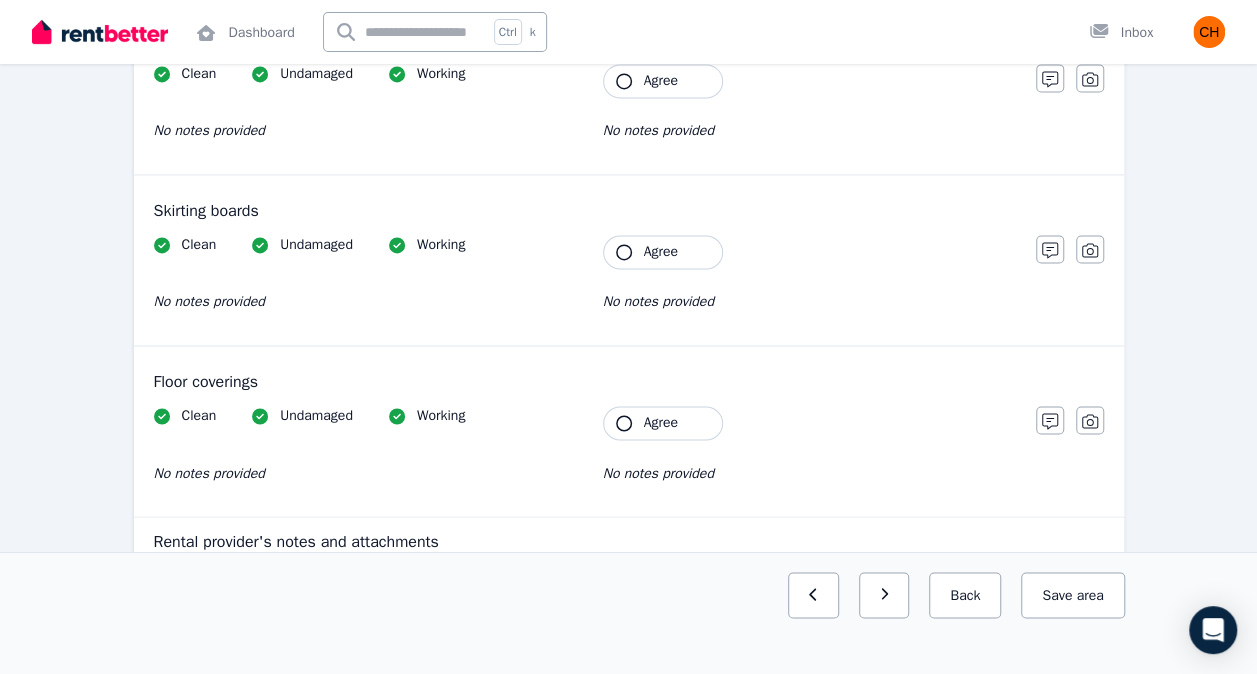 scroll, scrollTop: 1429, scrollLeft: 0, axis: vertical 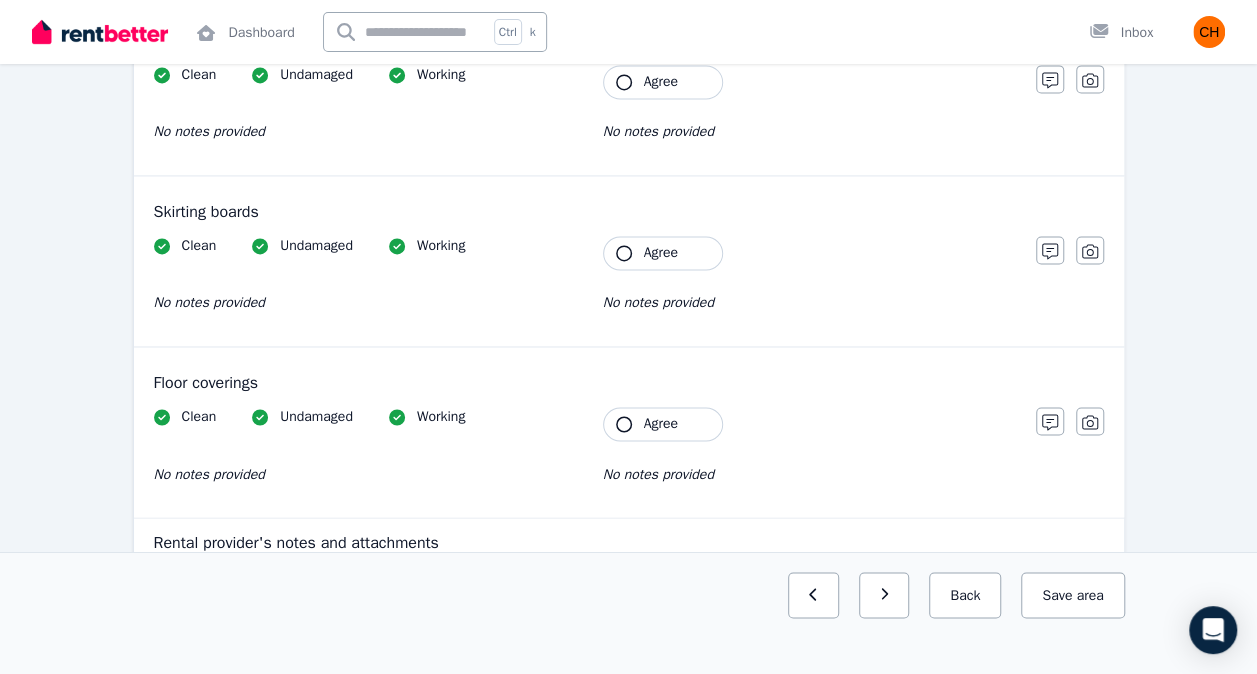 click on "Agree" at bounding box center [663, 424] 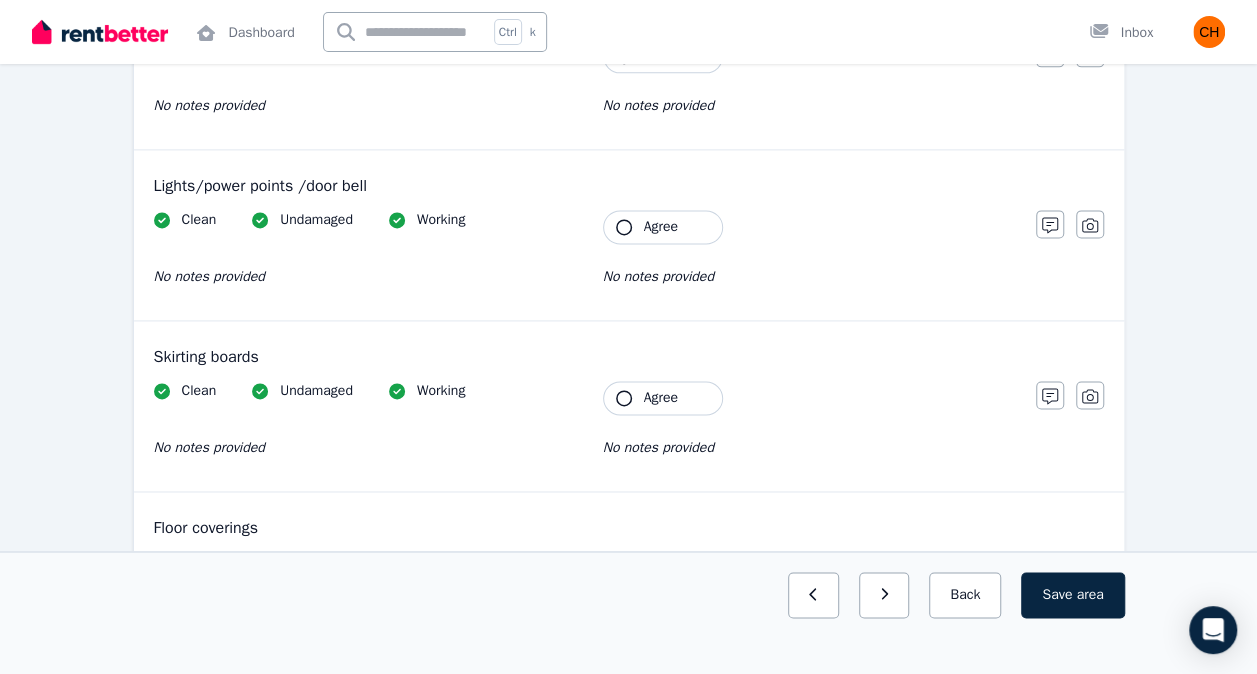 scroll, scrollTop: 1283, scrollLeft: 0, axis: vertical 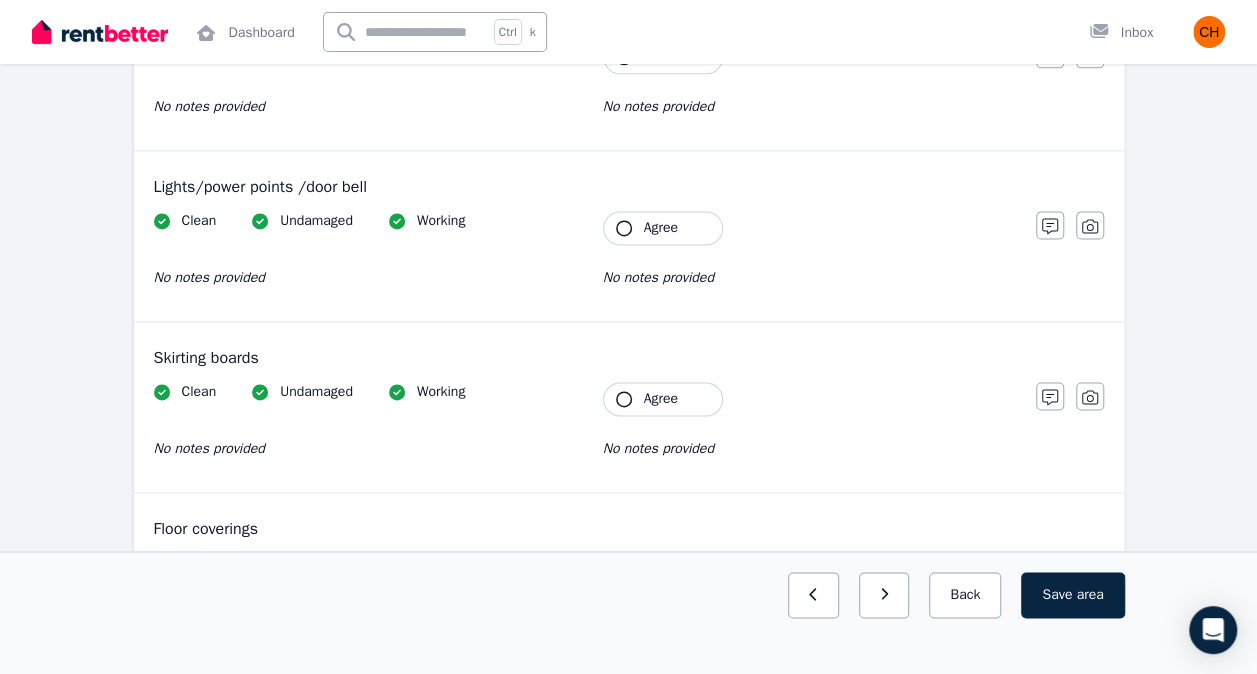 click on "Agree" at bounding box center (663, 399) 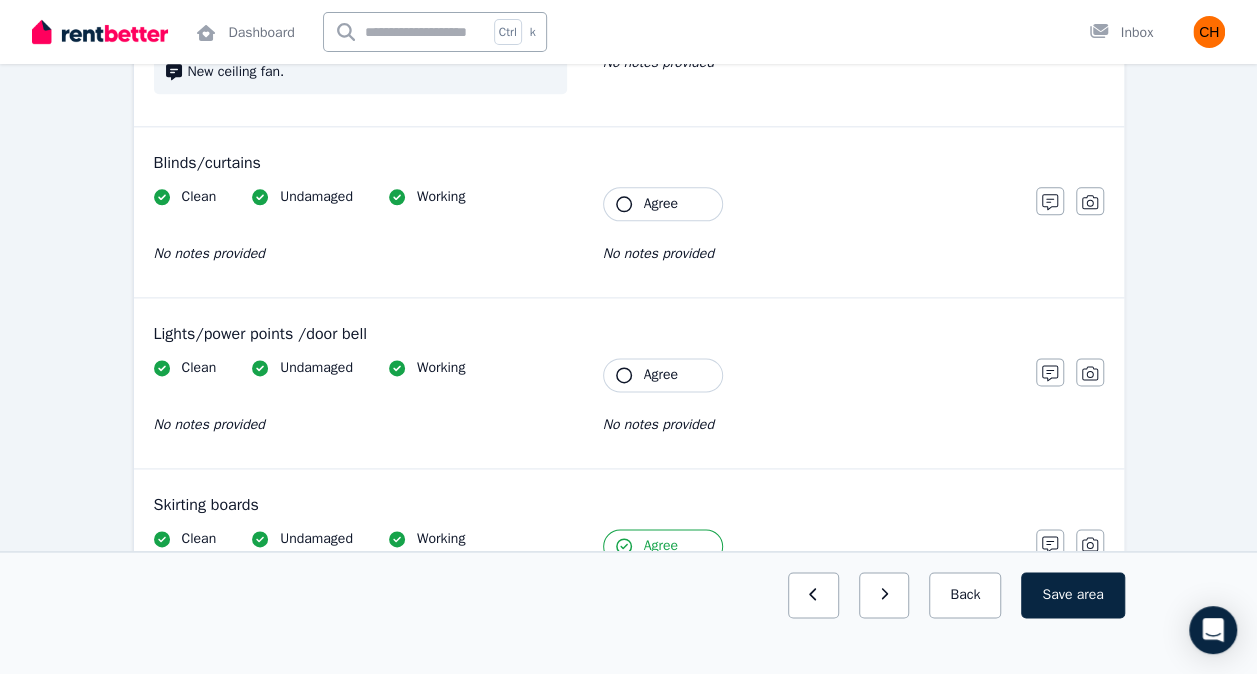 click on "Agree" at bounding box center [663, 375] 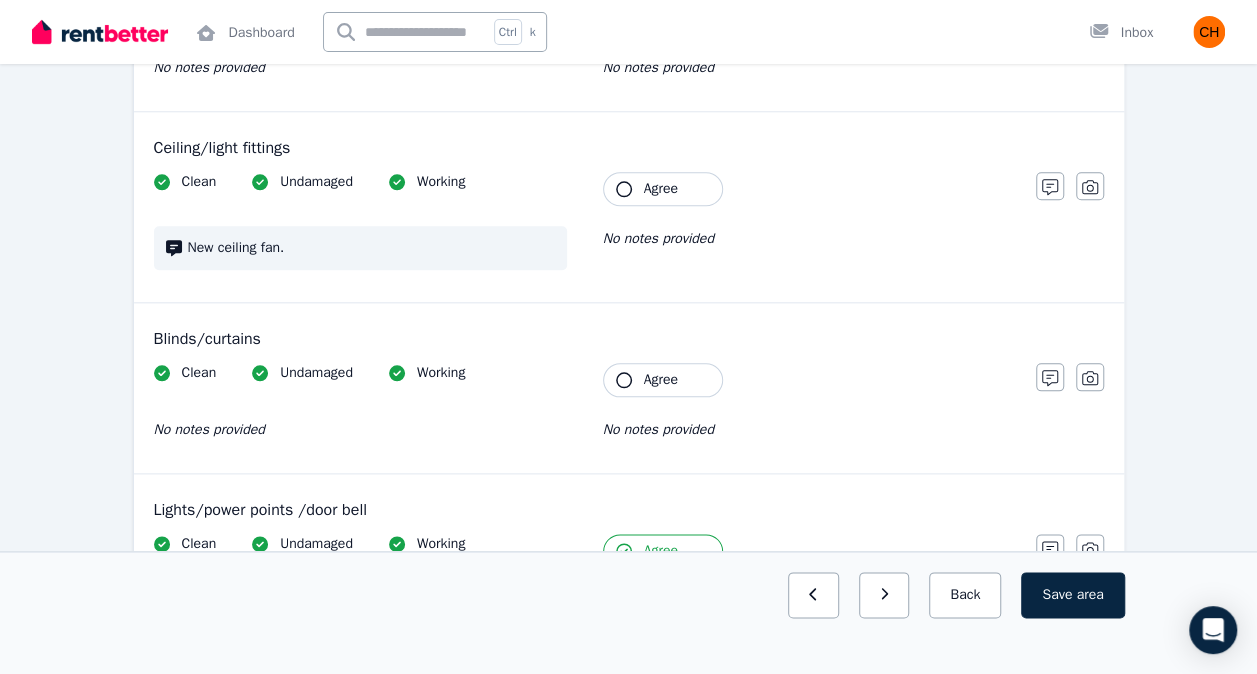 click on "Agree" at bounding box center (661, 380) 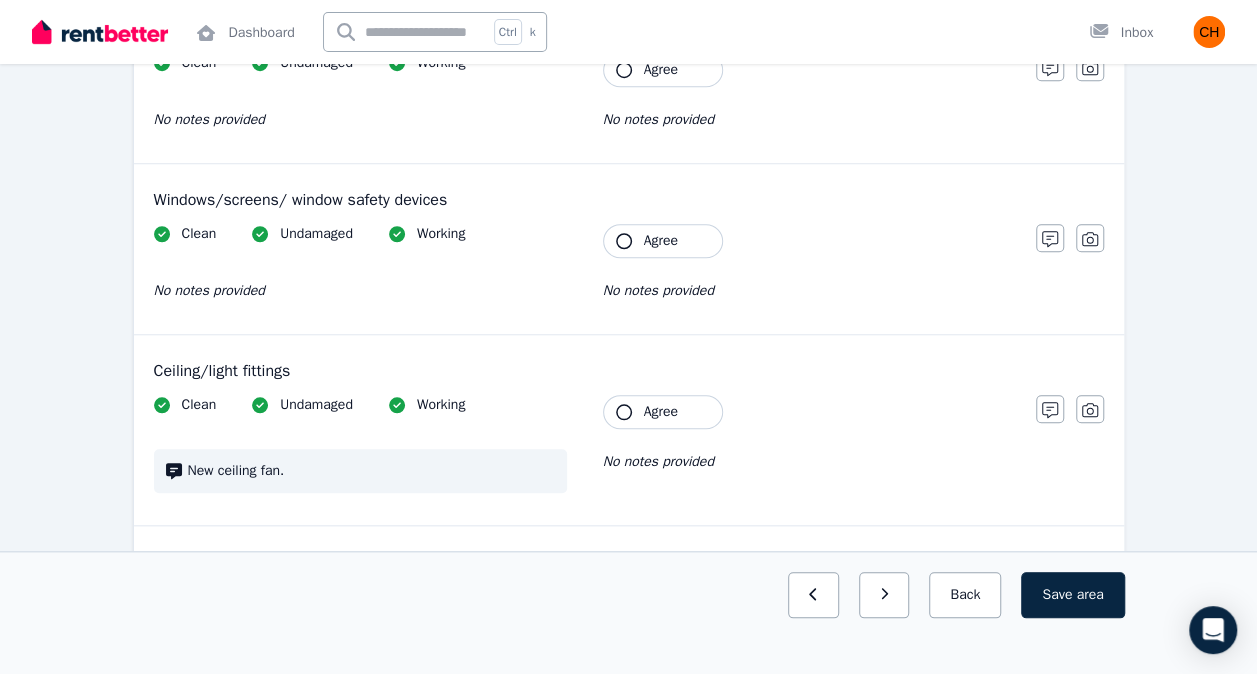 scroll, scrollTop: 736, scrollLeft: 0, axis: vertical 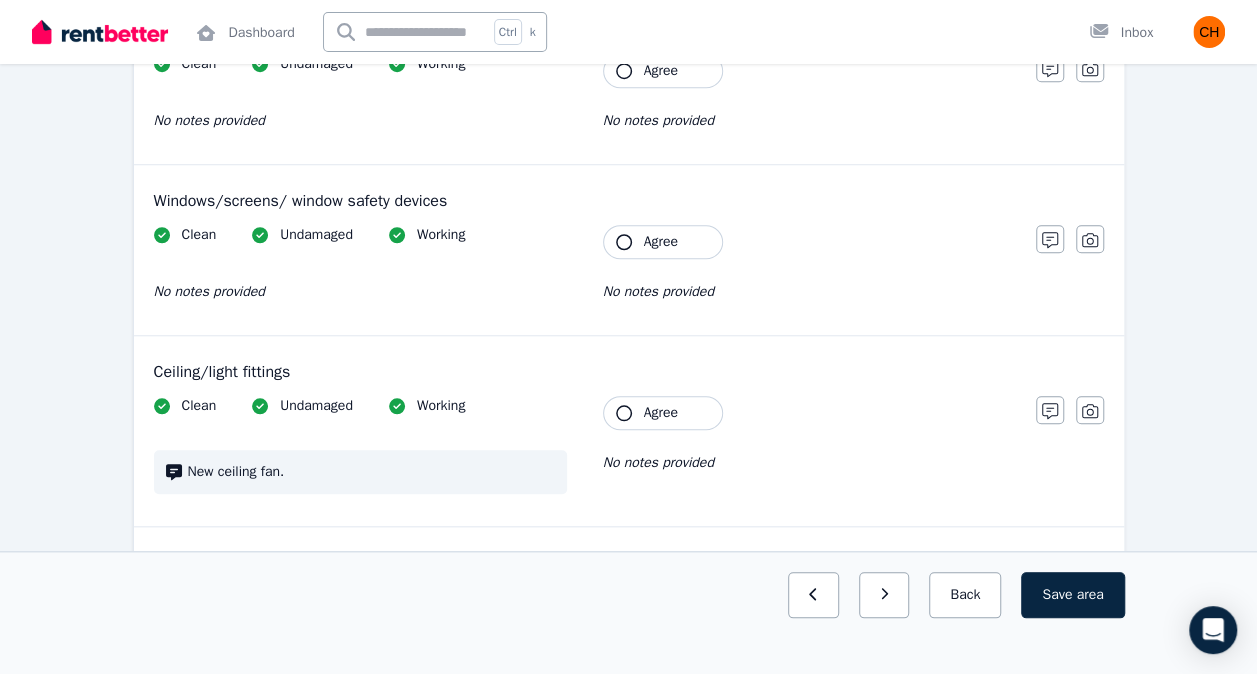 click on "Agree" at bounding box center (661, 413) 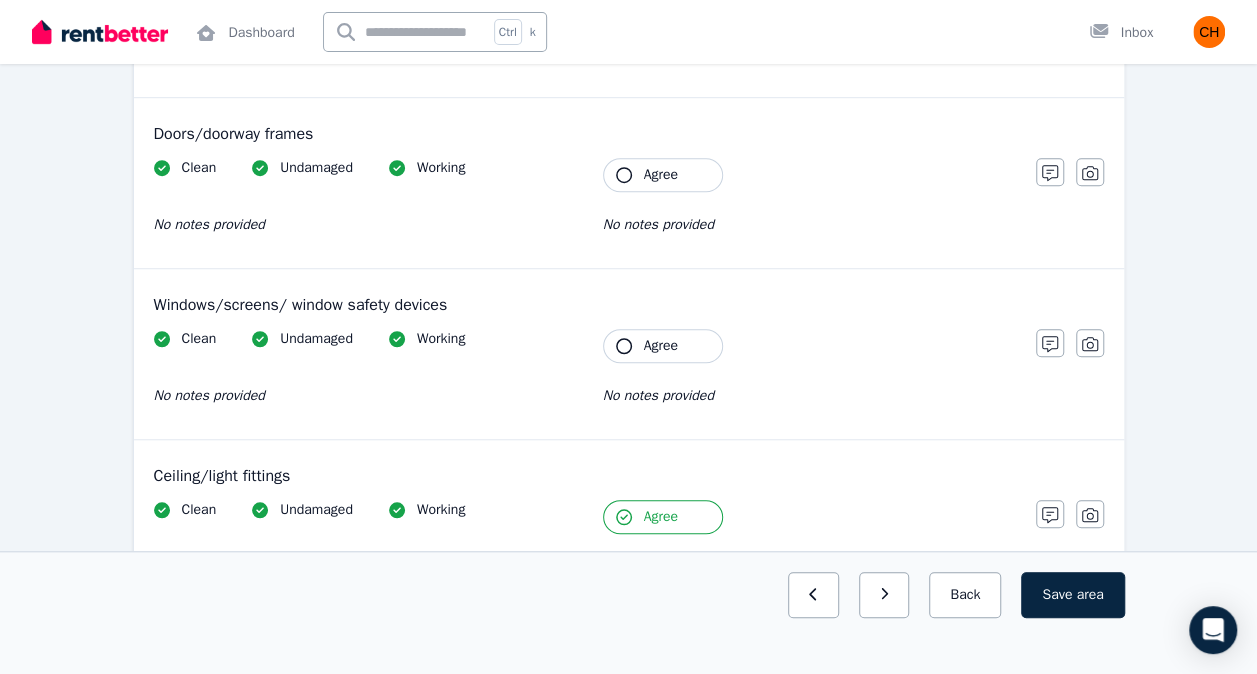 scroll, scrollTop: 626, scrollLeft: 0, axis: vertical 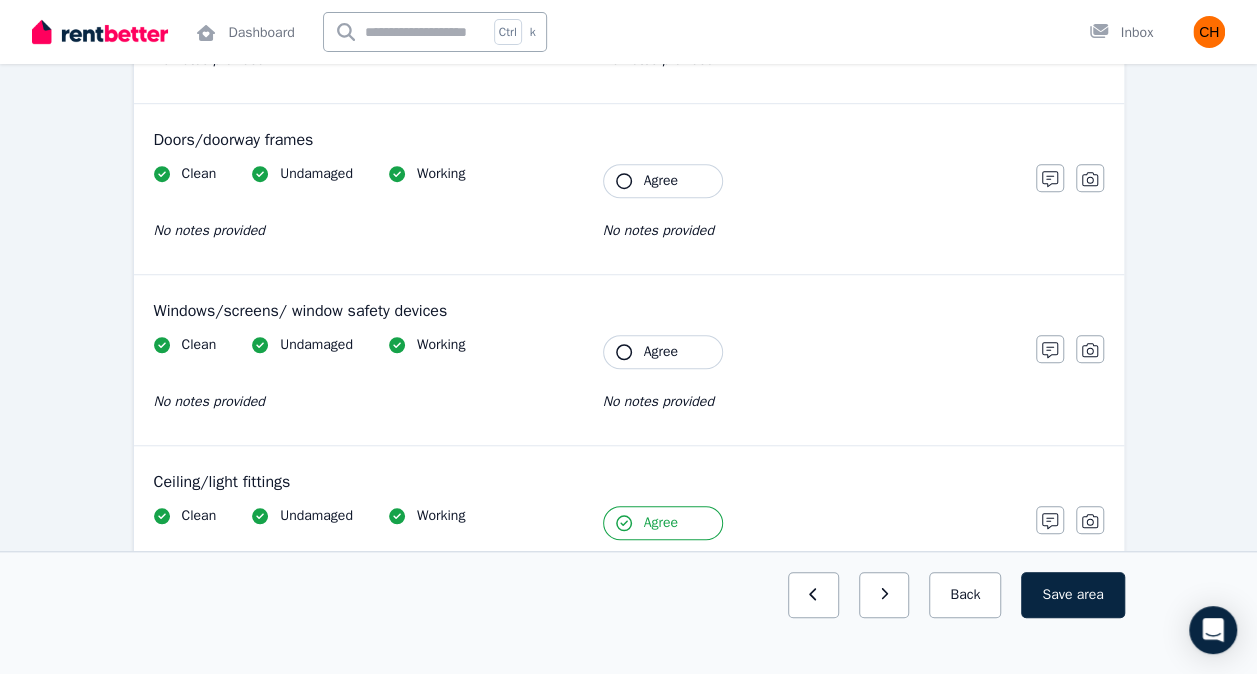 click on "Agree" at bounding box center (661, 352) 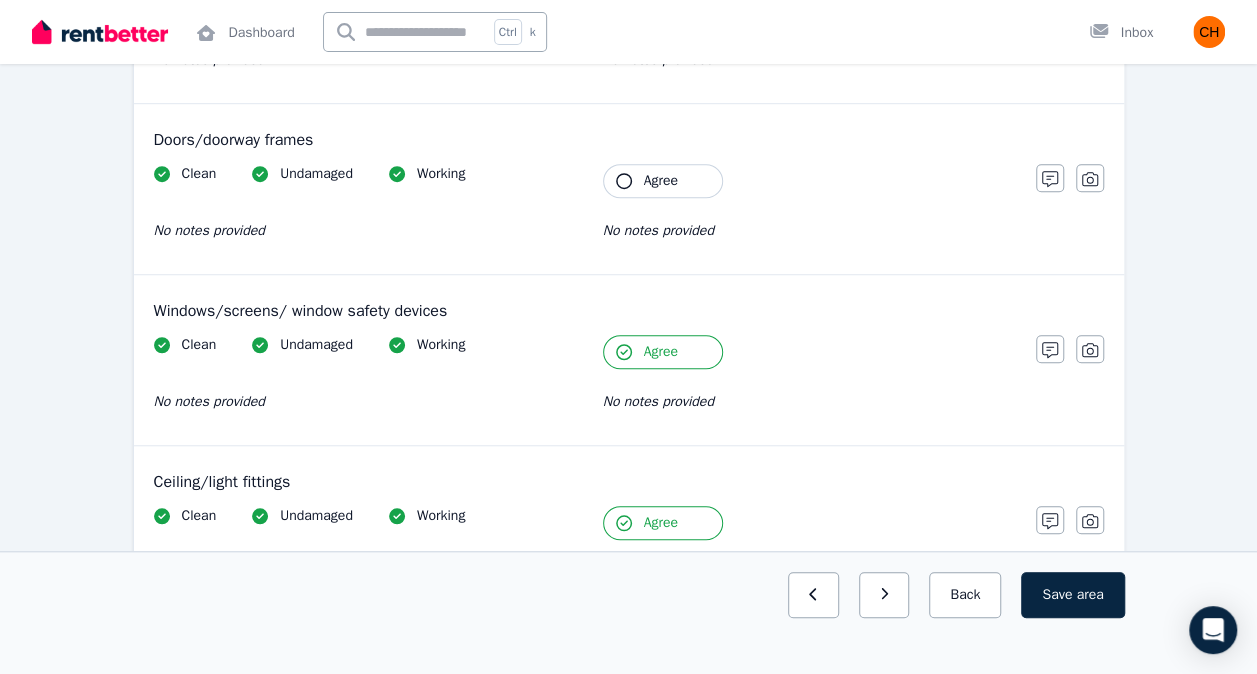 click on "Agree" at bounding box center [663, 181] 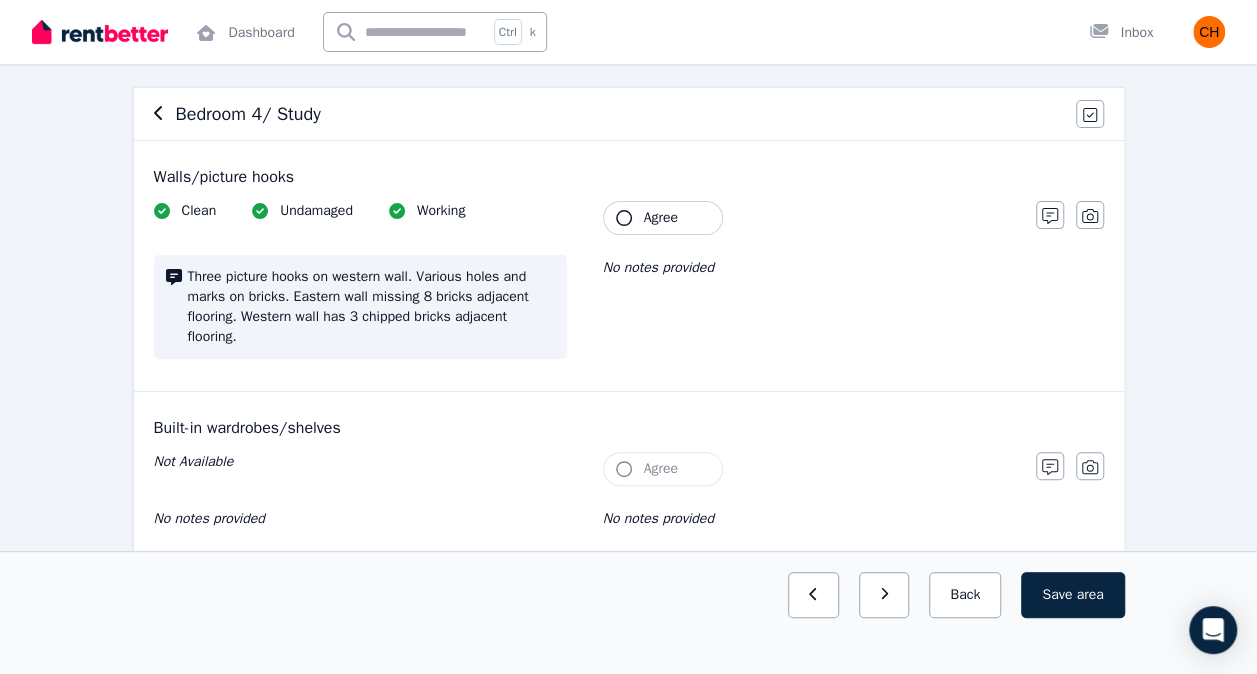 scroll, scrollTop: 163, scrollLeft: 0, axis: vertical 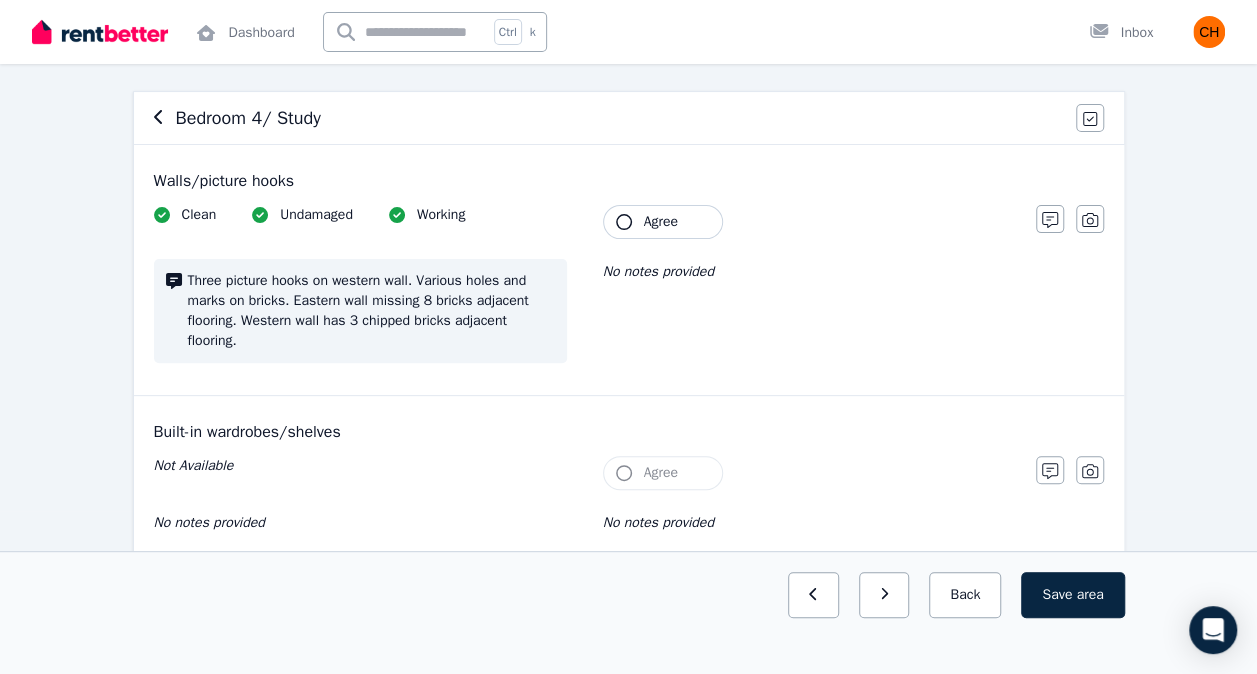 click on "Agree" at bounding box center (663, 222) 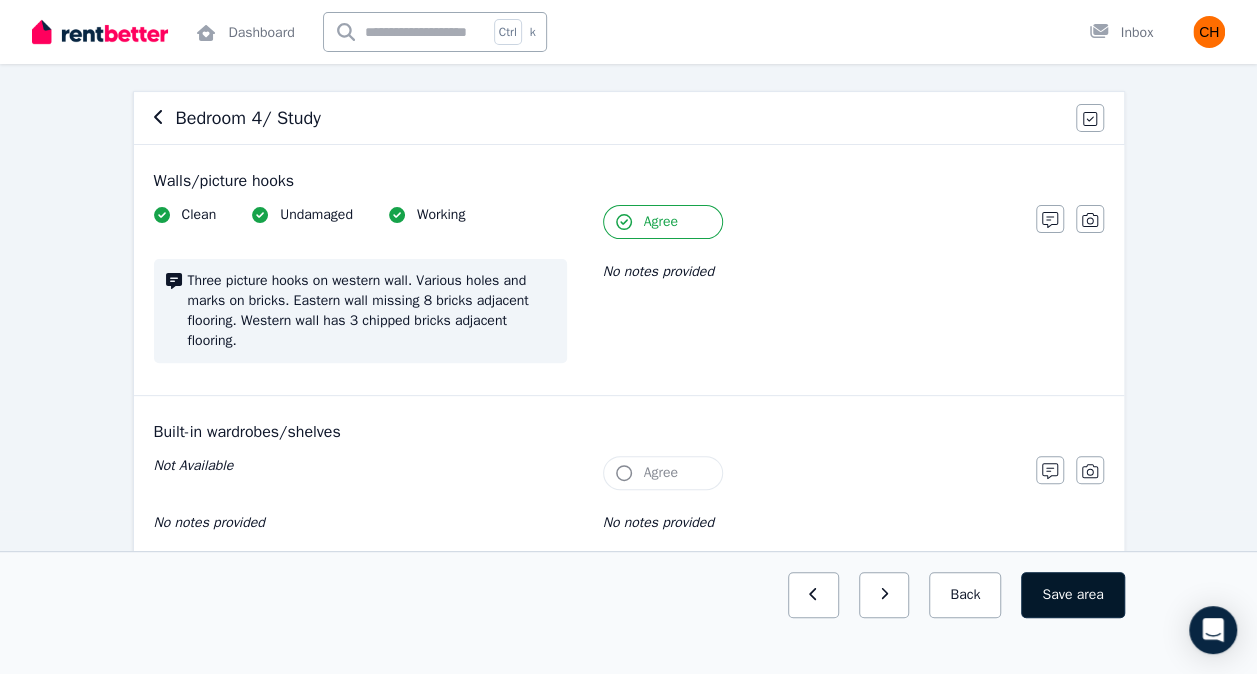 click on "Save   area" at bounding box center [1072, 595] 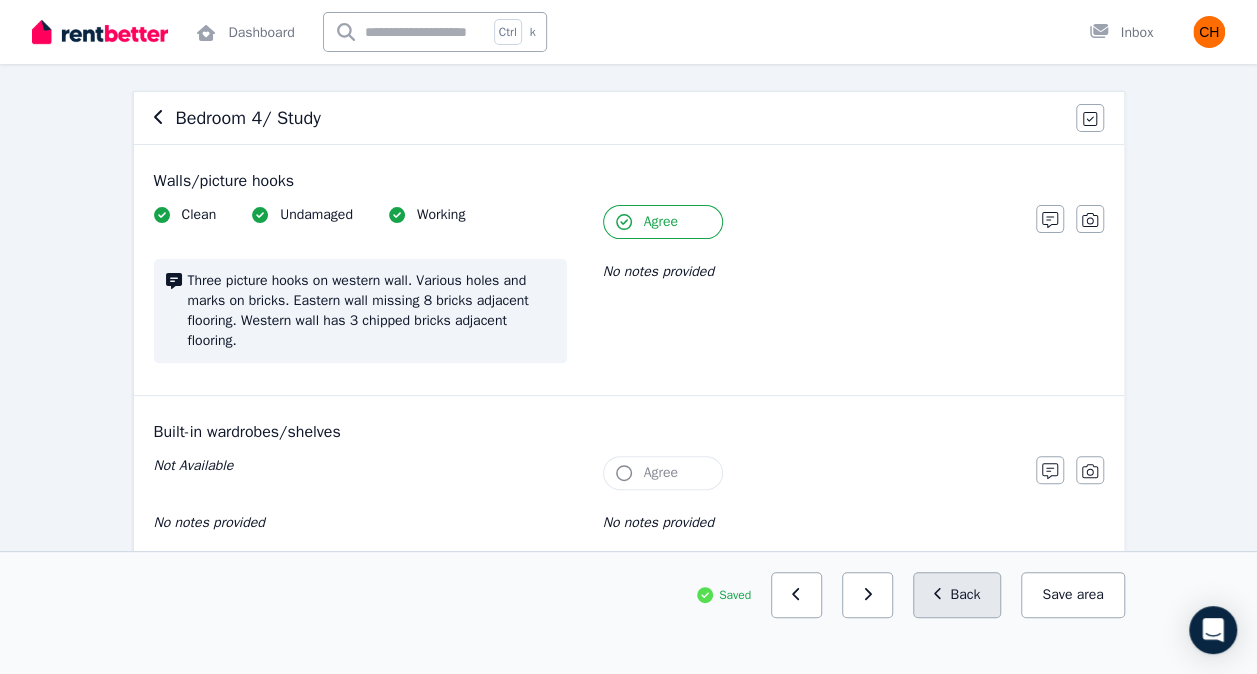 click on "Back" at bounding box center (957, 595) 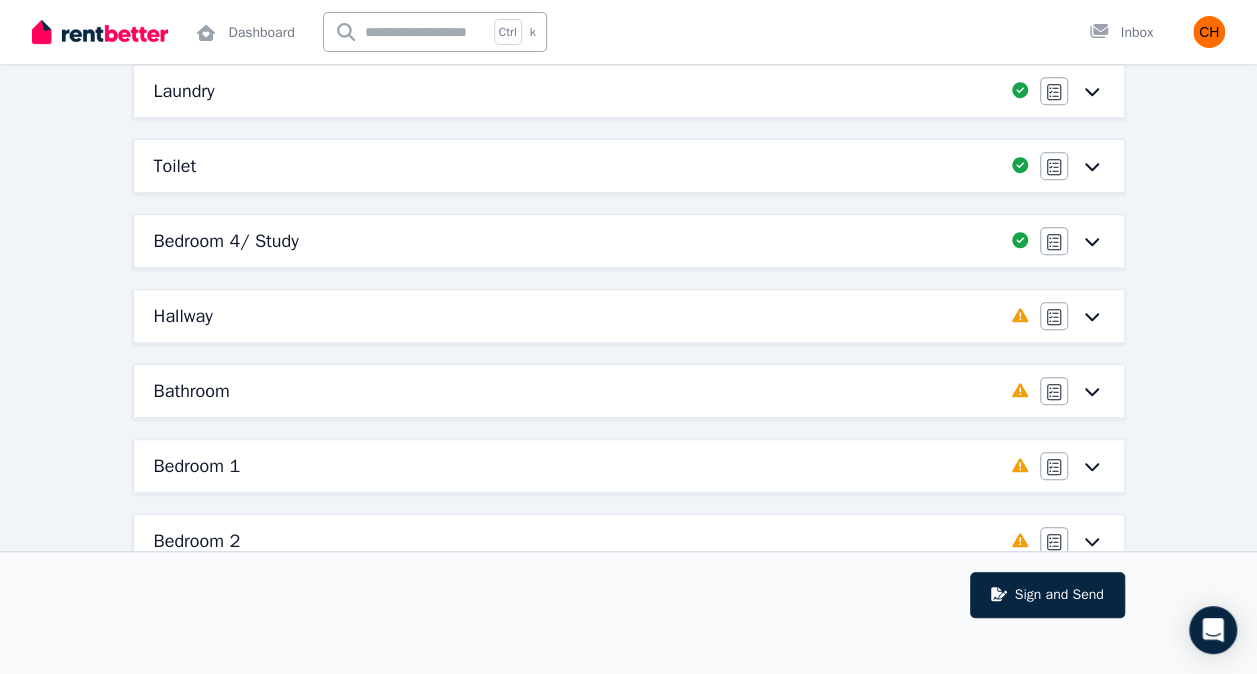 scroll, scrollTop: 643, scrollLeft: 0, axis: vertical 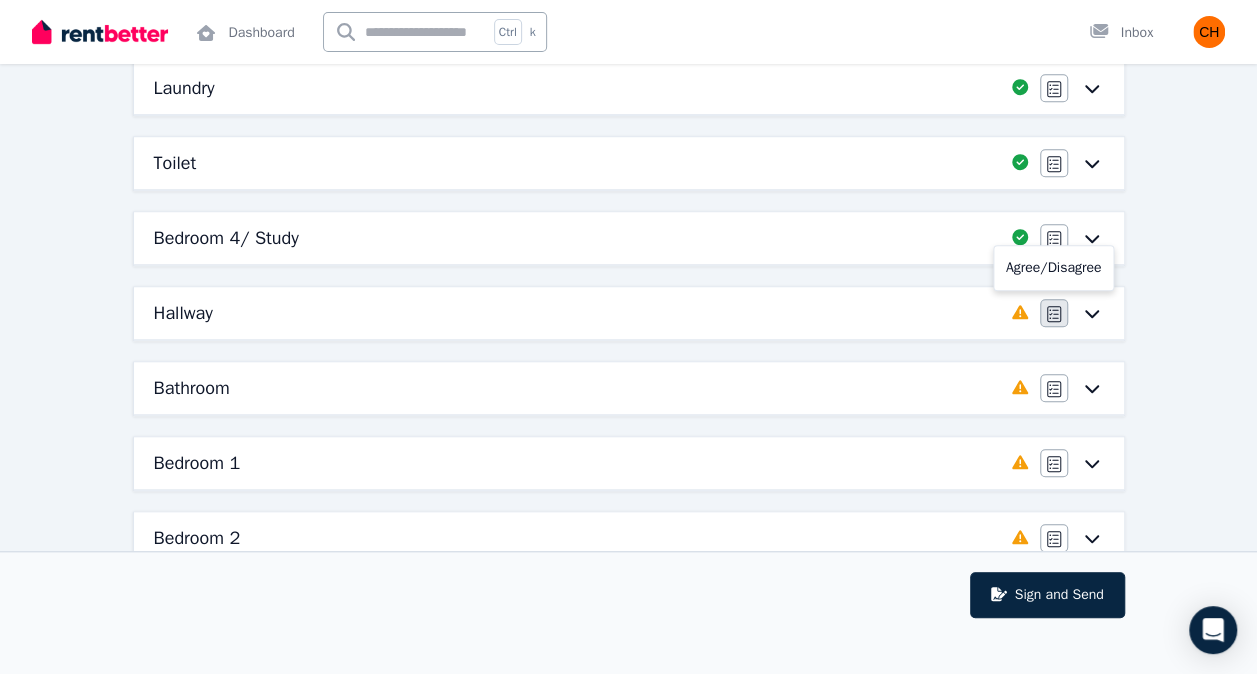 click at bounding box center [1054, 313] 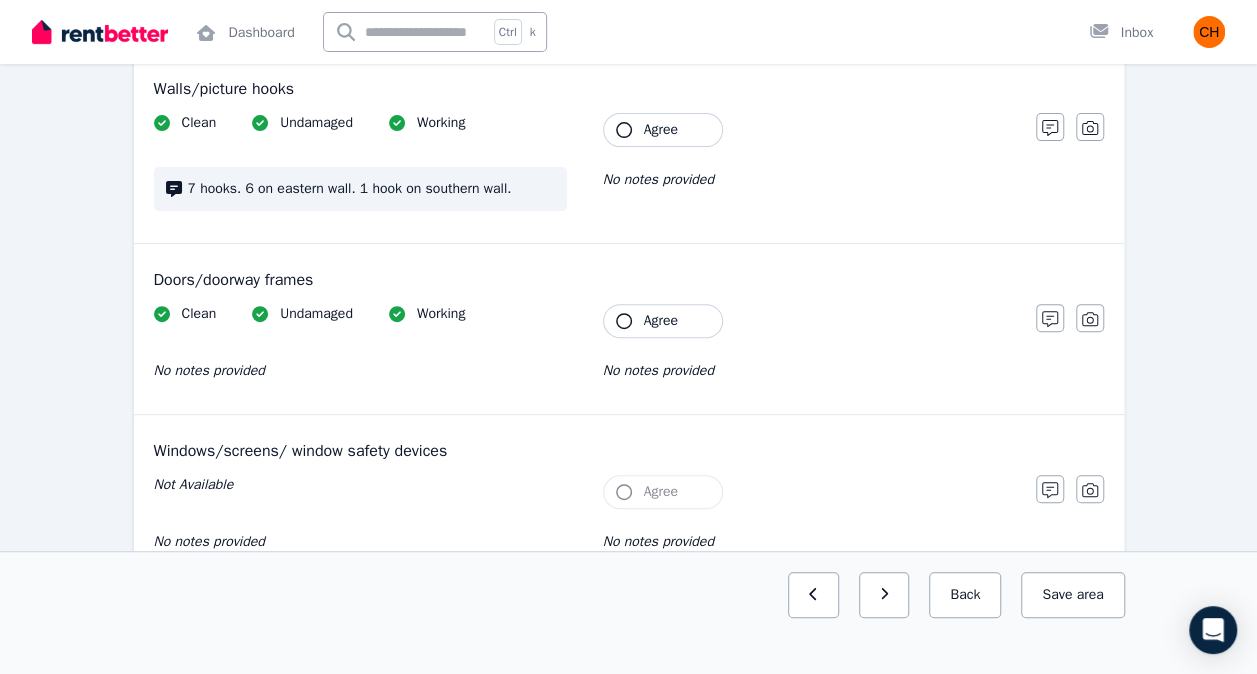 scroll, scrollTop: 253, scrollLeft: 0, axis: vertical 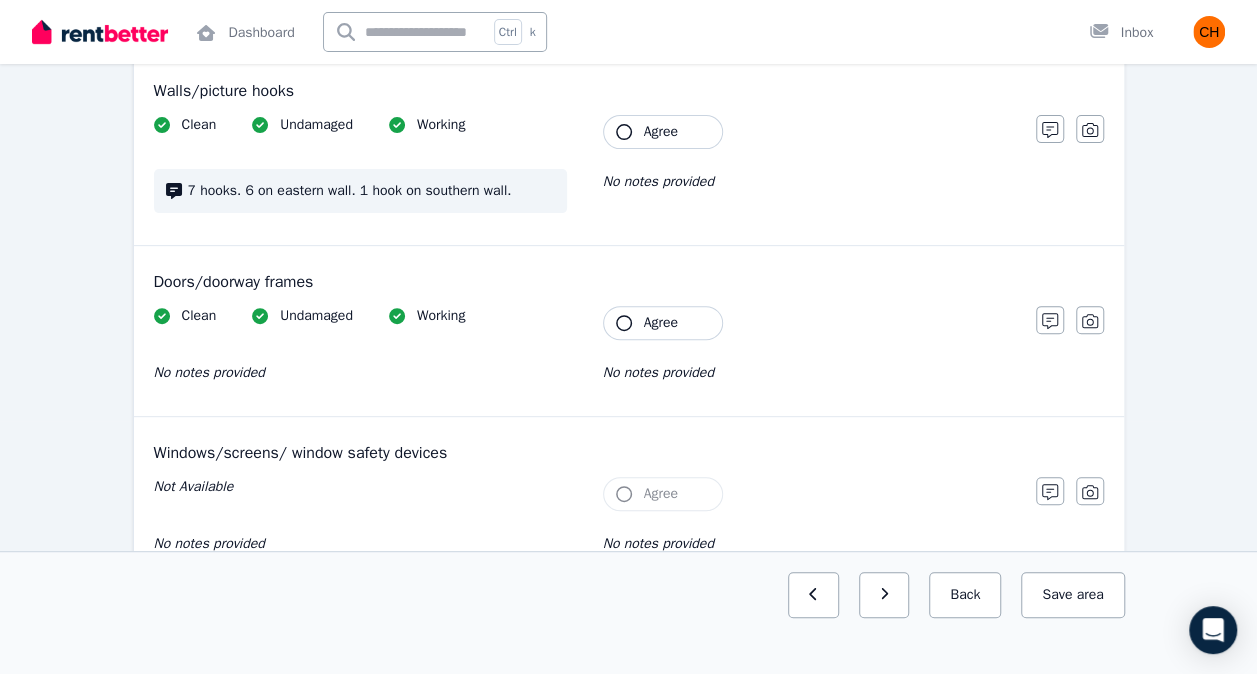 click on "Agree" at bounding box center [661, 132] 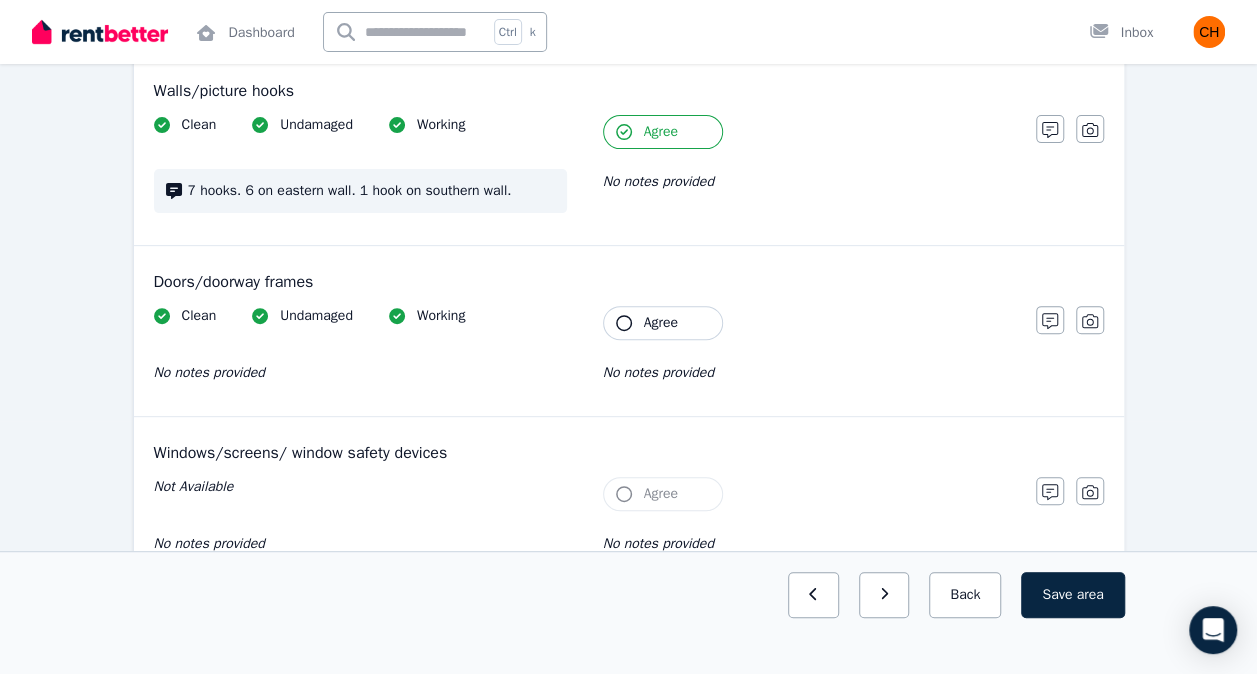 click on "Agree" at bounding box center [661, 323] 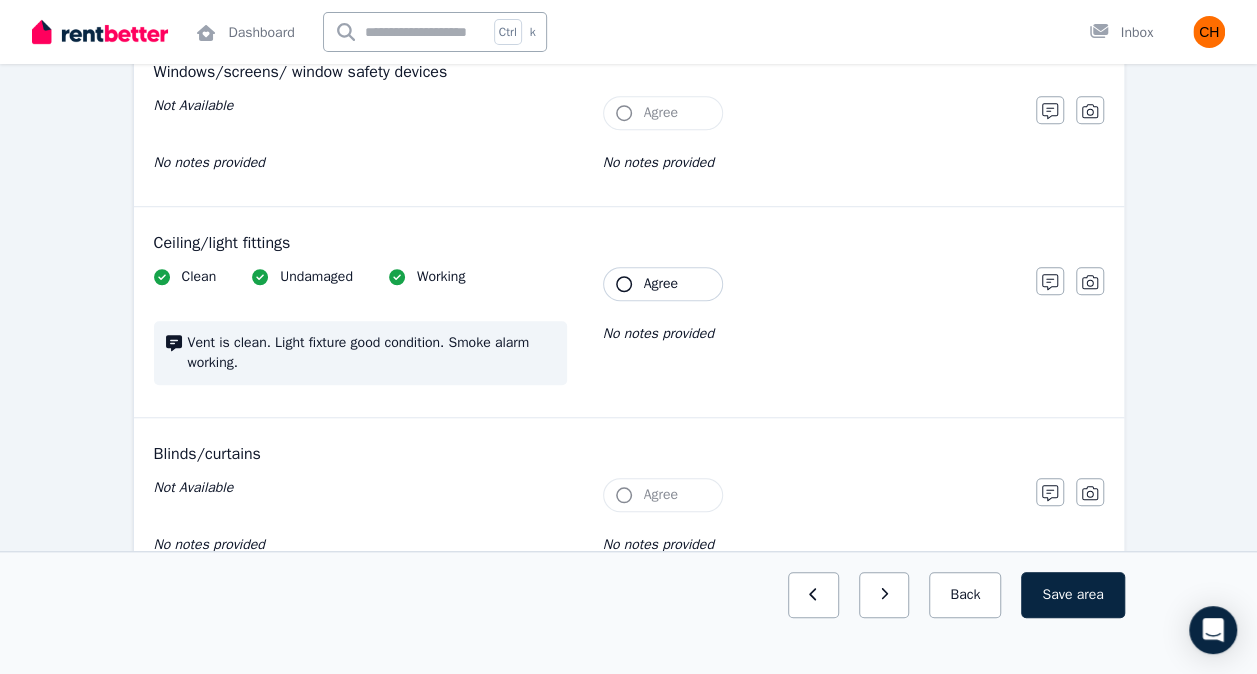 scroll, scrollTop: 657, scrollLeft: 0, axis: vertical 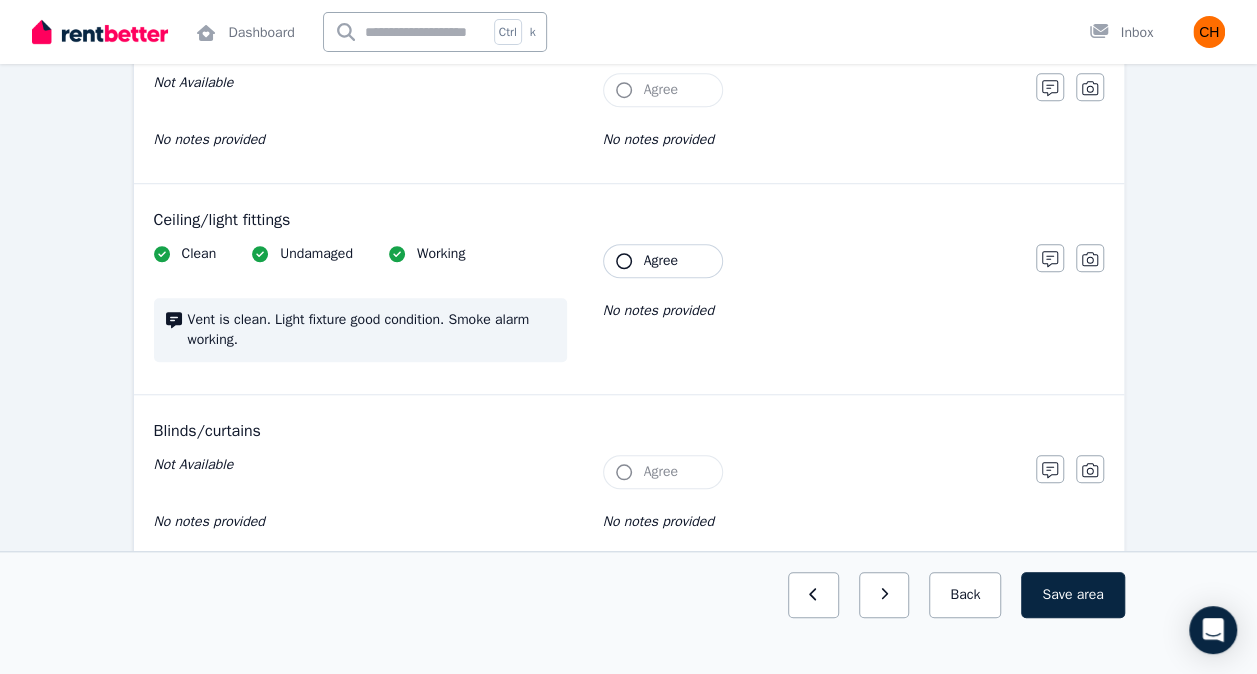 click 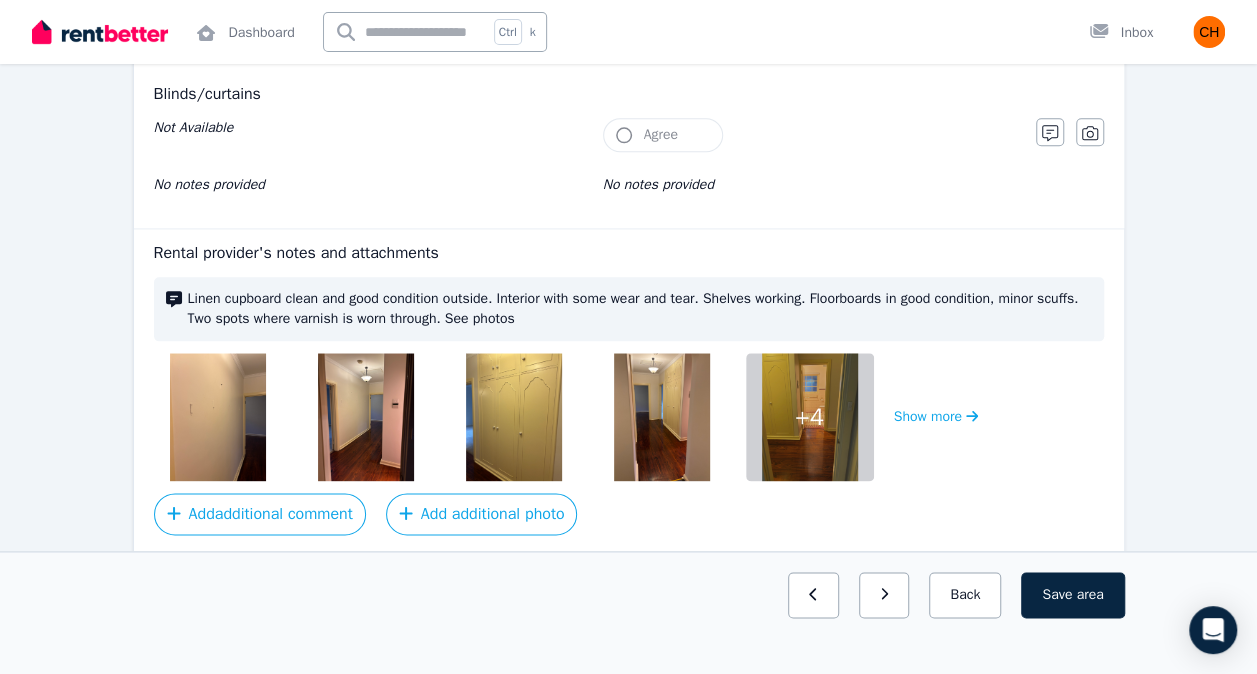scroll, scrollTop: 998, scrollLeft: 0, axis: vertical 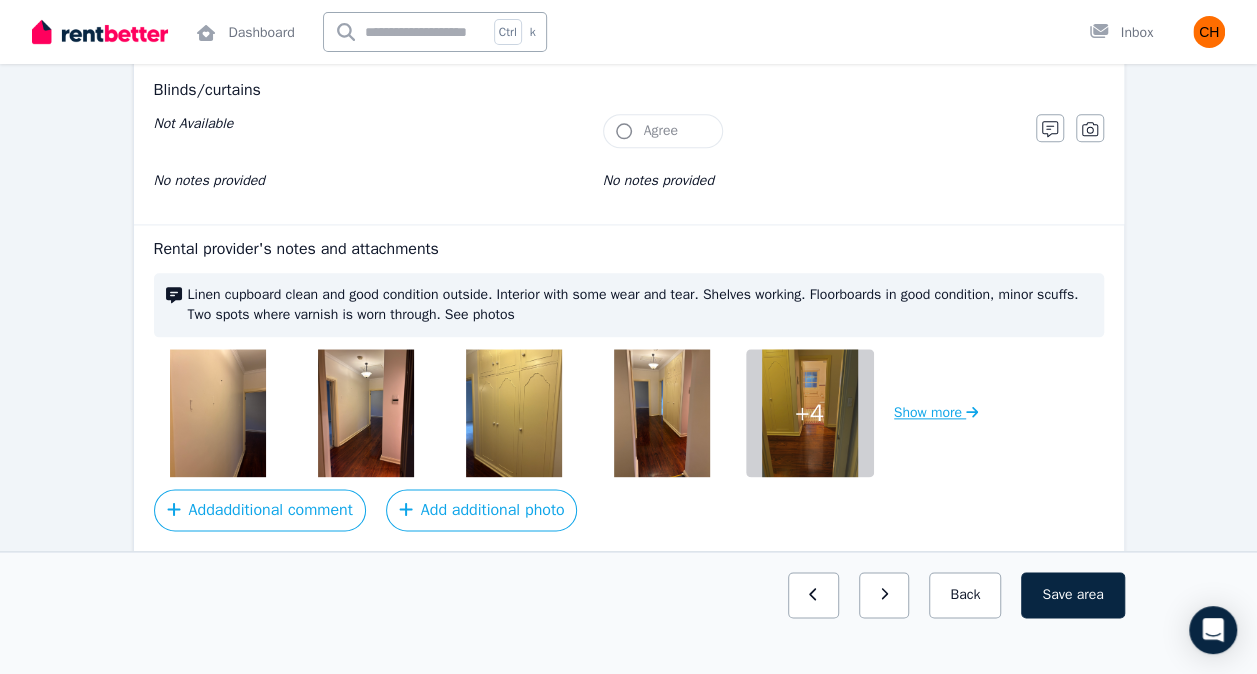click on "Show more" at bounding box center [936, 413] 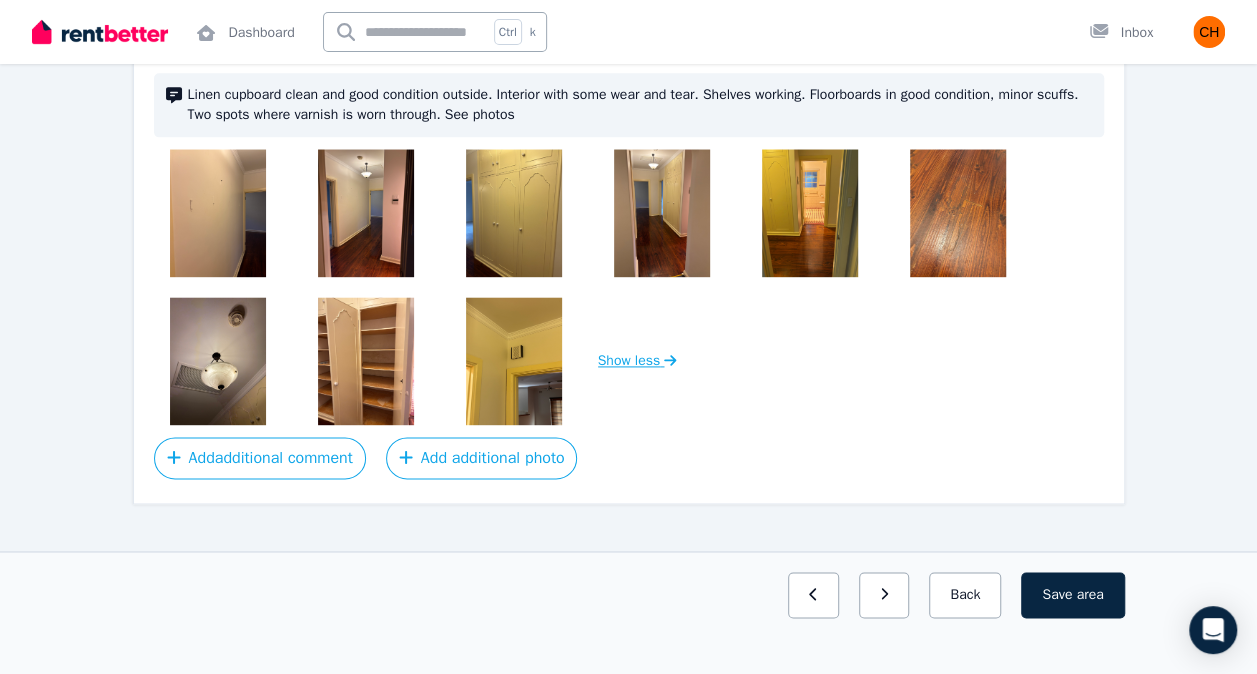 scroll, scrollTop: 1215, scrollLeft: 0, axis: vertical 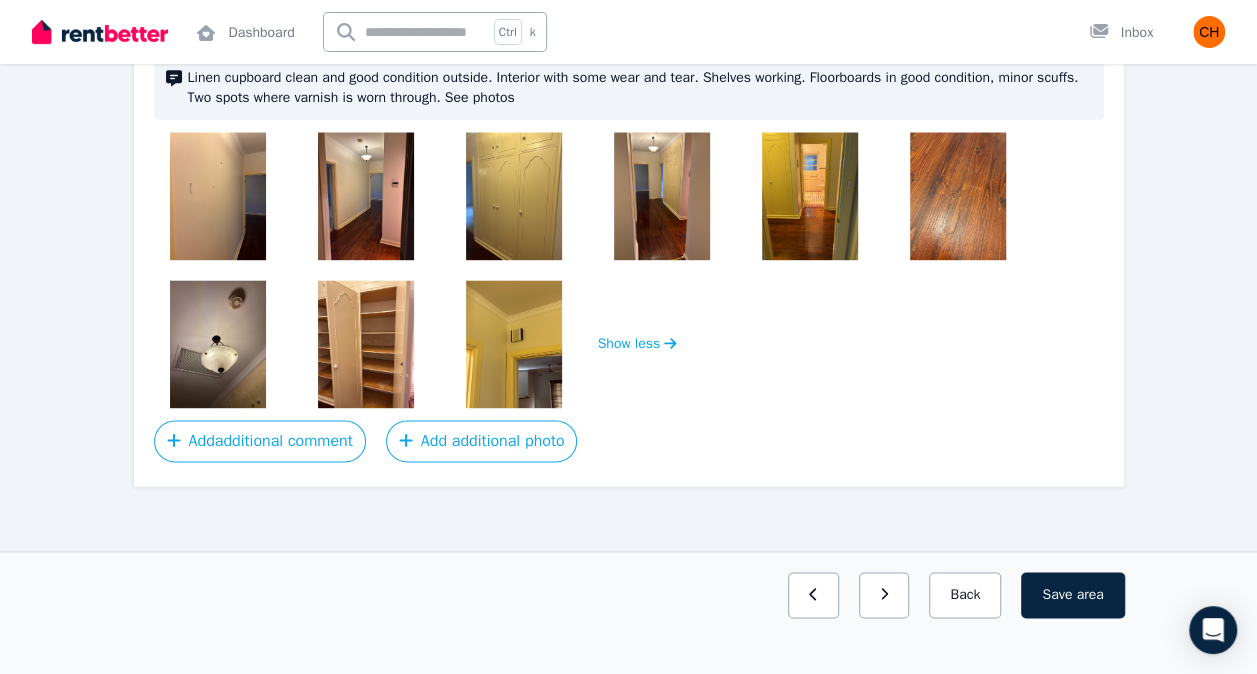 click at bounding box center (366, 196) 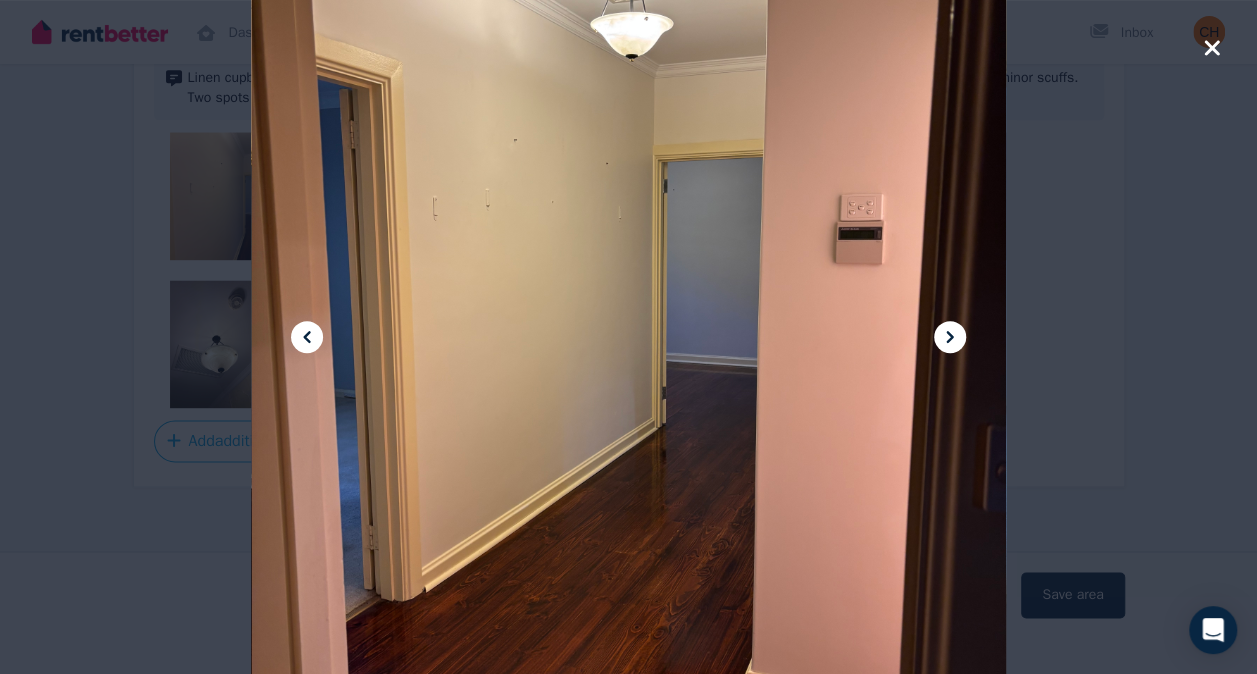click at bounding box center (628, 337) 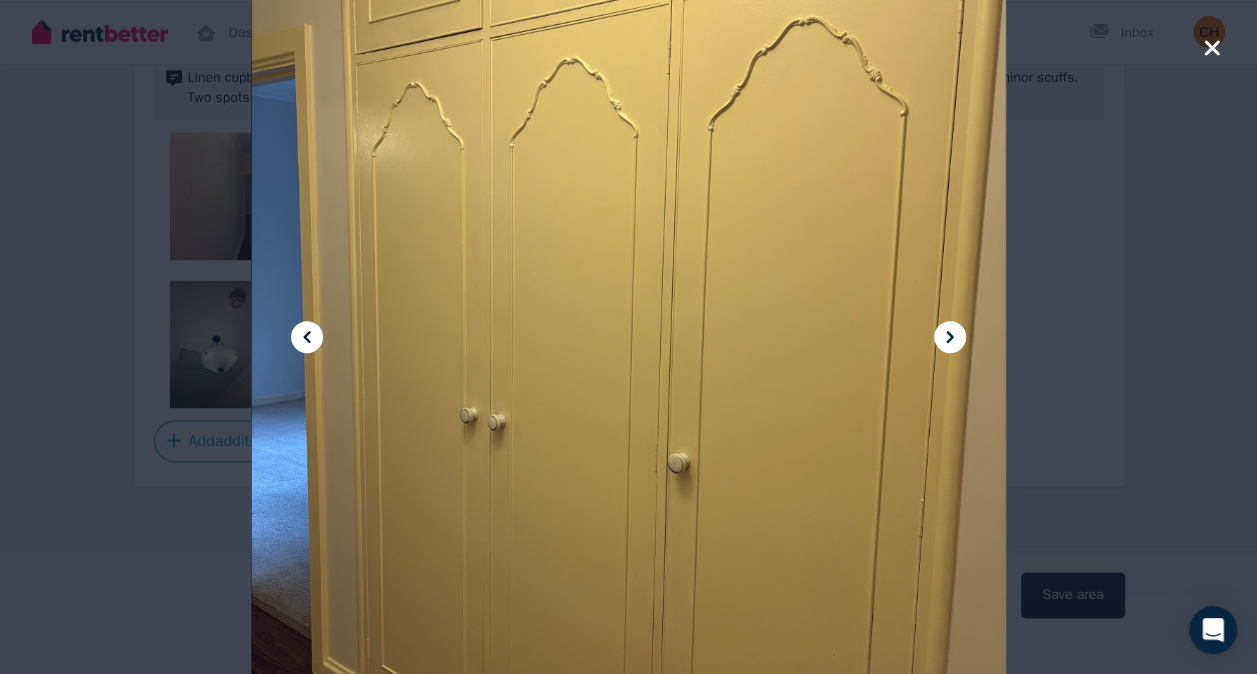 click 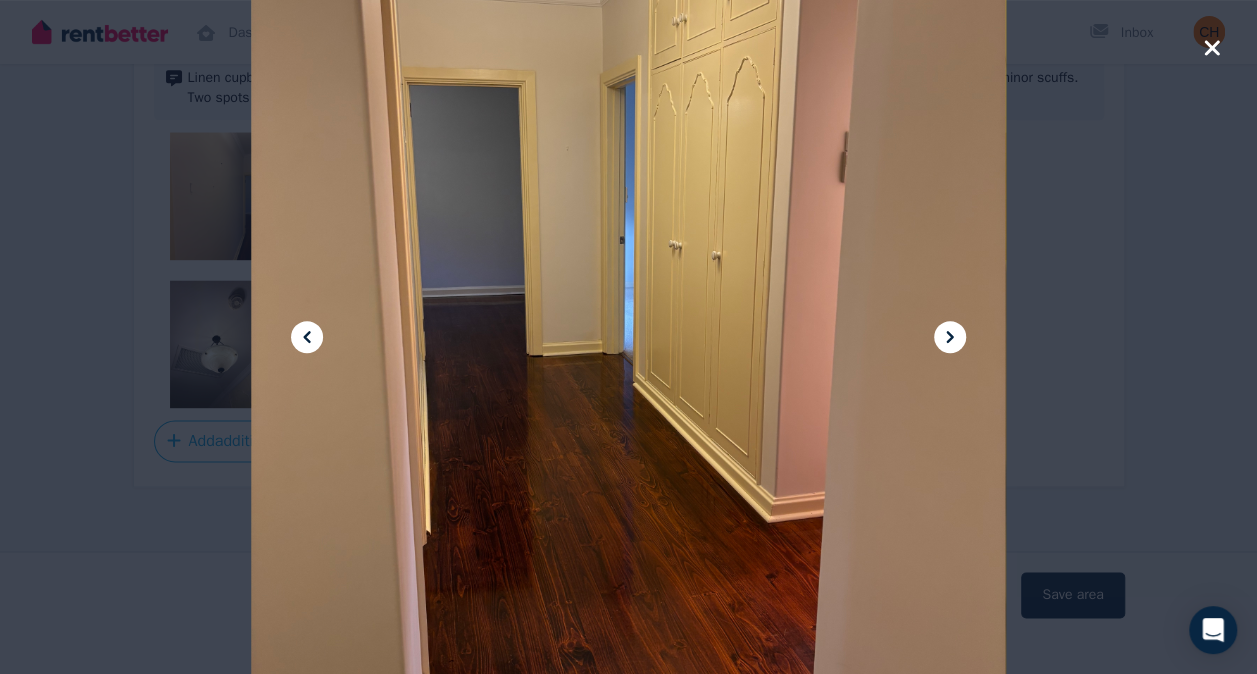 click 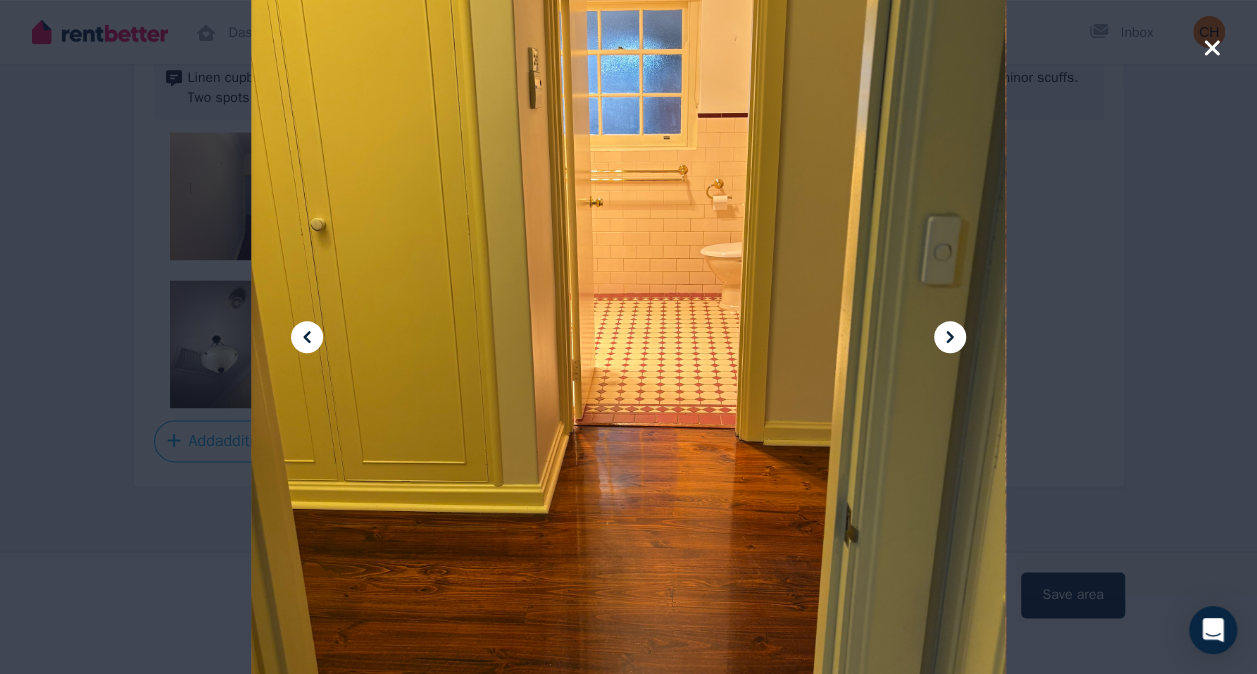 click 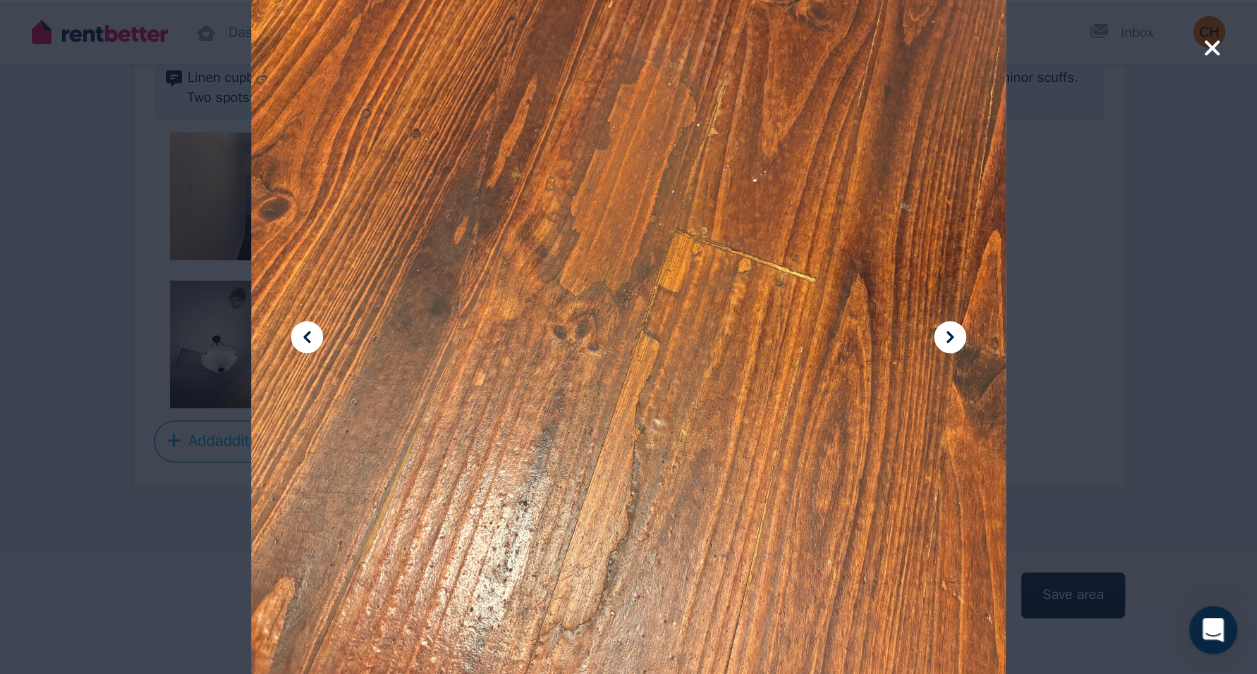 click 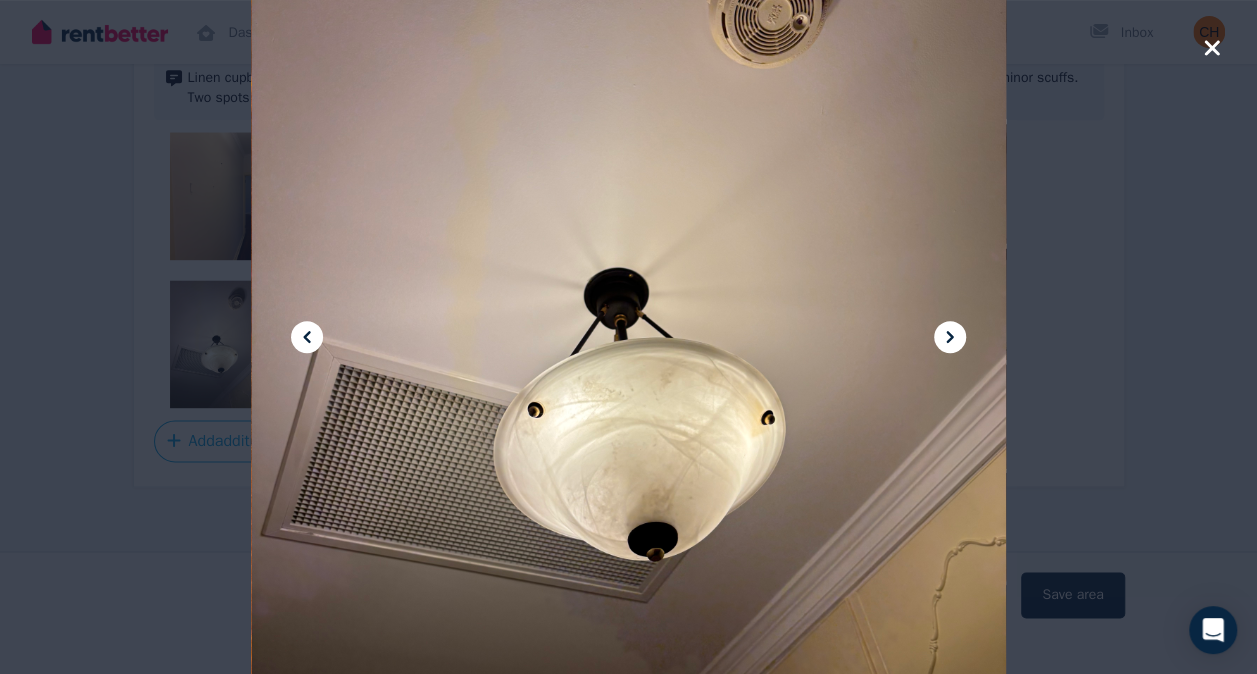 click 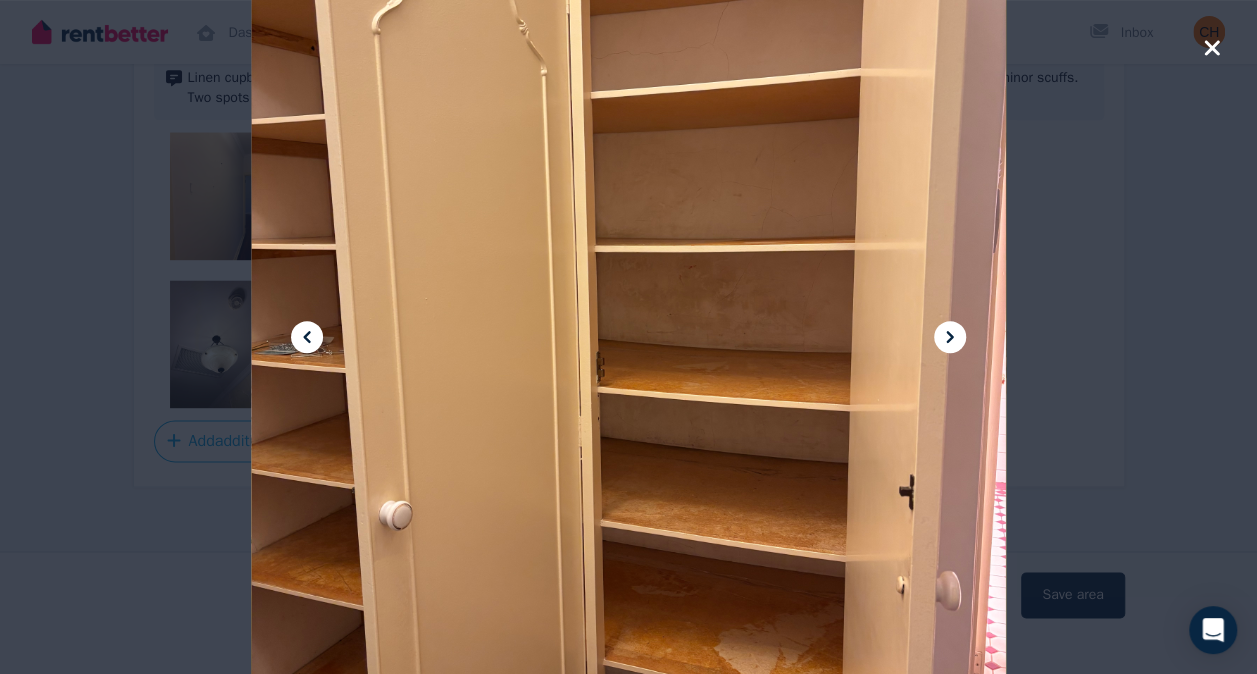 click 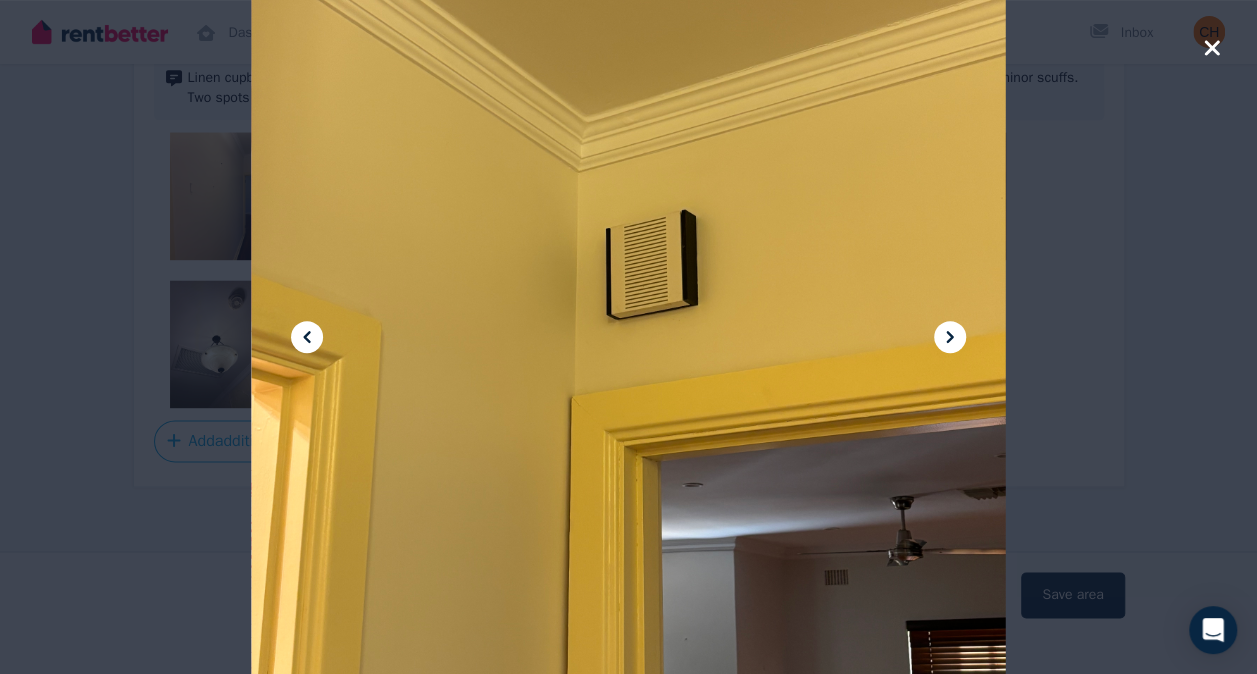 click 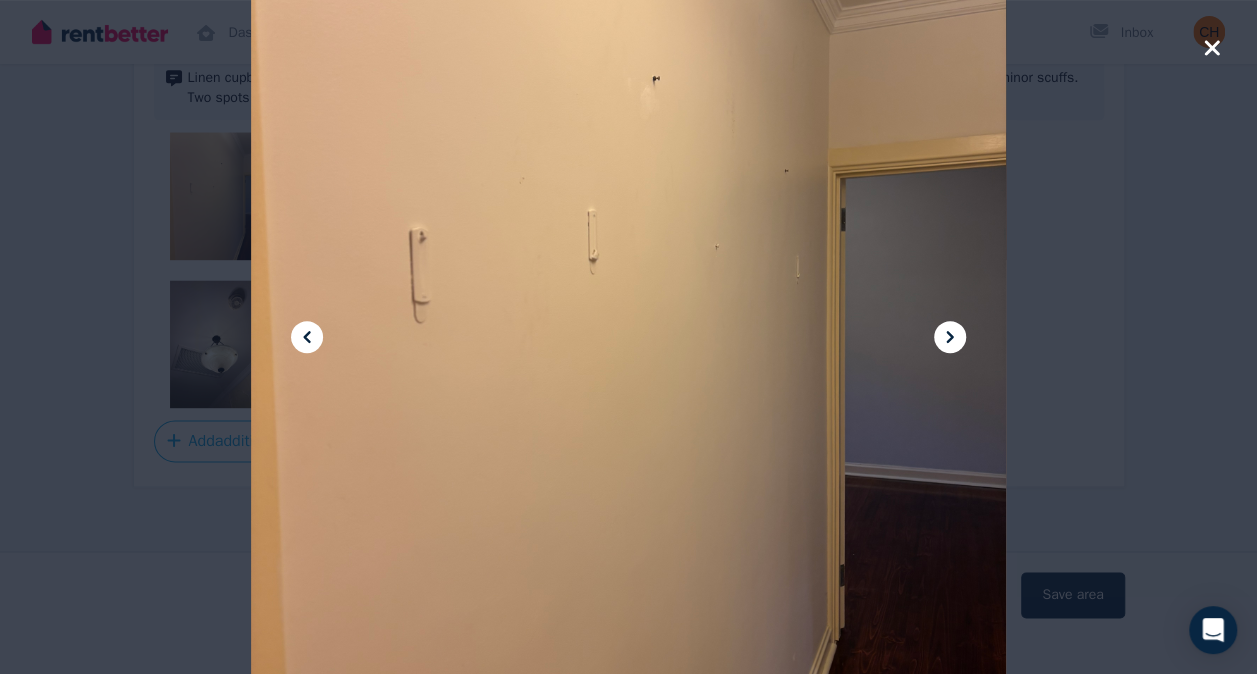click at bounding box center [628, 337] 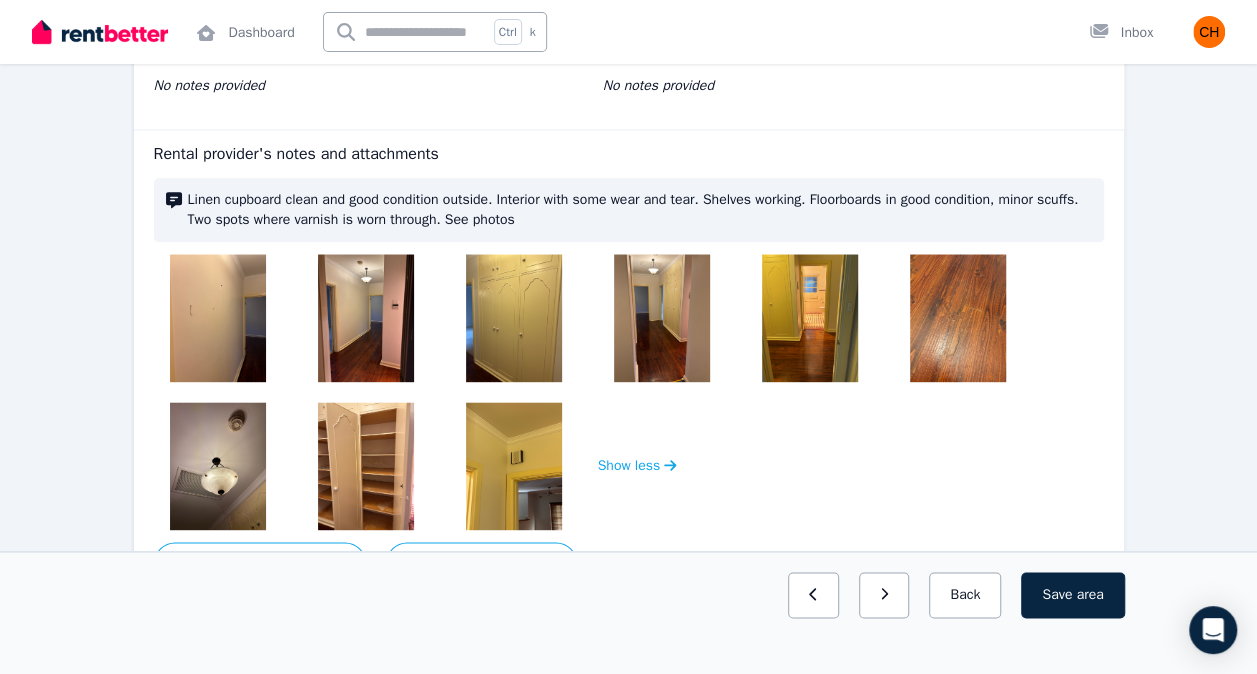 scroll, scrollTop: 1089, scrollLeft: 0, axis: vertical 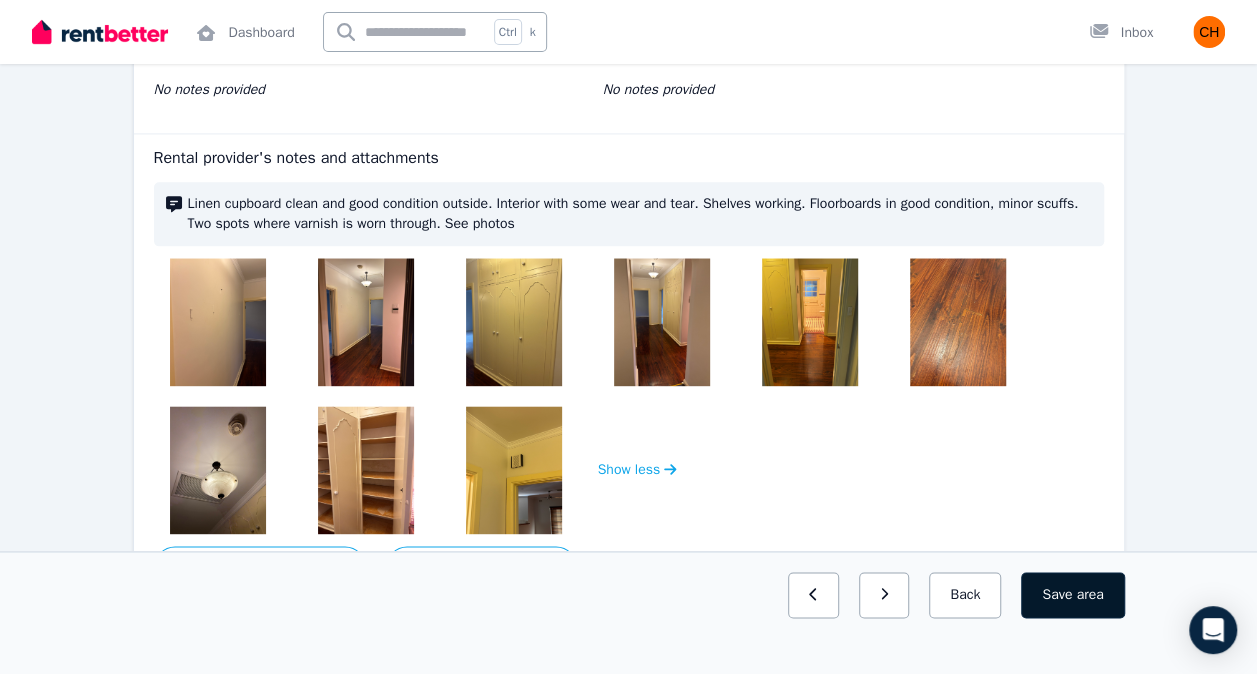 click on "Save   area" at bounding box center (1072, 595) 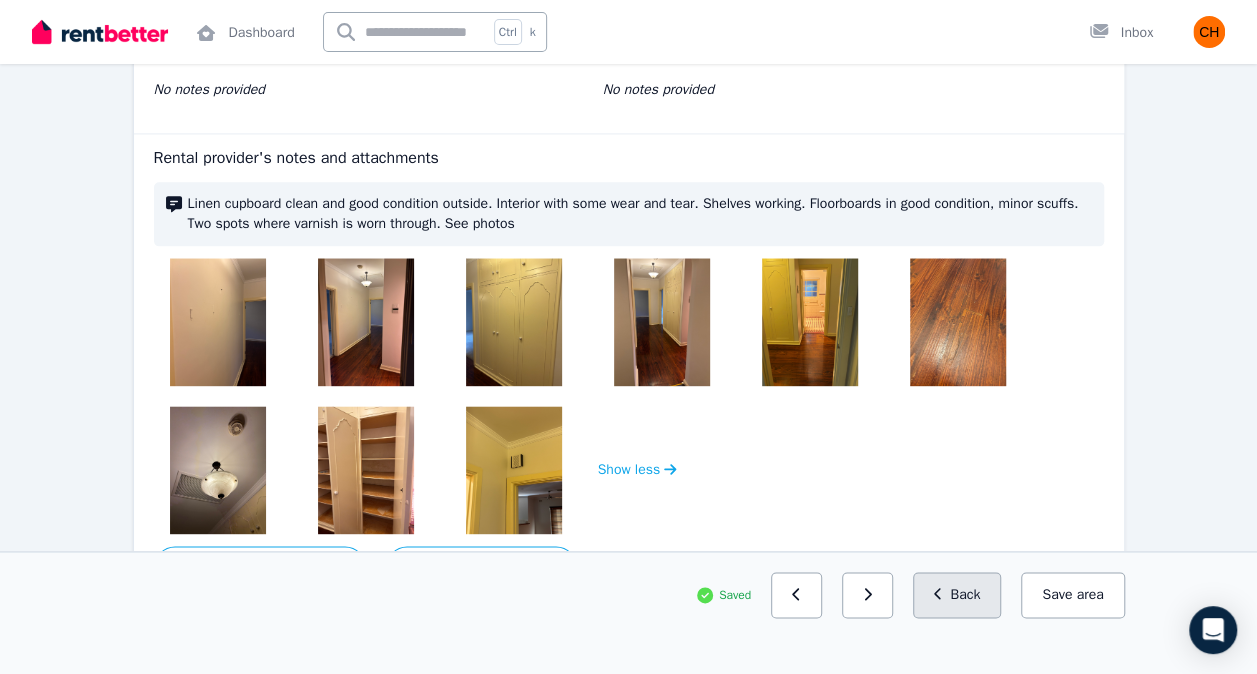 click on "Back" at bounding box center (957, 595) 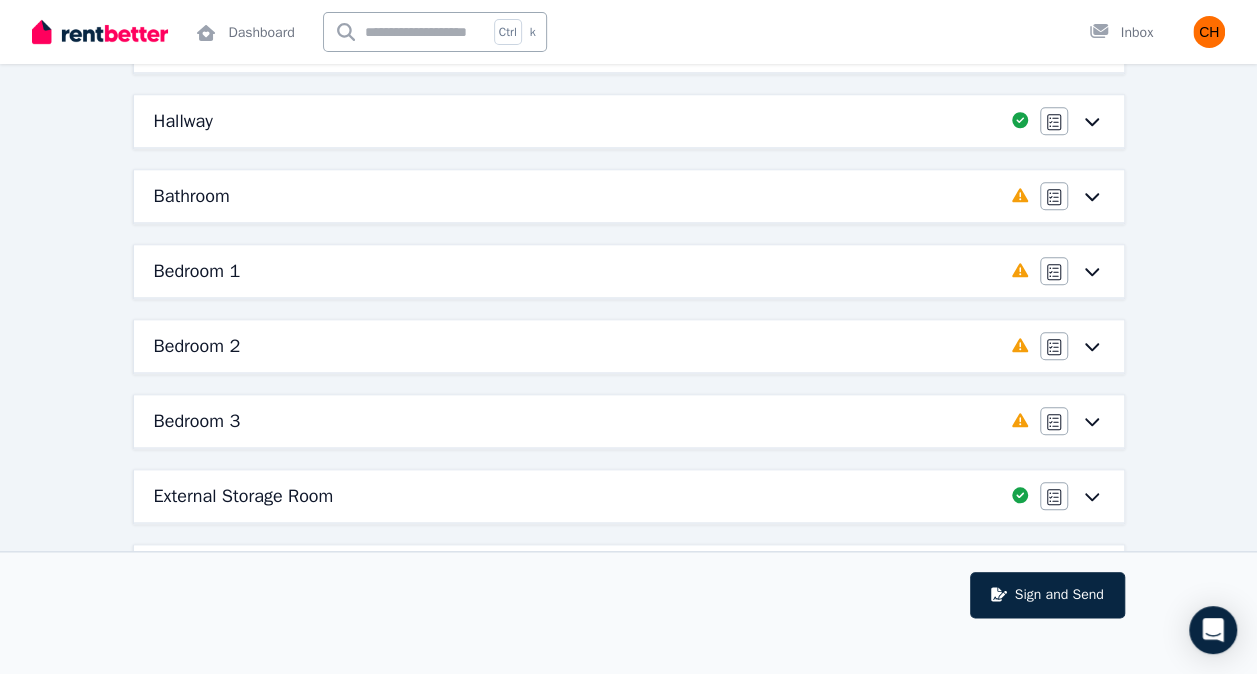 scroll, scrollTop: 834, scrollLeft: 0, axis: vertical 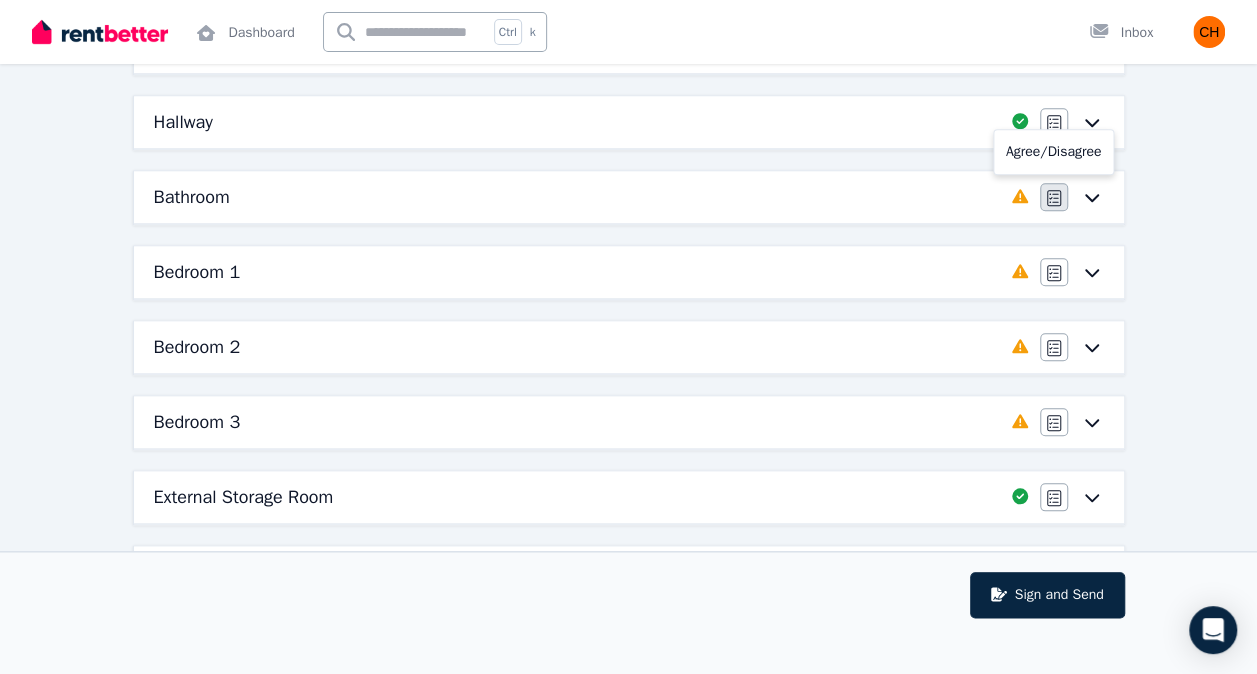 click 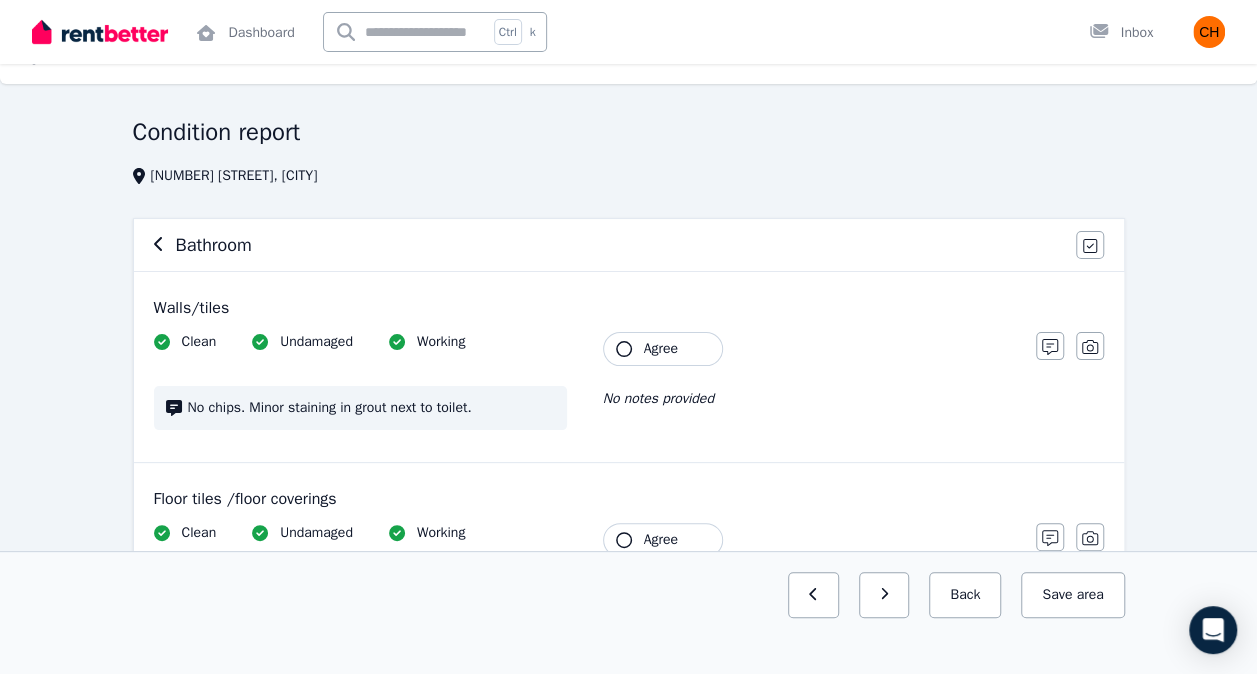 scroll, scrollTop: 0, scrollLeft: 0, axis: both 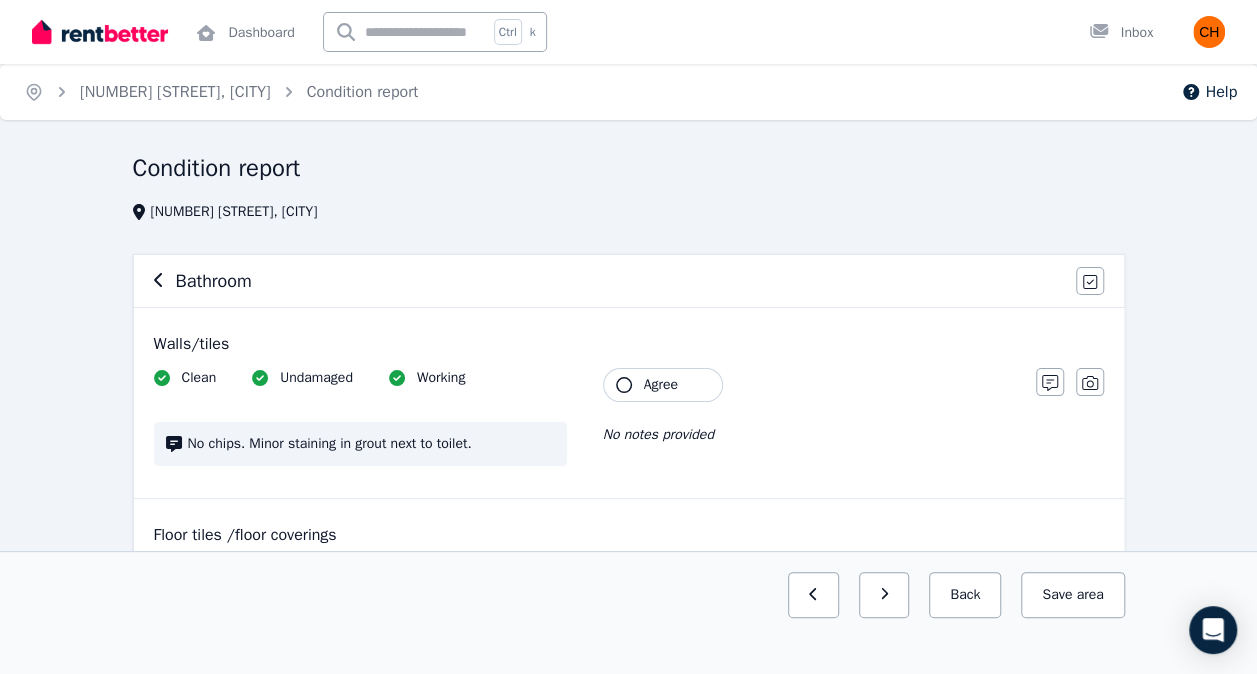 click on "Agree" at bounding box center (661, 385) 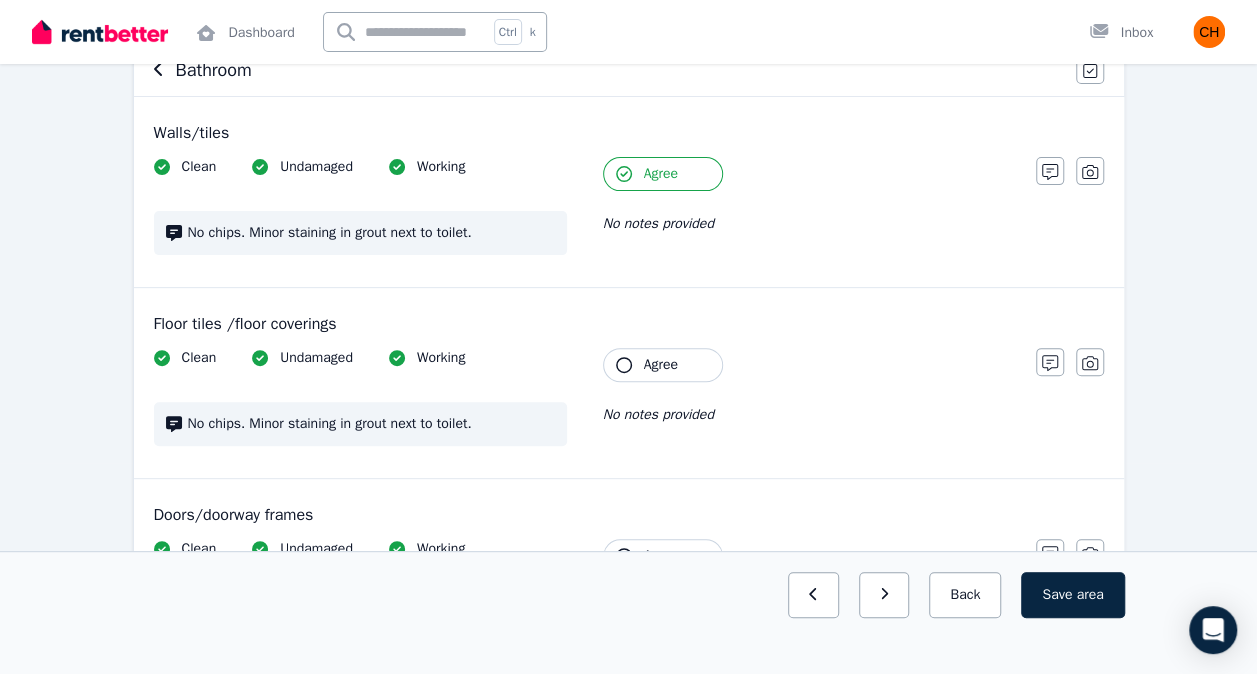 scroll, scrollTop: 210, scrollLeft: 0, axis: vertical 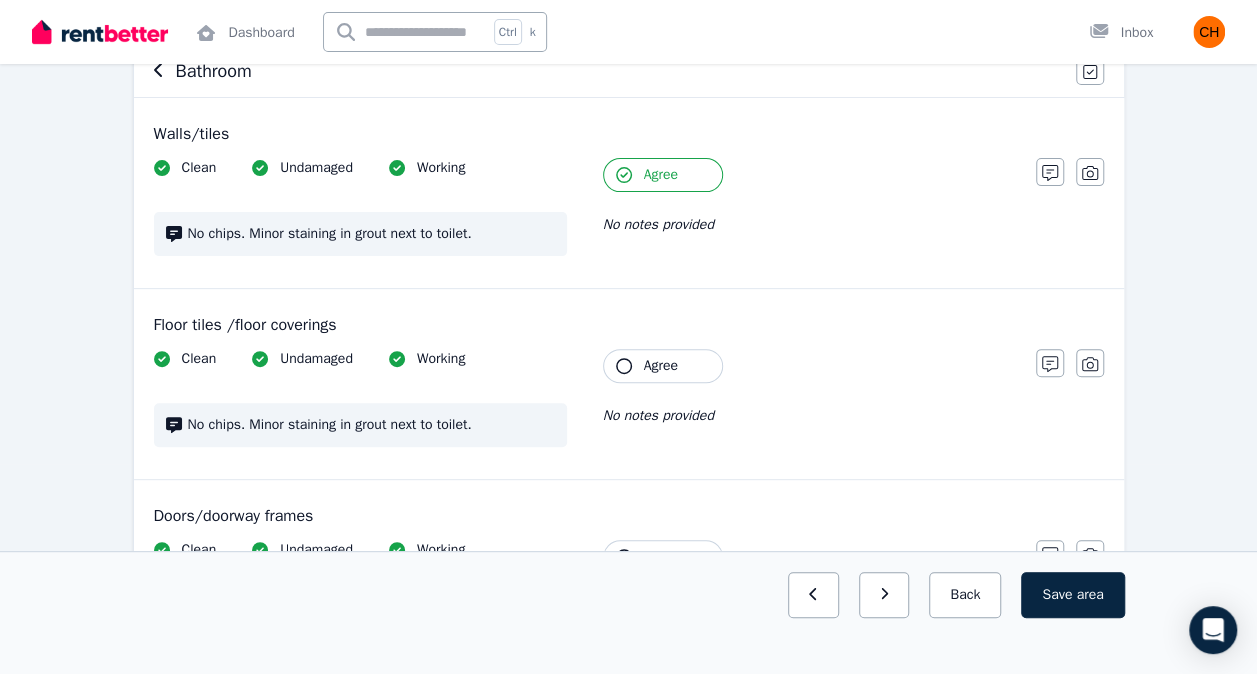 click on "Agree" at bounding box center (661, 366) 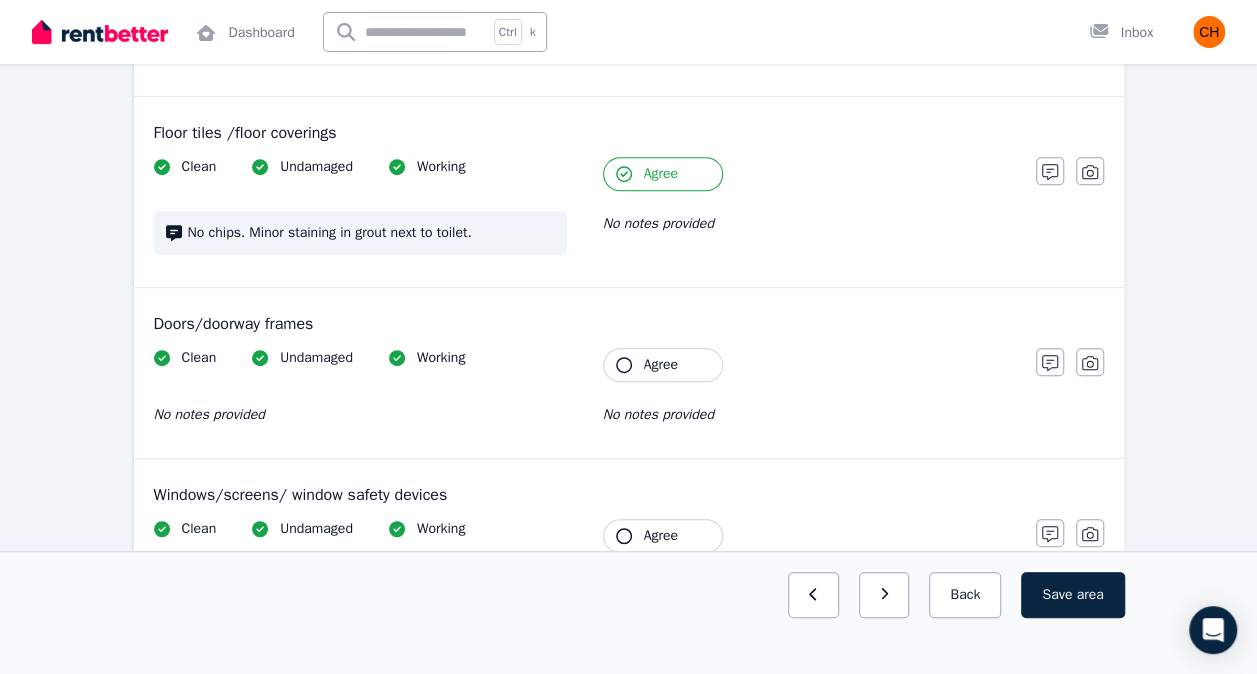 click on "Agree" at bounding box center [661, 365] 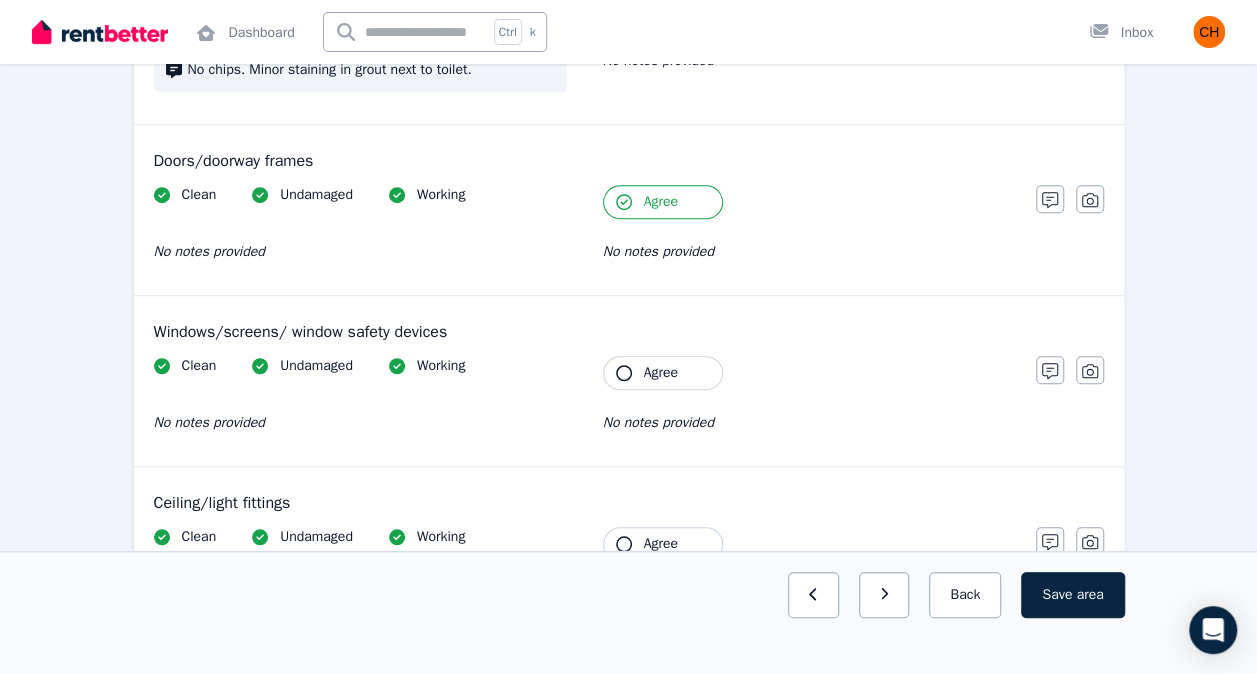 click on "Agree" at bounding box center (661, 373) 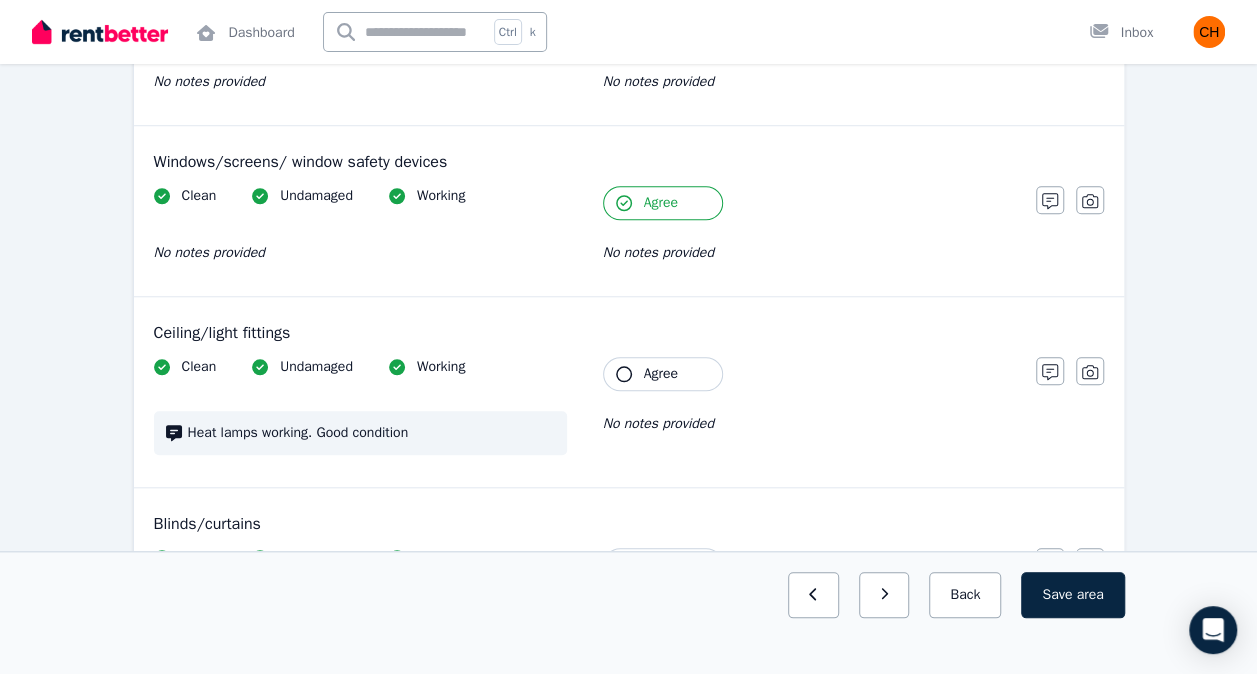 scroll, scrollTop: 736, scrollLeft: 0, axis: vertical 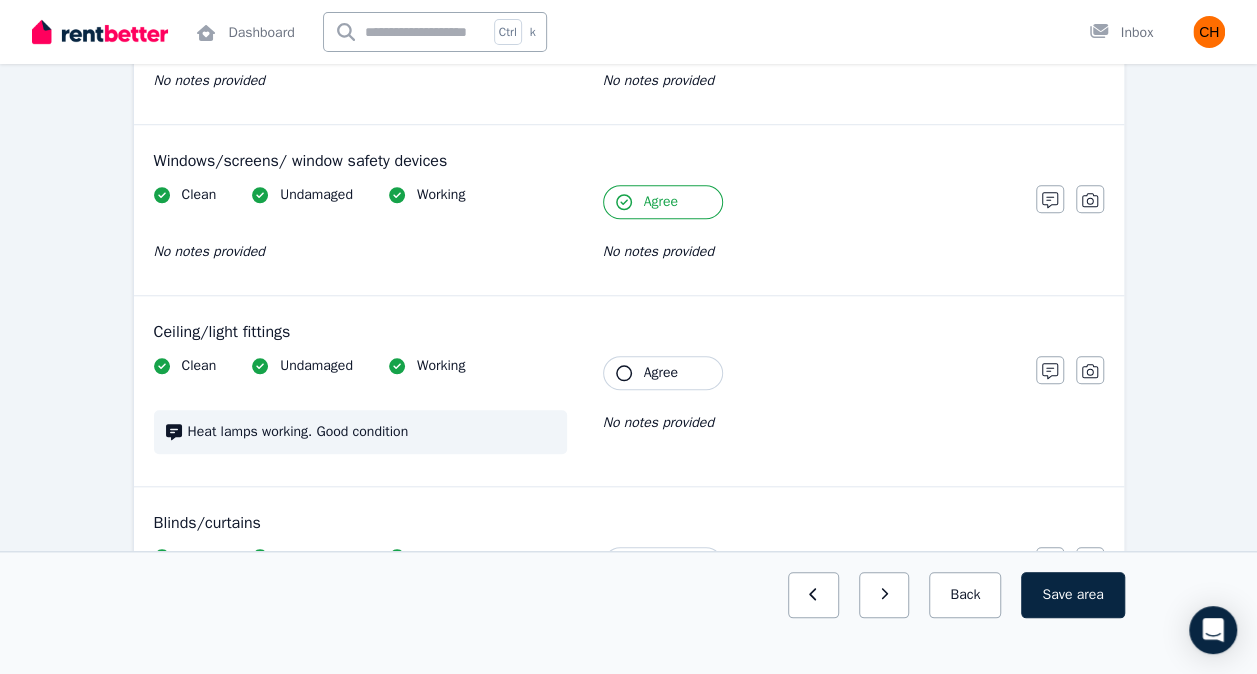 click on "Agree" at bounding box center (661, 373) 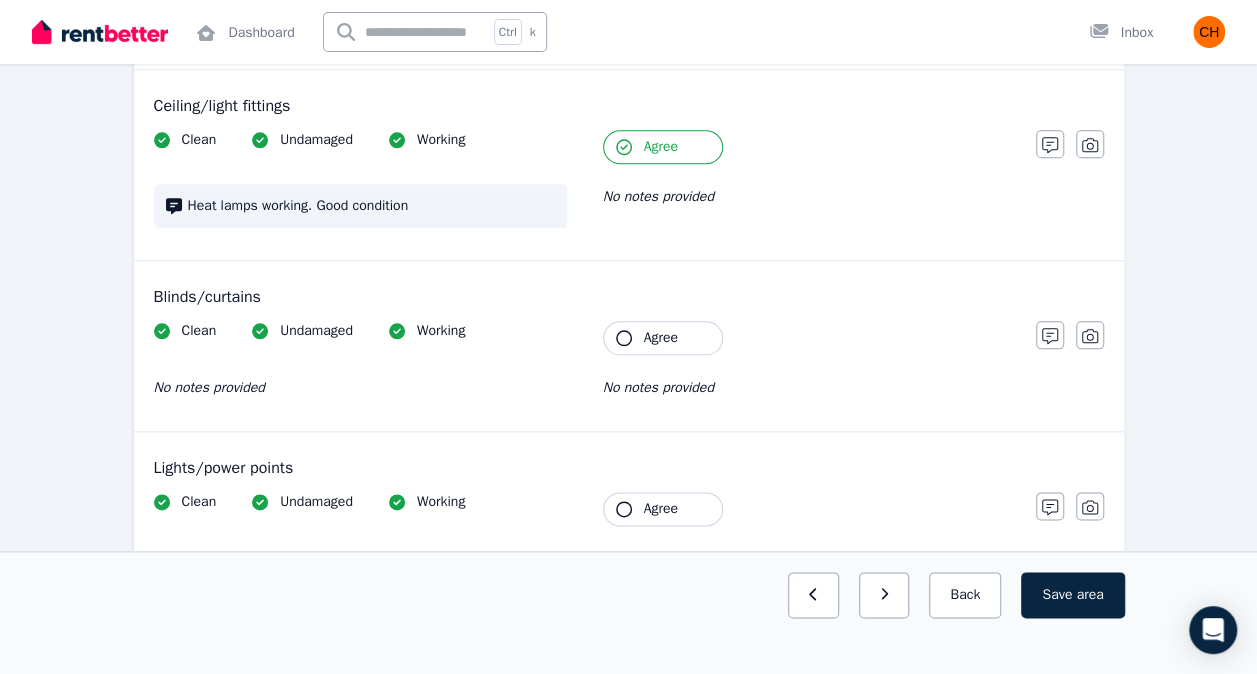scroll, scrollTop: 961, scrollLeft: 0, axis: vertical 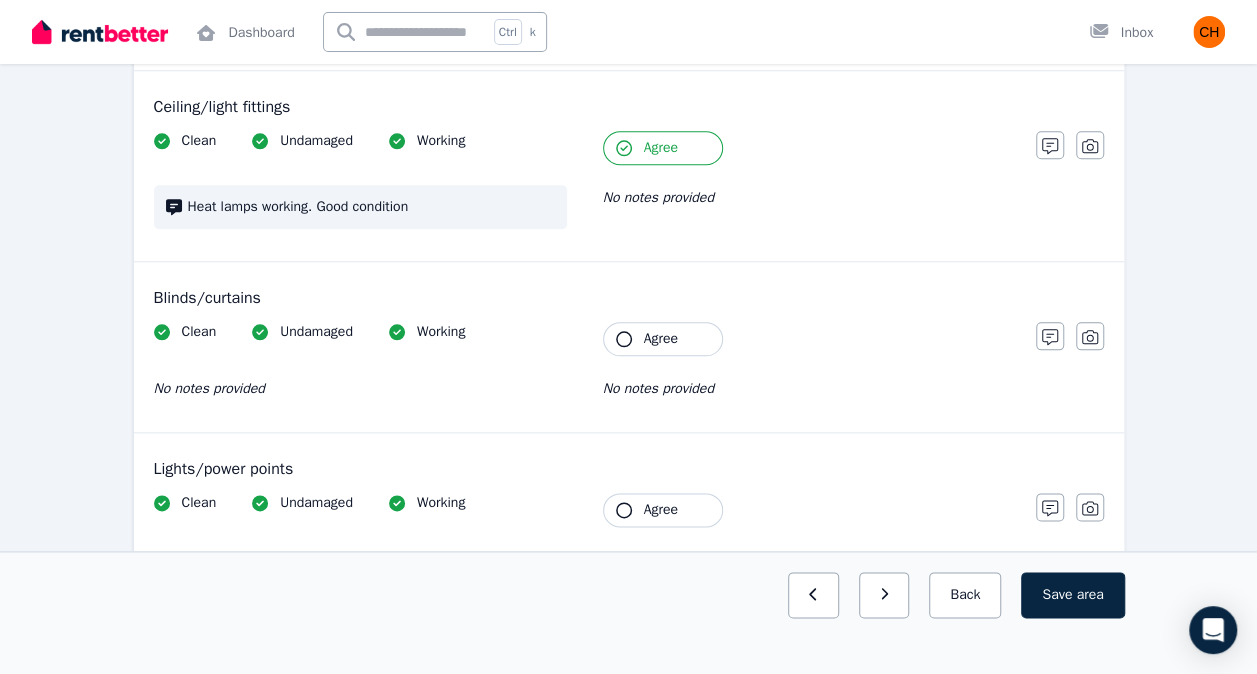 click on "Agree" at bounding box center (661, 339) 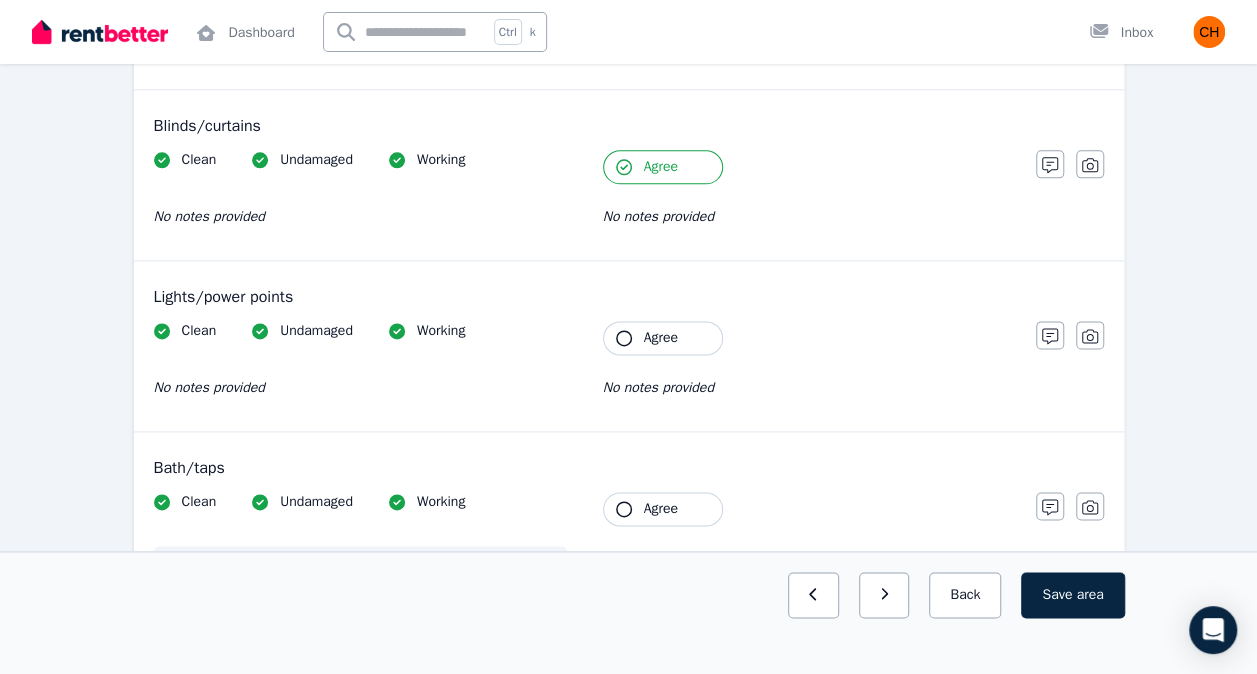 click on "Agree" at bounding box center [661, 338] 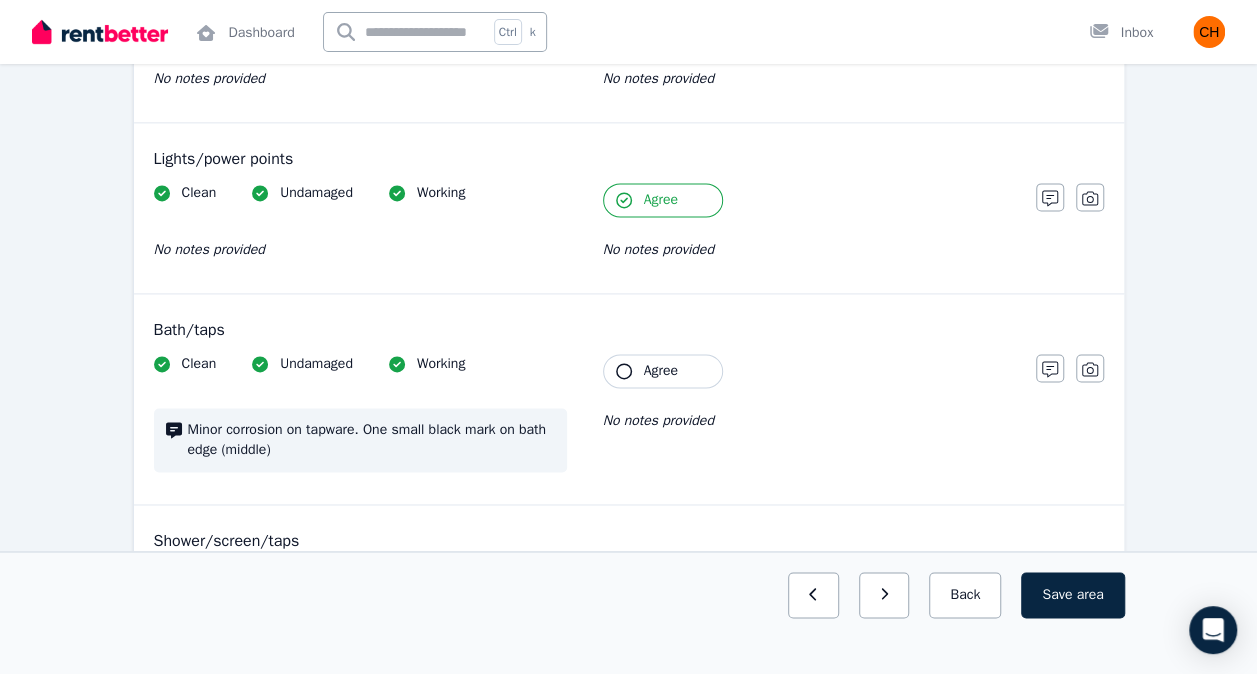 scroll, scrollTop: 1275, scrollLeft: 0, axis: vertical 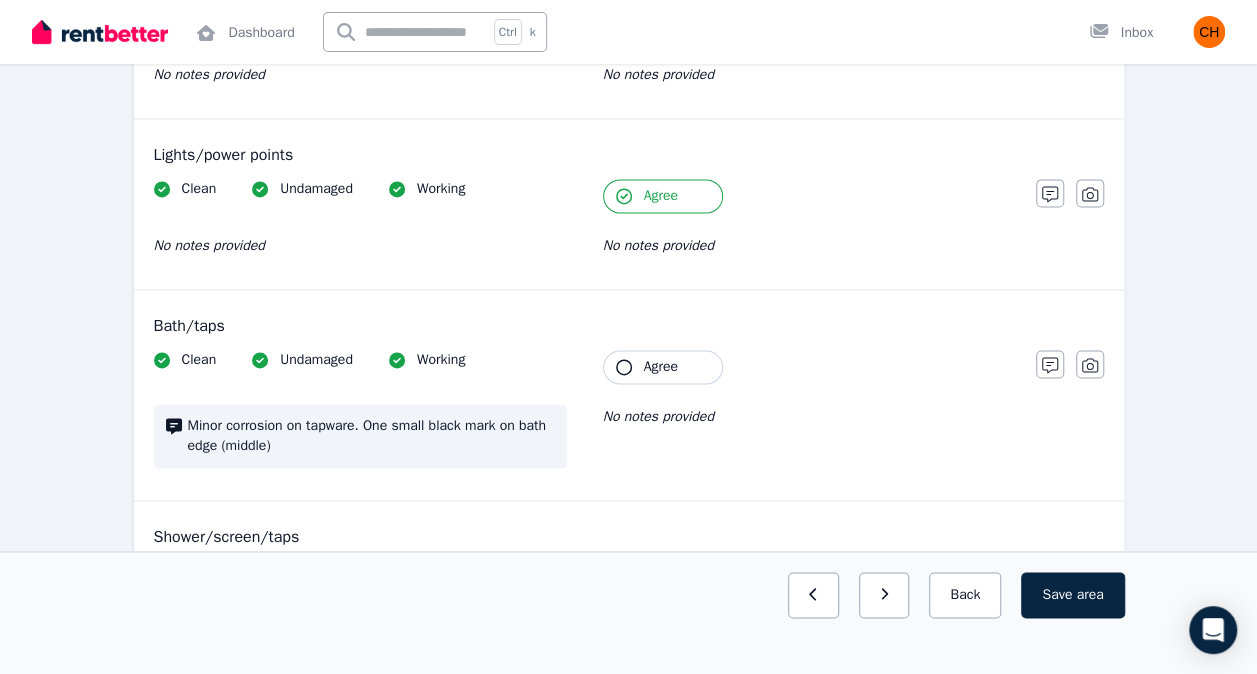 click on "Agree" at bounding box center [661, 367] 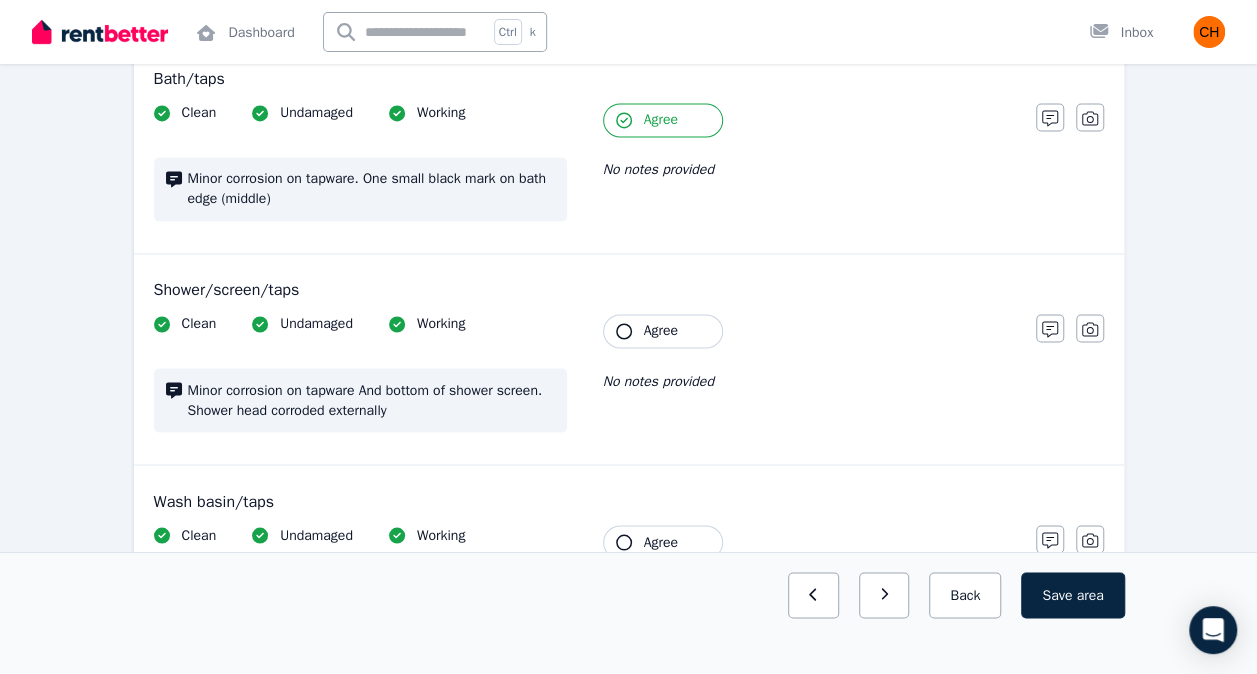 scroll, scrollTop: 1523, scrollLeft: 0, axis: vertical 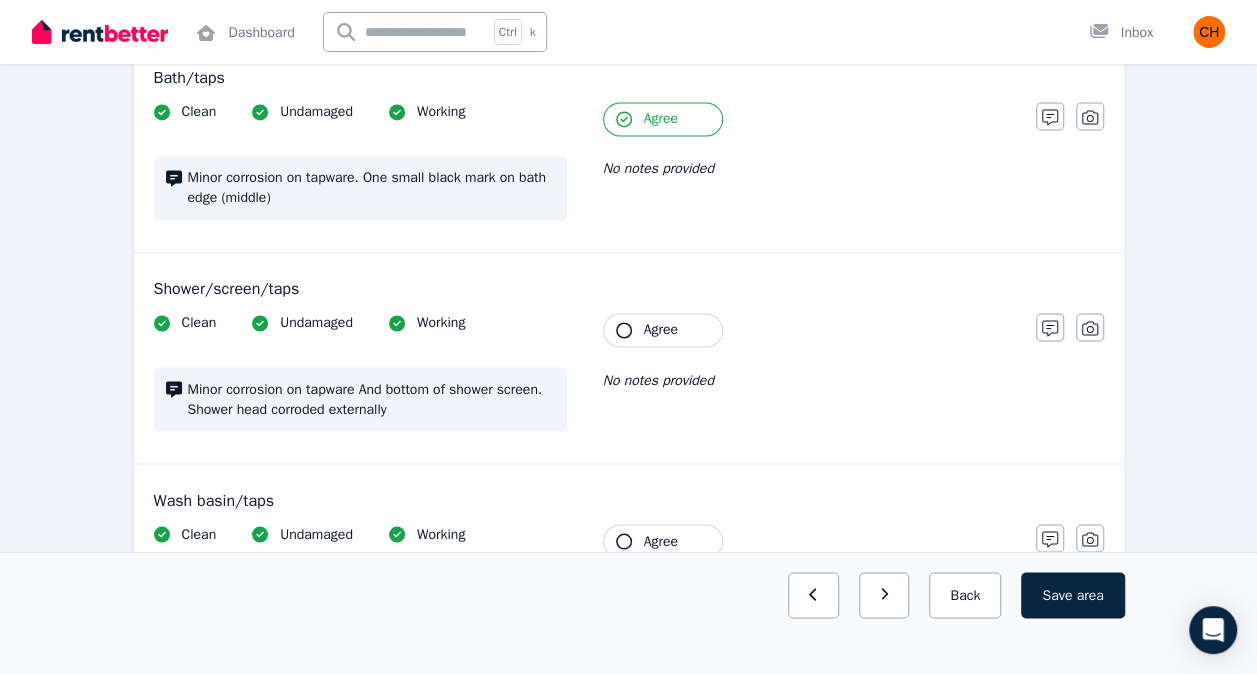 click on "Agree" at bounding box center [661, 330] 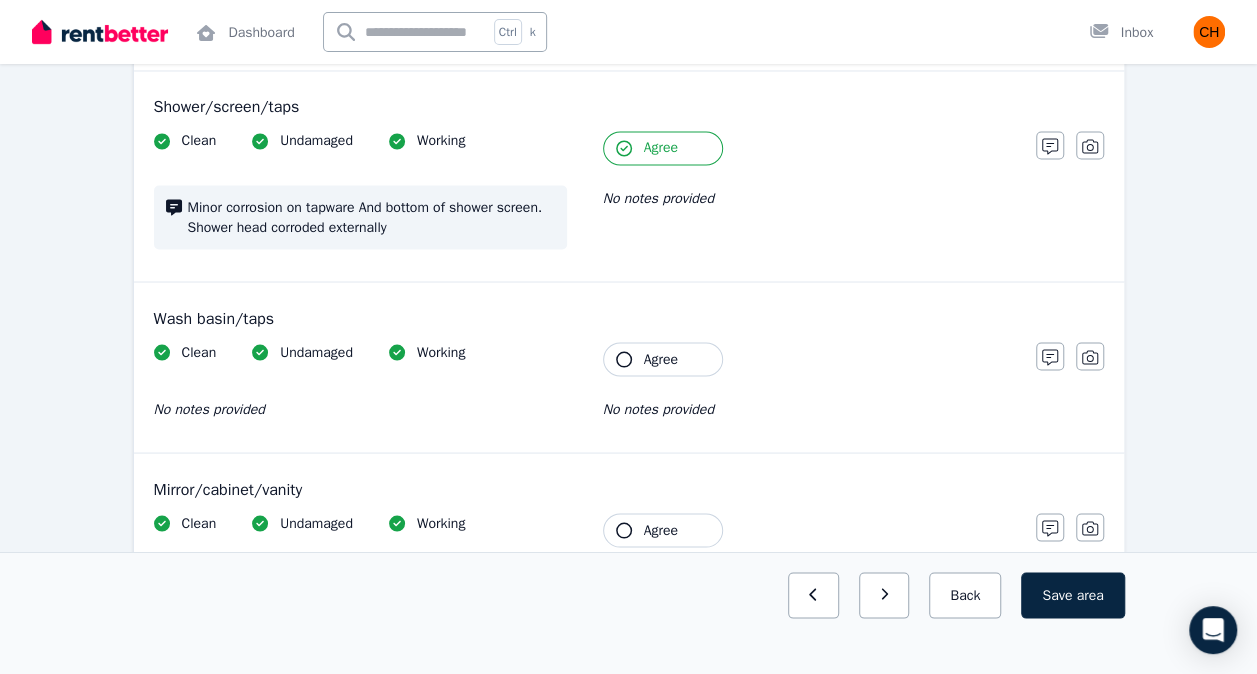 scroll, scrollTop: 1707, scrollLeft: 0, axis: vertical 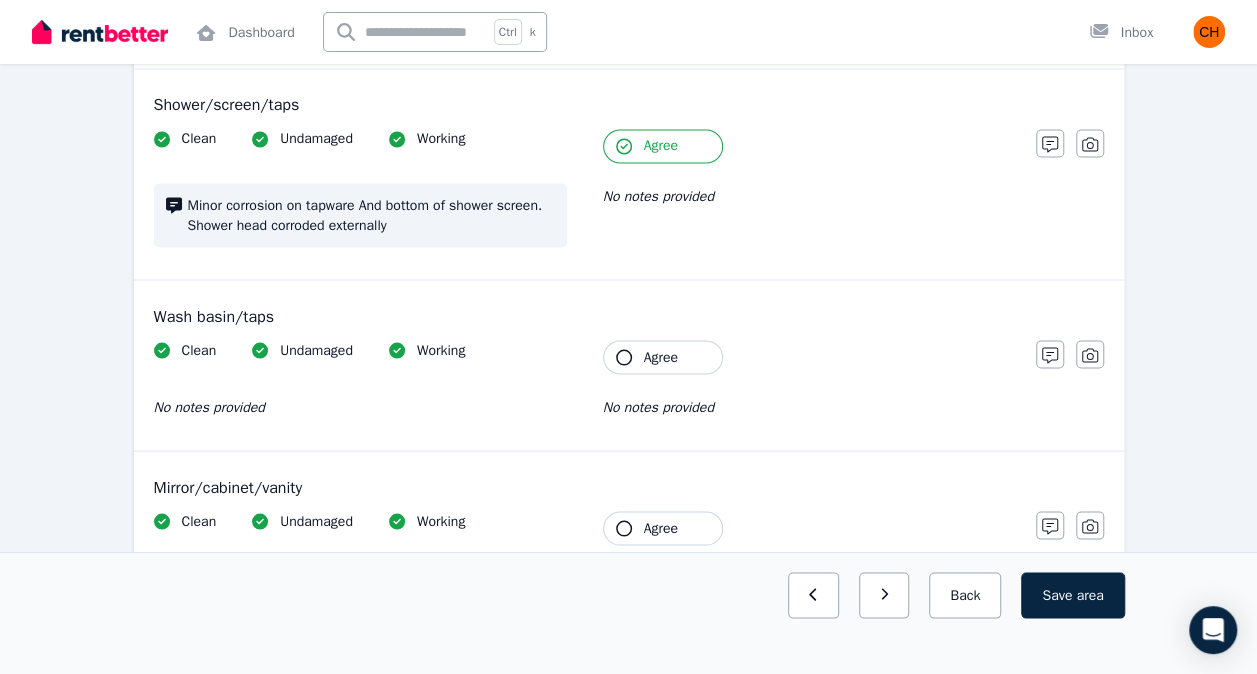 click on "Agree" at bounding box center (663, 357) 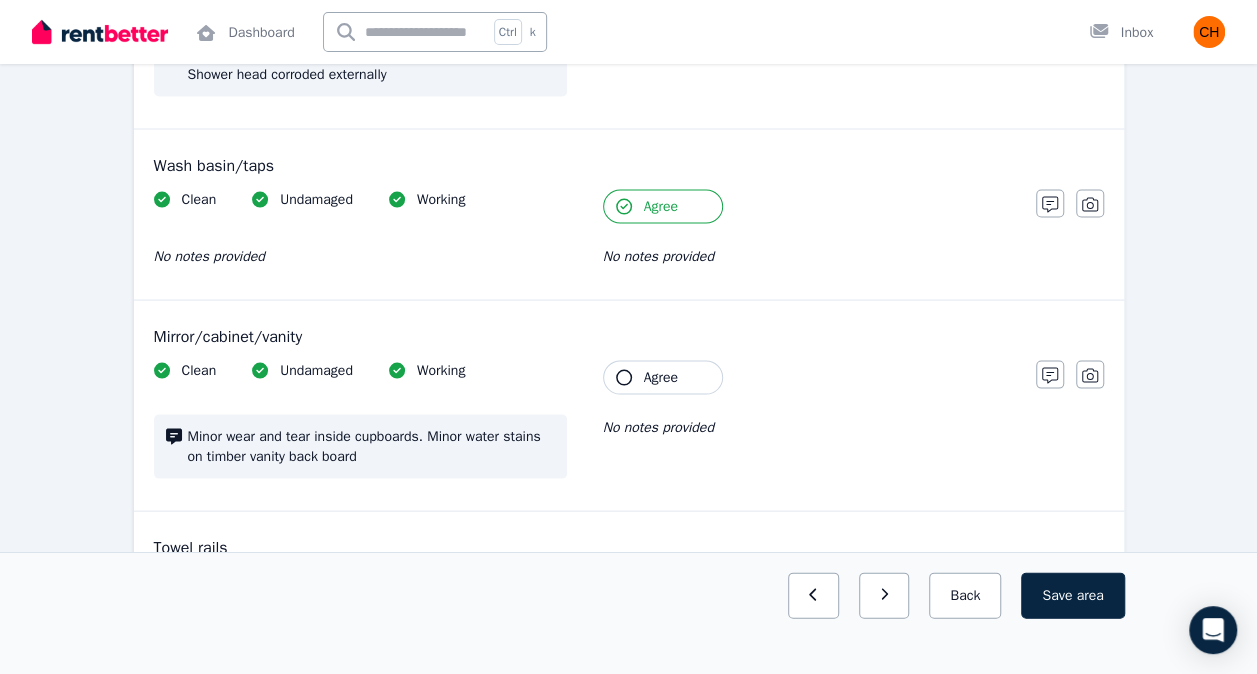 scroll, scrollTop: 1860, scrollLeft: 0, axis: vertical 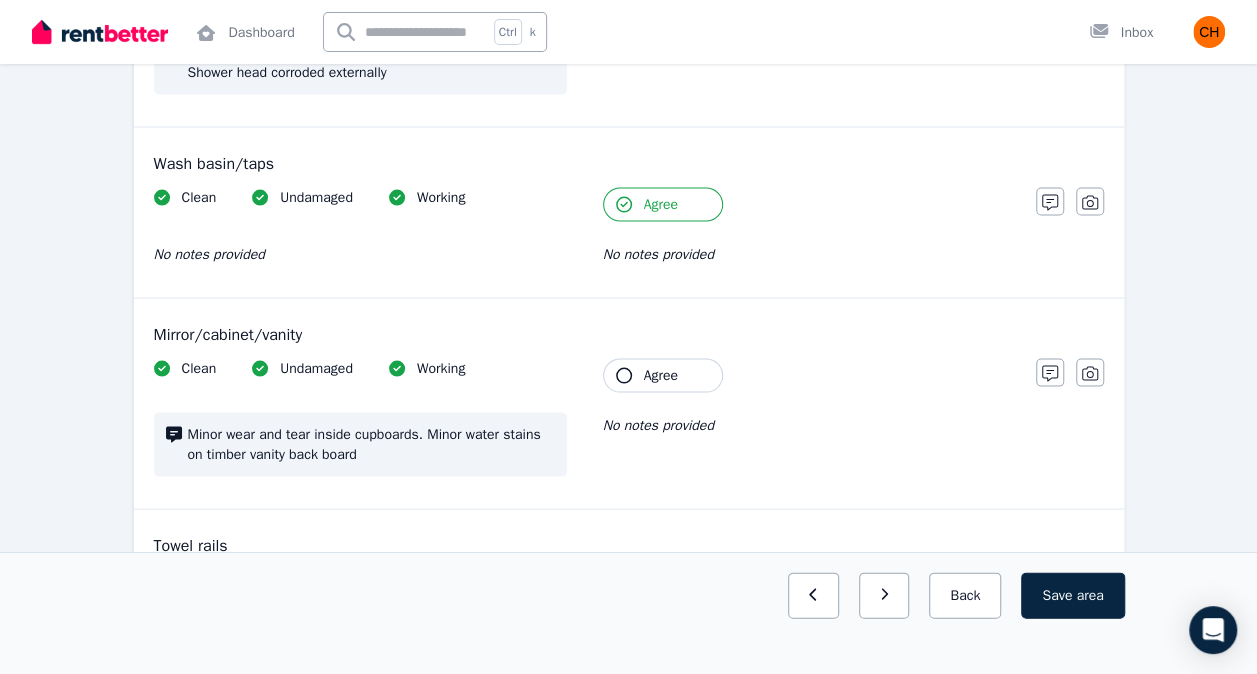click on "Agree" at bounding box center [663, 375] 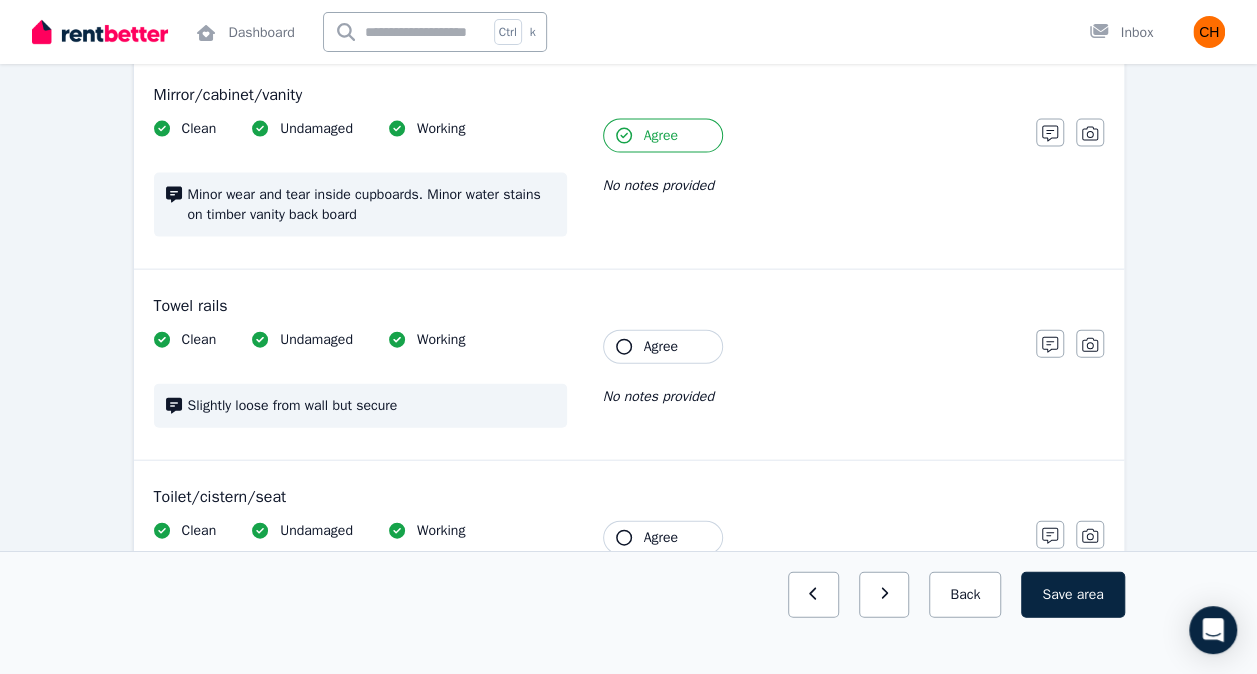 scroll, scrollTop: 2100, scrollLeft: 0, axis: vertical 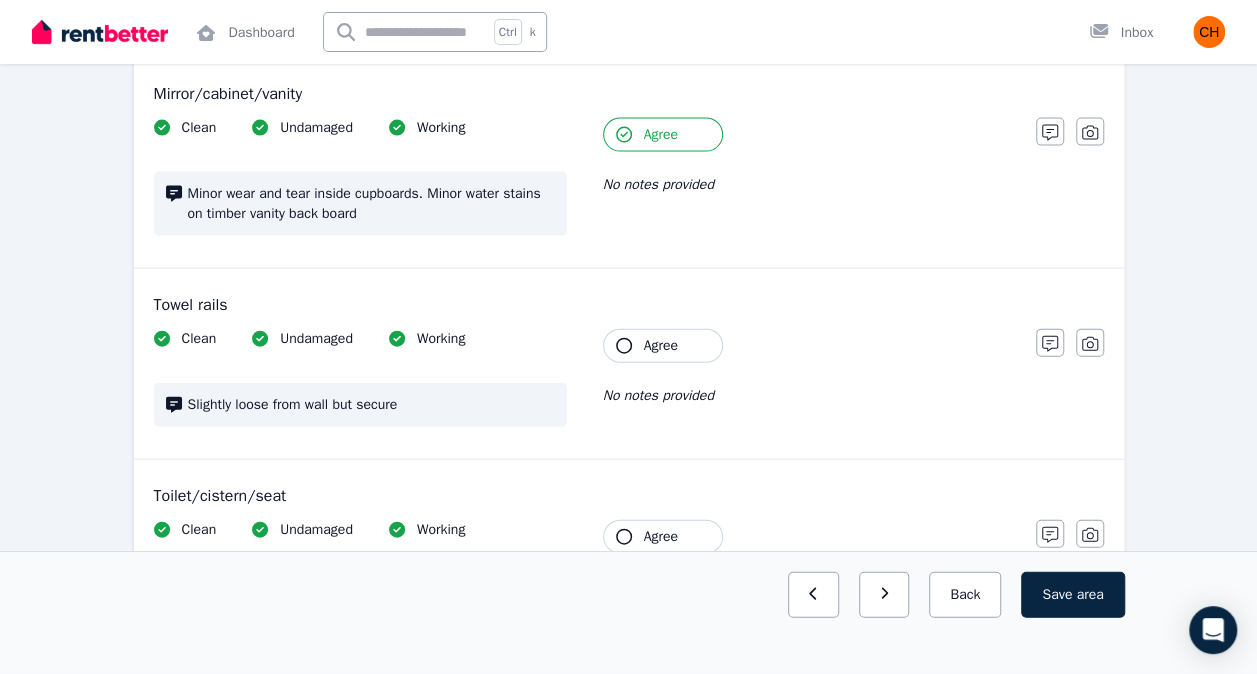 click on "Agree" at bounding box center [663, 346] 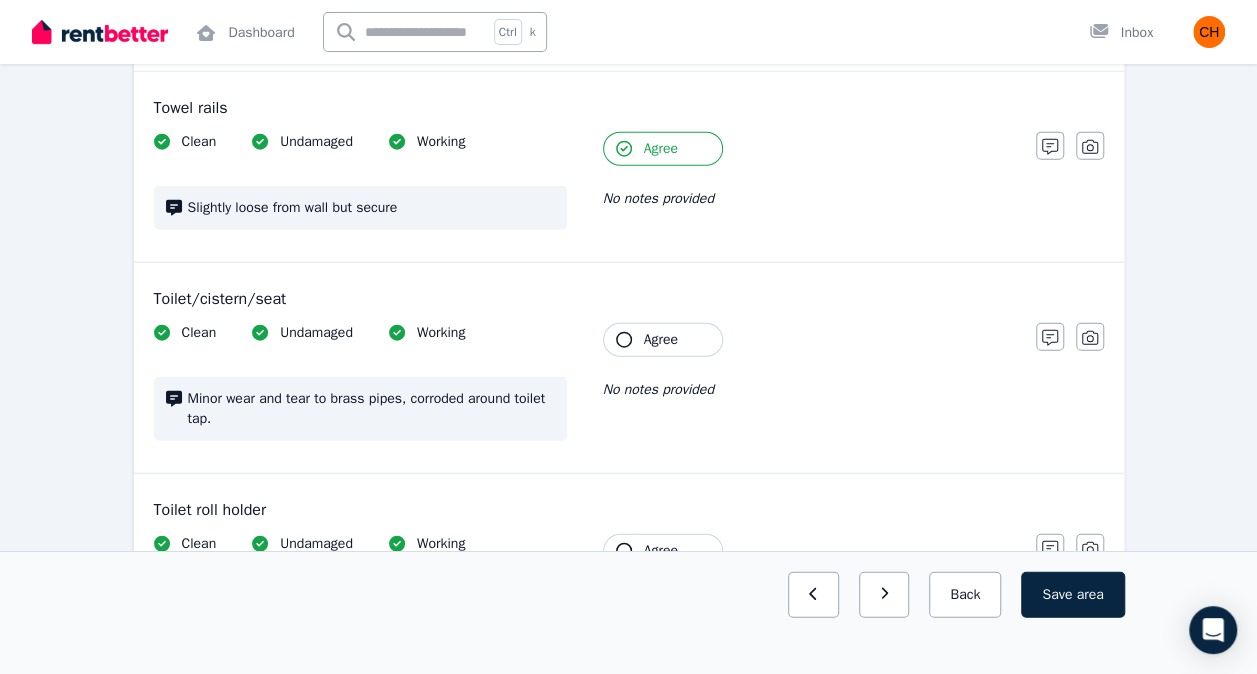 scroll, scrollTop: 2298, scrollLeft: 0, axis: vertical 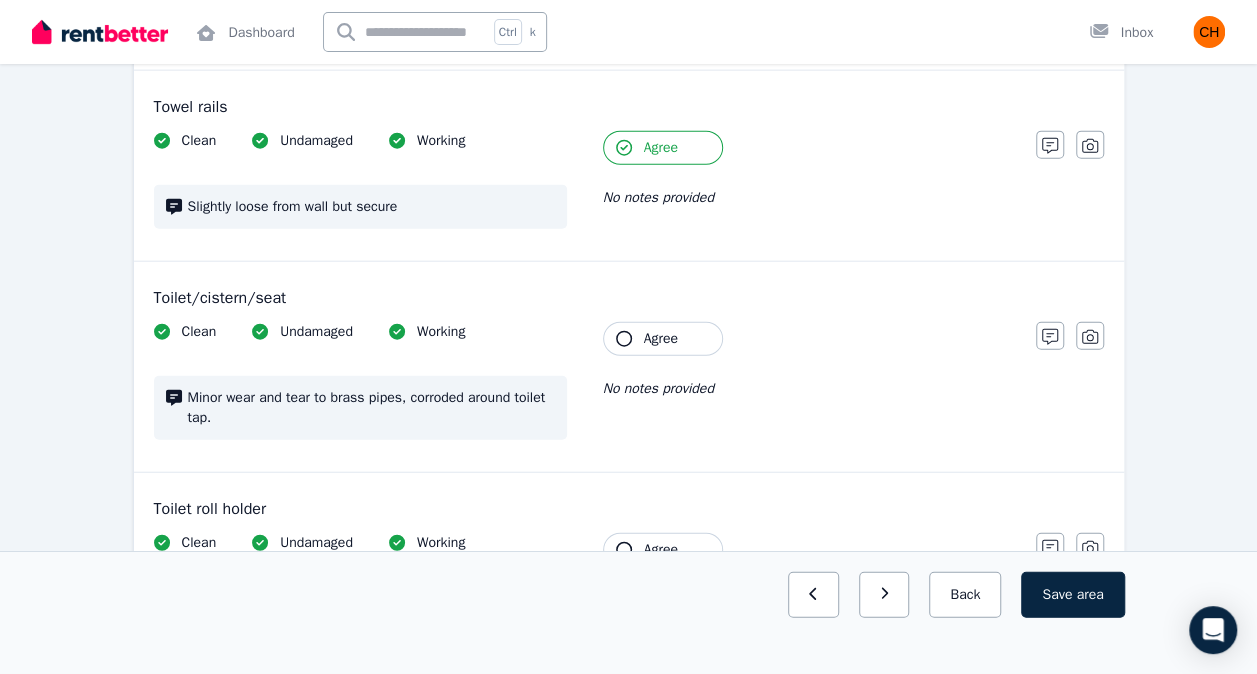 click on "Agree" at bounding box center [663, 339] 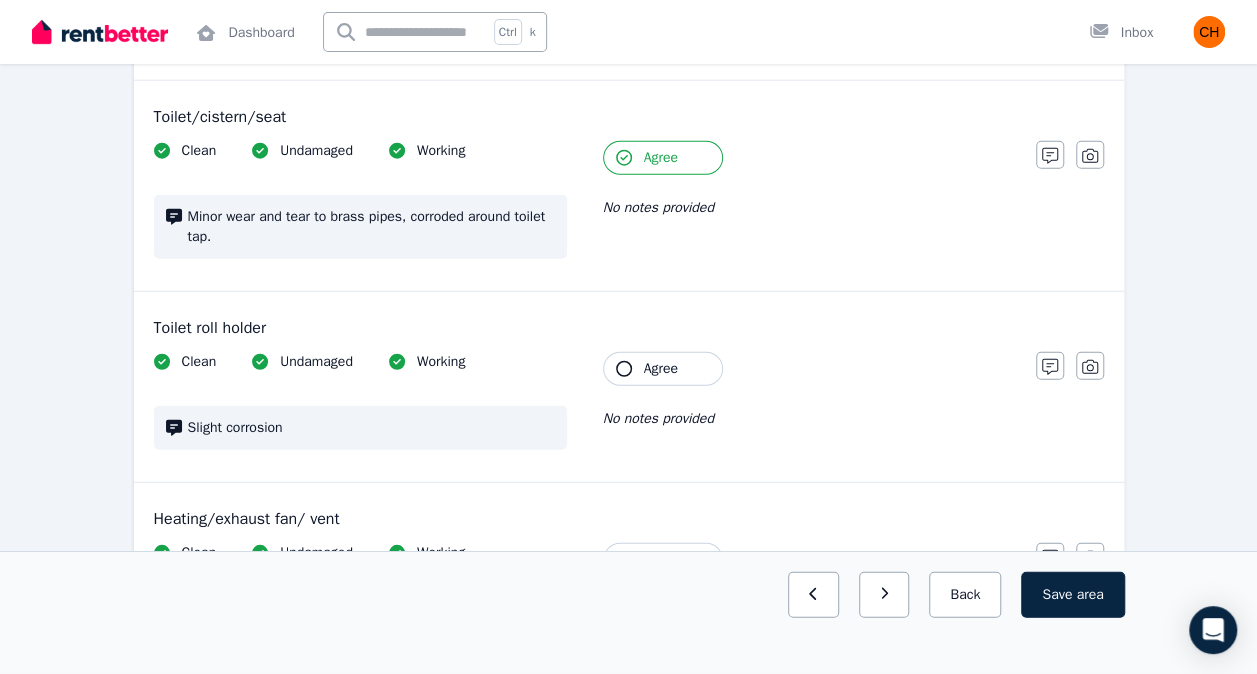 scroll, scrollTop: 2489, scrollLeft: 0, axis: vertical 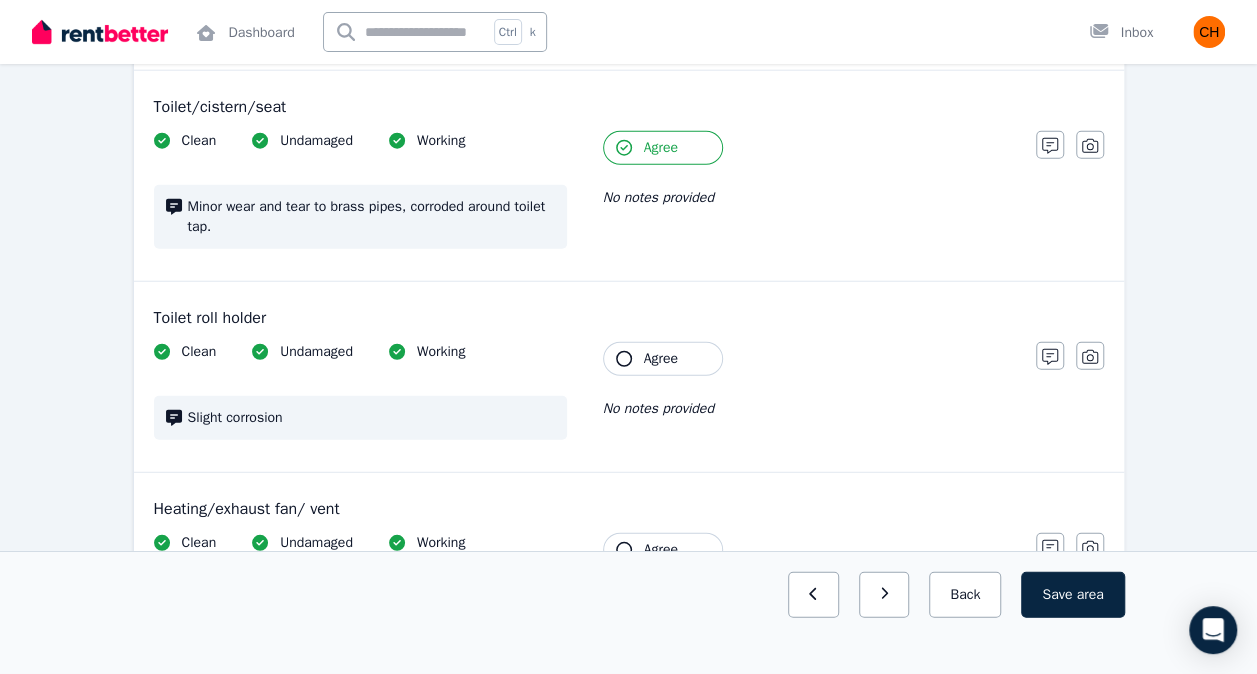 click 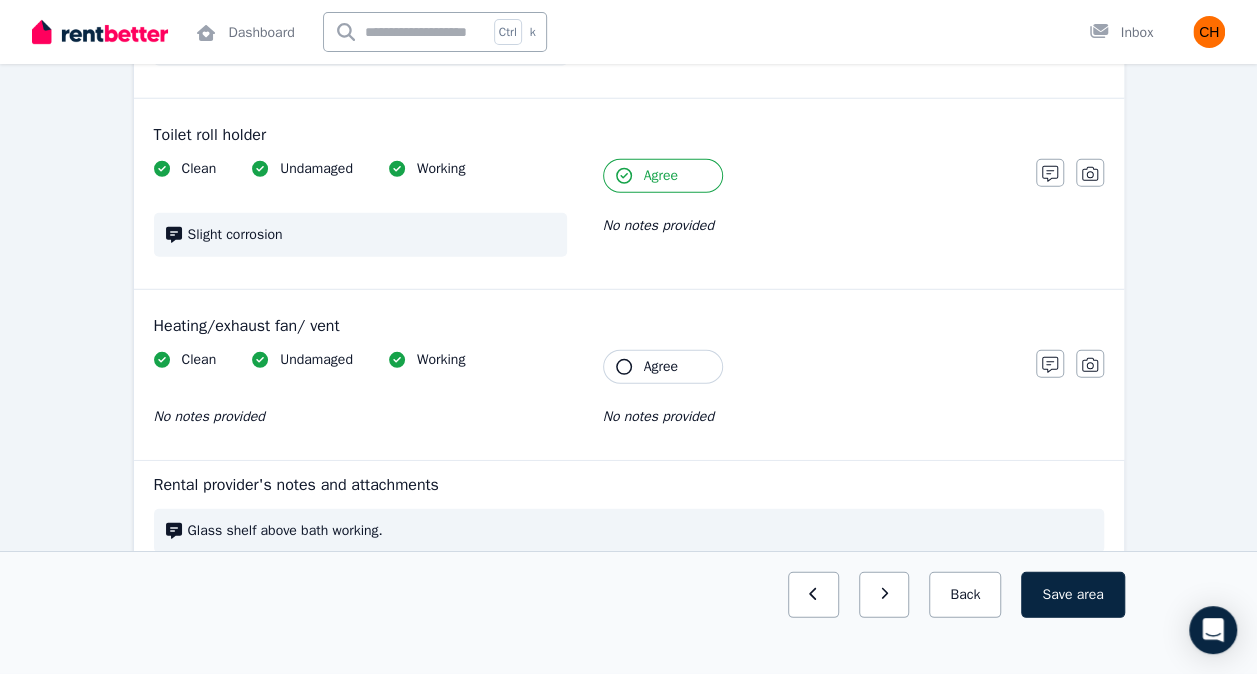 scroll, scrollTop: 2673, scrollLeft: 0, axis: vertical 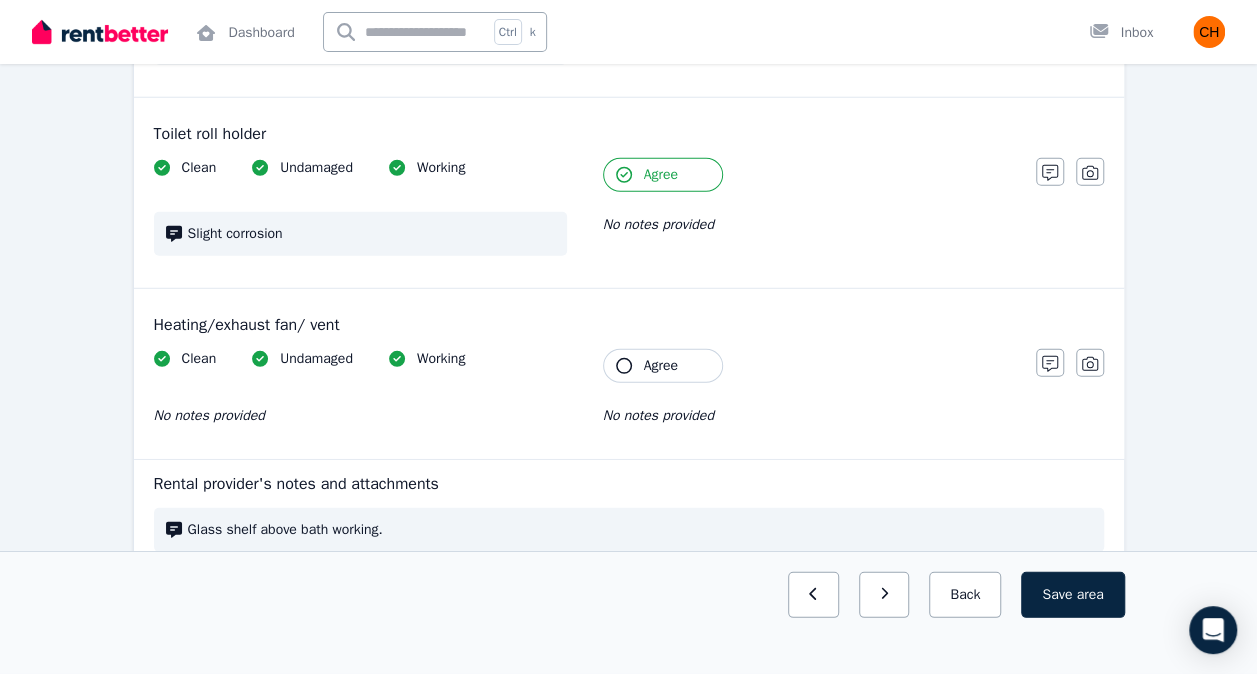 click 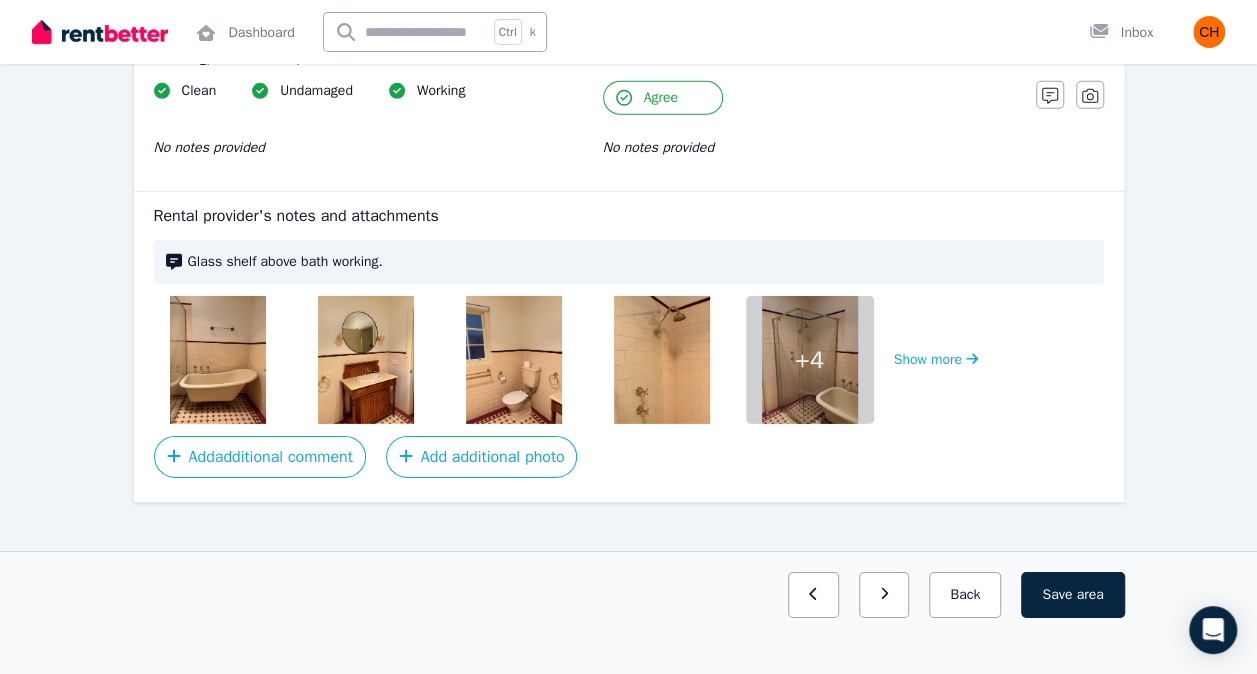 scroll, scrollTop: 2947, scrollLeft: 0, axis: vertical 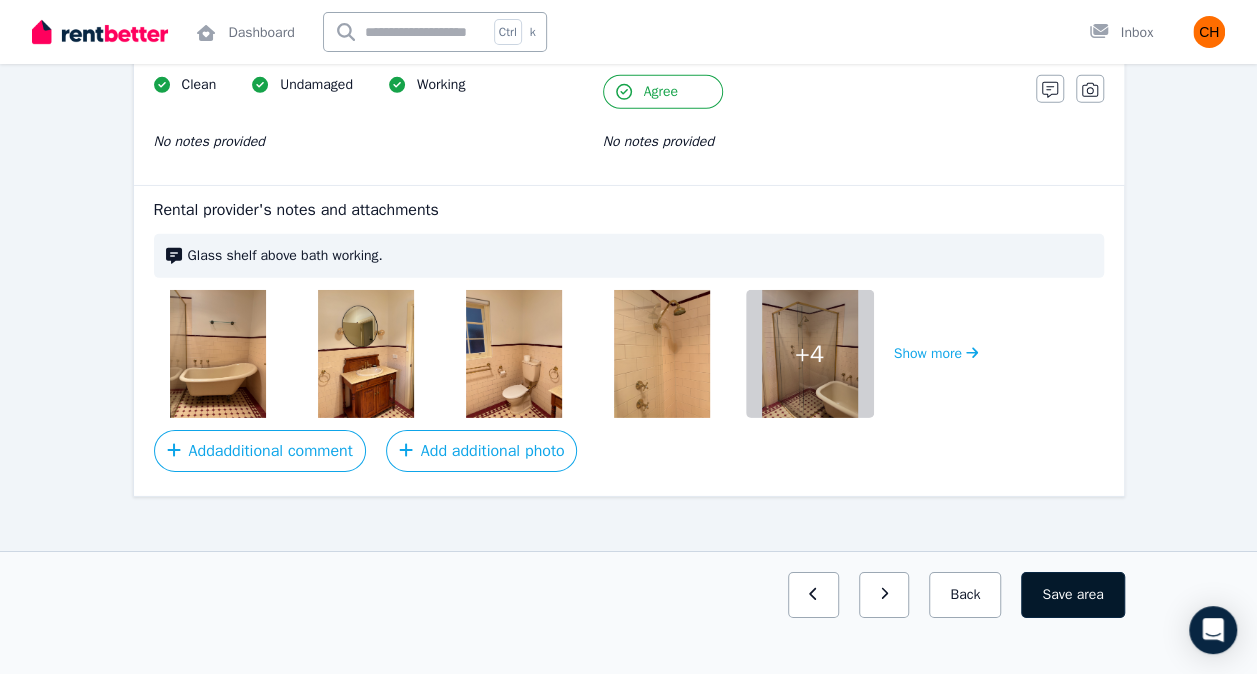 click on "Save   area" at bounding box center (1072, 595) 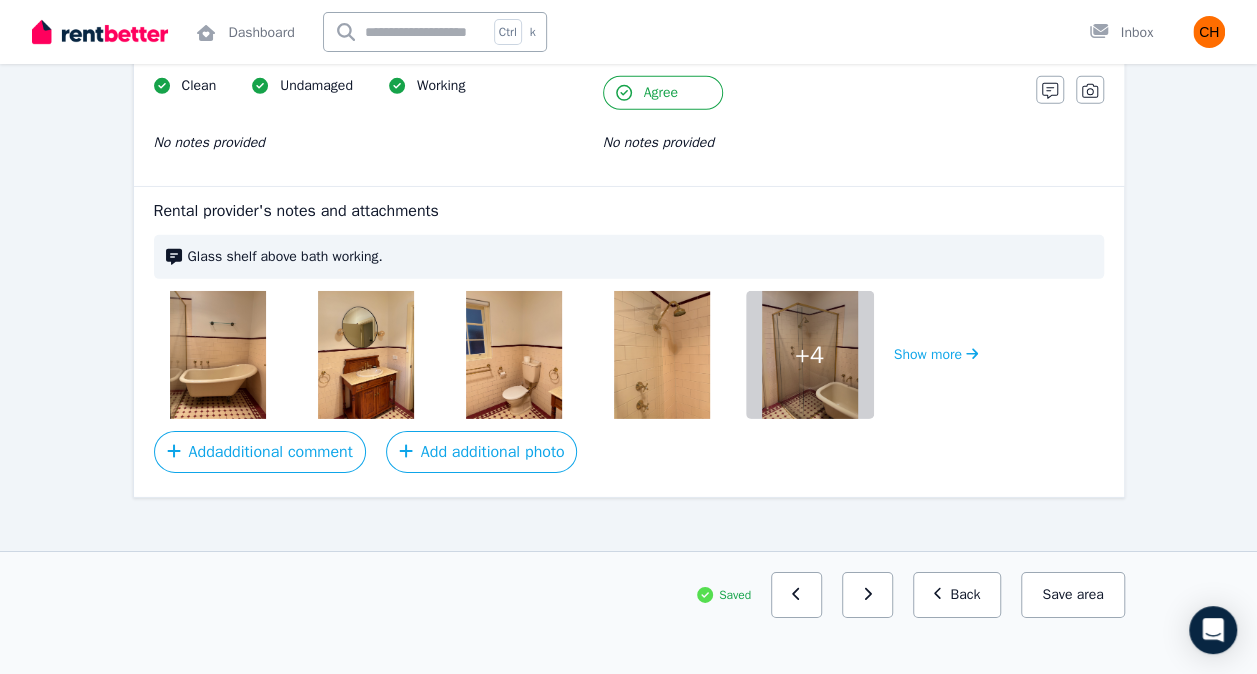 scroll, scrollTop: 2947, scrollLeft: 0, axis: vertical 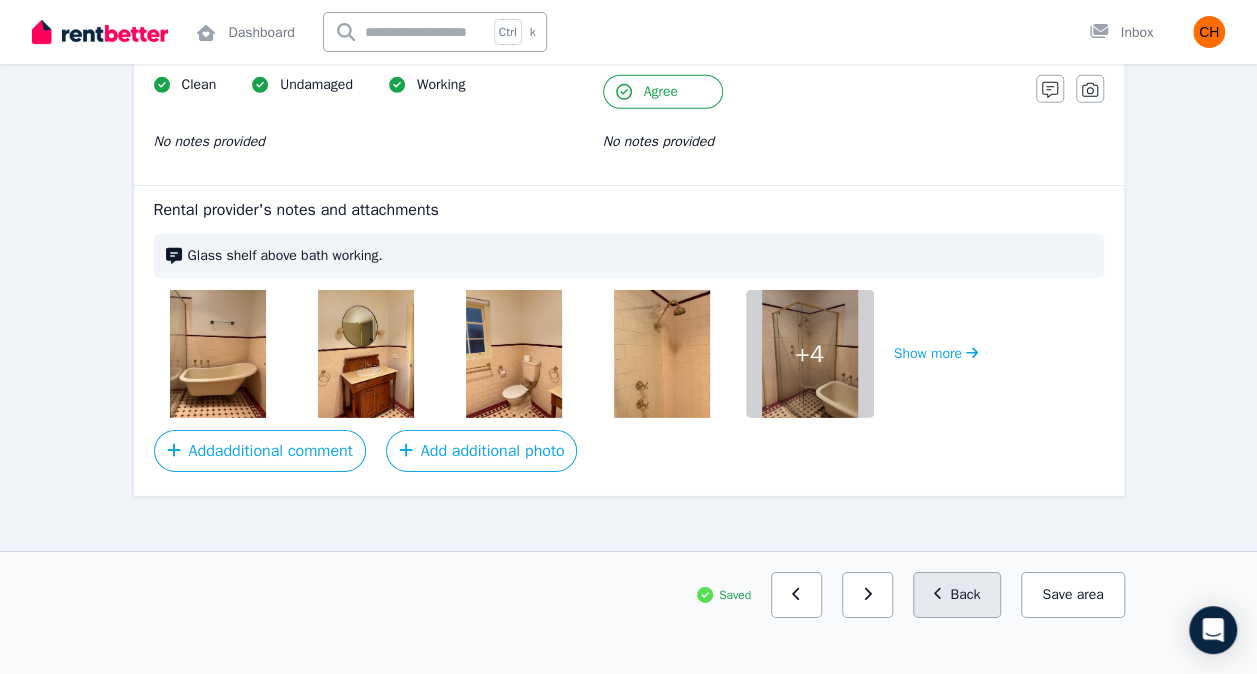 click on "Back" at bounding box center (957, 595) 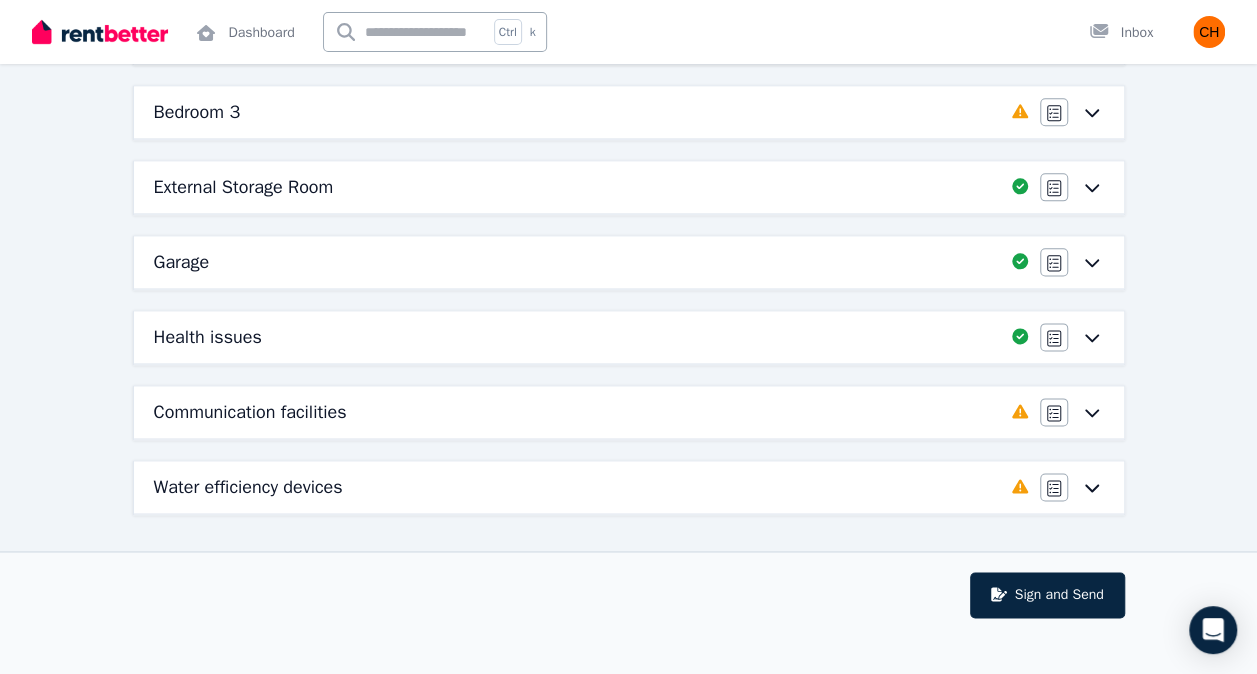 scroll, scrollTop: 1124, scrollLeft: 0, axis: vertical 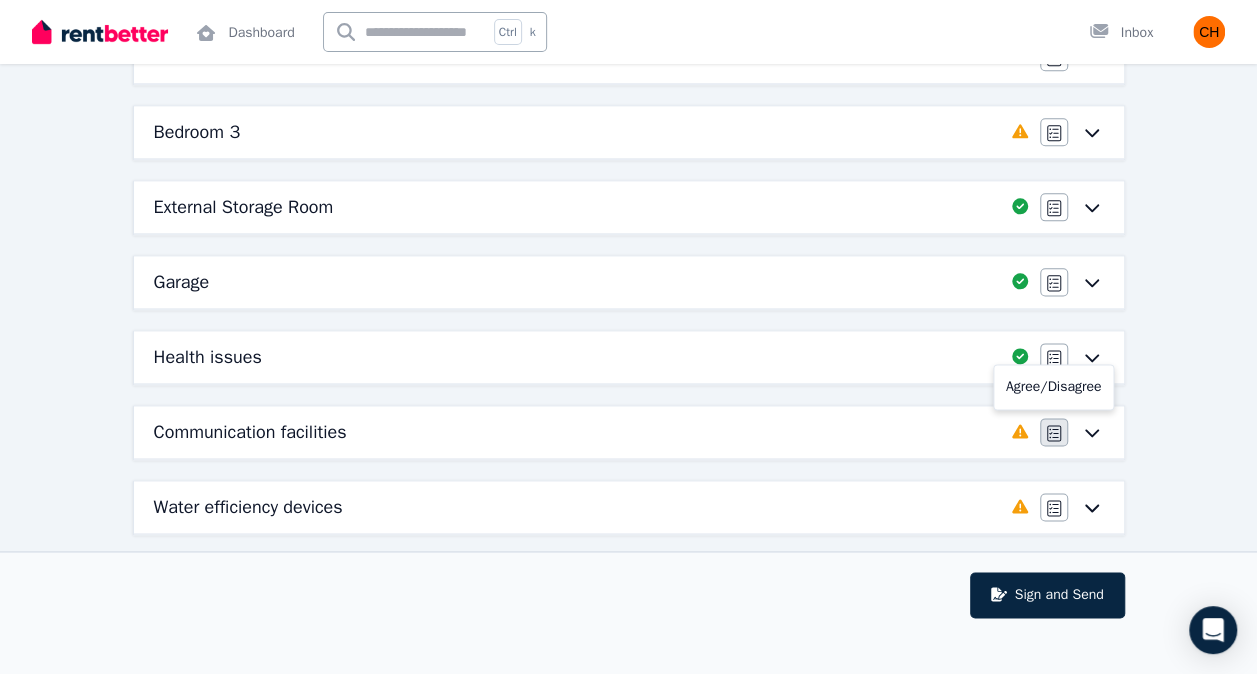 click 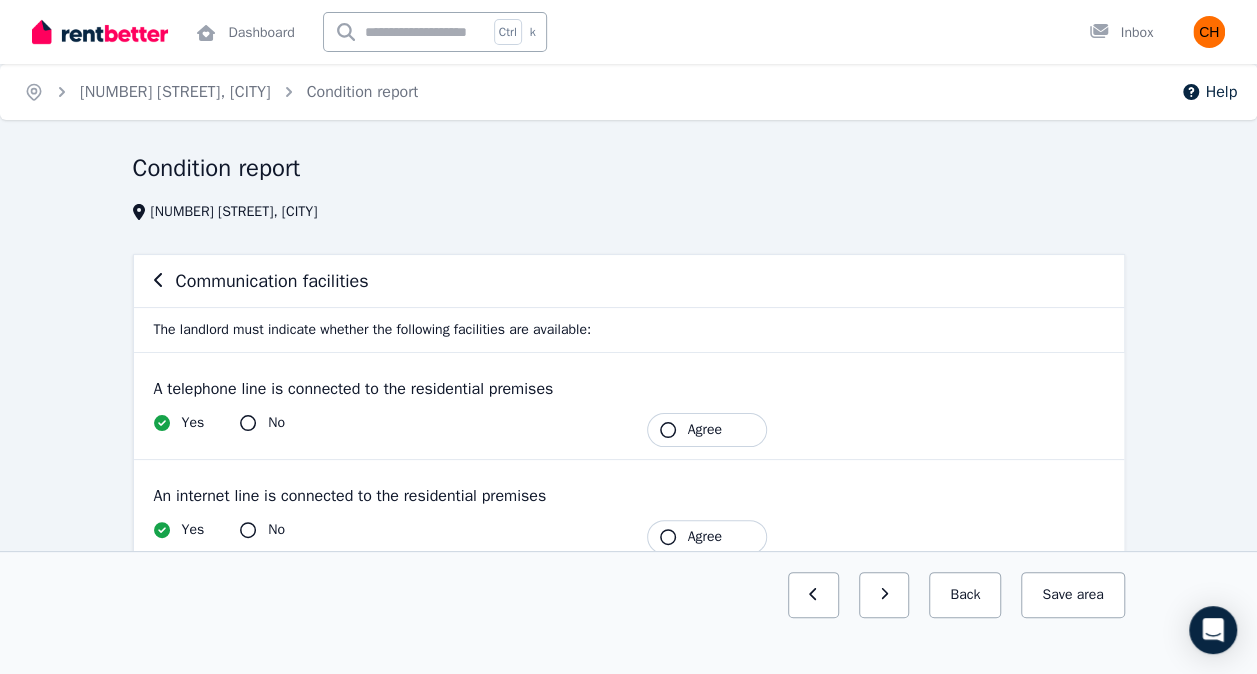 click on "Agree" at bounding box center (705, 430) 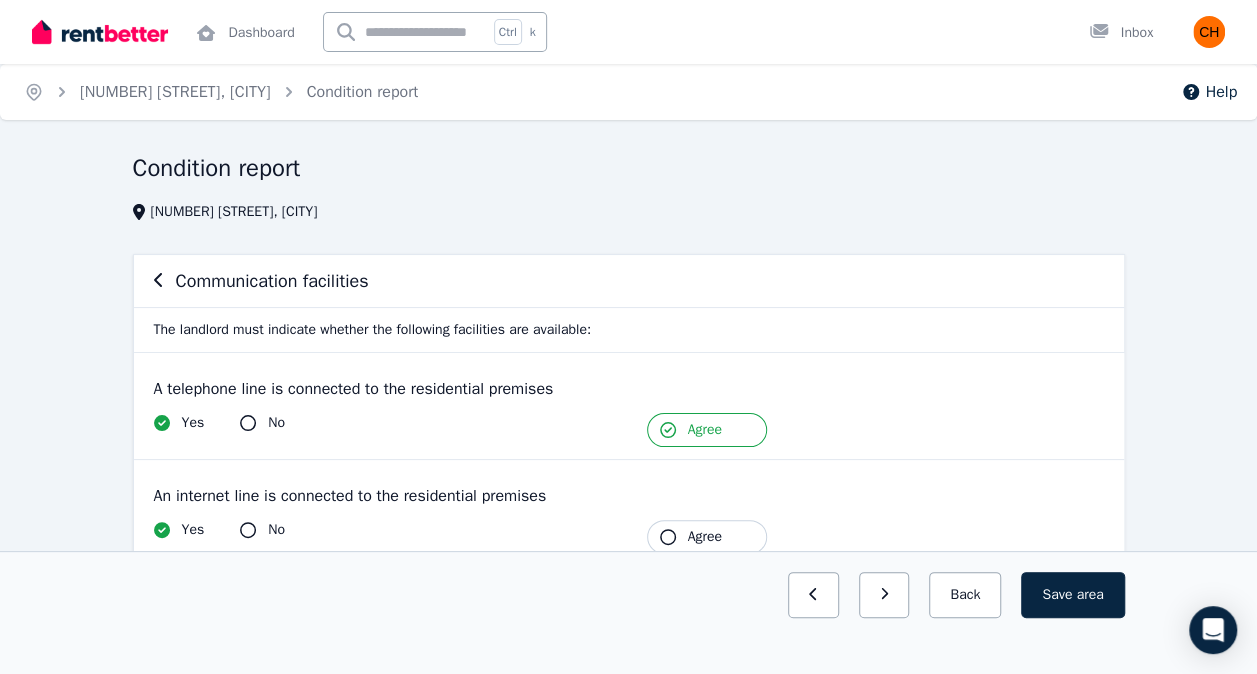 click on "Agree" at bounding box center [705, 537] 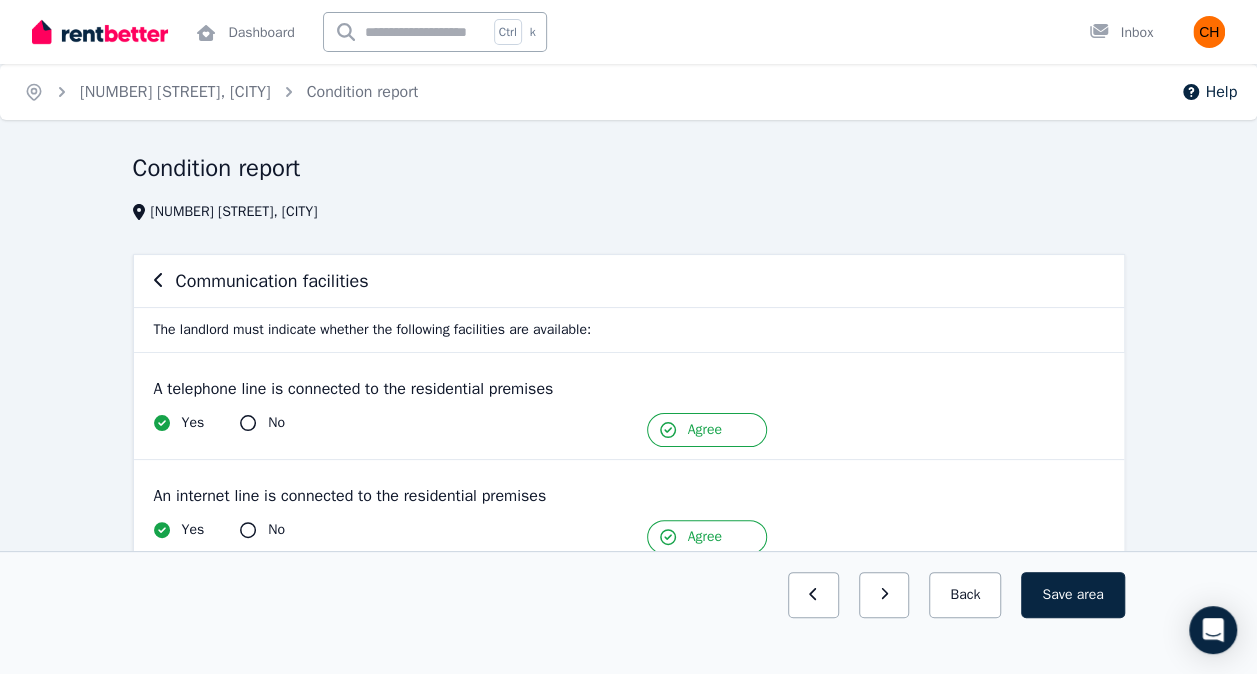 scroll, scrollTop: 84, scrollLeft: 0, axis: vertical 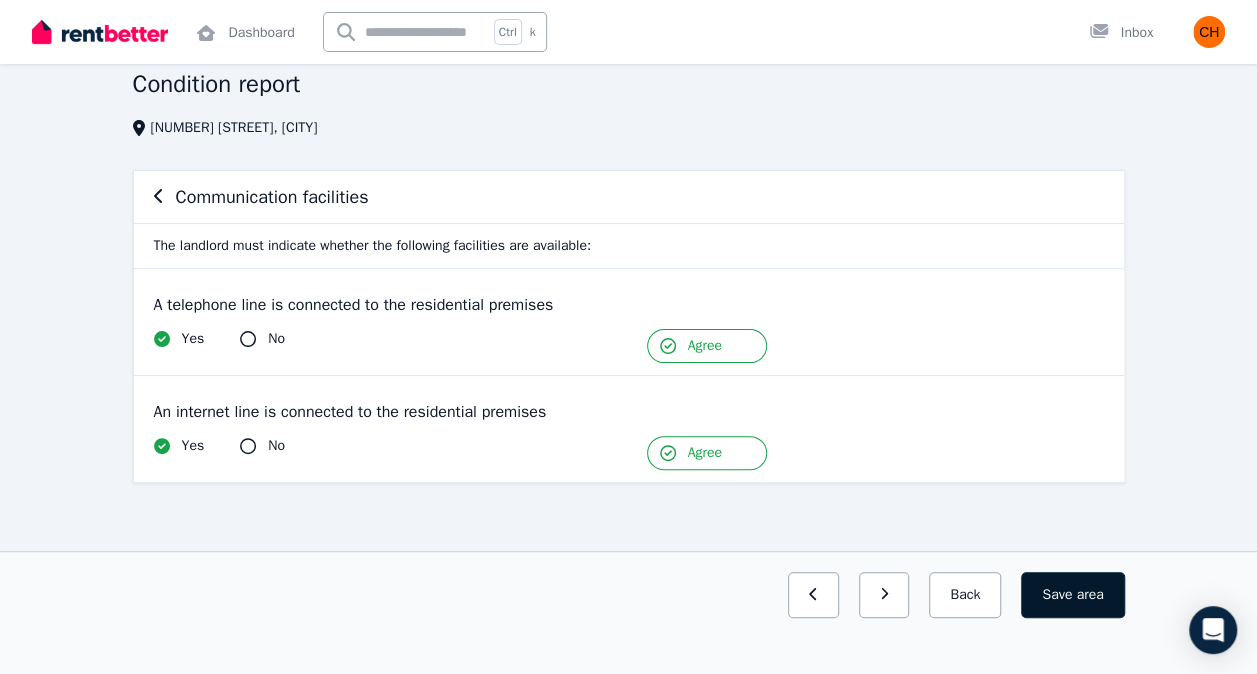 click on "Save   area" at bounding box center (1072, 595) 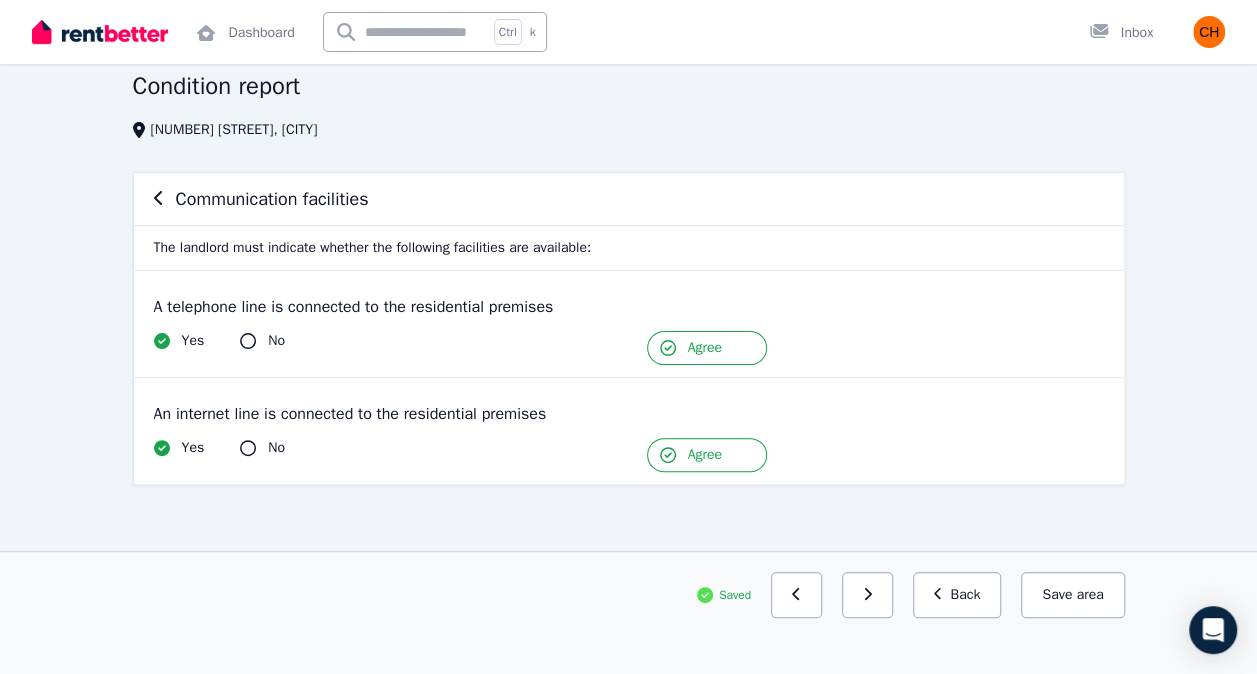 scroll, scrollTop: 84, scrollLeft: 0, axis: vertical 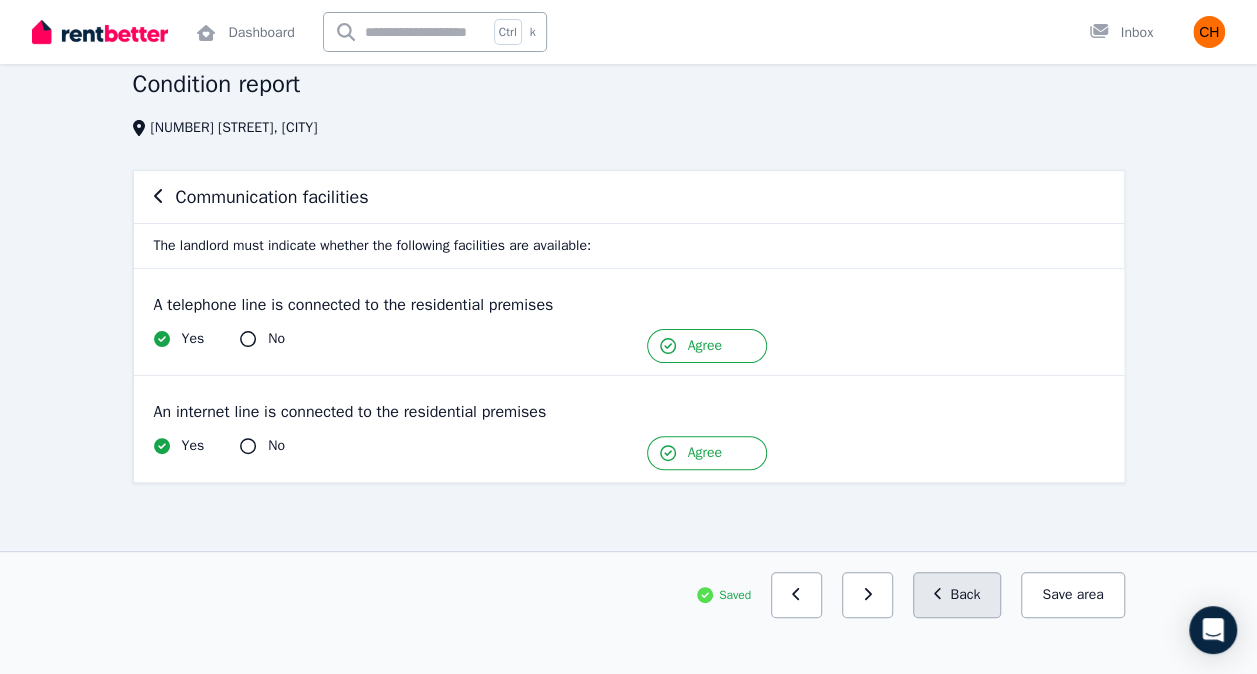 click on "Back" at bounding box center [957, 595] 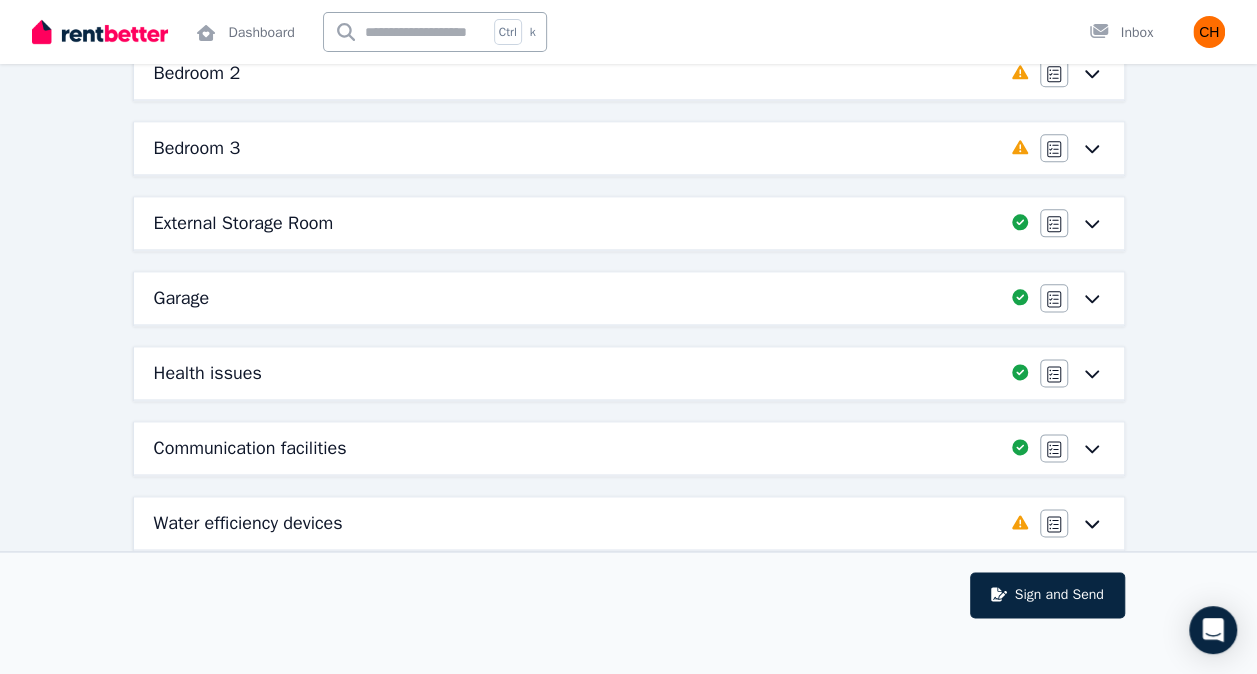 scroll, scrollTop: 1124, scrollLeft: 0, axis: vertical 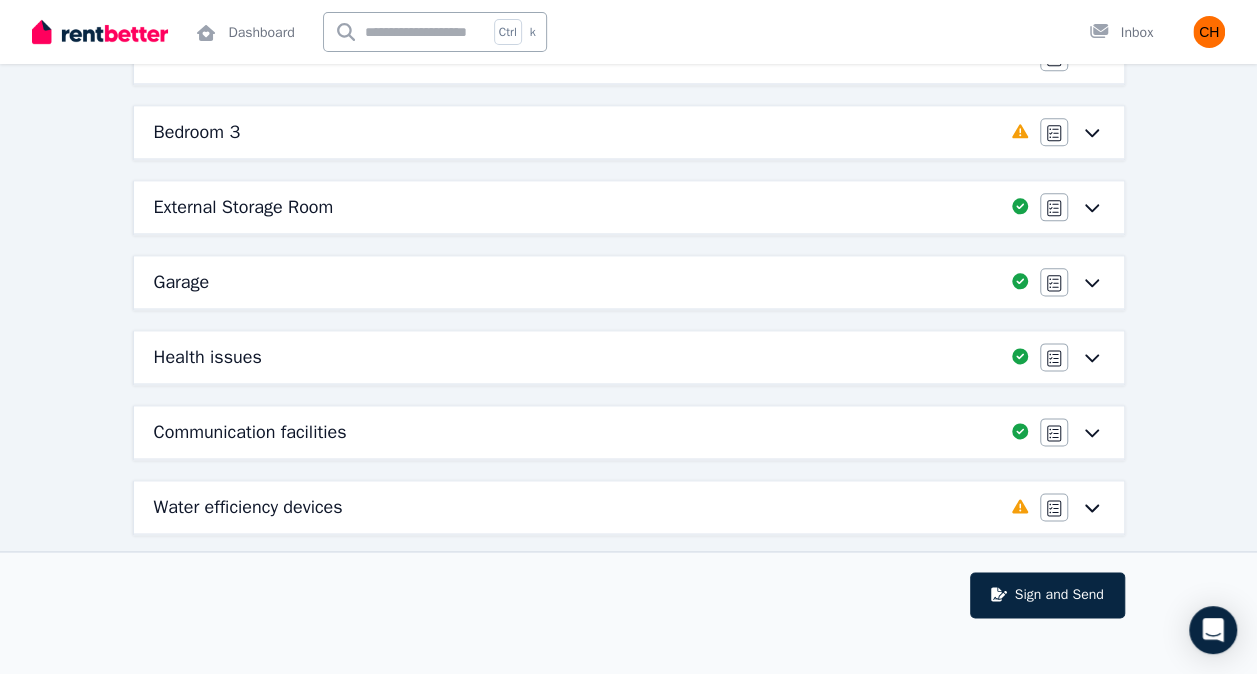 click on "Entry Foyer   Completed 100%, 0 left Agree/Disagree Lounge Room 1   Completed 100%, 0 left Agree/Disagree Lounge Room 2   Completed 100%, 0 left Agree/Disagree Dining Room Agree/Disagree Kitchen   Completed 100%, 0 left Agree/Disagree Mud Room   Completed 100%, 0 left Agree/Disagree Laundry   Completed 100%, 0 left Agree/Disagree Toilet   Completed 100%, 0 left Agree/Disagree Bedroom 4/ Study   Completed 100%, 0 left Agree/Disagree Hallway   Completed 100%, 0 left Agree/Disagree Bathroom   Completed 100%, 0 left Agree/Disagree Bedroom 1   Completed 0%, 9 left Agree/Disagree Bedroom 2   Completed 0%, 8 left Agree/Disagree Bedroom 3   Completed 0%, 9 left Agree/Disagree External Storage Room   Completed 100%, 0 left Agree/Disagree Garage   Completed 100%, 0 left Agree/Disagree Health issues   Completed 100%, 0 left Agree/Disagree Communication facilities   Completed 100%, 0 left Agree/Disagree Water efficiency devices   Completed 0%, 3 left Agree/Disagree" at bounding box center [629, -168] 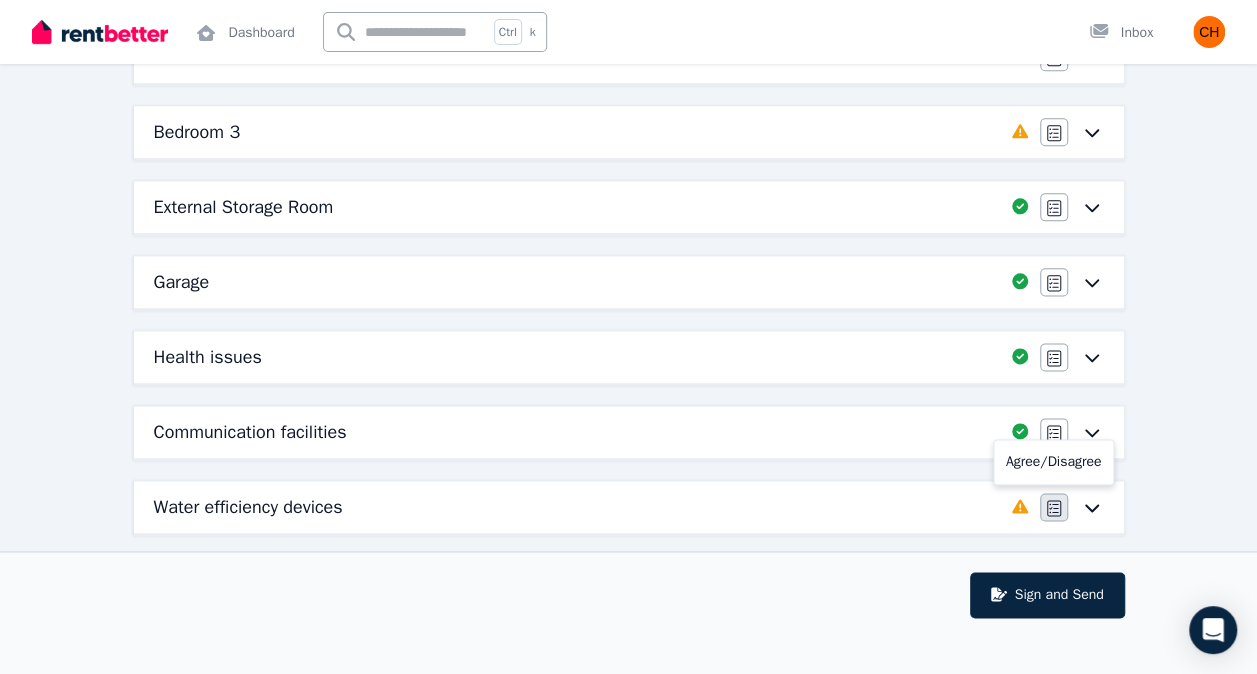 click at bounding box center [1054, 507] 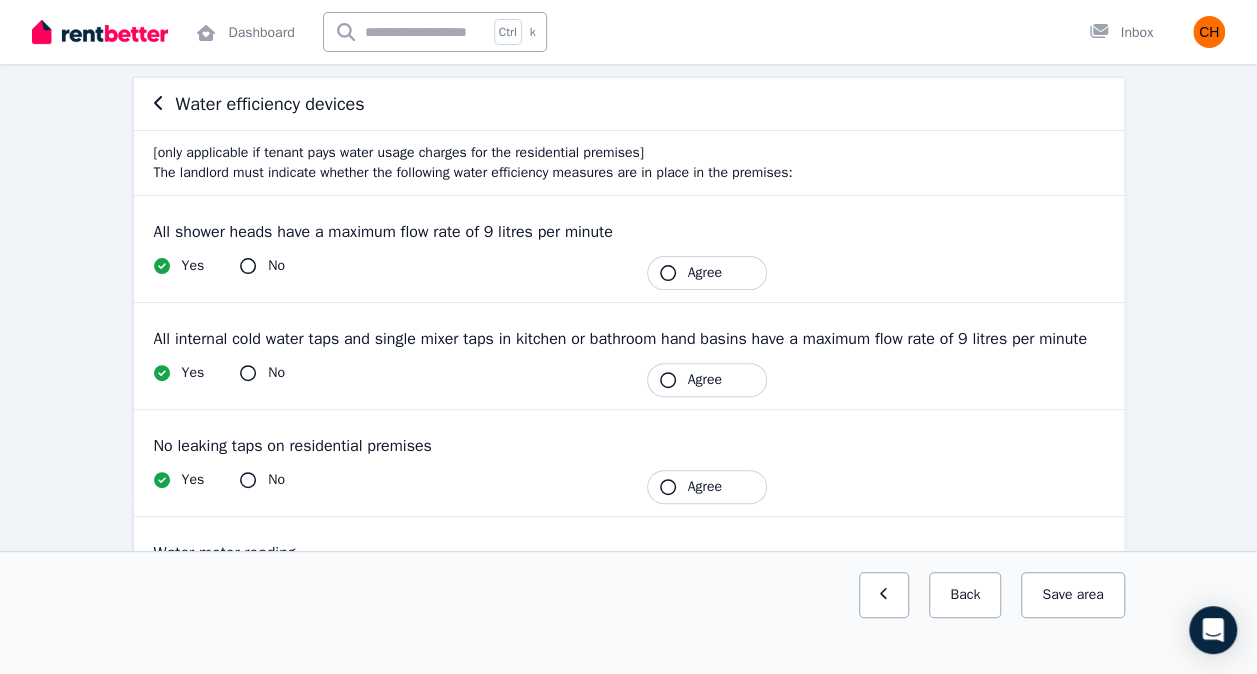 scroll, scrollTop: 178, scrollLeft: 0, axis: vertical 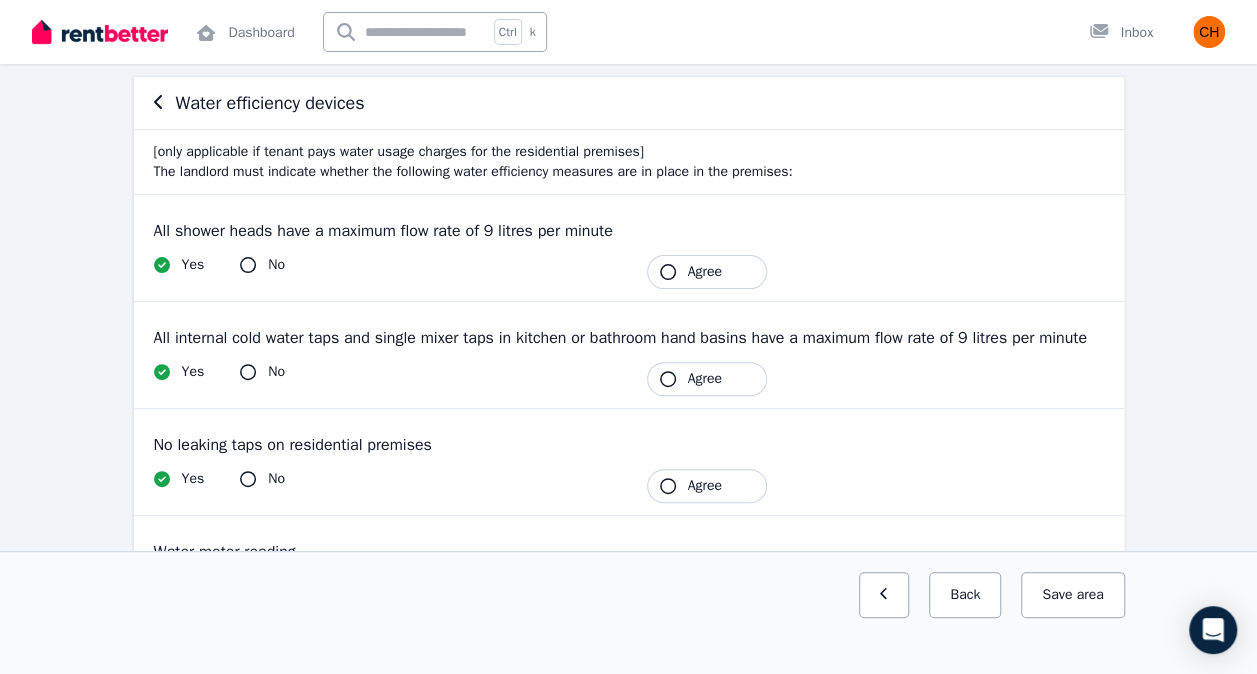 click on "Agree" at bounding box center (707, 272) 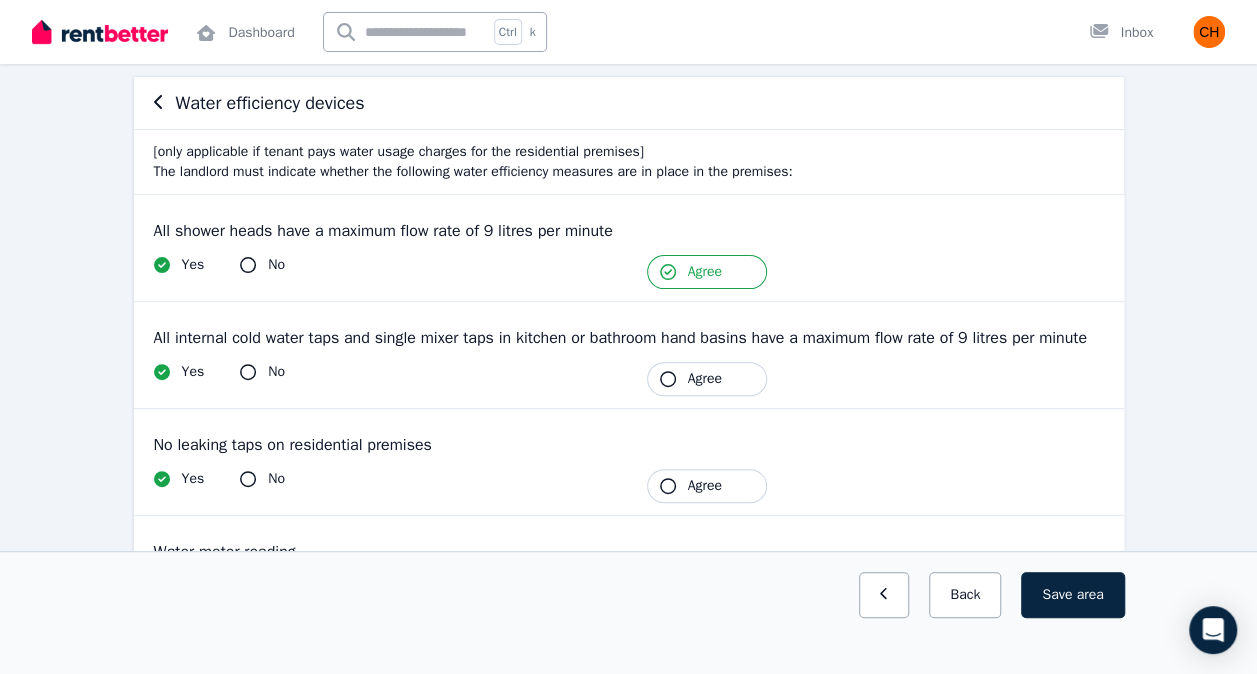 click on "Agree" at bounding box center (705, 379) 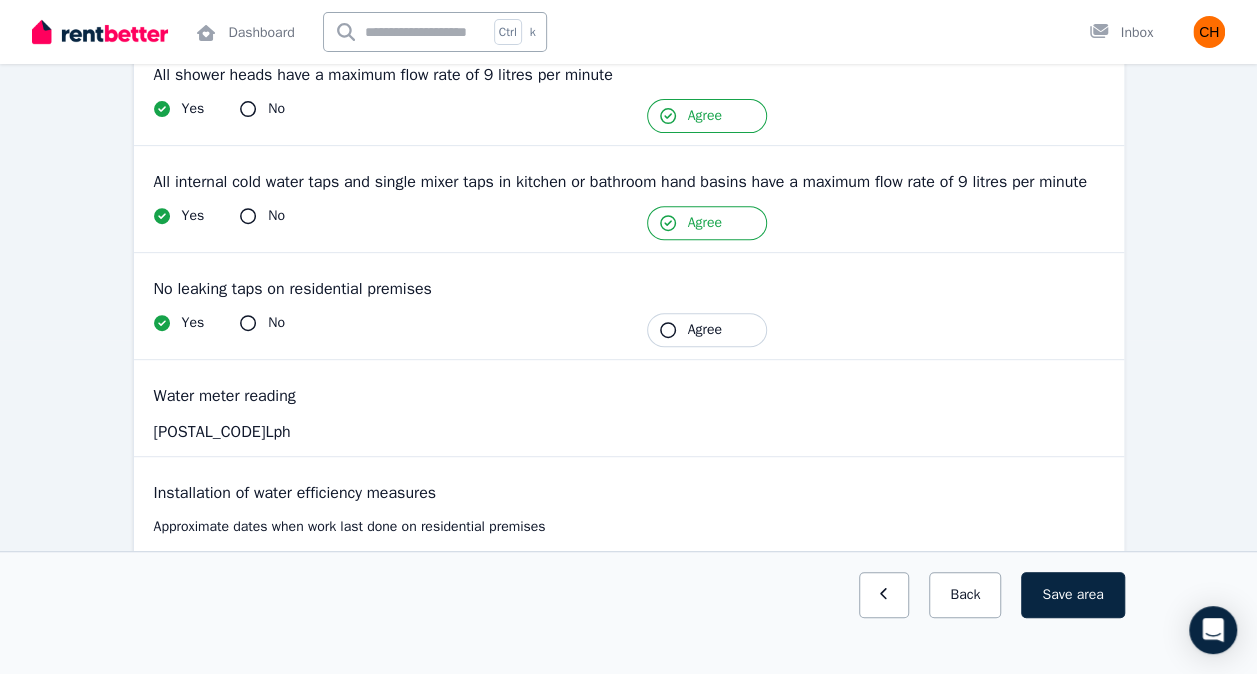 scroll, scrollTop: 338, scrollLeft: 0, axis: vertical 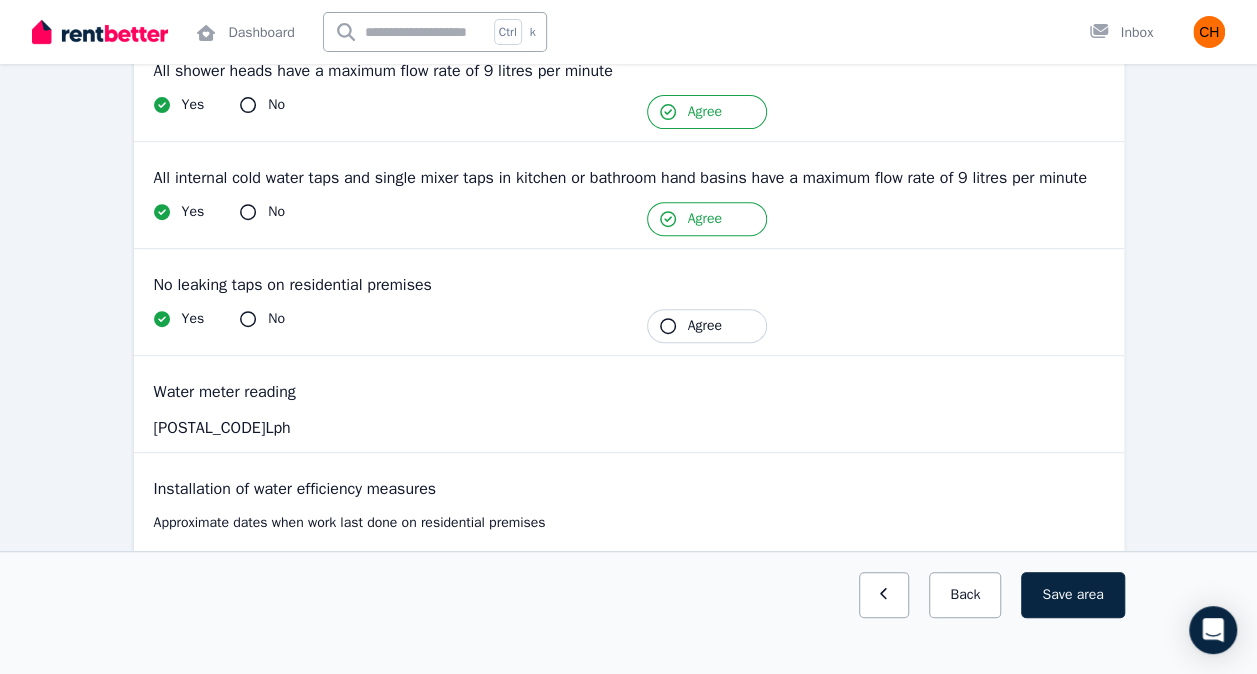 click on "Agree" at bounding box center (707, 326) 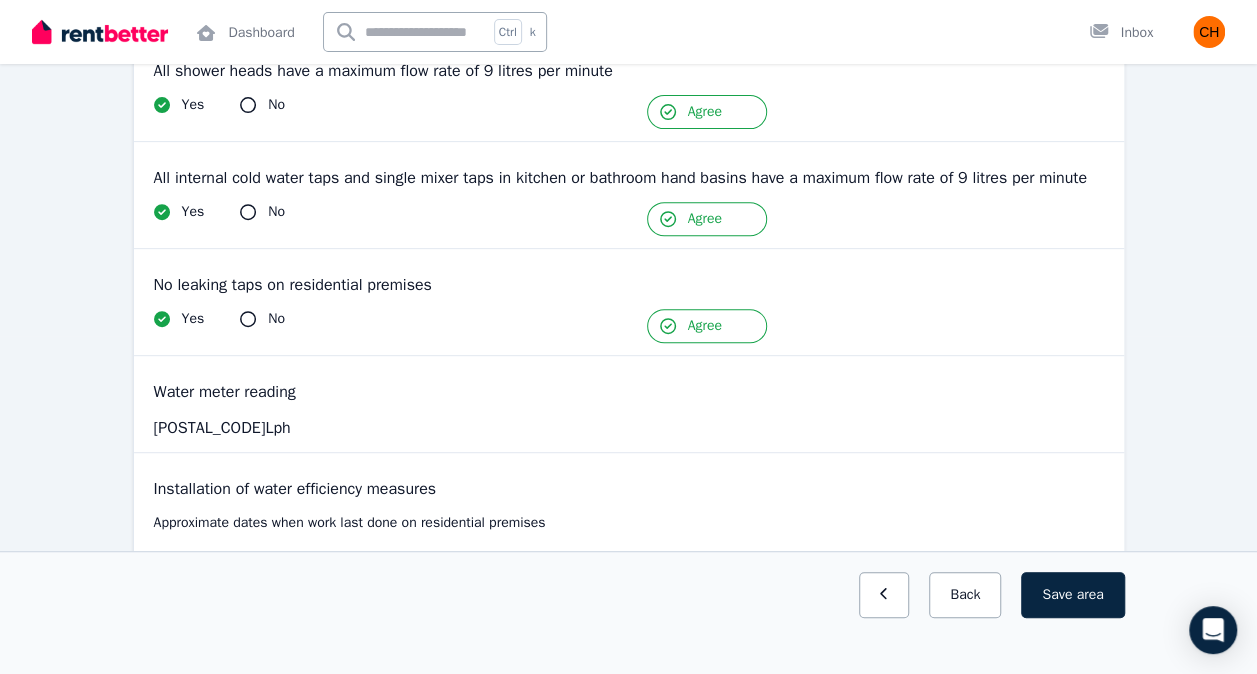 scroll, scrollTop: 459, scrollLeft: 0, axis: vertical 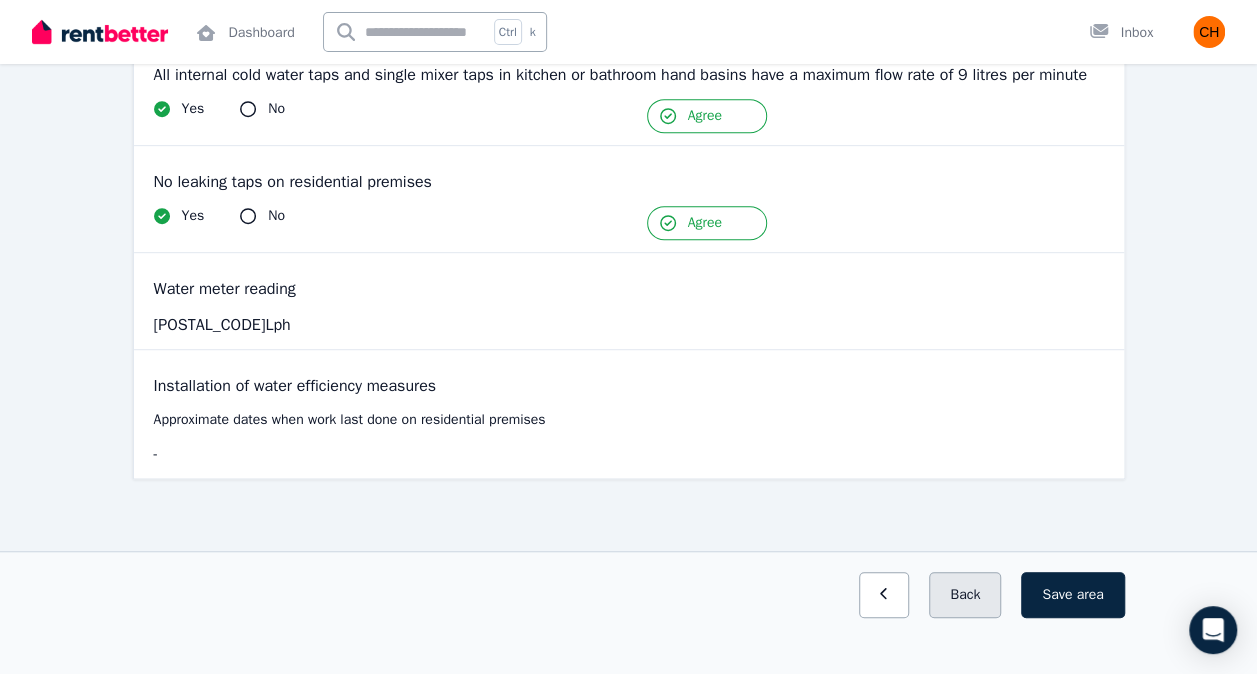 click on "Back" at bounding box center (965, 595) 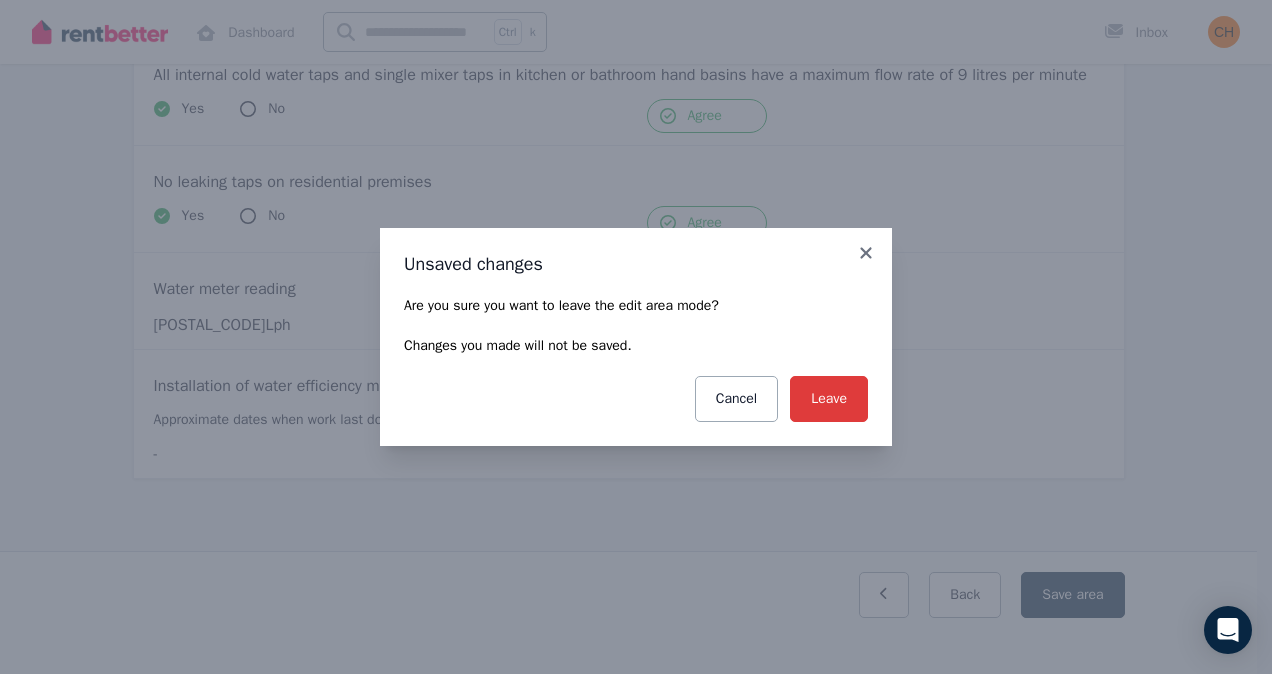 click on "Leave" at bounding box center (829, 399) 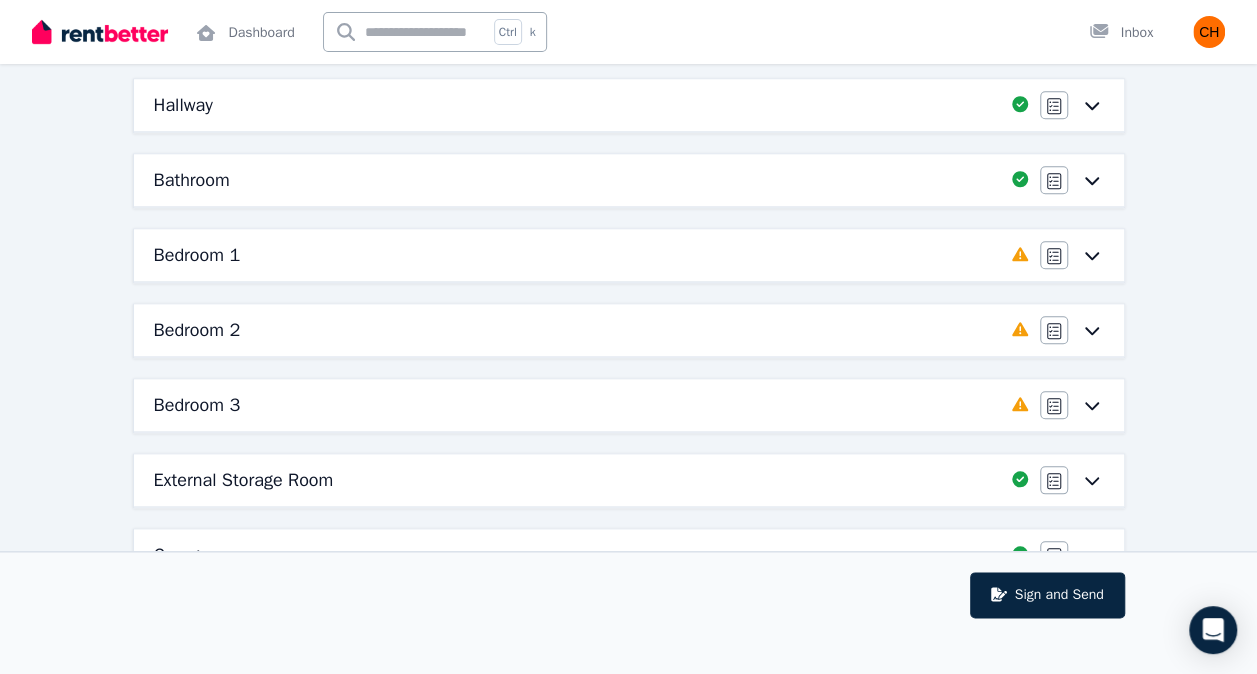 scroll, scrollTop: 855, scrollLeft: 0, axis: vertical 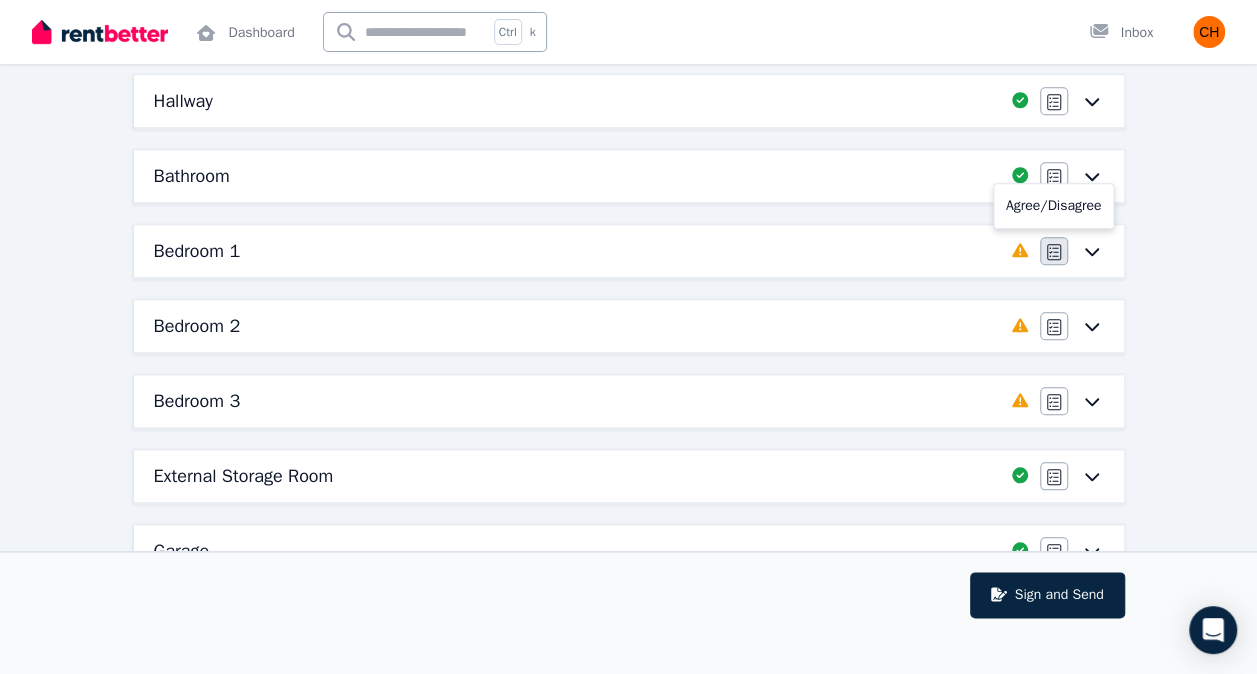 click 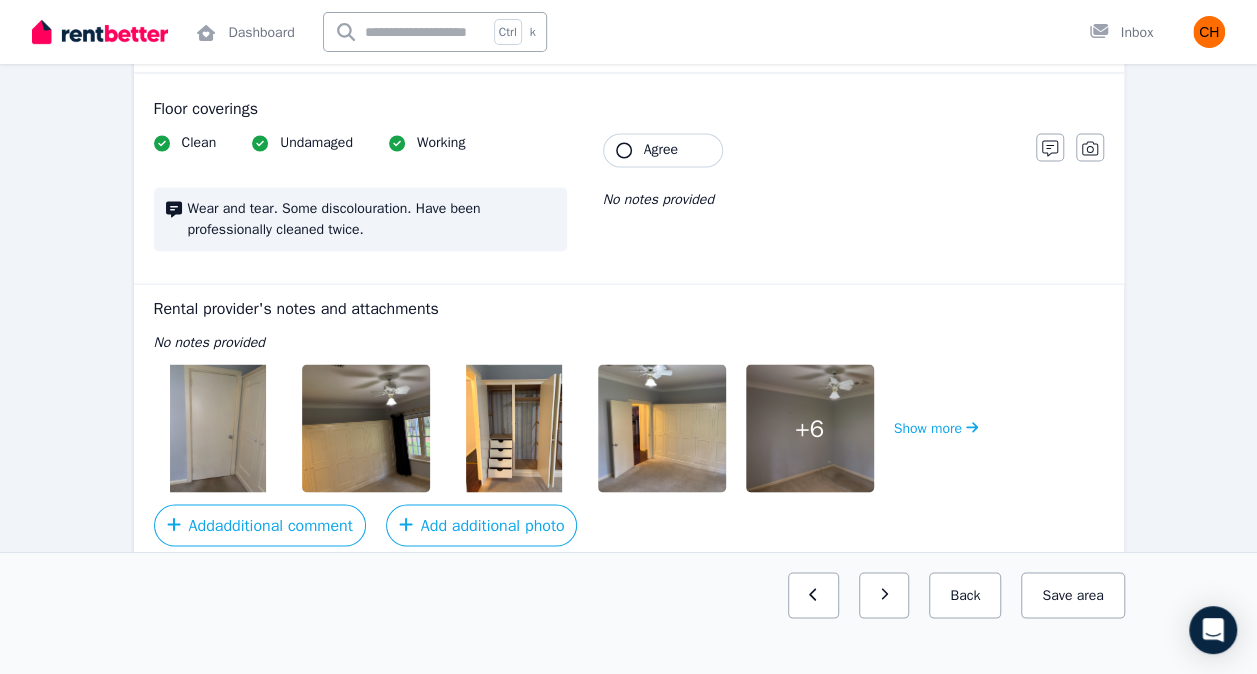 scroll, scrollTop: 1664, scrollLeft: 0, axis: vertical 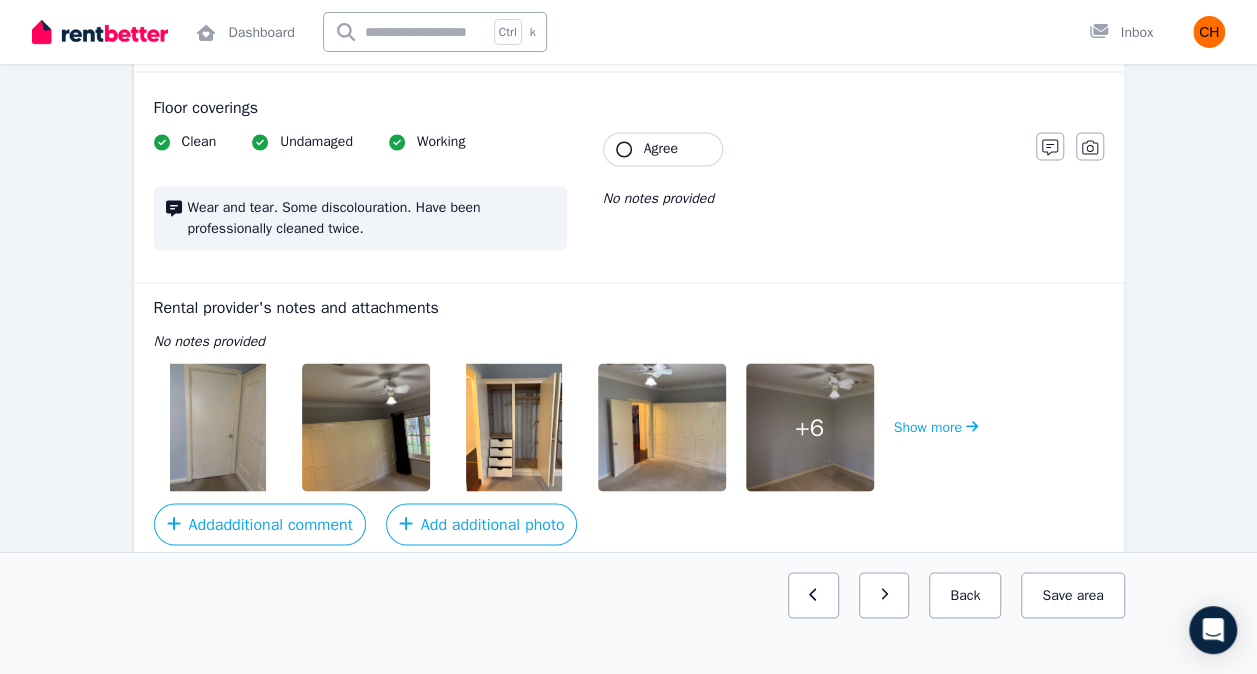 click at bounding box center [218, 427] 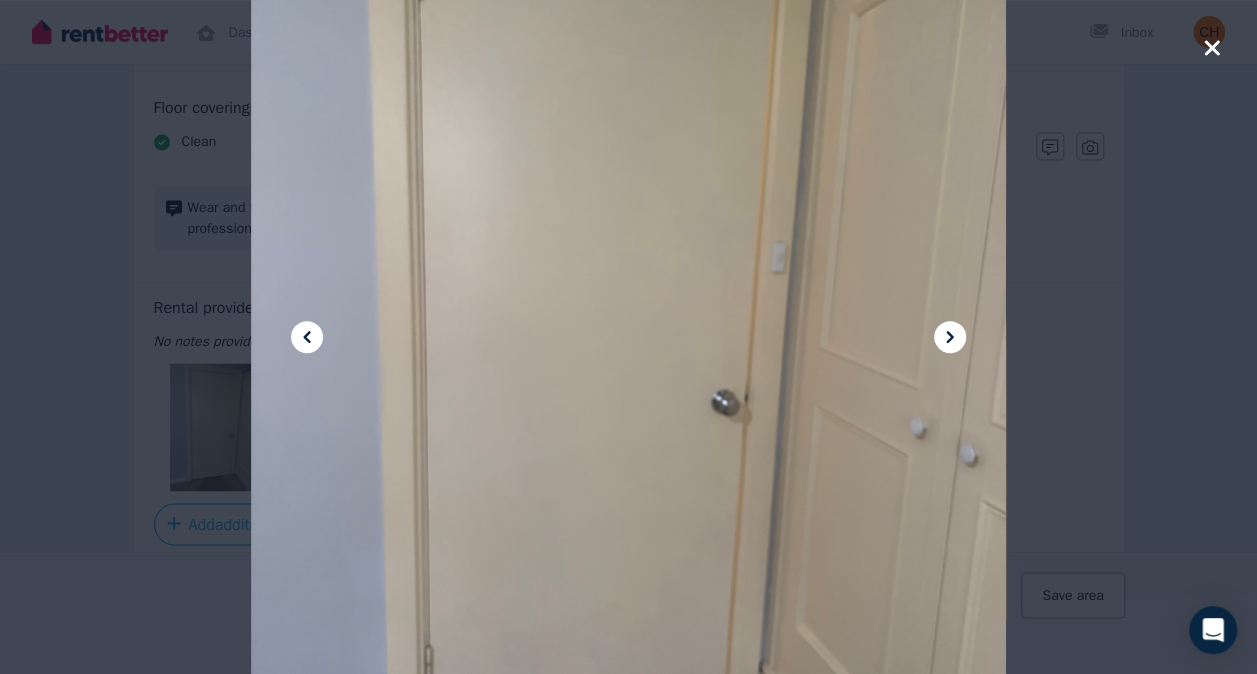 click 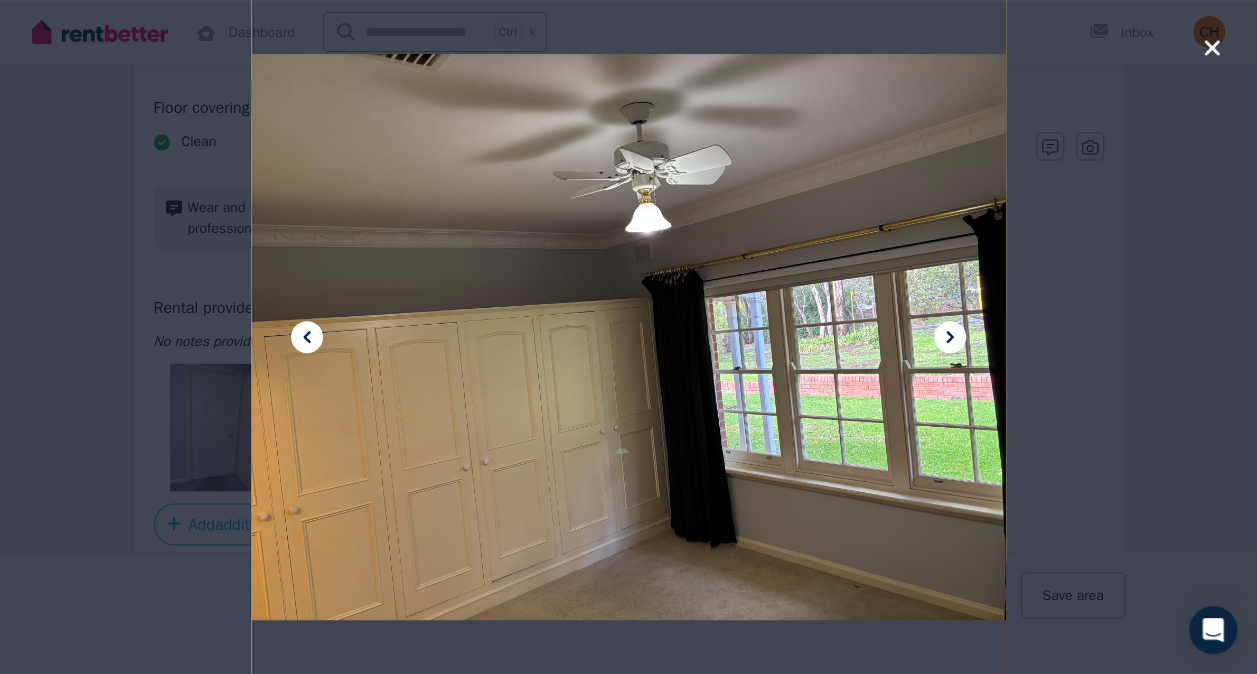 click 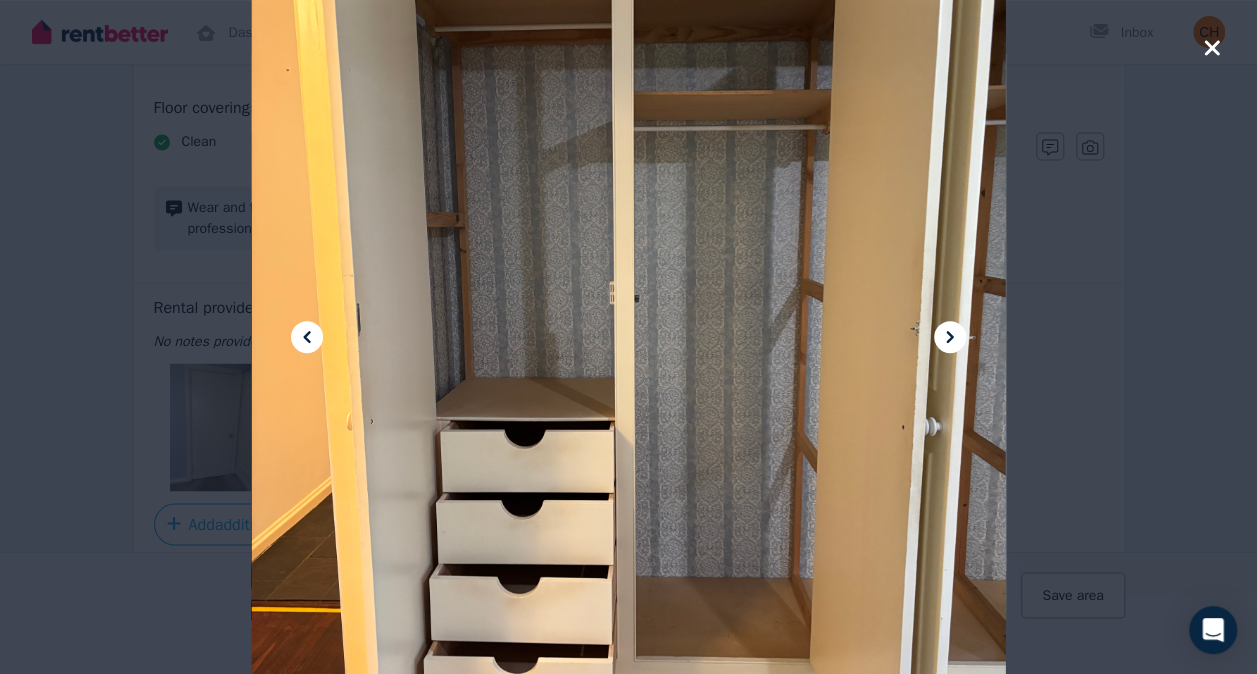 click 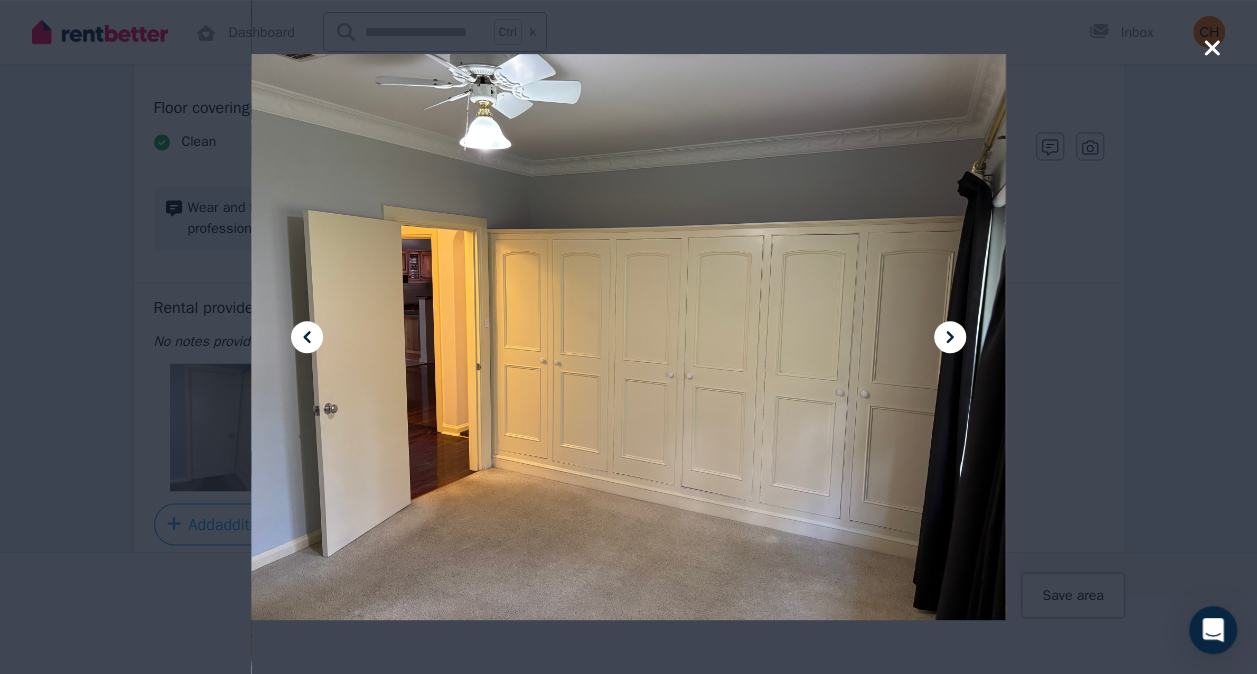 click 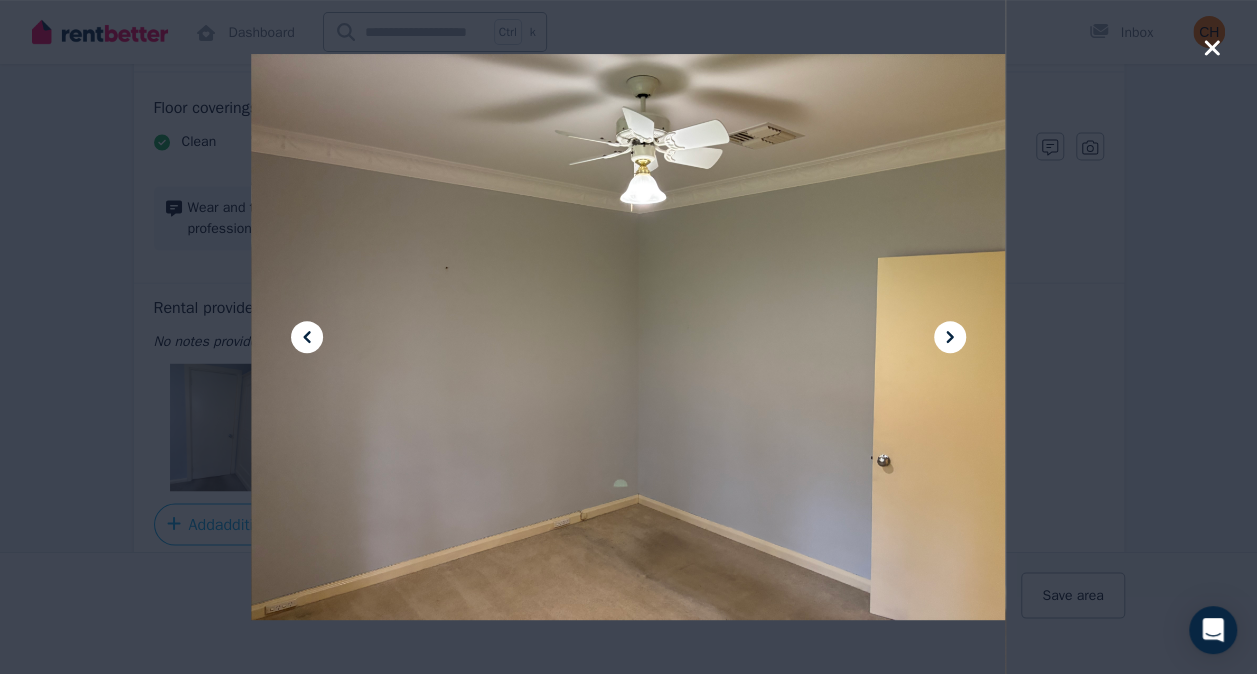 click 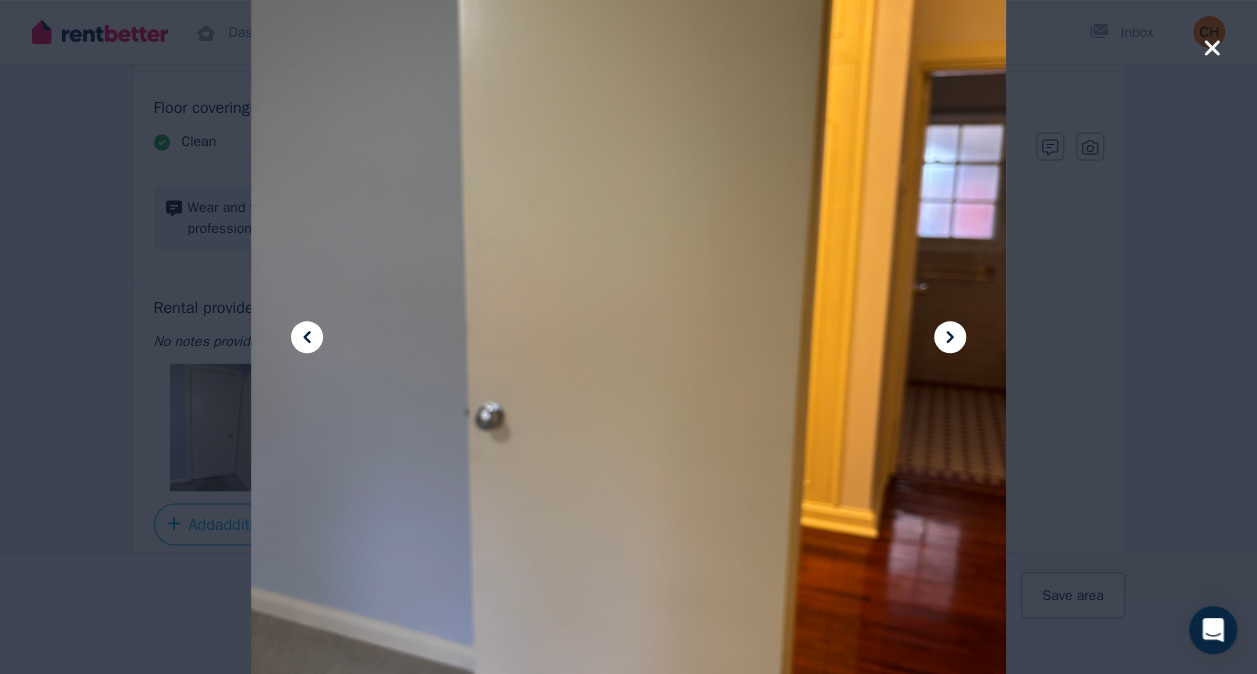 click 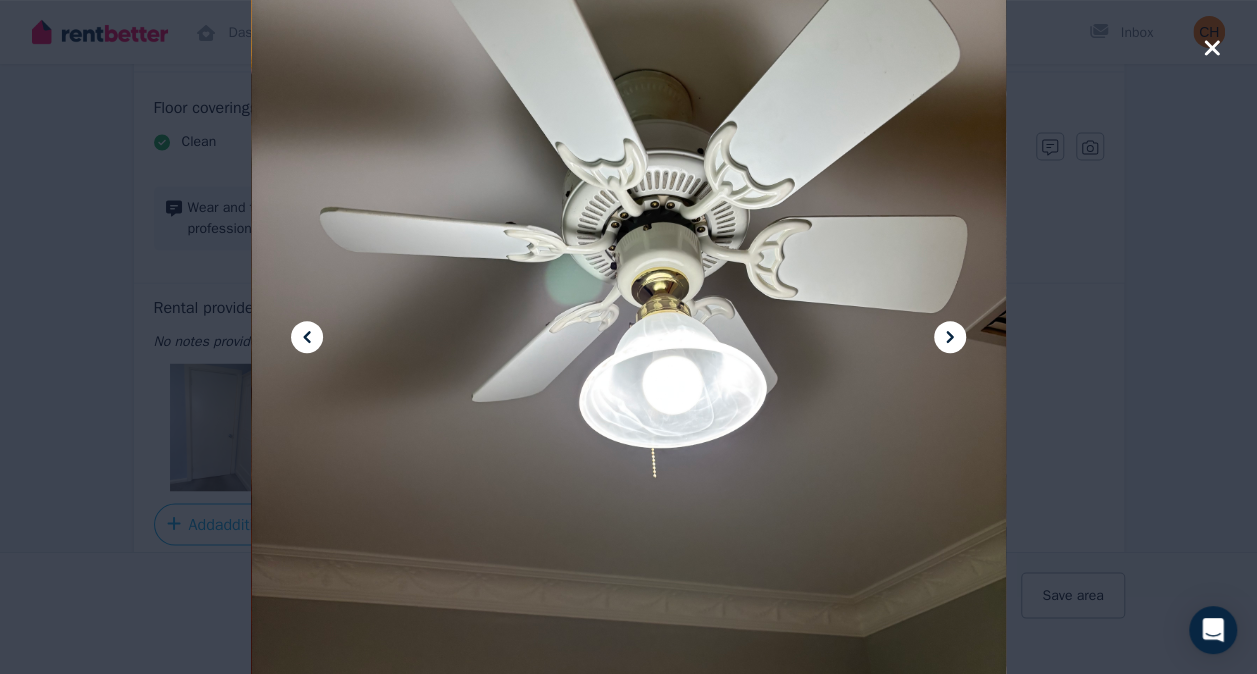 click 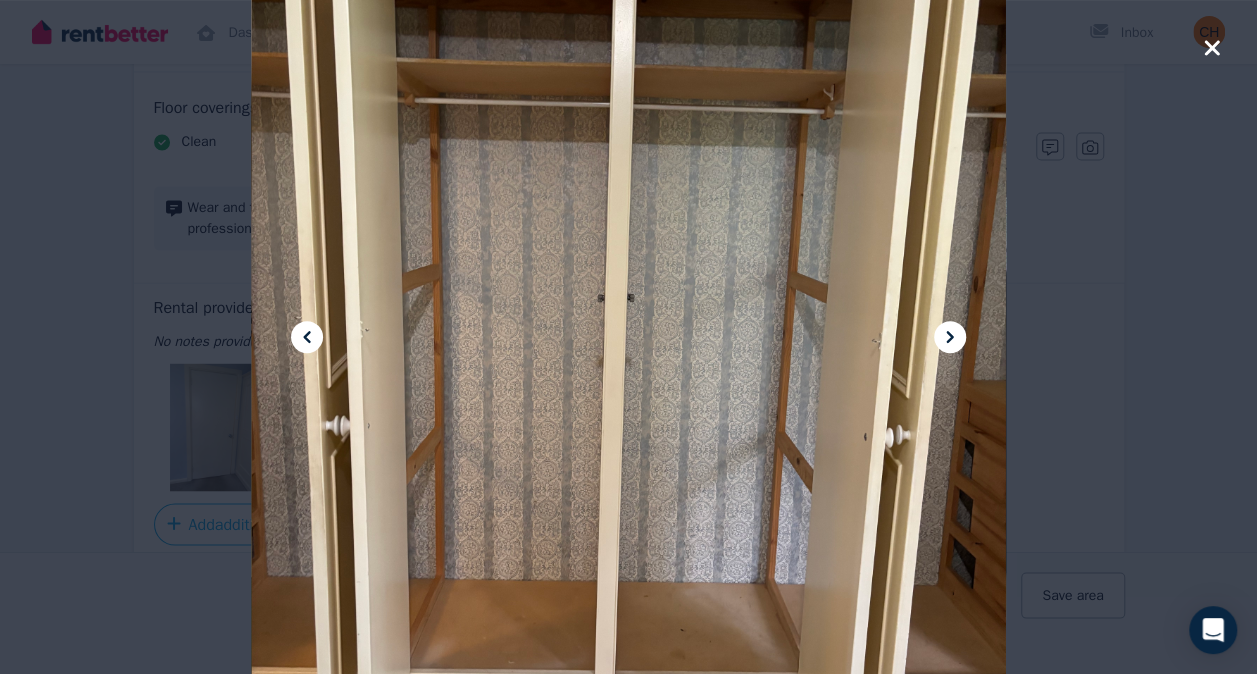 click 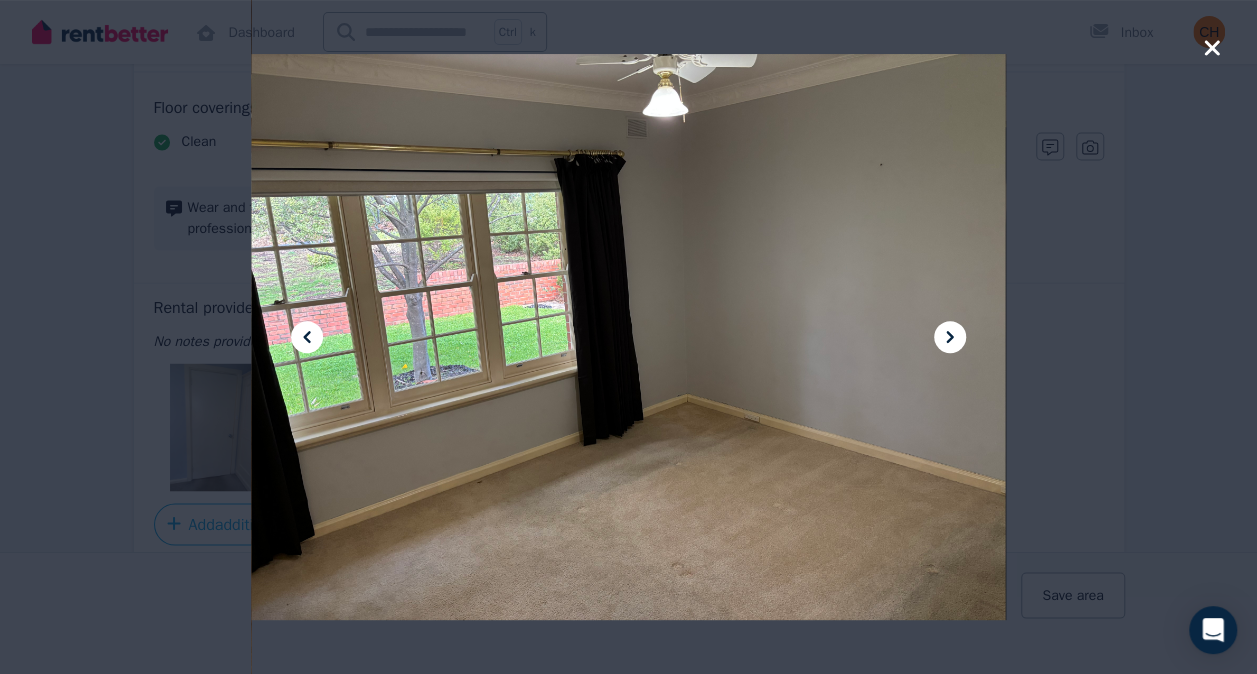 click 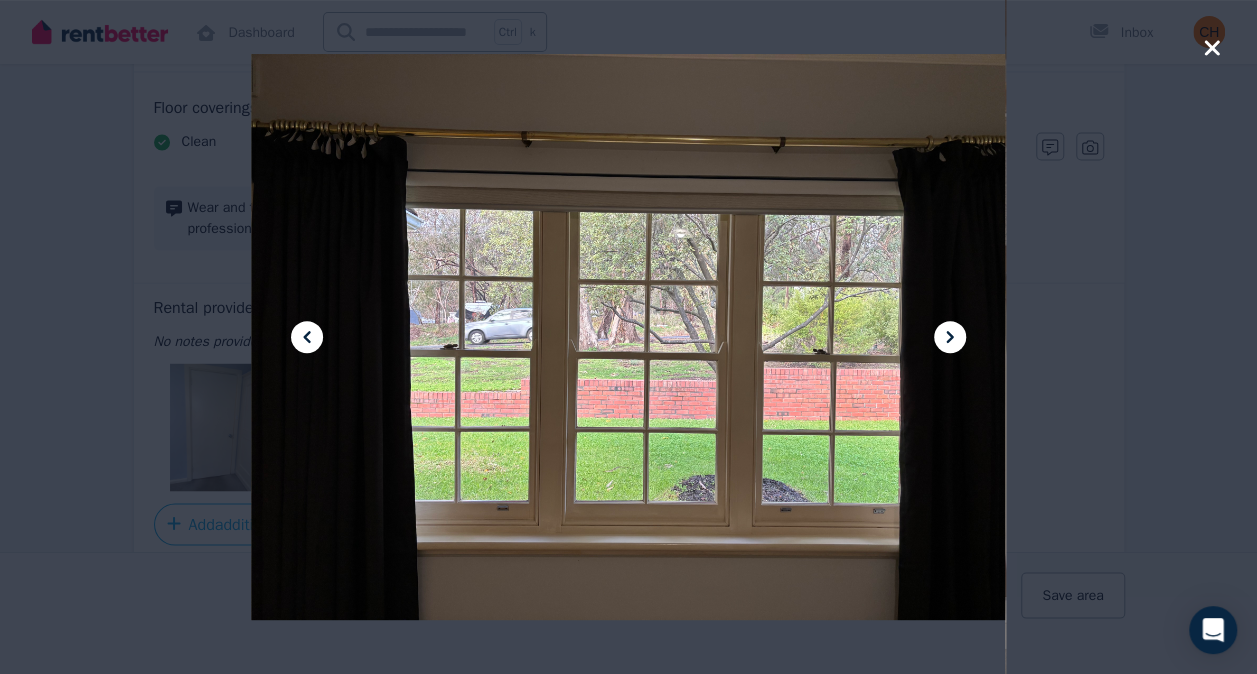 click 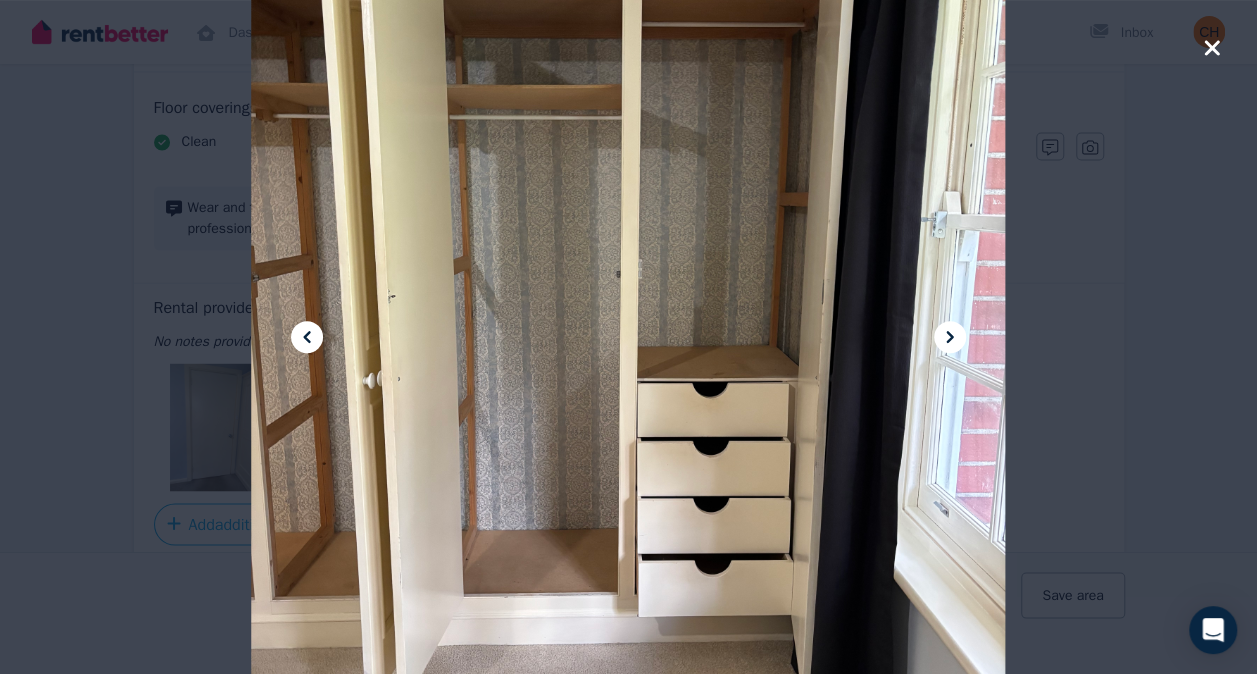 click 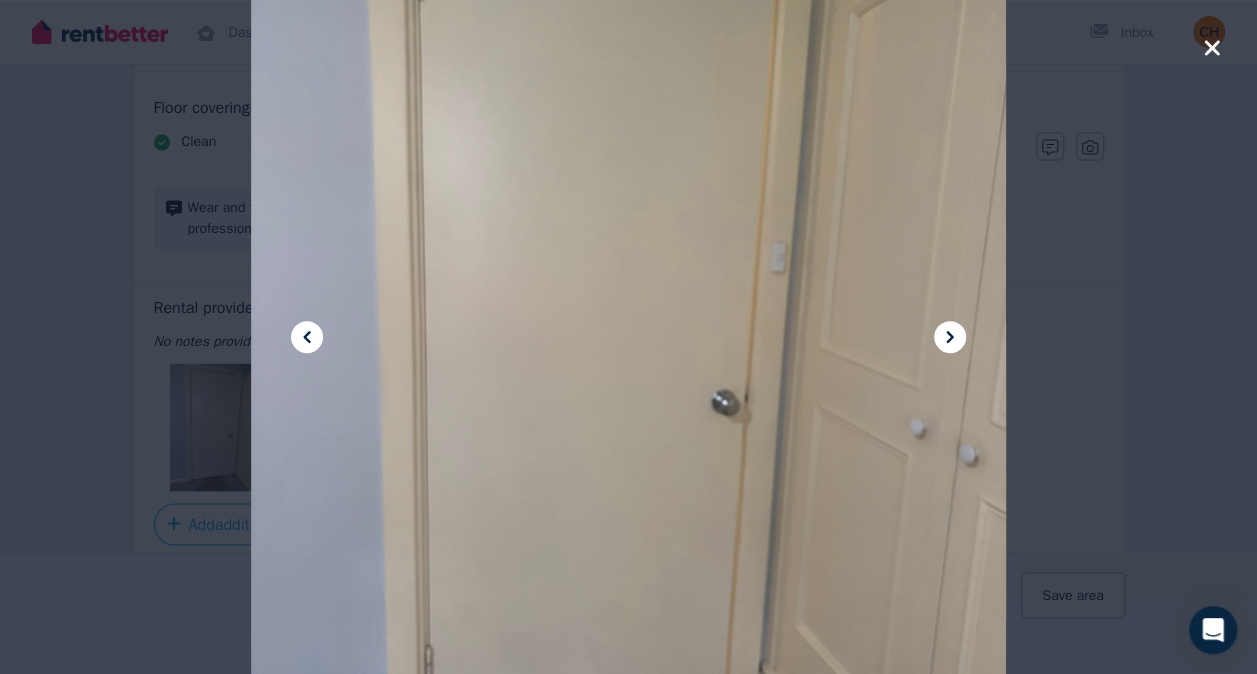click 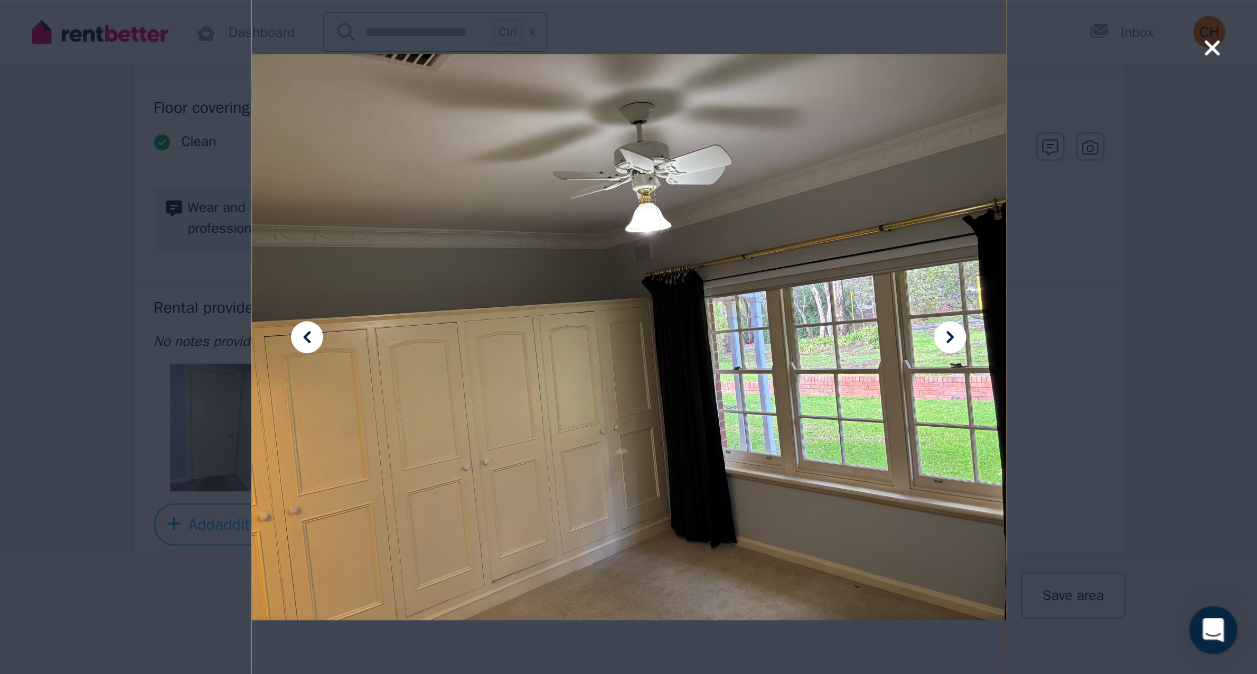 click at bounding box center (628, 337) 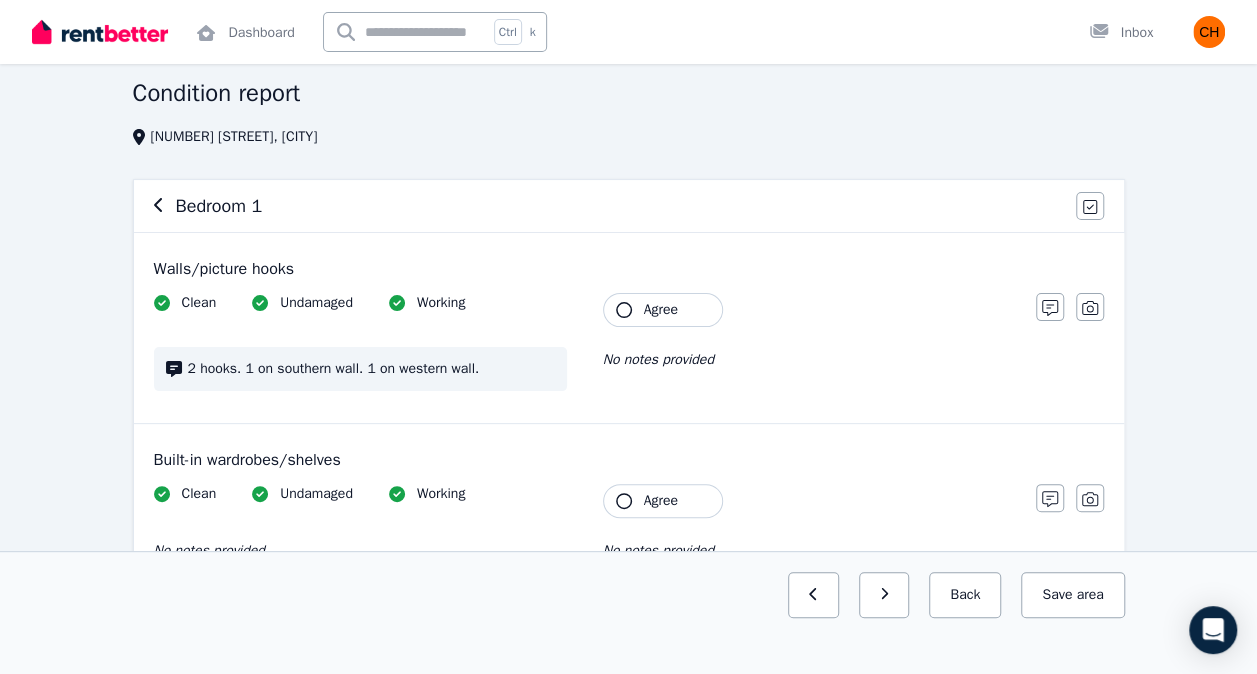 scroll, scrollTop: 0, scrollLeft: 0, axis: both 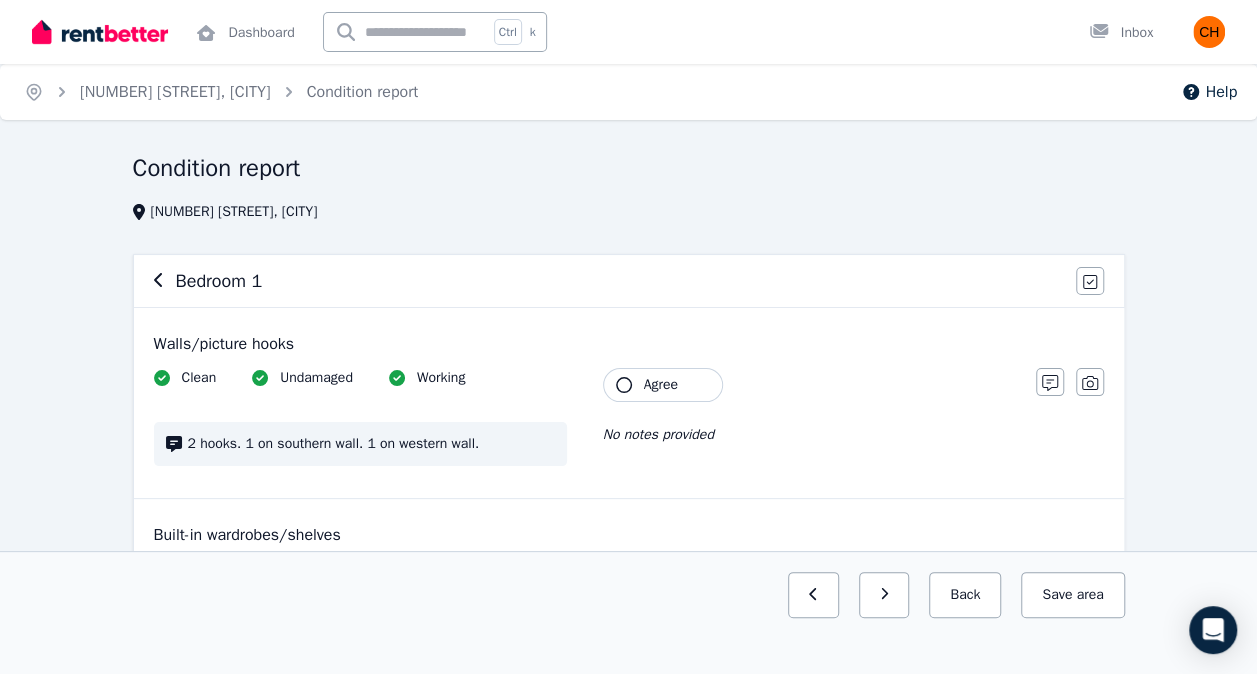 click on "Agree" at bounding box center (663, 385) 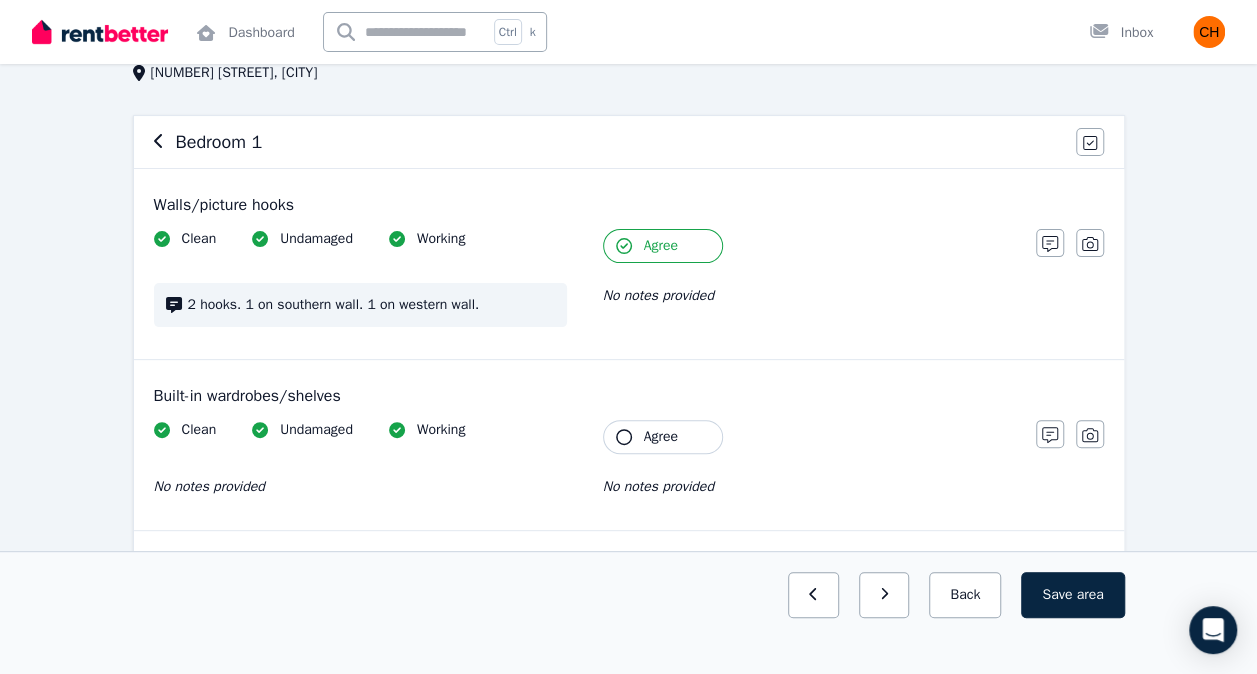 scroll, scrollTop: 138, scrollLeft: 0, axis: vertical 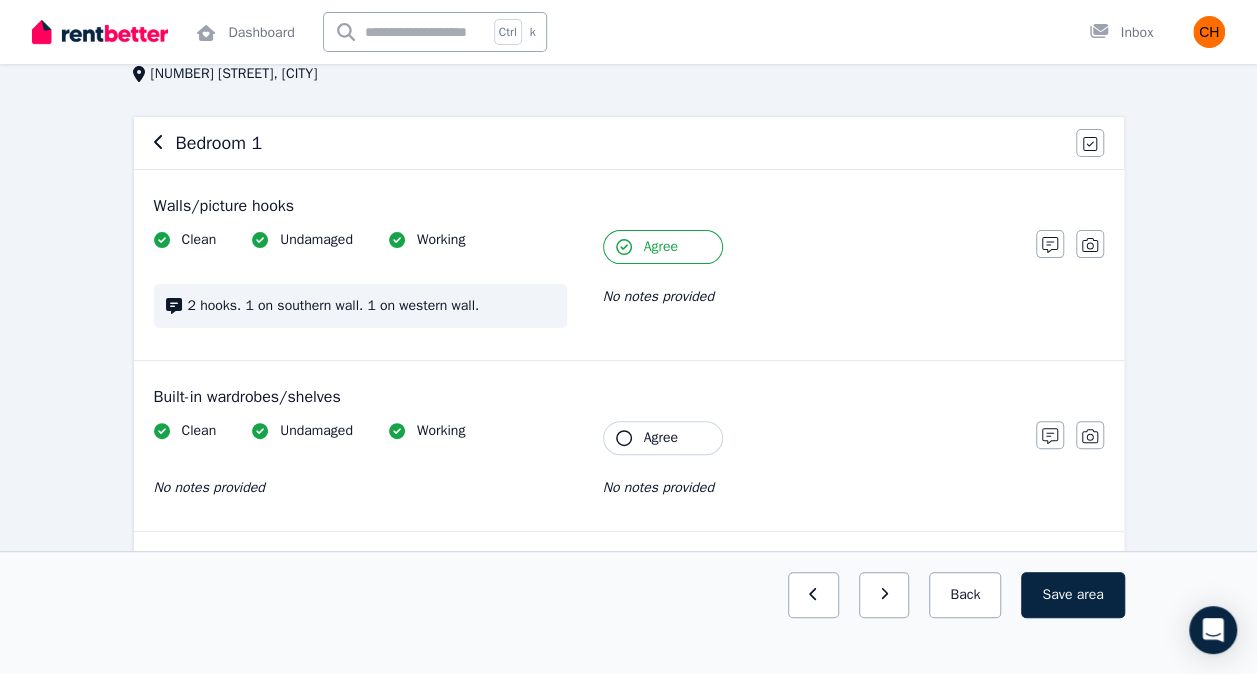 click on "Agree" at bounding box center (661, 438) 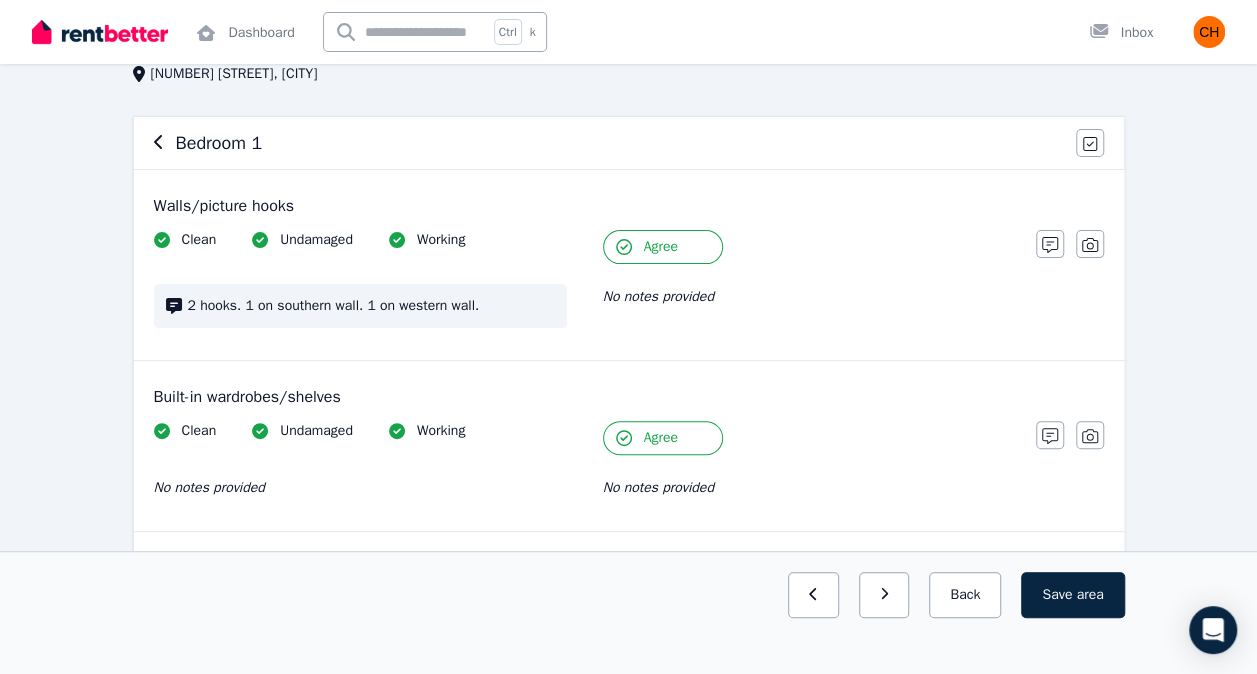 scroll, scrollTop: 149, scrollLeft: 0, axis: vertical 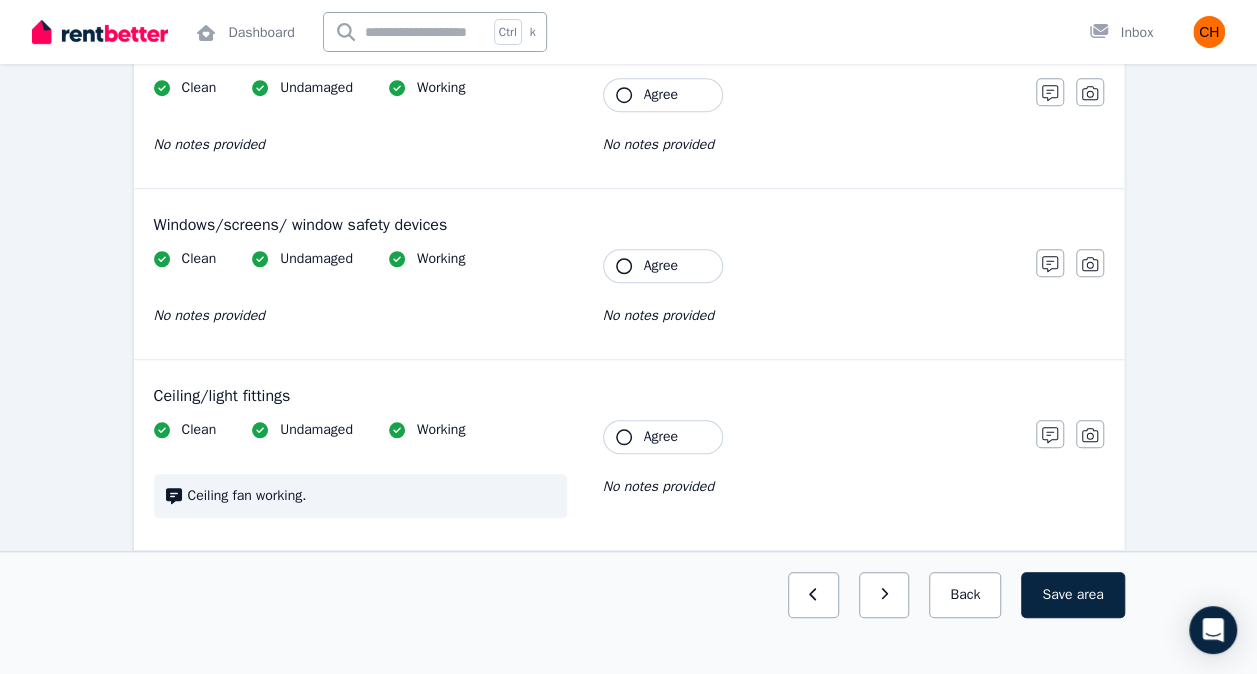 click on "Agree" at bounding box center (663, 95) 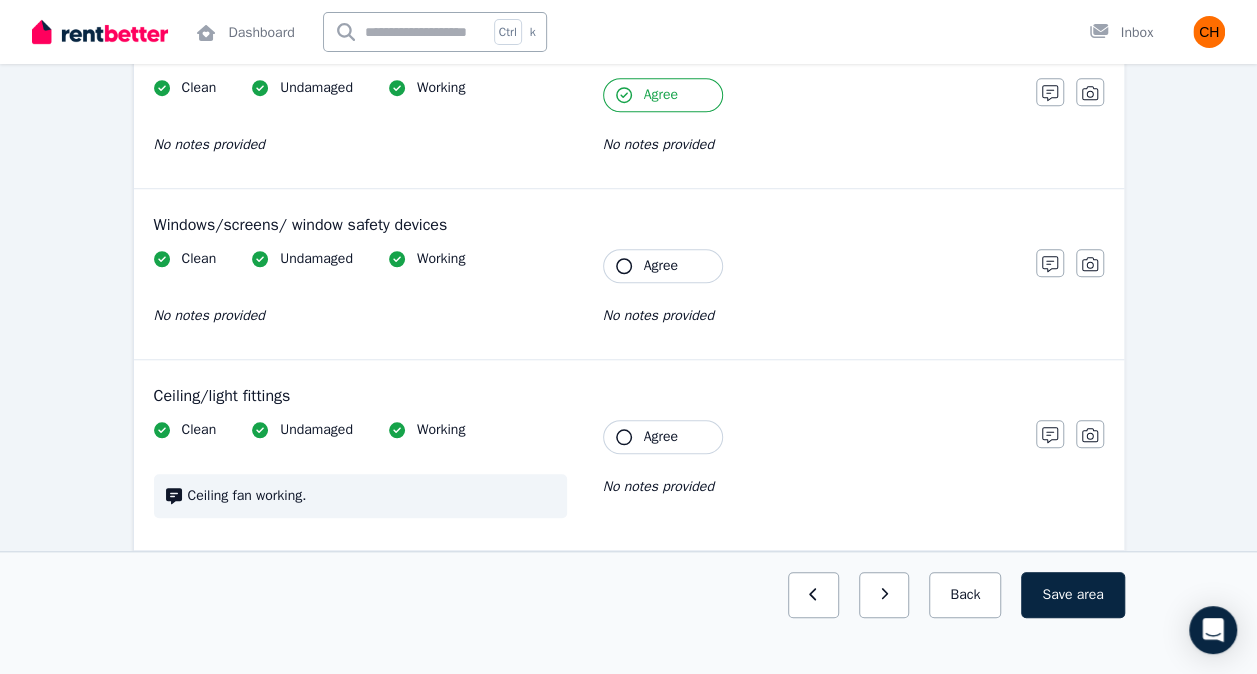 click on "Agree" at bounding box center [661, 266] 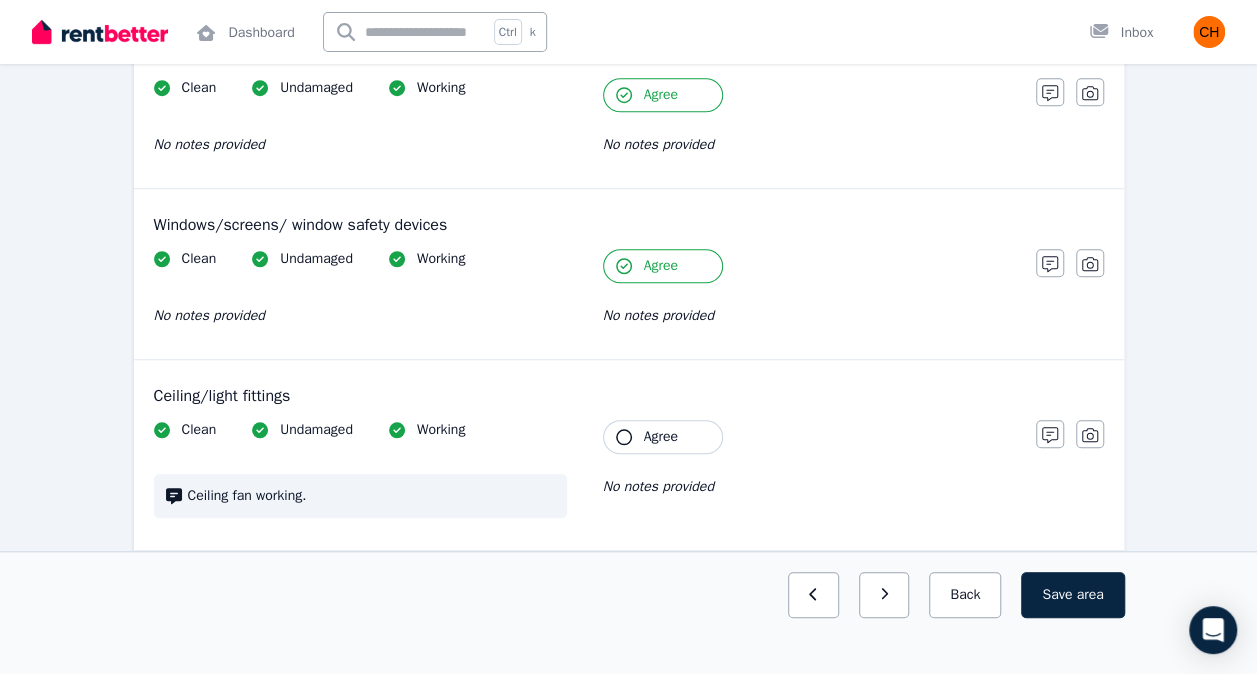 click on "Agree" at bounding box center [663, 437] 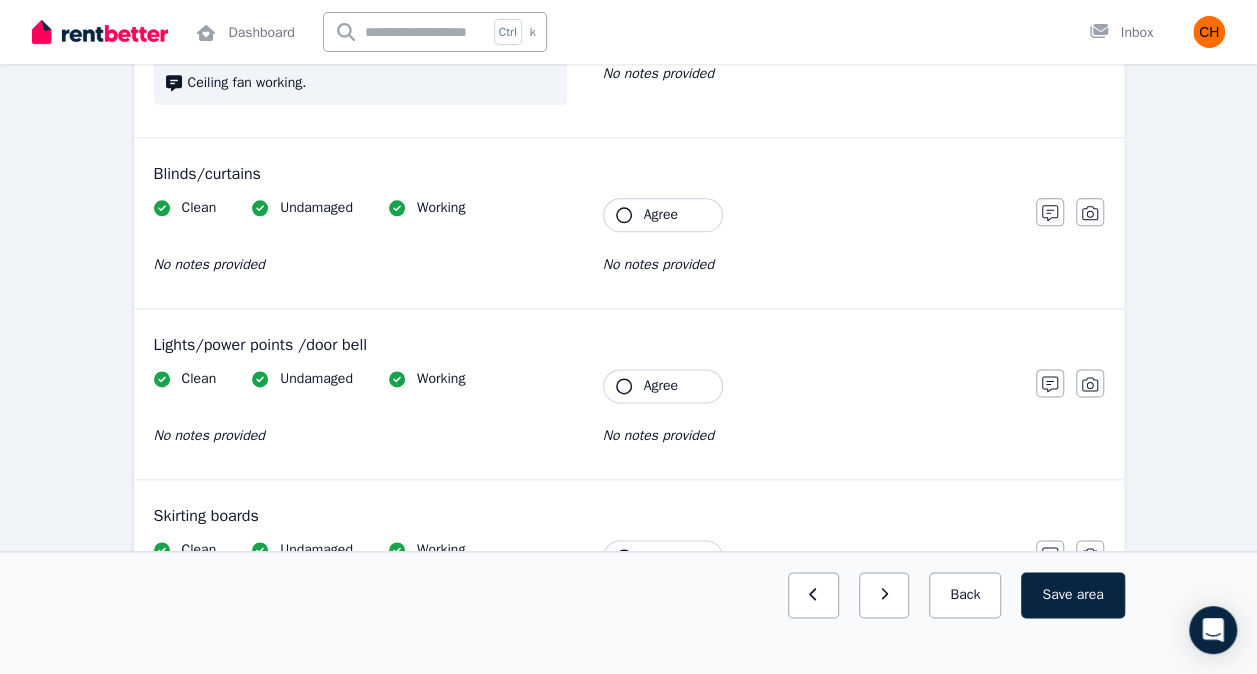 scroll, scrollTop: 1098, scrollLeft: 0, axis: vertical 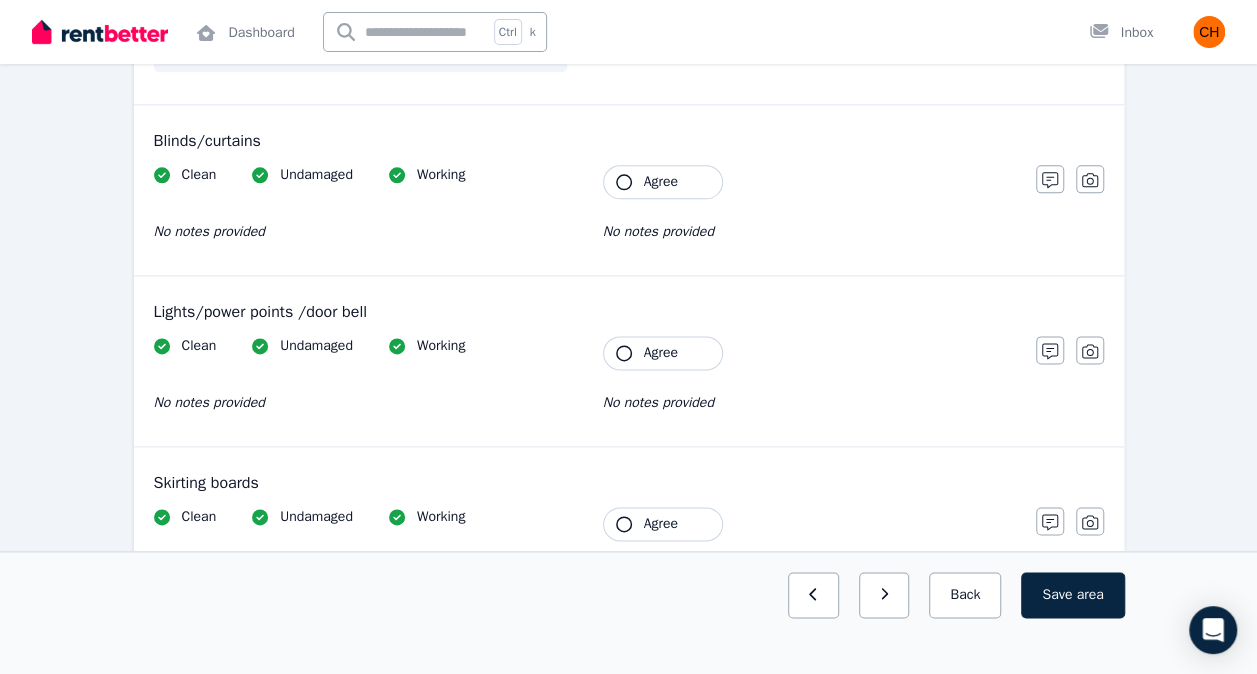 click on "Agree" at bounding box center [661, 182] 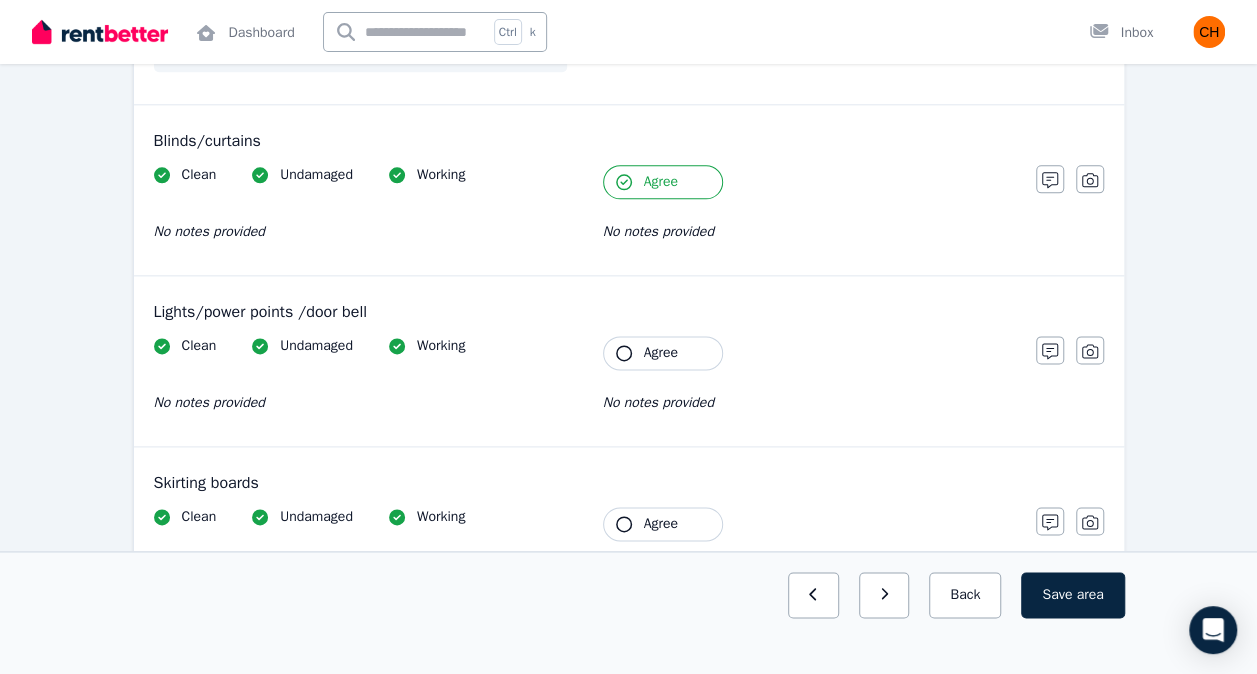 click on "Agree" at bounding box center [661, 353] 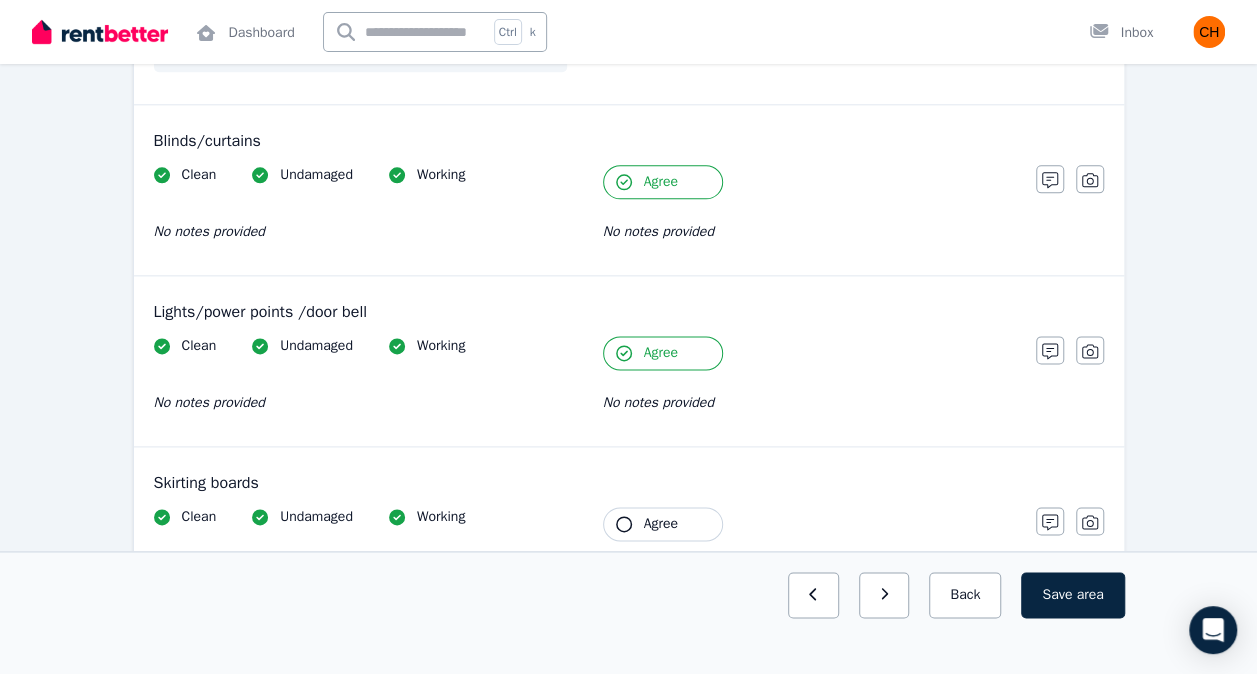 click on "Agree" at bounding box center (661, 524) 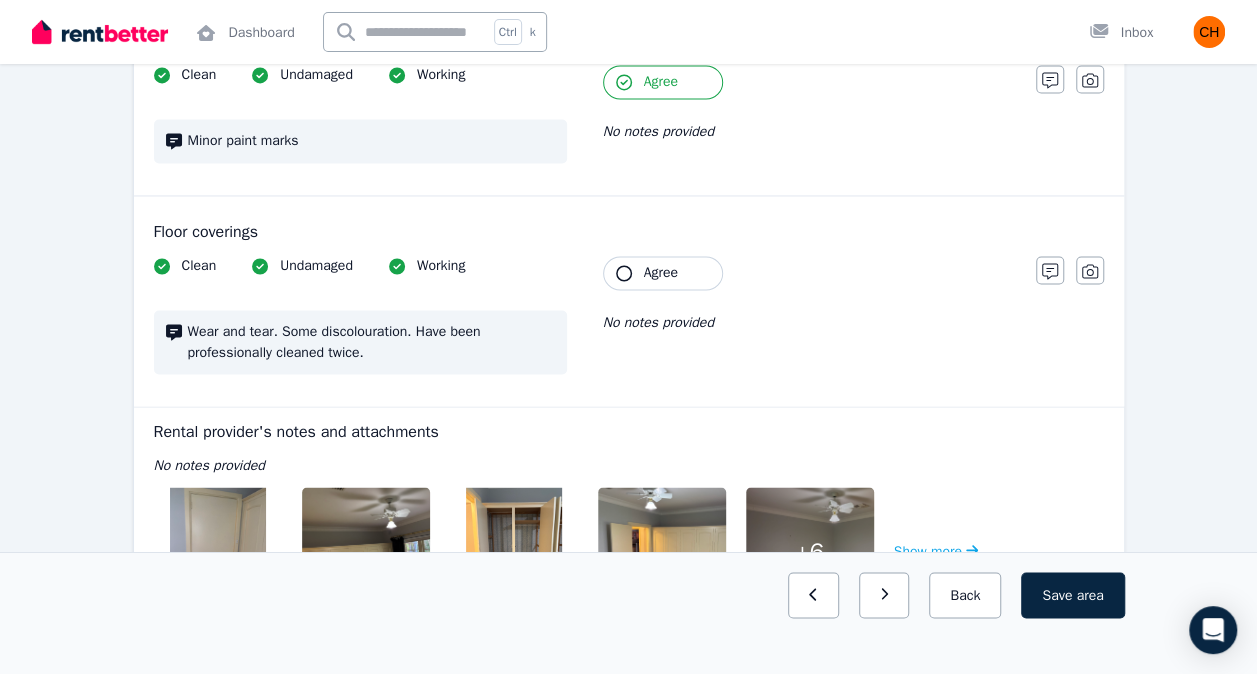 scroll, scrollTop: 1594, scrollLeft: 0, axis: vertical 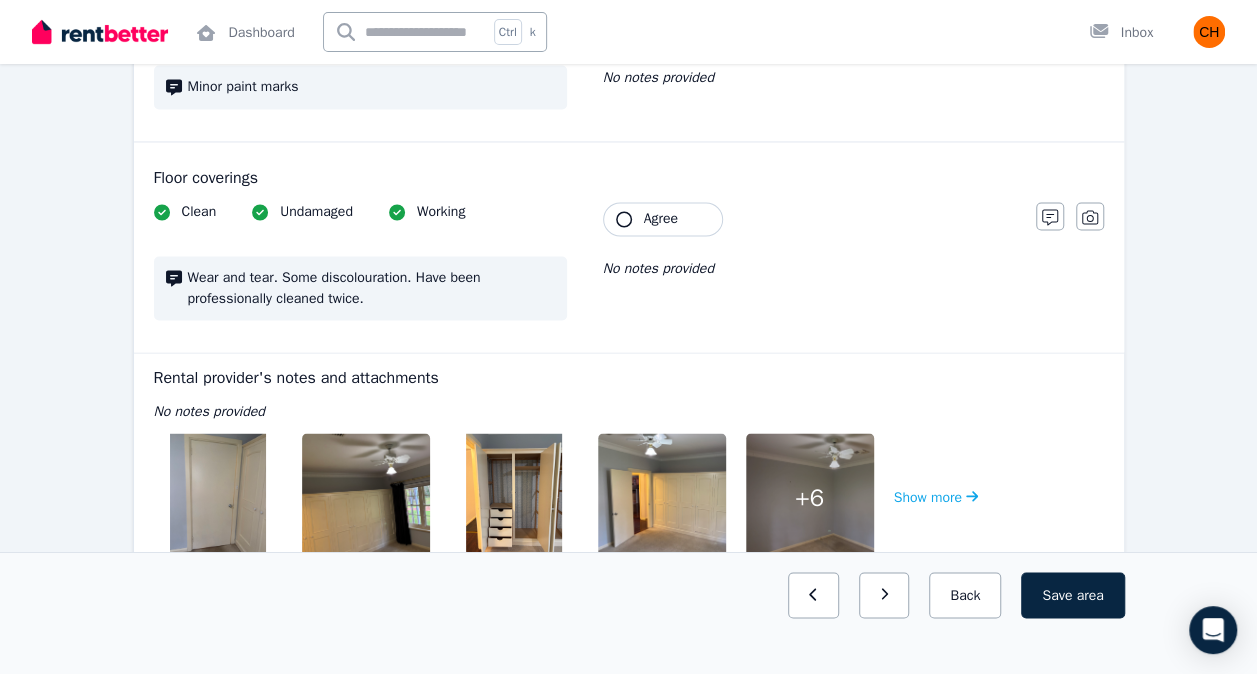 click on "Agree" at bounding box center (663, 219) 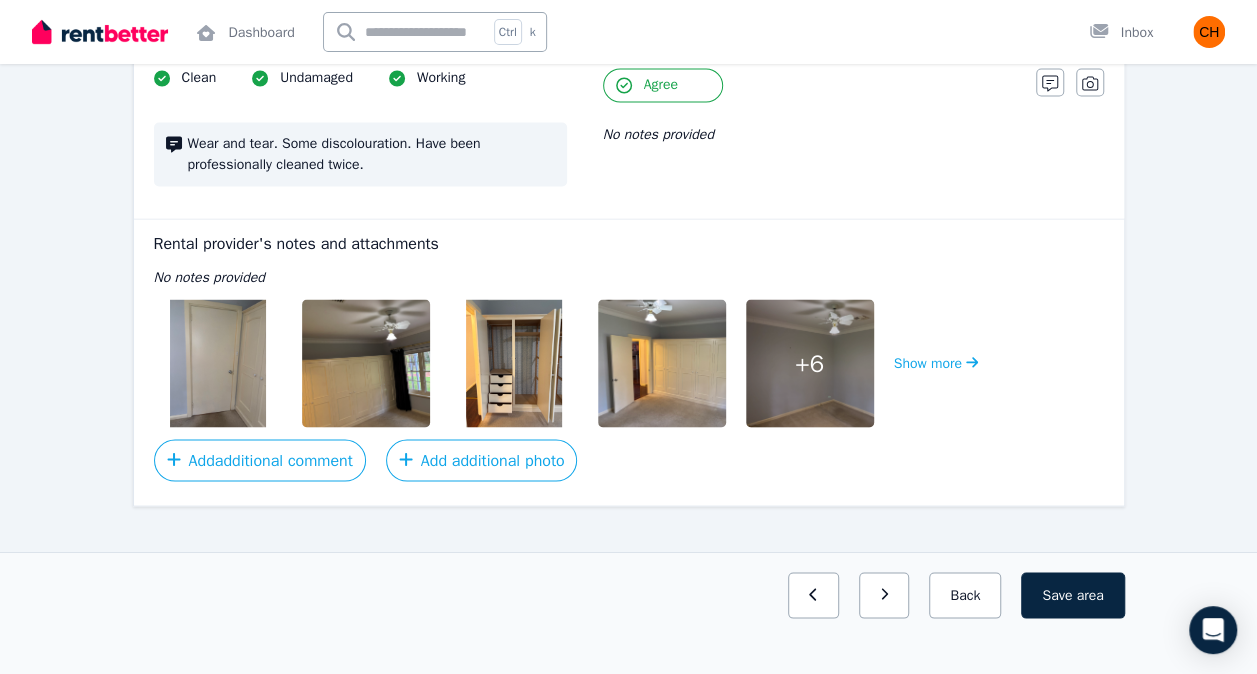 scroll, scrollTop: 1743, scrollLeft: 0, axis: vertical 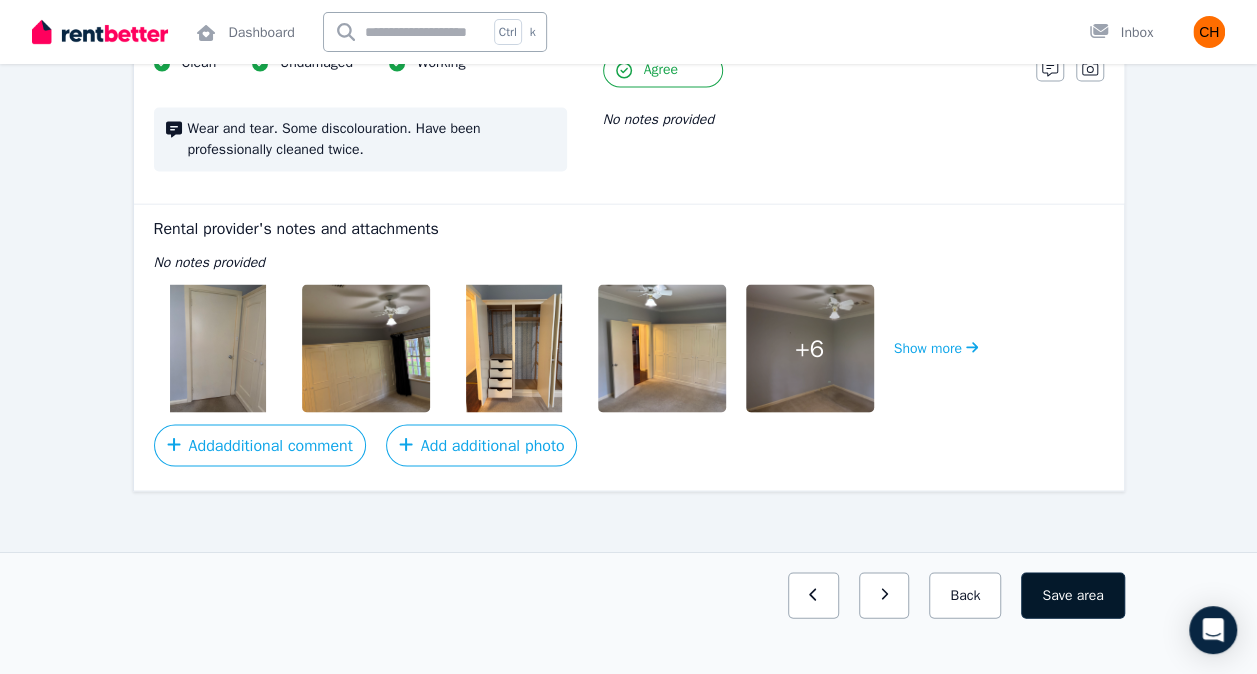click on "Save   area" at bounding box center (1072, 595) 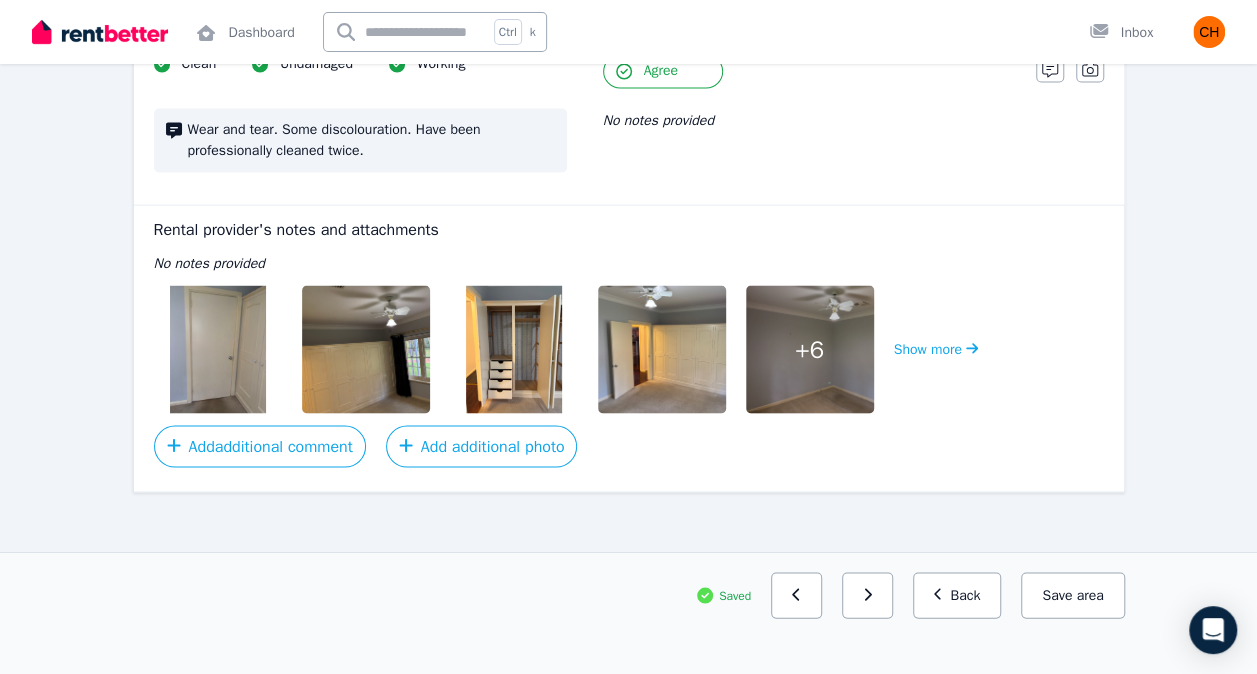 scroll, scrollTop: 1743, scrollLeft: 0, axis: vertical 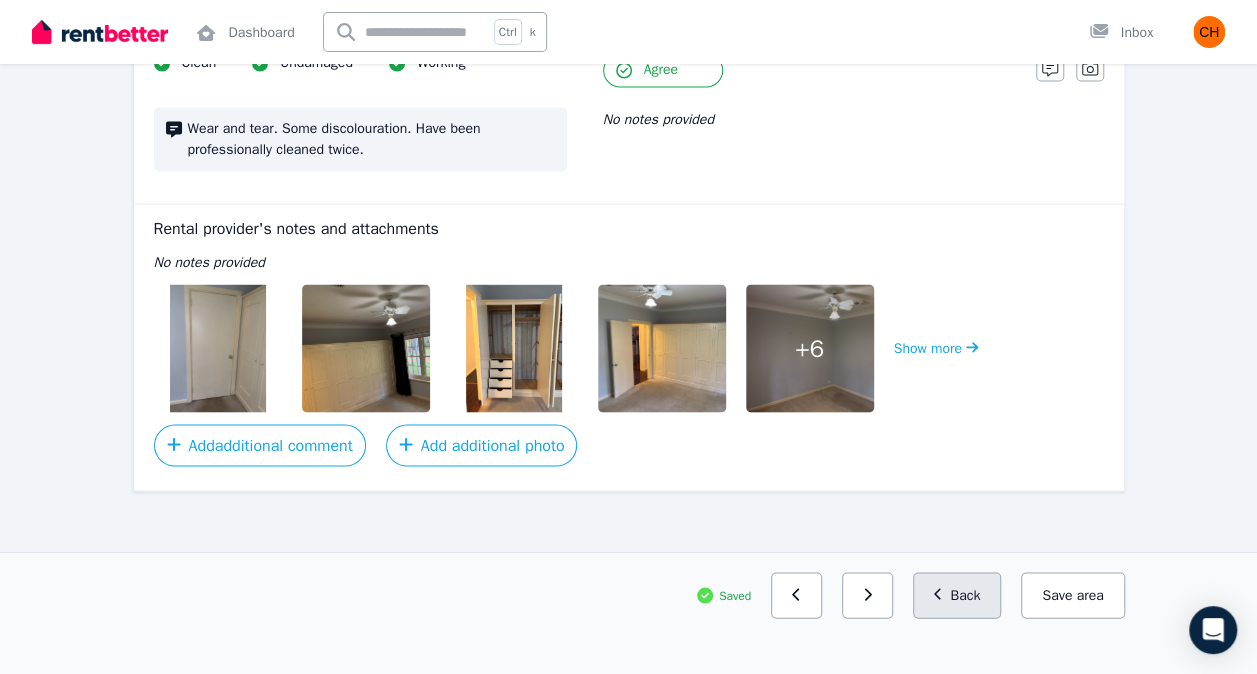 click on "Back" at bounding box center [957, 595] 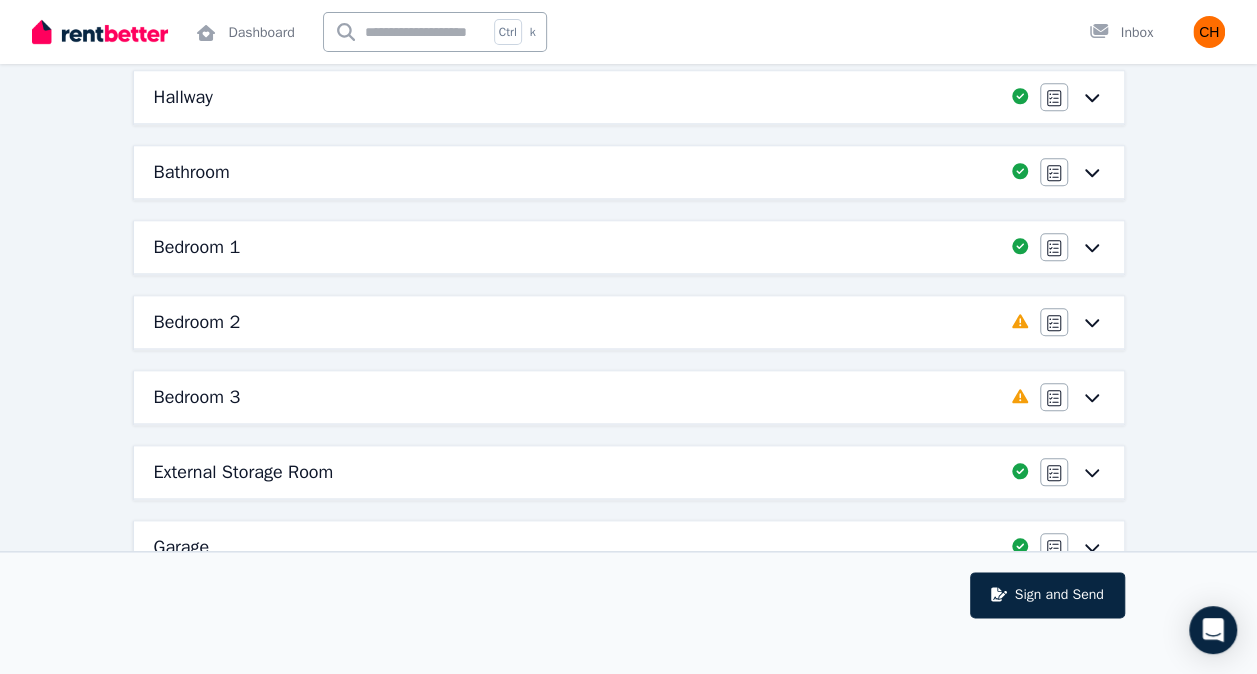 scroll, scrollTop: 858, scrollLeft: 0, axis: vertical 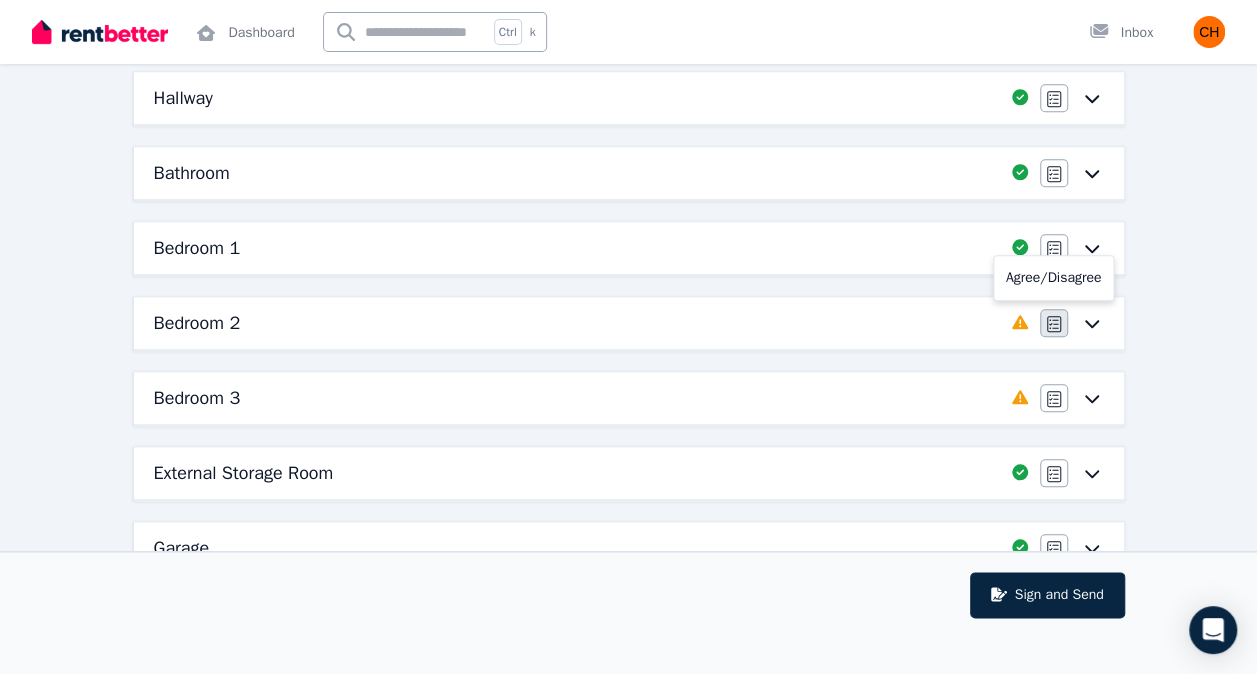 click 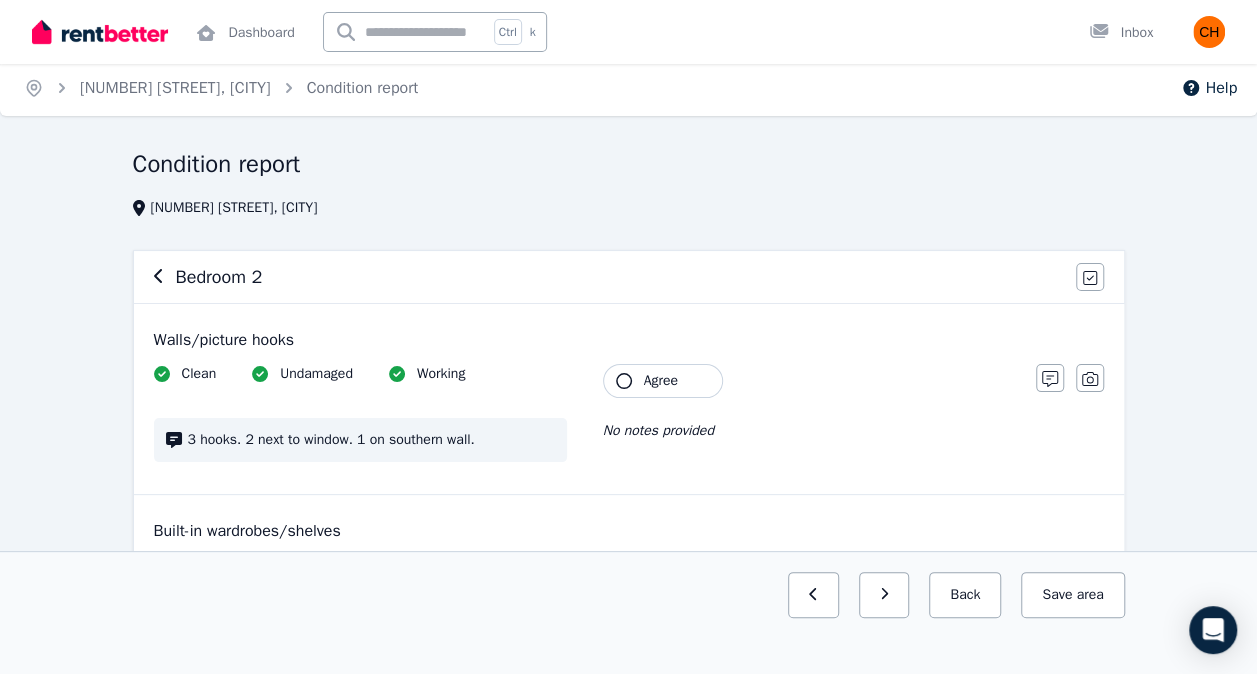 scroll, scrollTop: 3, scrollLeft: 0, axis: vertical 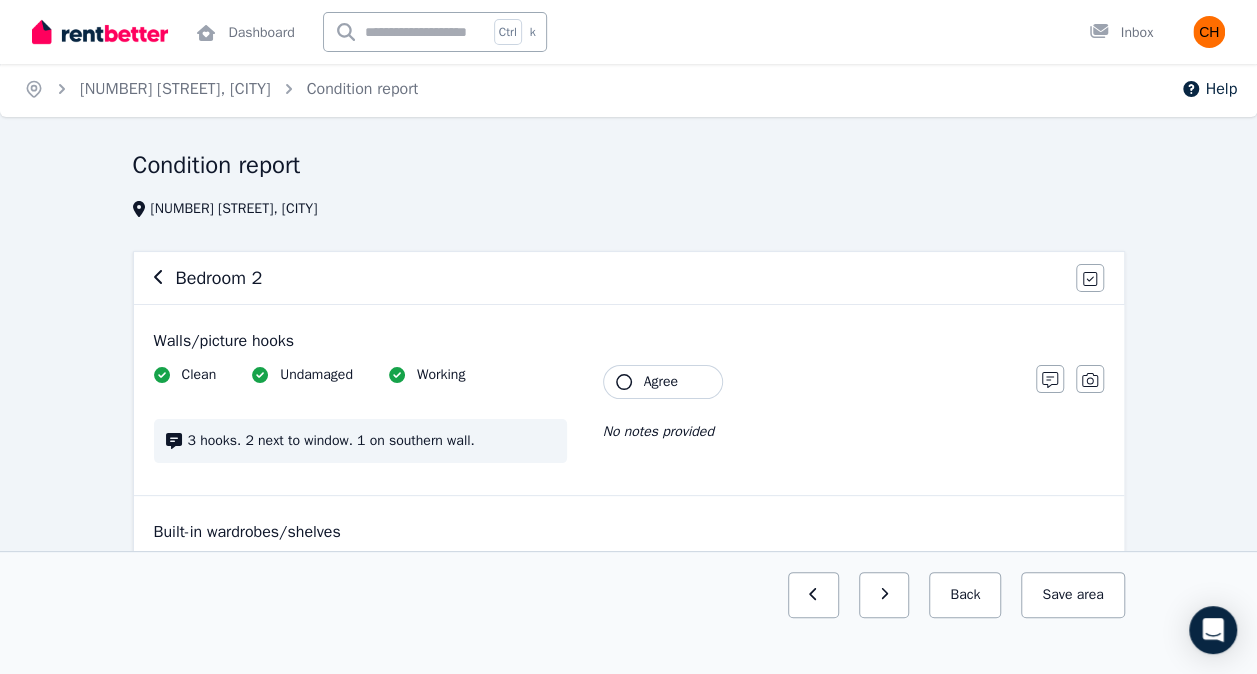 click on "Agree" at bounding box center (661, 382) 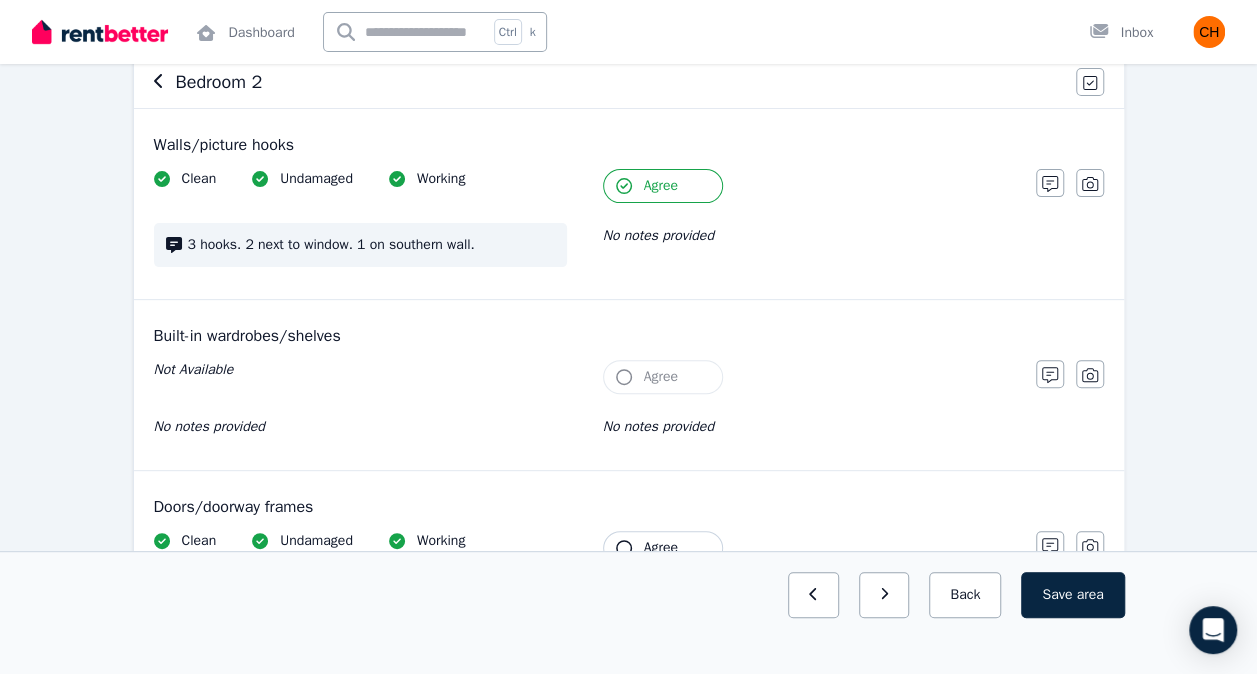 click on "Agree" at bounding box center [661, 377] 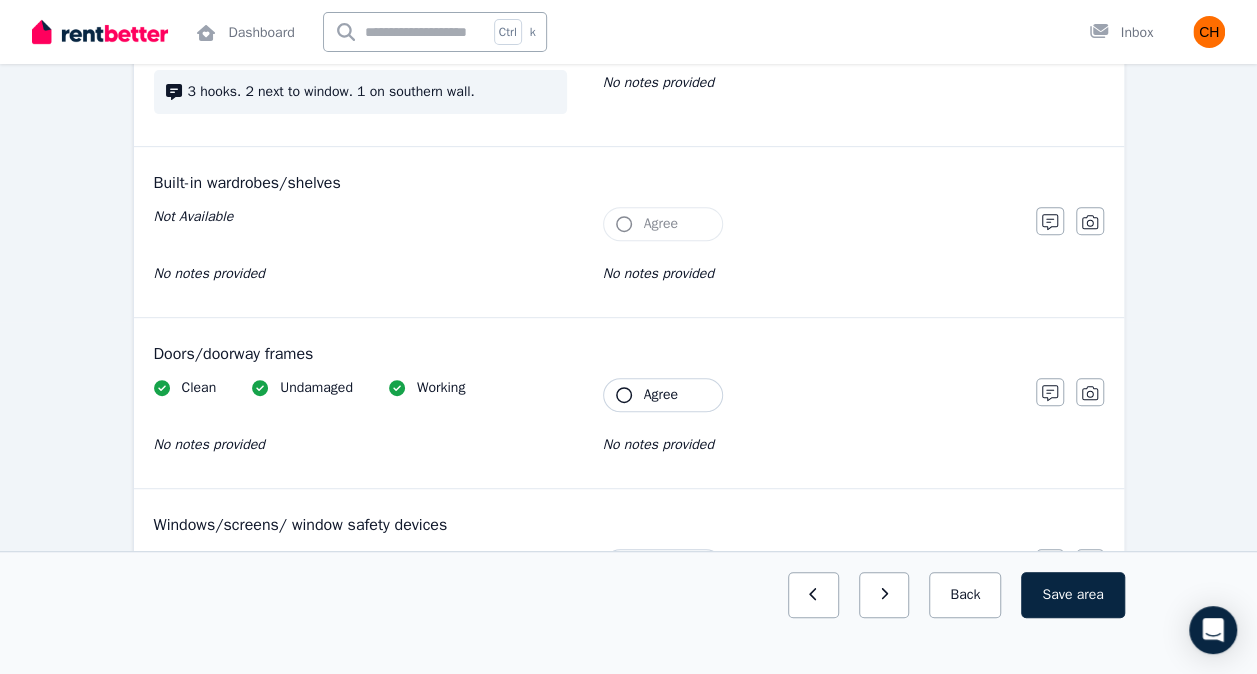 scroll, scrollTop: 354, scrollLeft: 0, axis: vertical 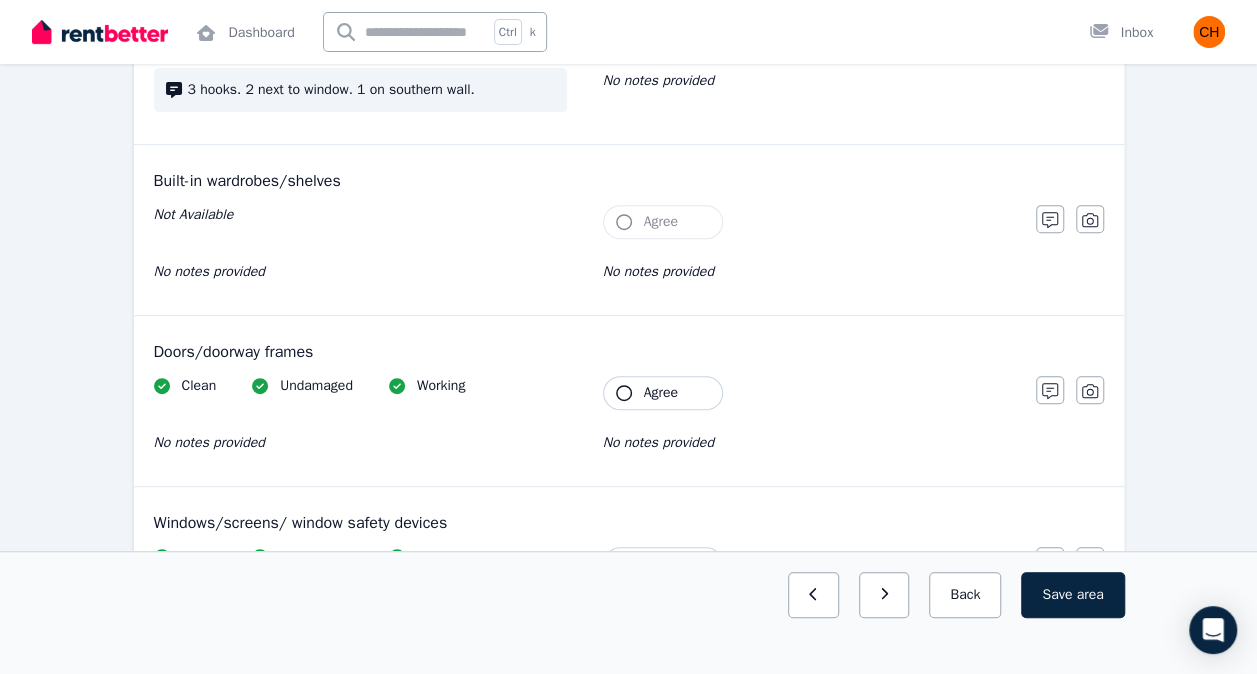 click on "Agree" at bounding box center (661, 393) 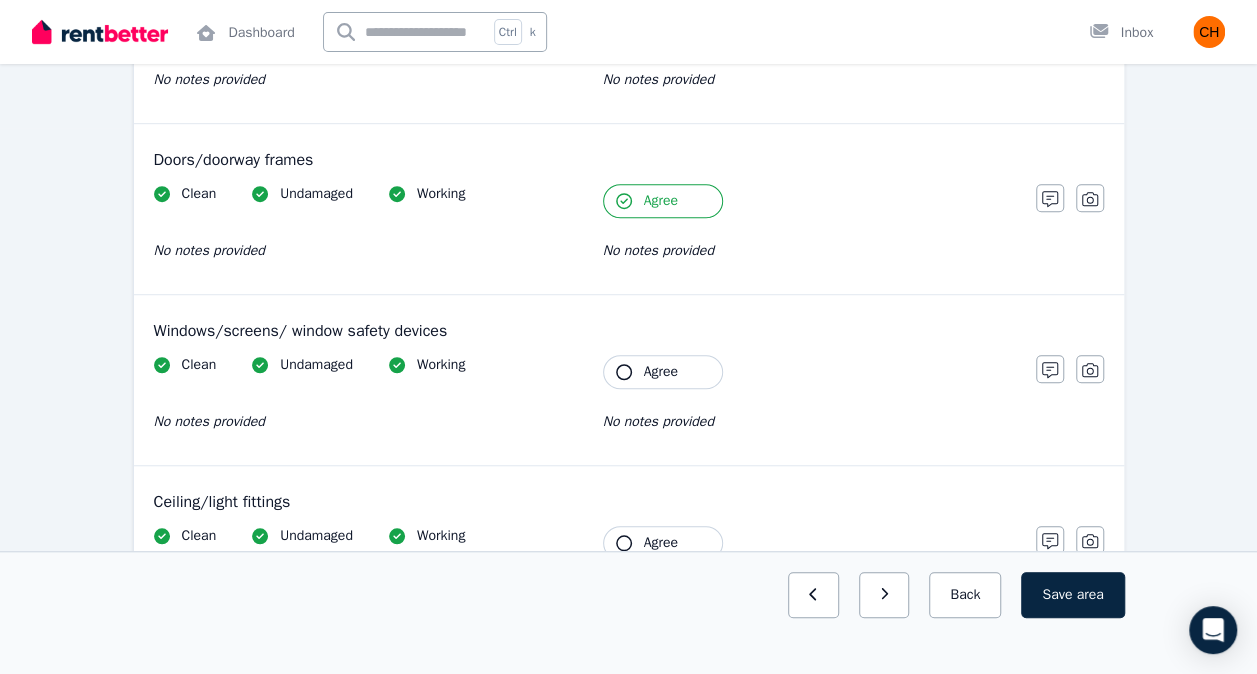 scroll, scrollTop: 547, scrollLeft: 0, axis: vertical 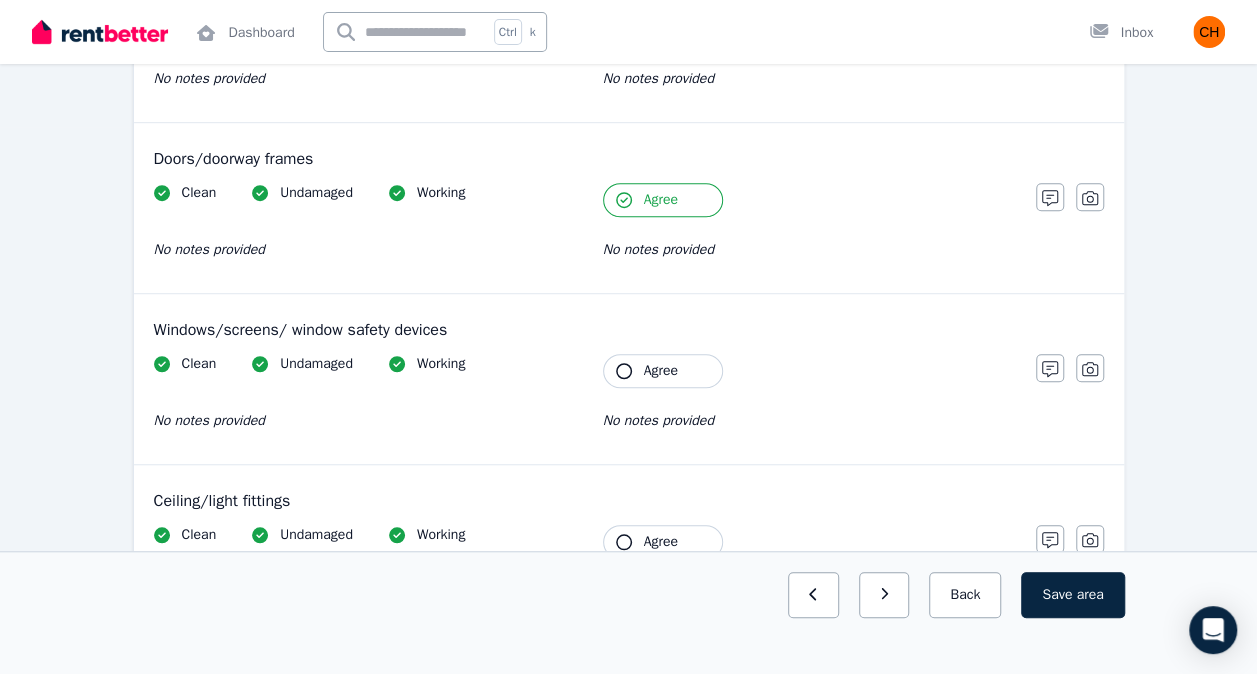 click on "Agree" at bounding box center (663, 371) 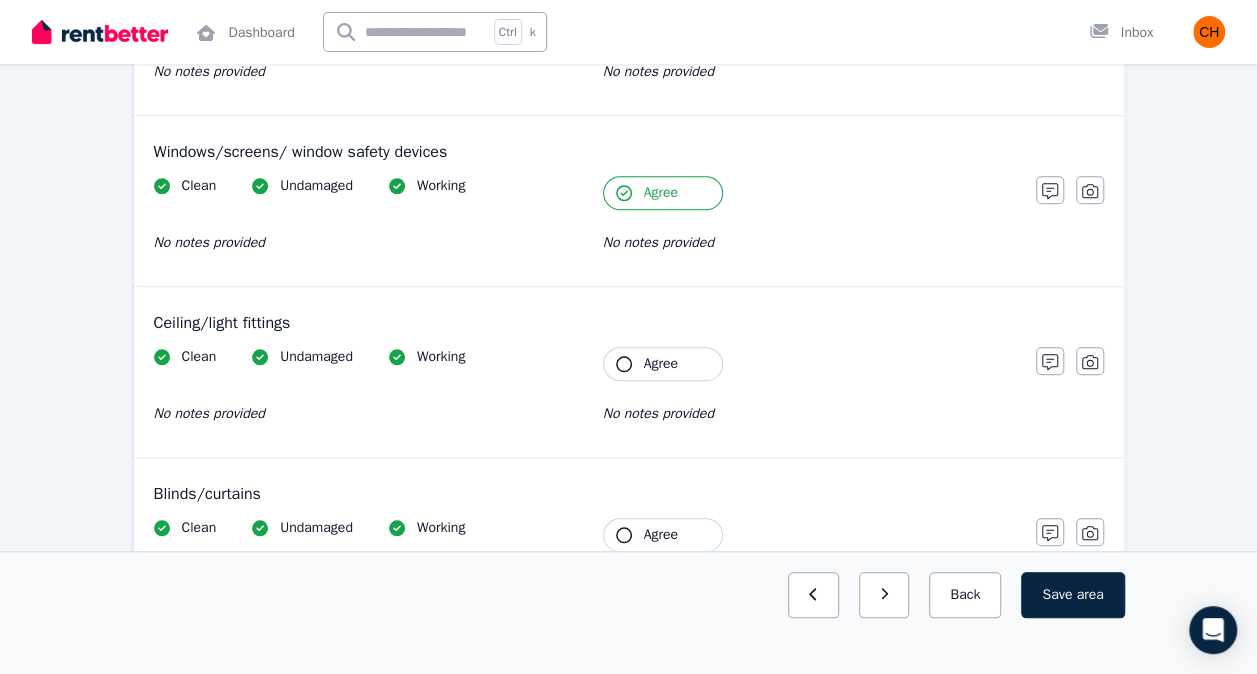 click on "Agree" at bounding box center (663, 364) 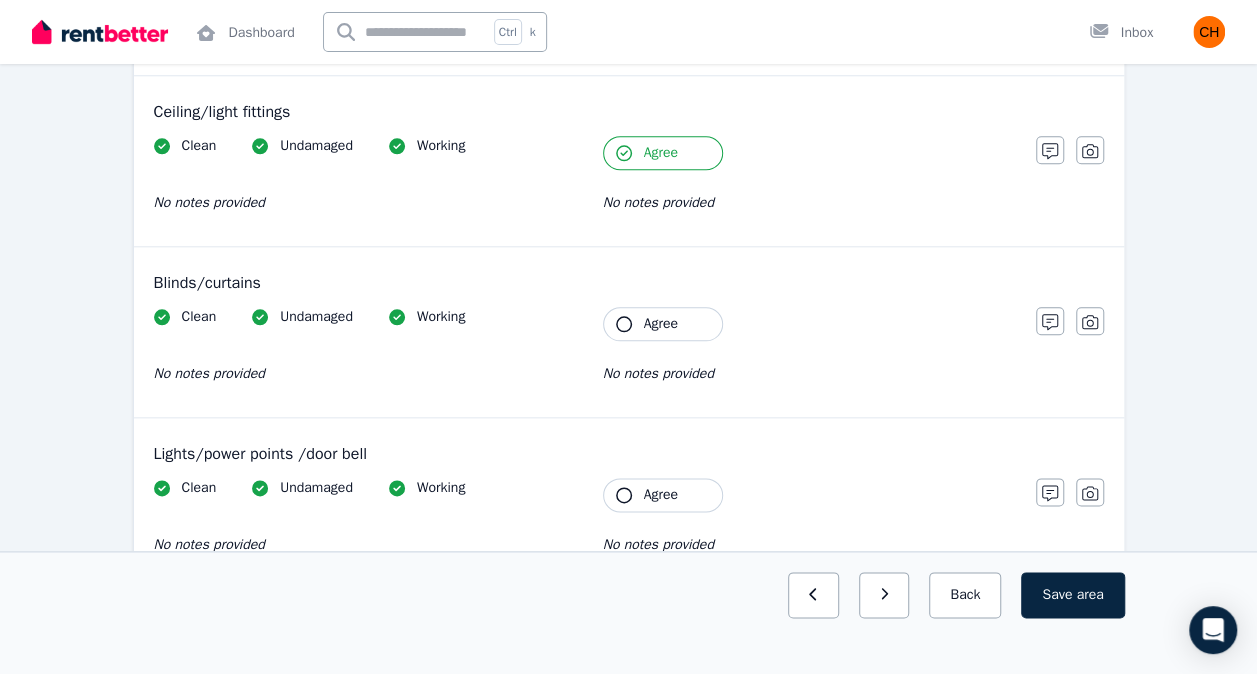 scroll, scrollTop: 938, scrollLeft: 0, axis: vertical 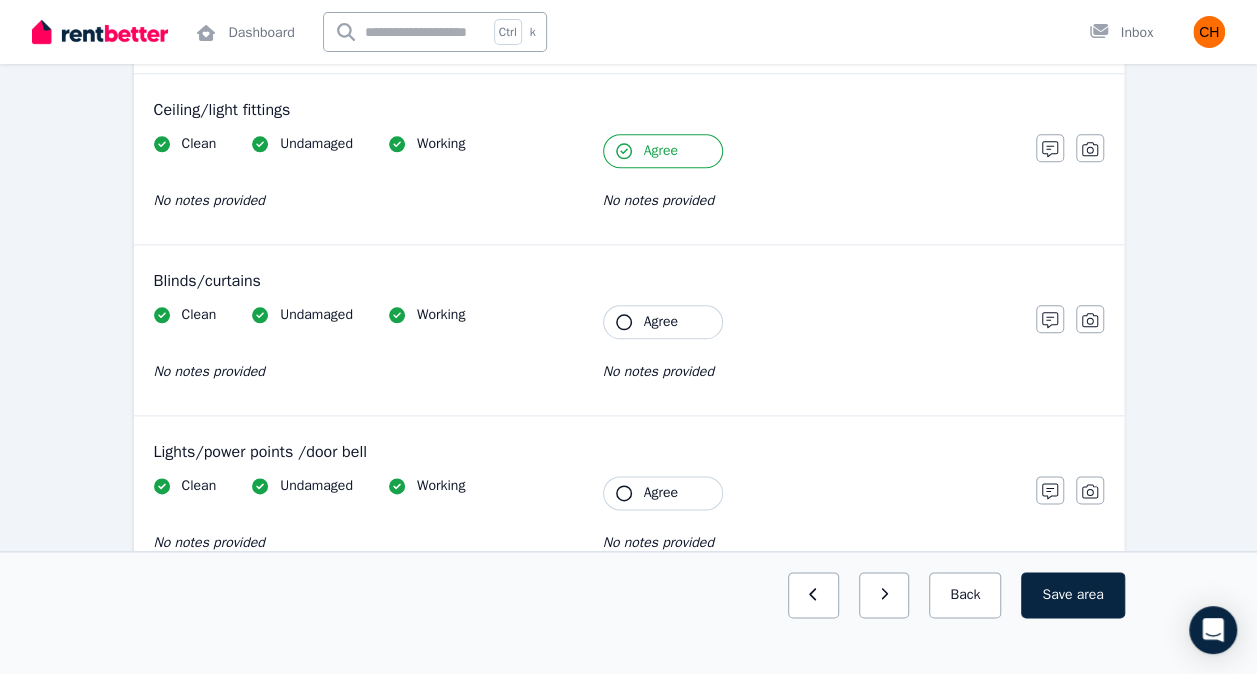 click on "Agree" at bounding box center (663, 322) 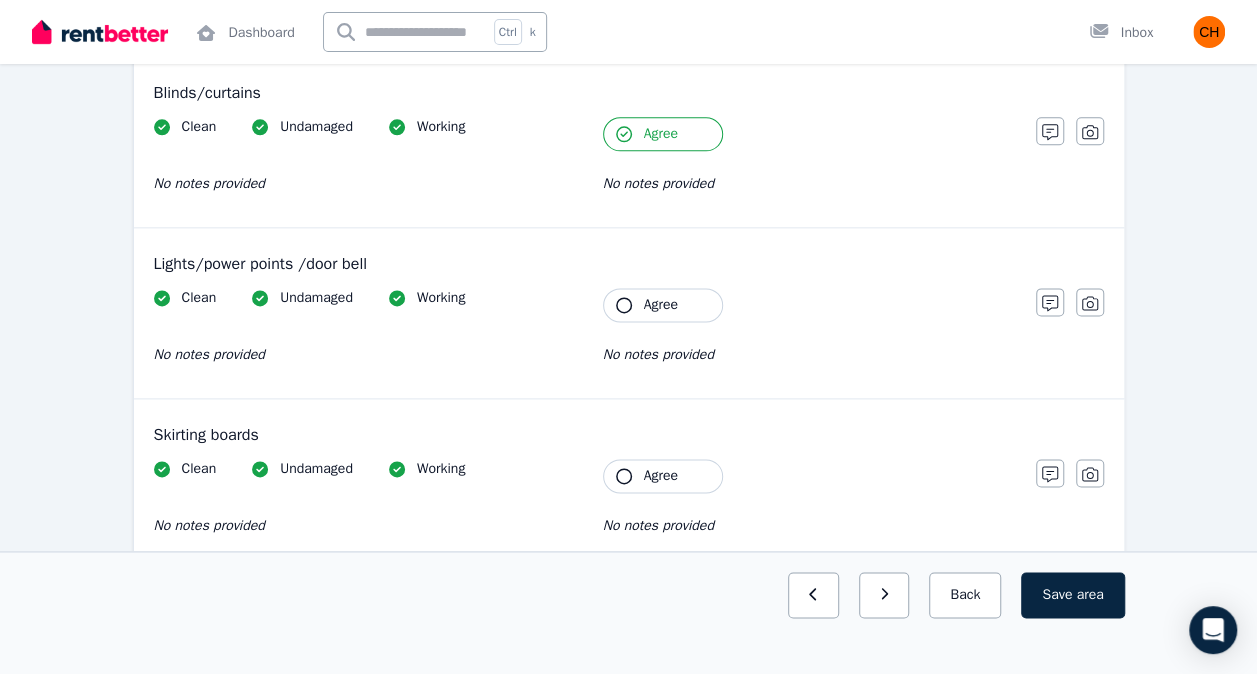 click on "Agree" at bounding box center (663, 305) 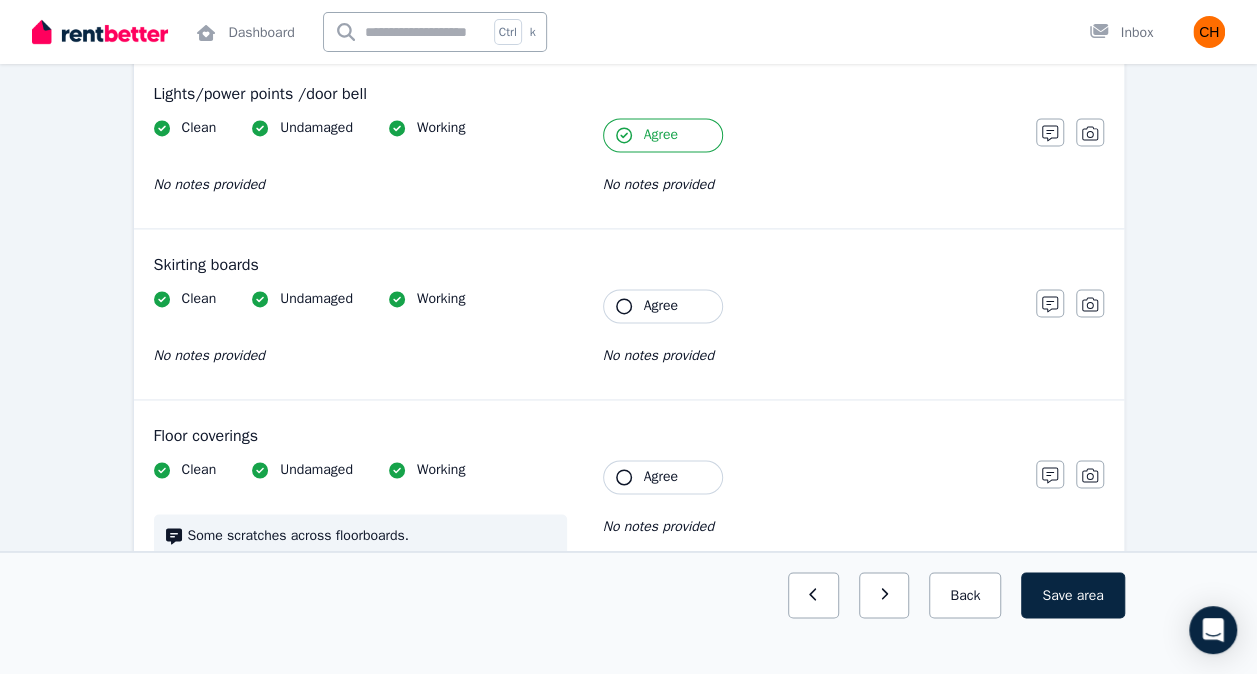 click on "Agree" at bounding box center [663, 306] 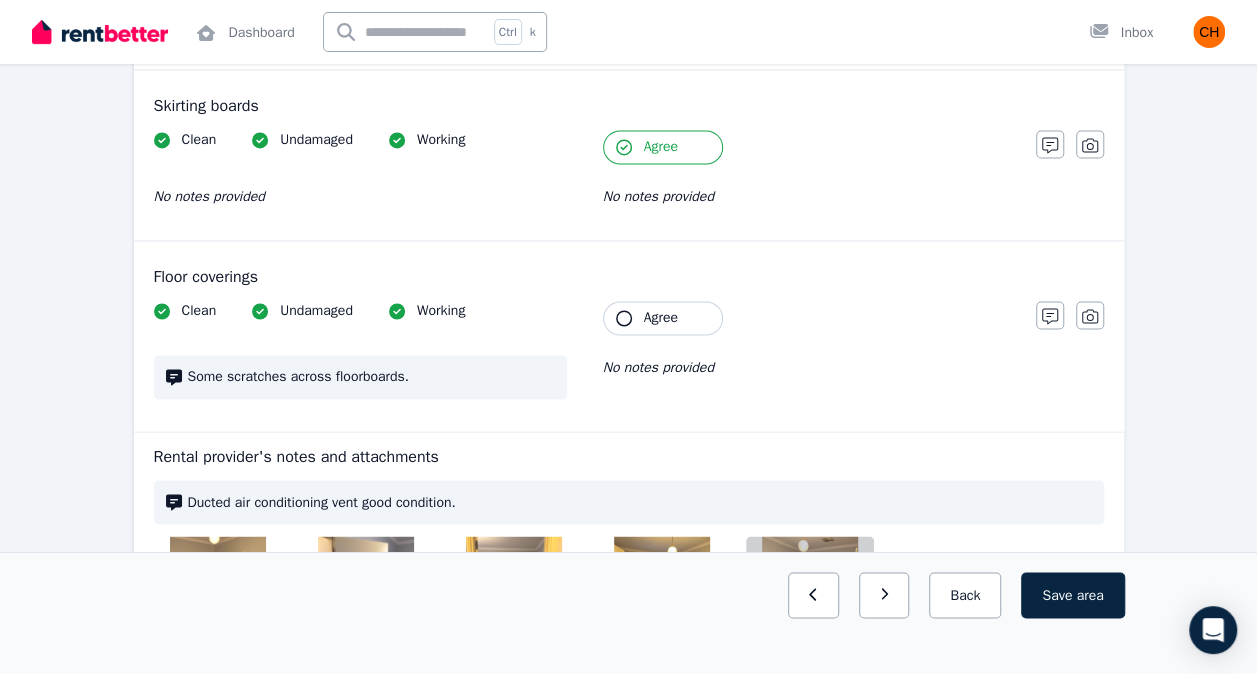 scroll, scrollTop: 1456, scrollLeft: 0, axis: vertical 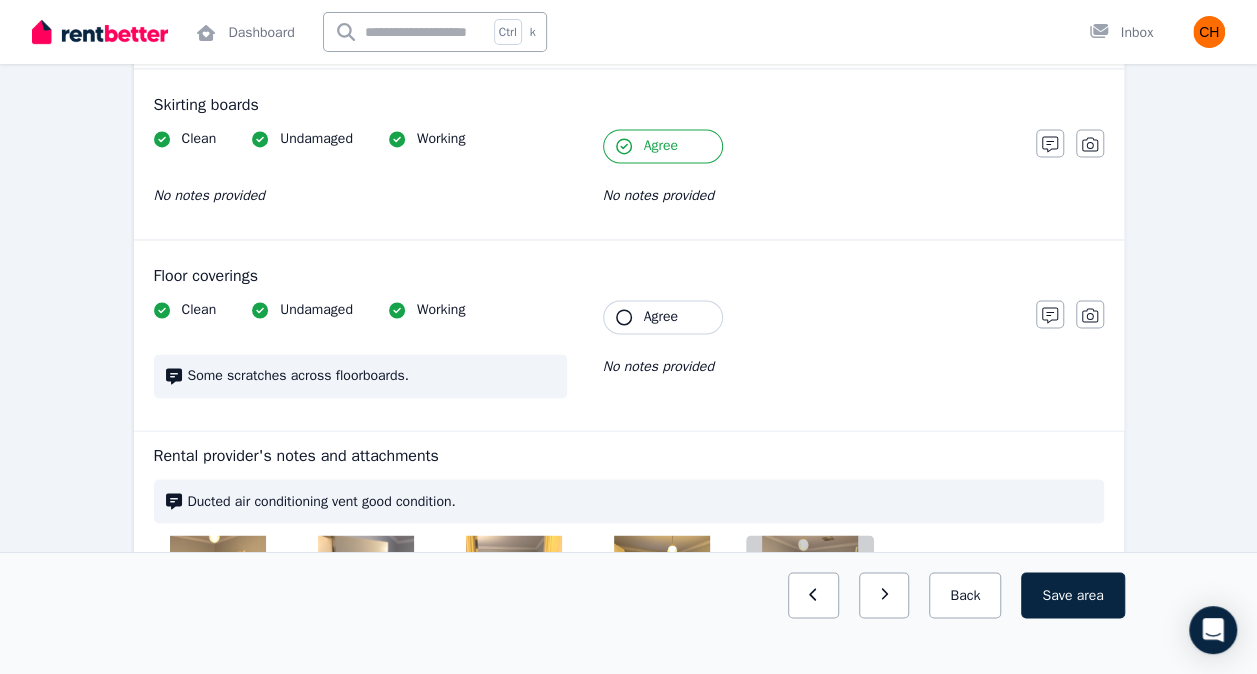 click on "Agree" at bounding box center (663, 317) 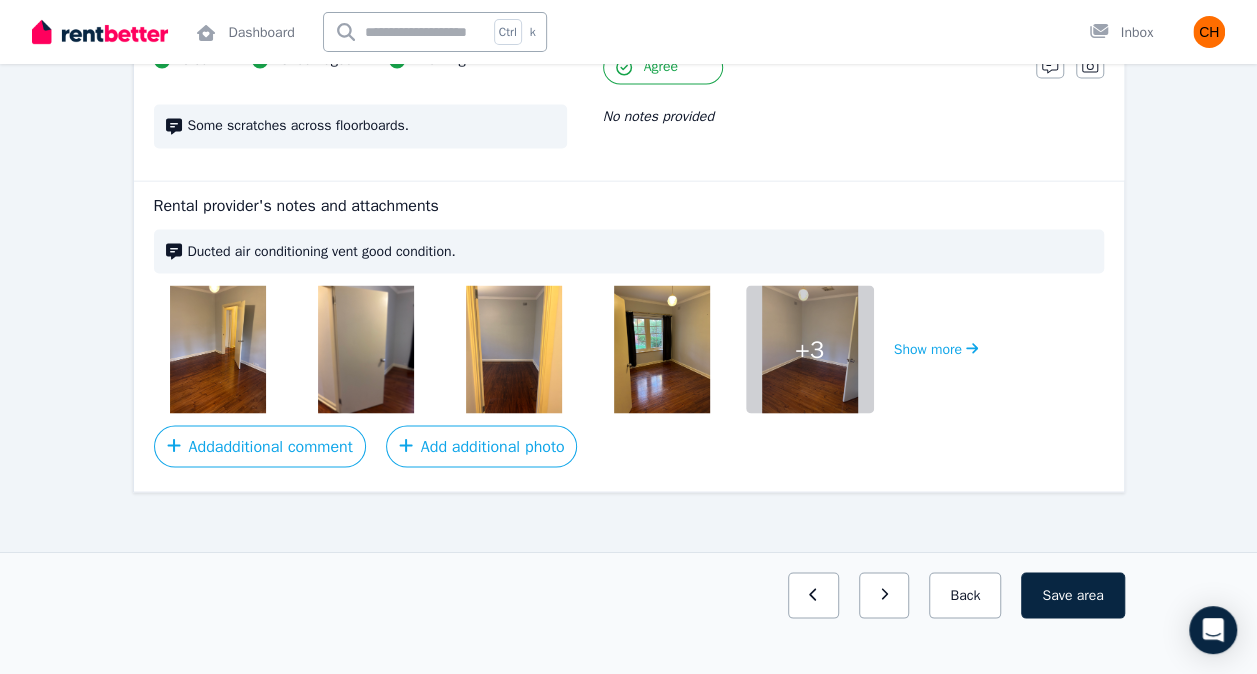 scroll, scrollTop: 1707, scrollLeft: 0, axis: vertical 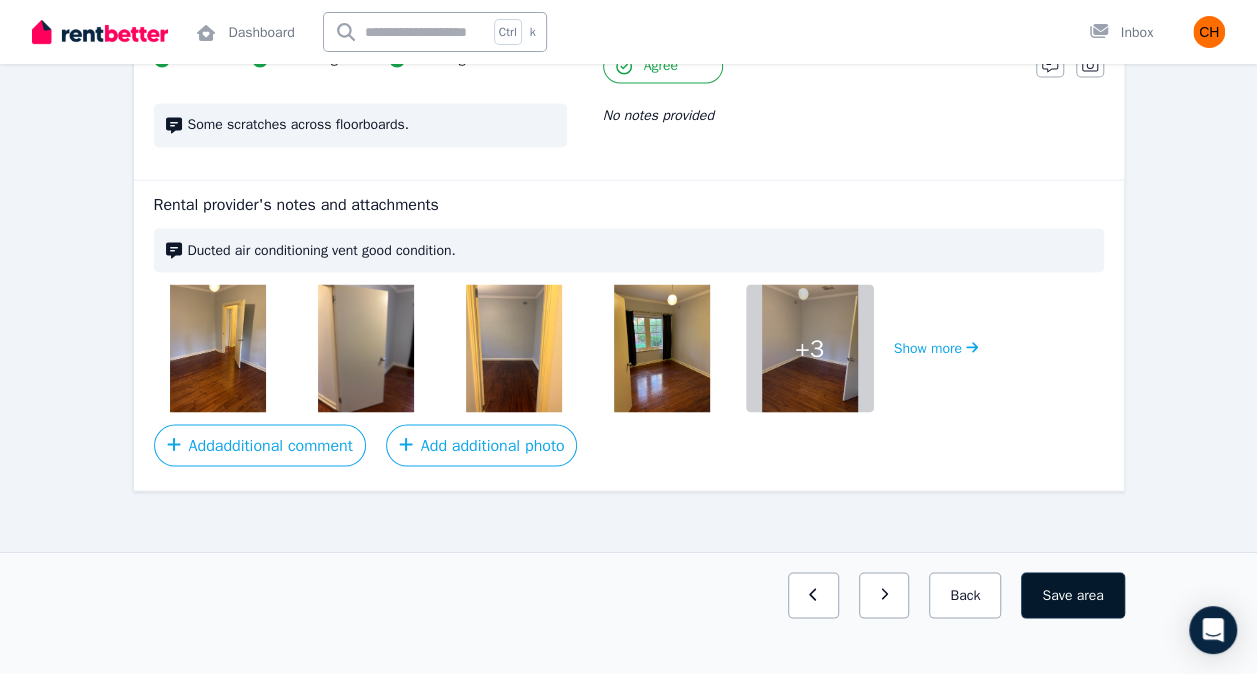 click on "Save   area" at bounding box center (1072, 595) 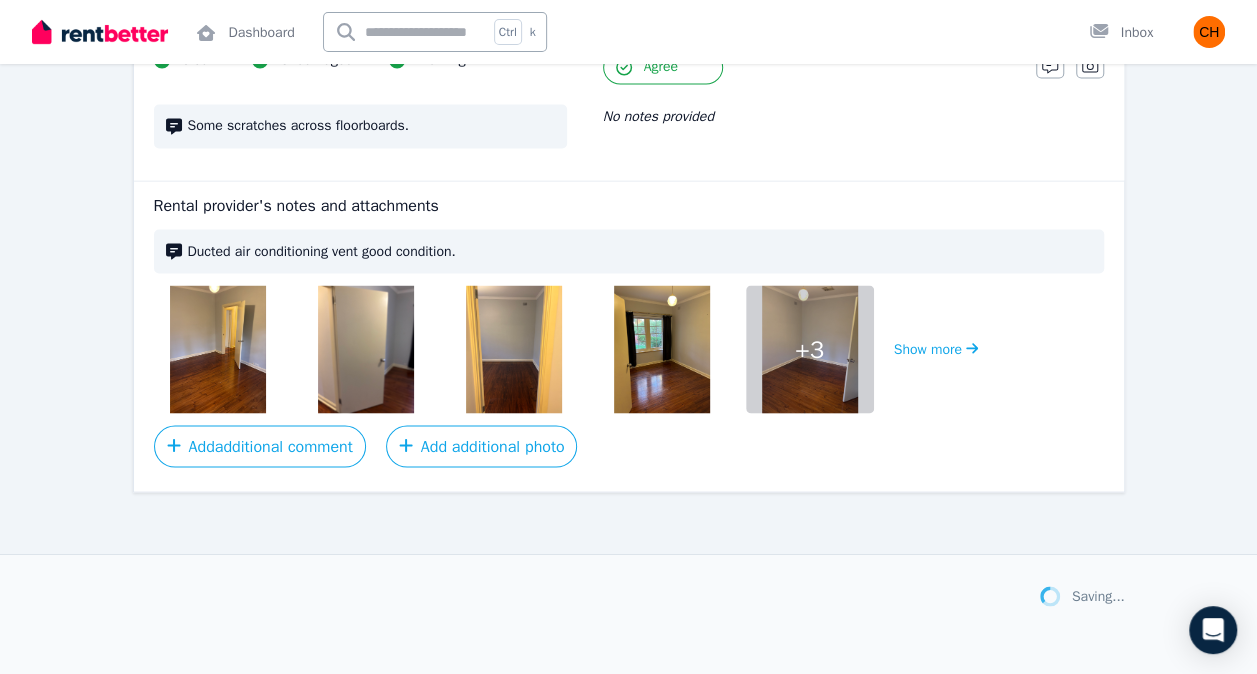 scroll, scrollTop: 1707, scrollLeft: 0, axis: vertical 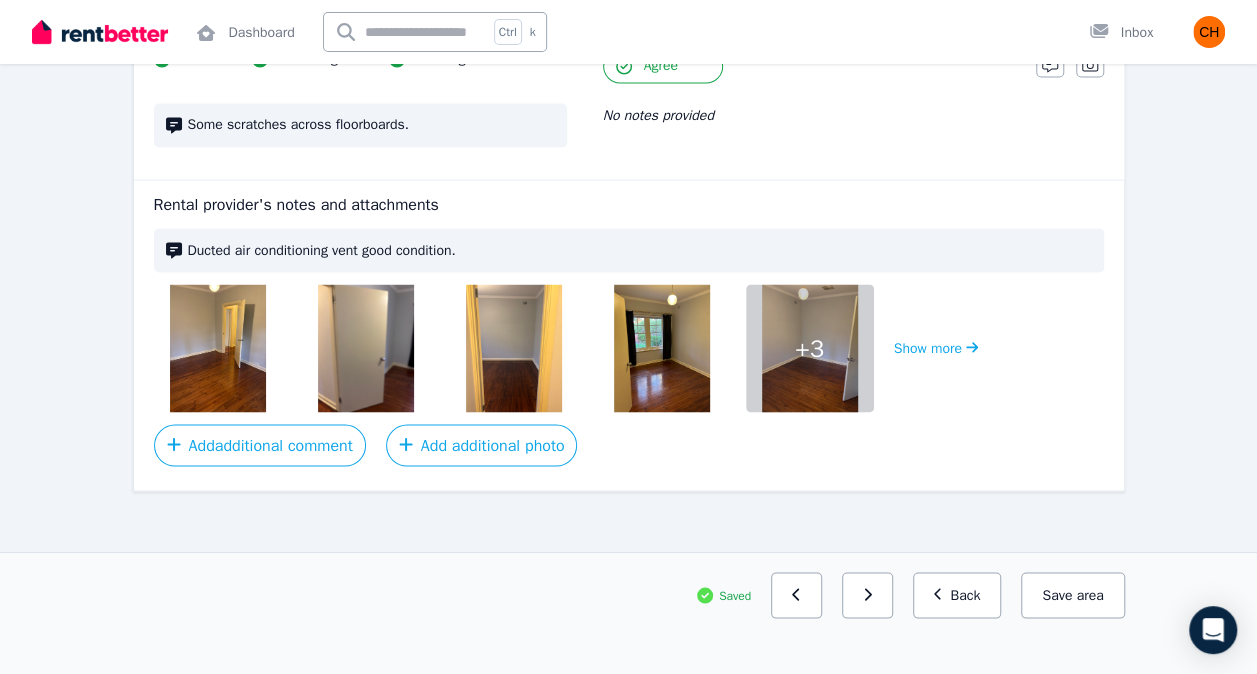 click on "Back" at bounding box center (957, 595) 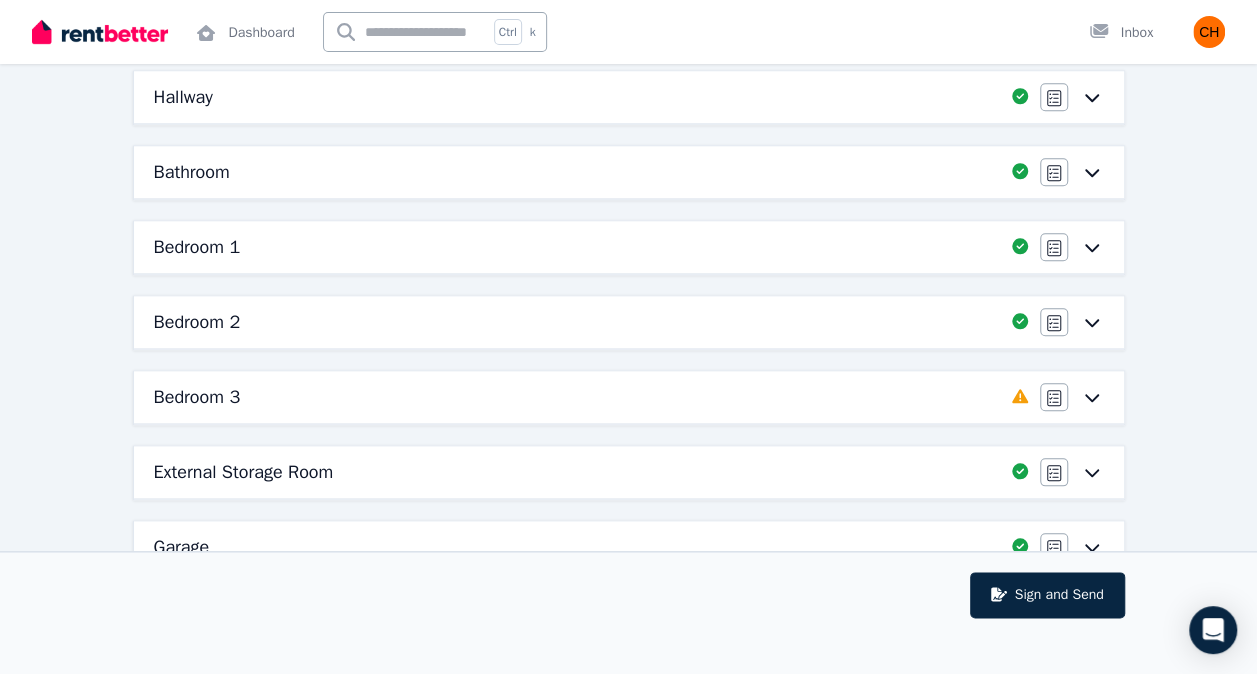 scroll, scrollTop: 858, scrollLeft: 0, axis: vertical 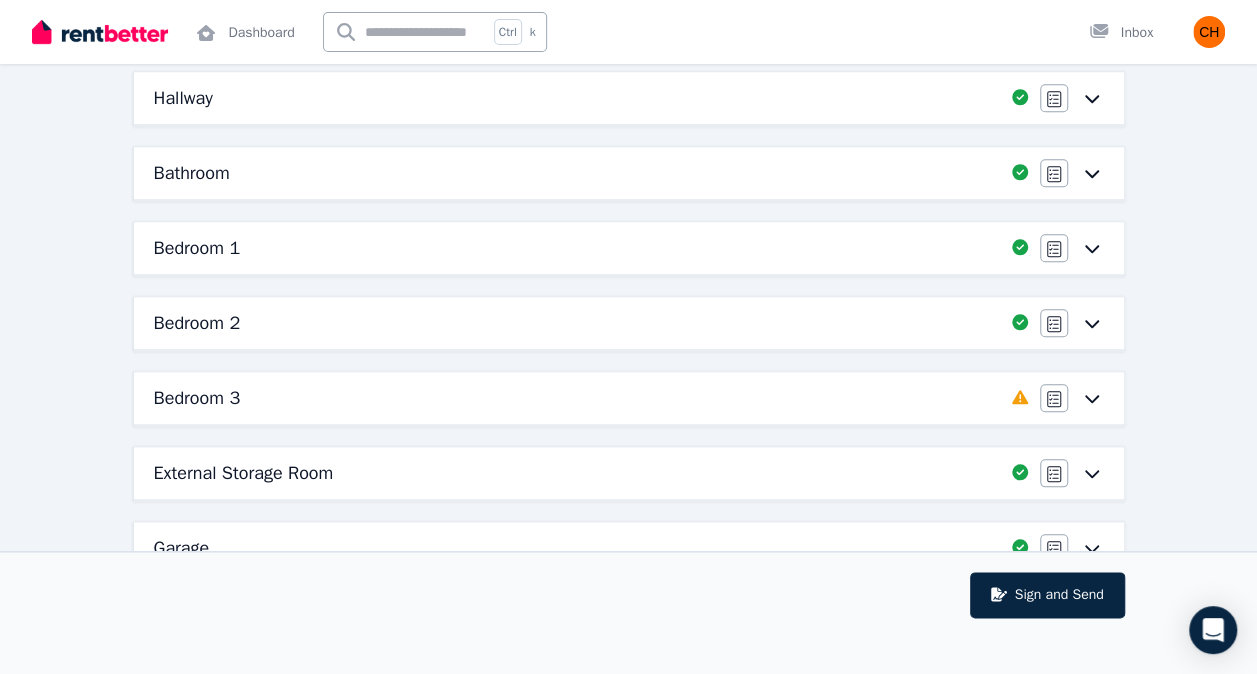 click on "Bedroom 3   Completed 0%, 9 left Agree/Disagree" at bounding box center [629, 398] 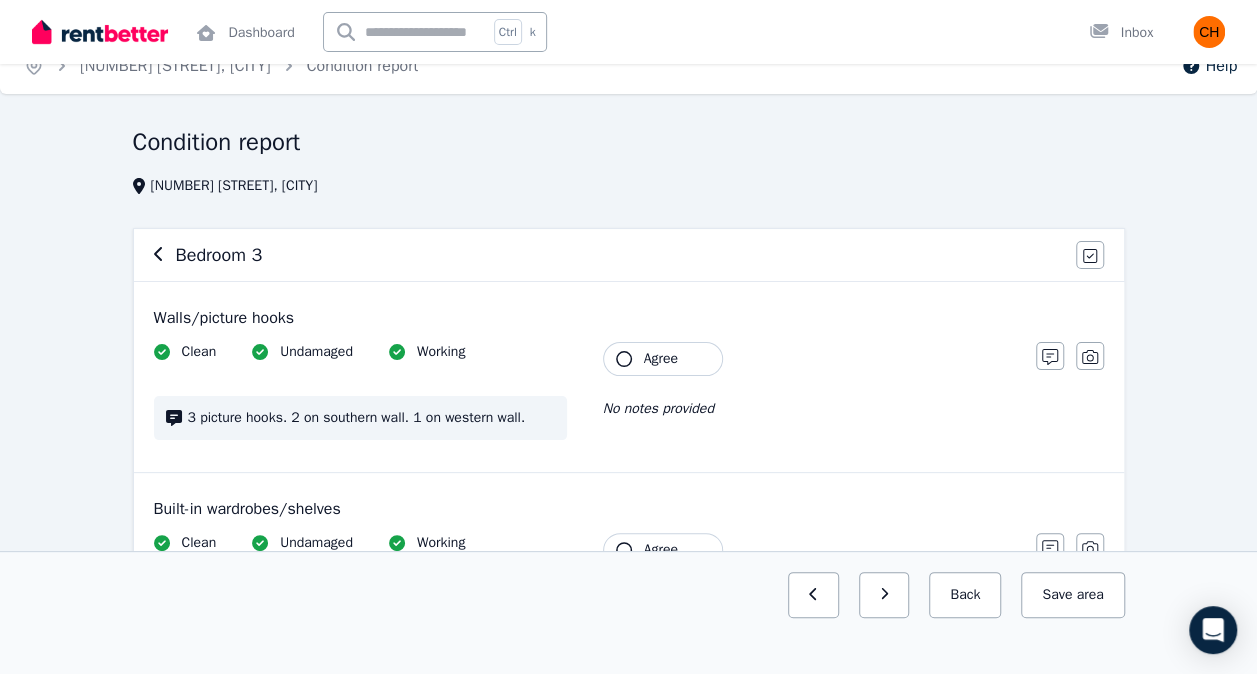 scroll, scrollTop: 25, scrollLeft: 0, axis: vertical 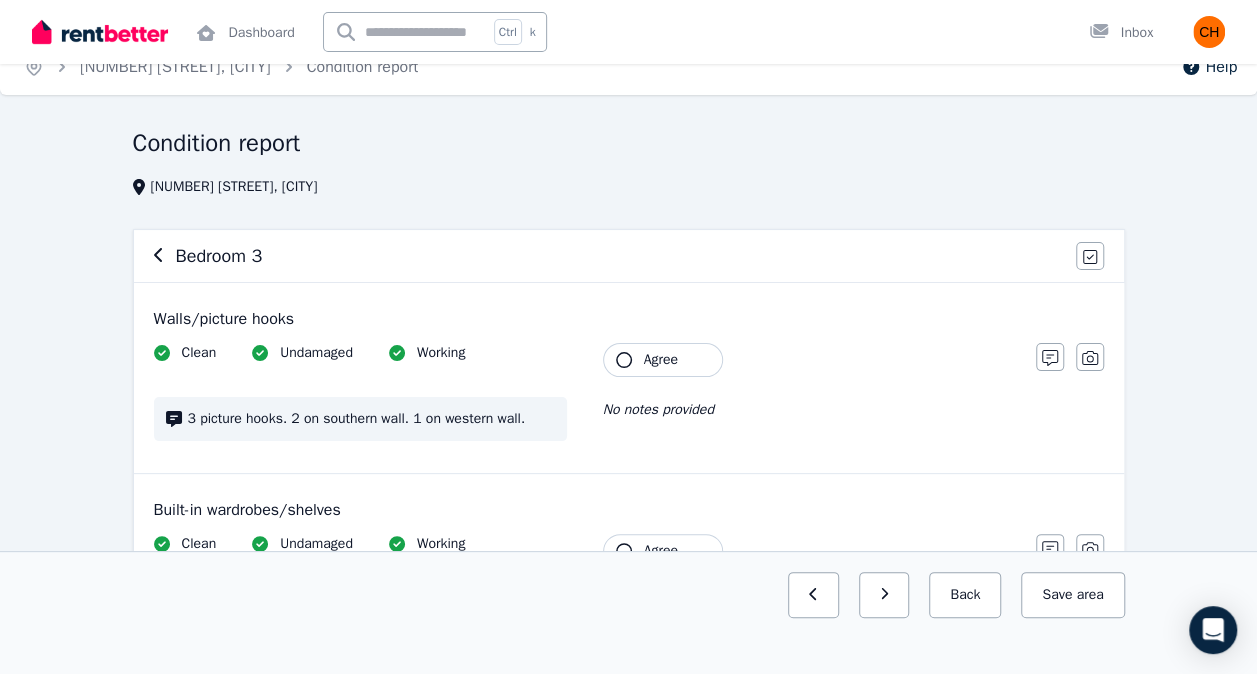 click on "Agree" at bounding box center [661, 360] 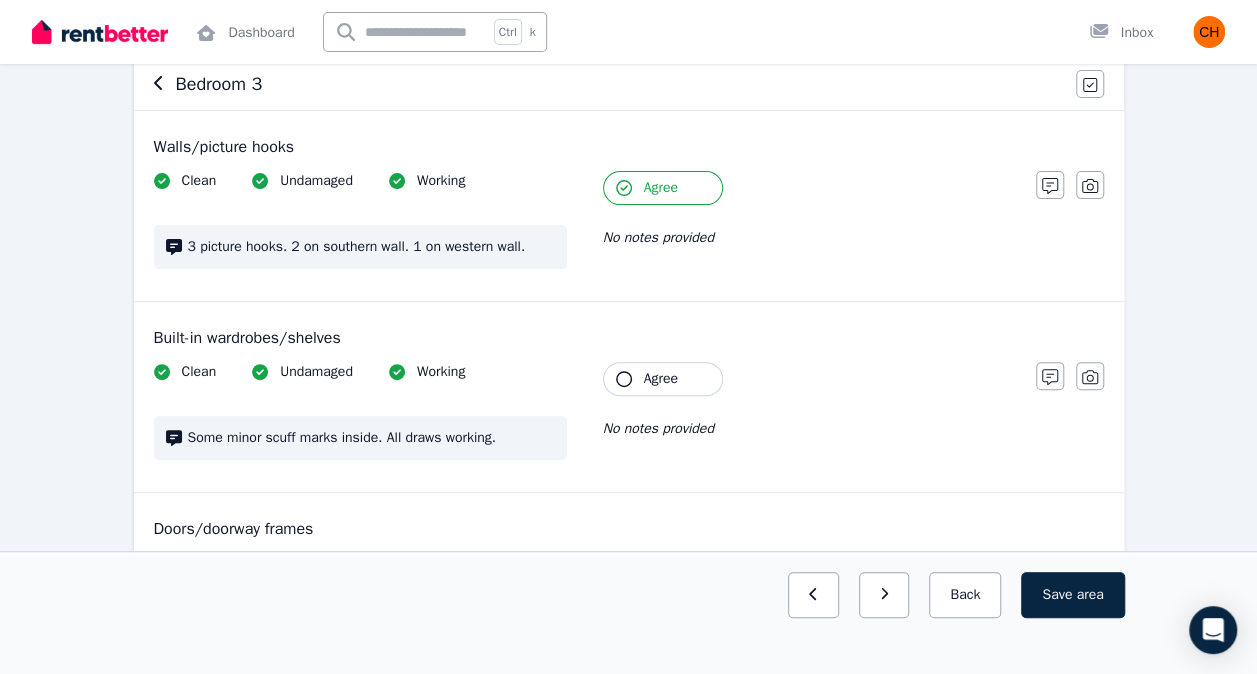 click on "Agree" at bounding box center (663, 379) 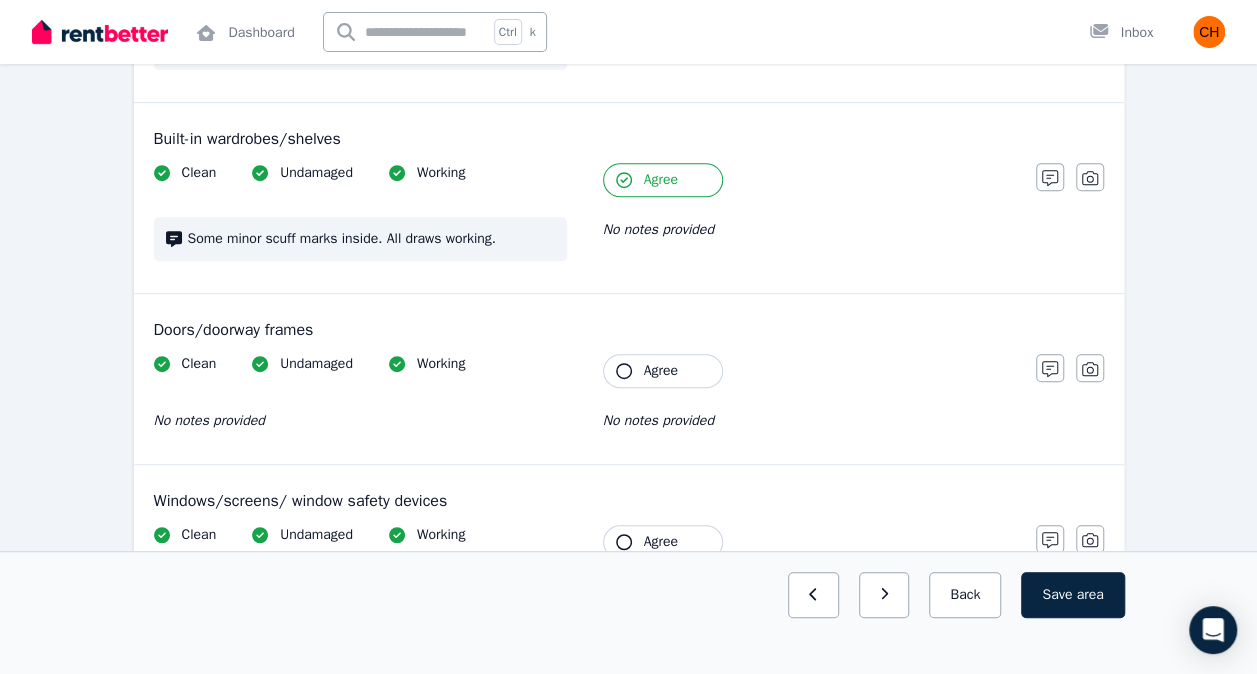 scroll, scrollTop: 397, scrollLeft: 0, axis: vertical 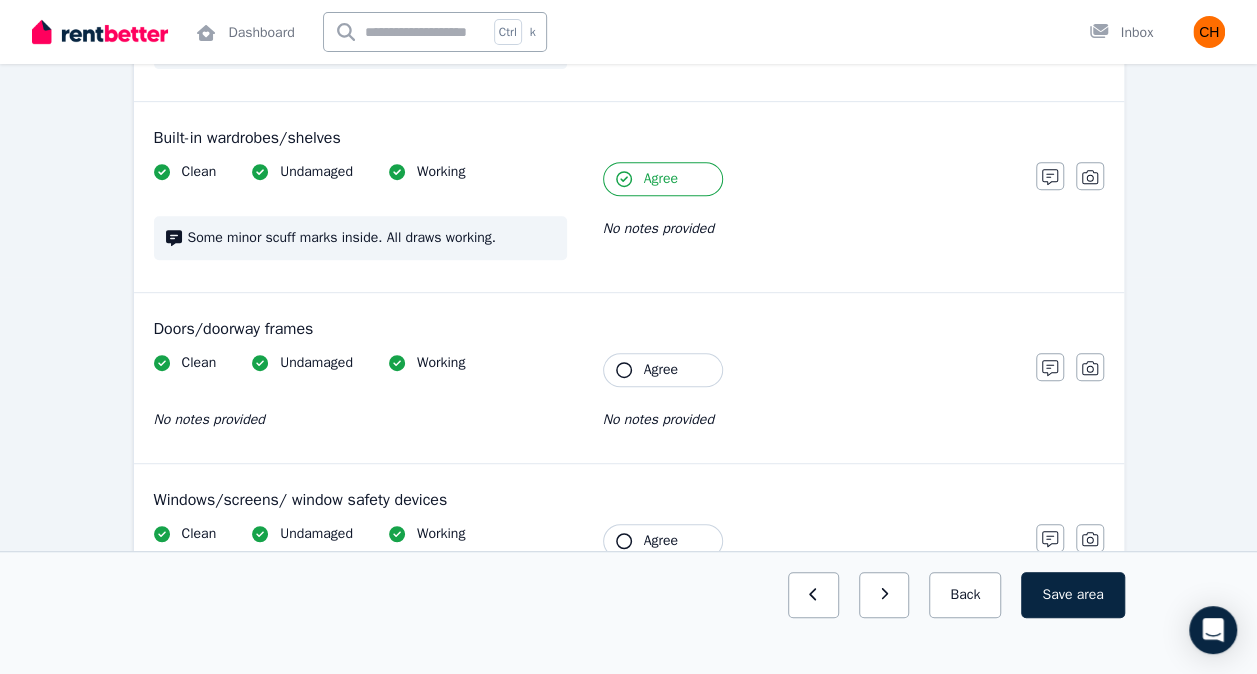click on "Agree" at bounding box center (661, 370) 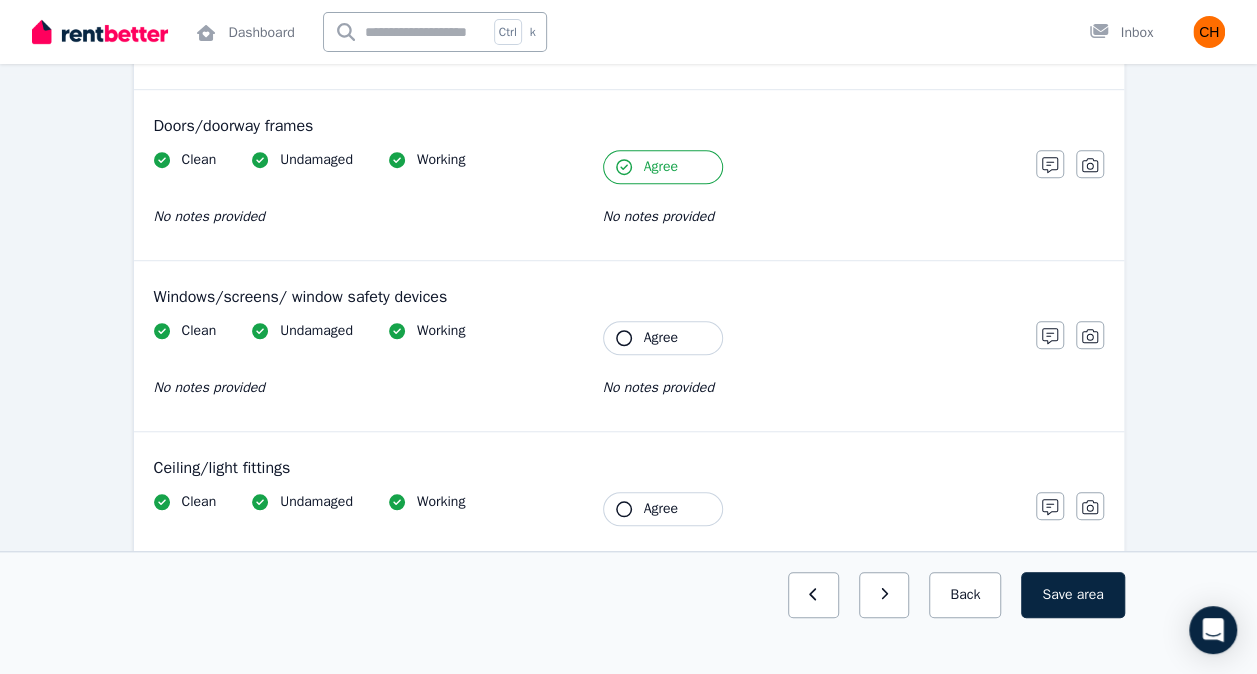 scroll, scrollTop: 621, scrollLeft: 0, axis: vertical 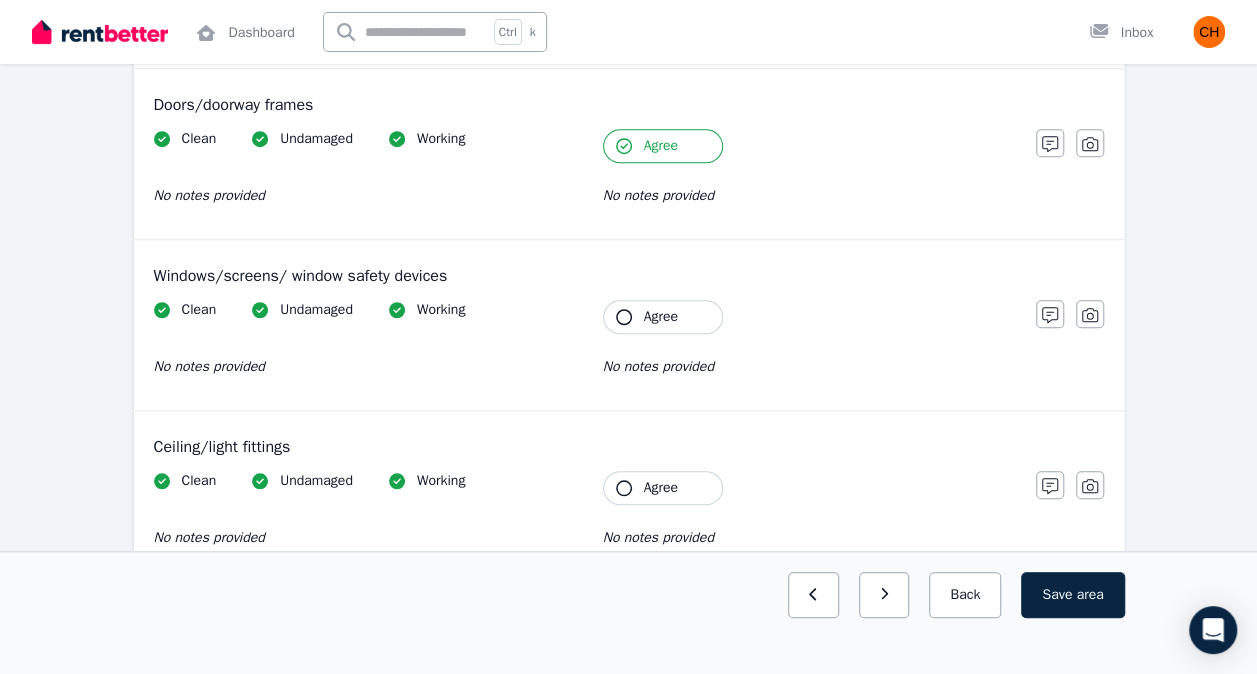 click on "Agree" at bounding box center (661, 317) 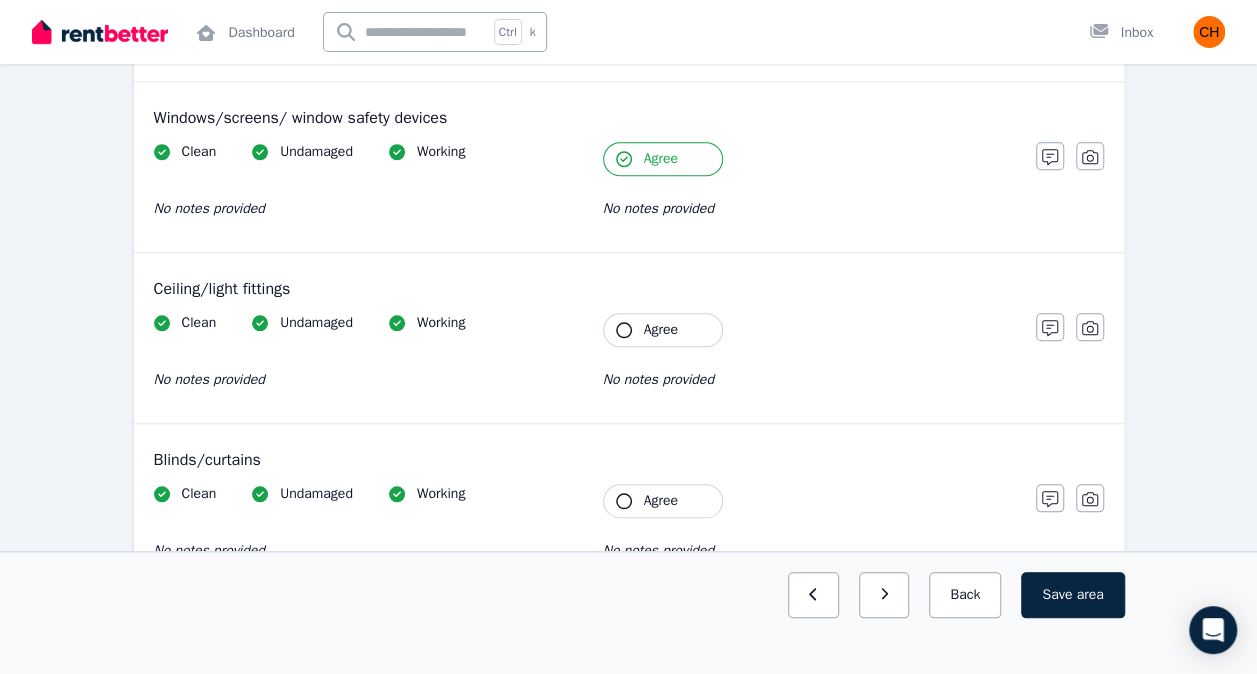 click on "Agree" at bounding box center [663, 330] 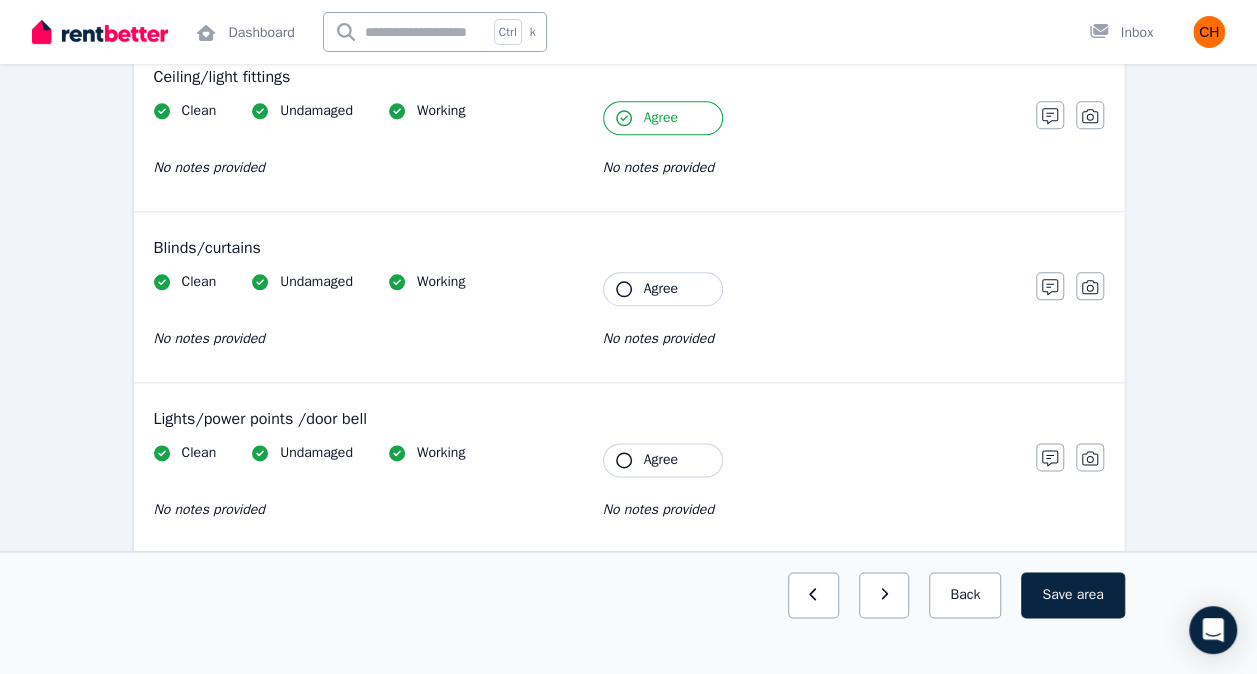 scroll, scrollTop: 992, scrollLeft: 0, axis: vertical 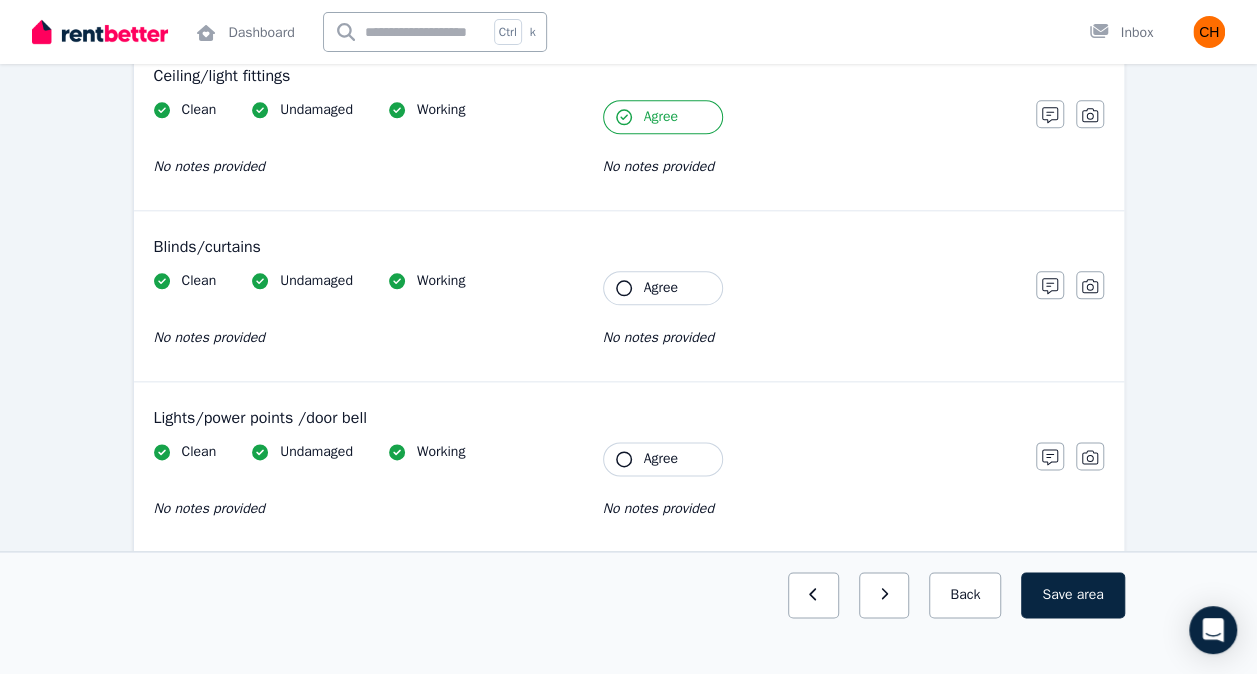 click on "Agree" at bounding box center (663, 288) 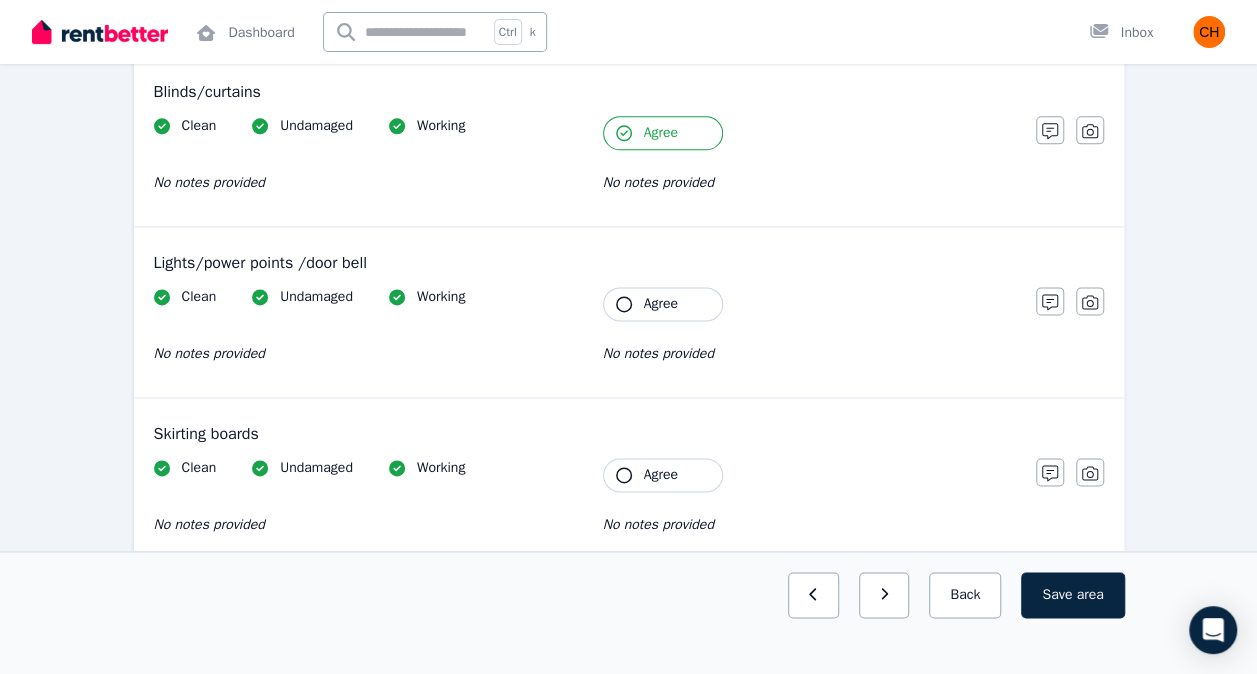scroll, scrollTop: 1148, scrollLeft: 0, axis: vertical 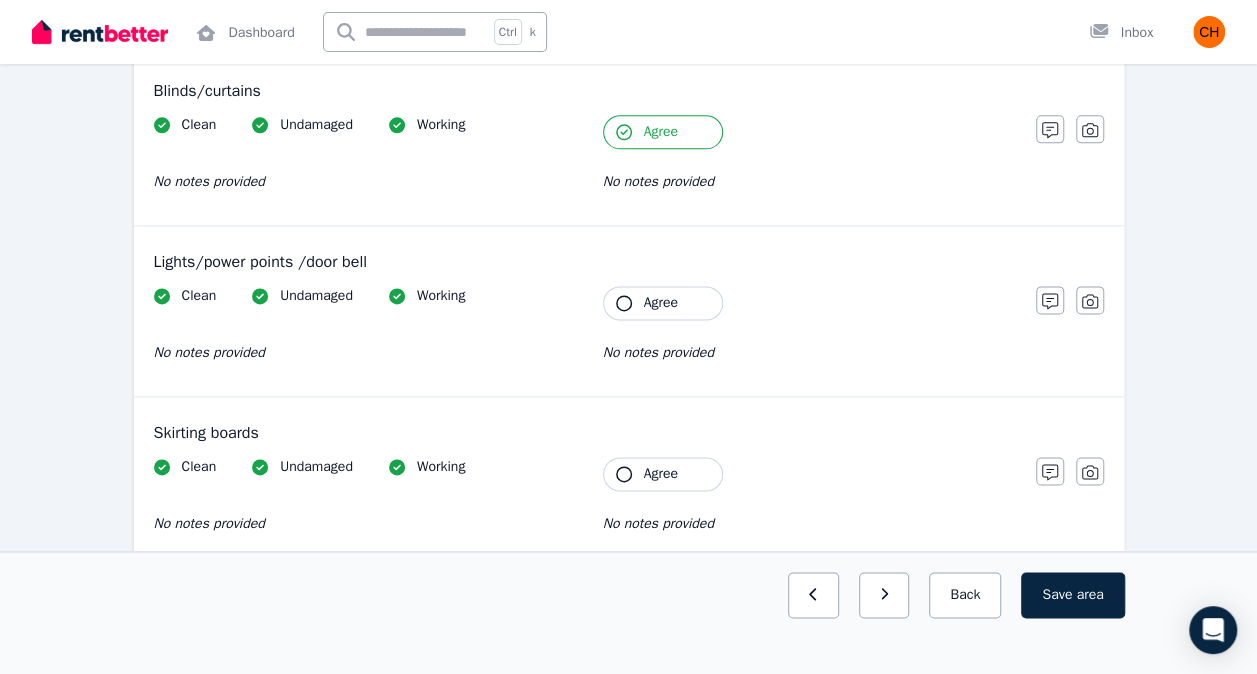 click on "Agree" at bounding box center [663, 303] 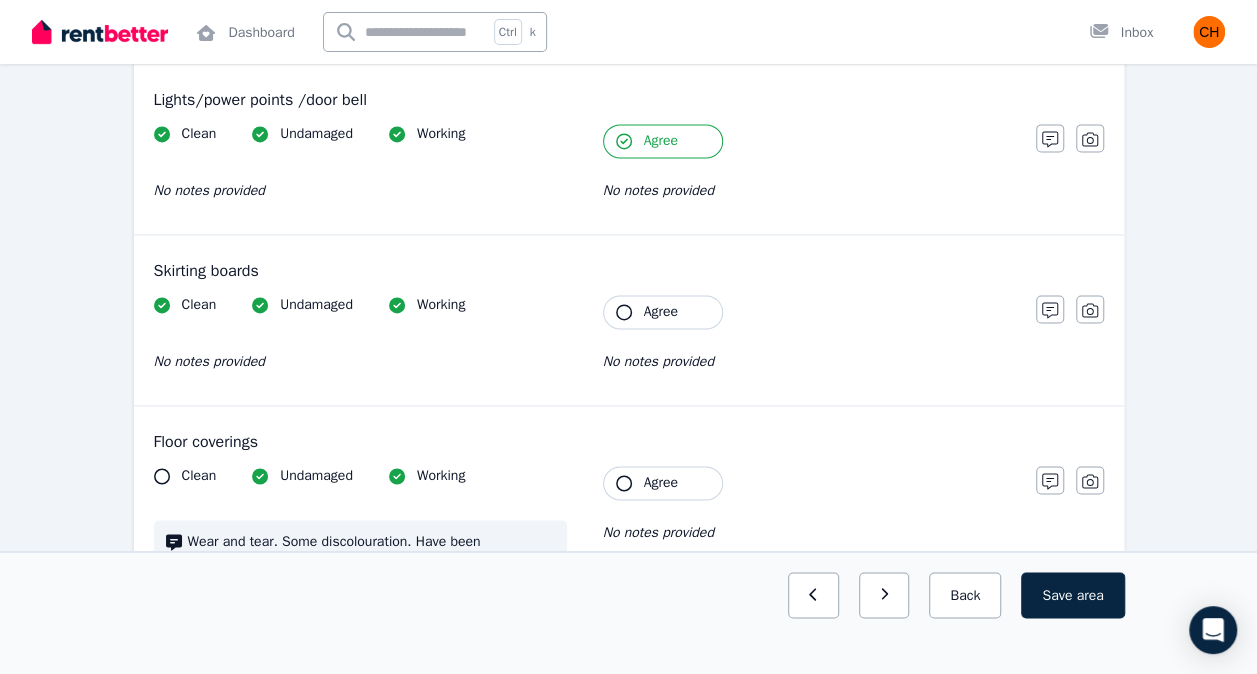 click on "Agree" at bounding box center (663, 312) 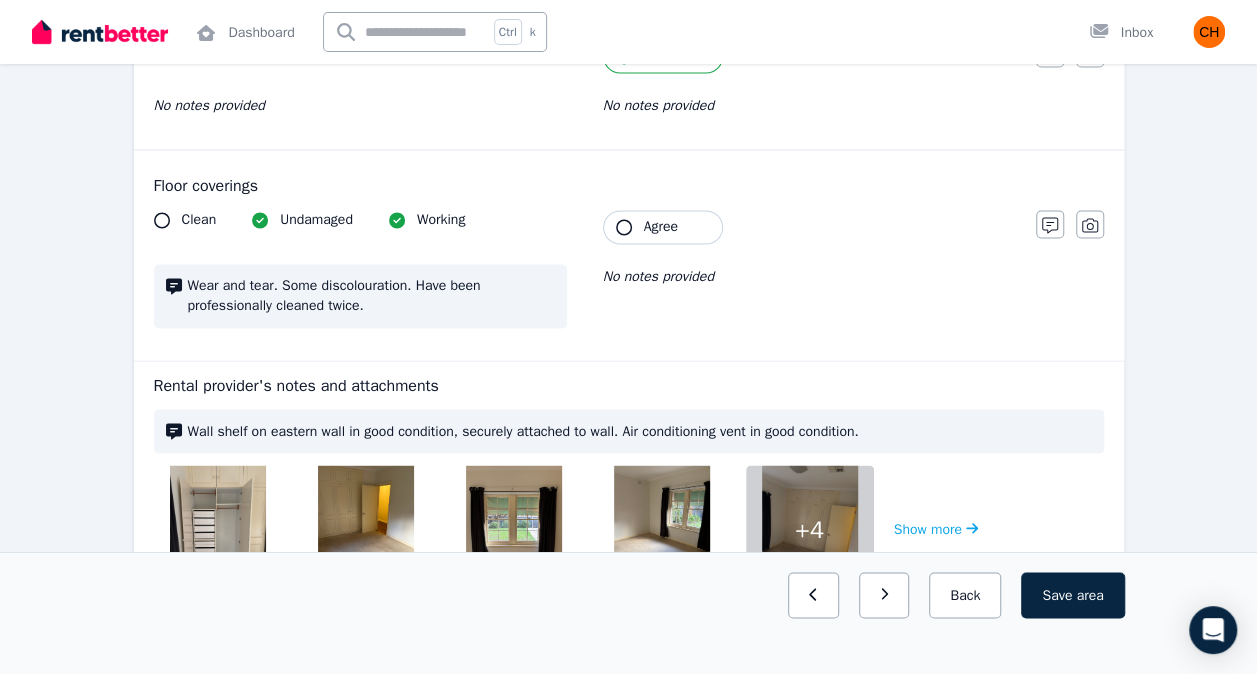 scroll, scrollTop: 1562, scrollLeft: 0, axis: vertical 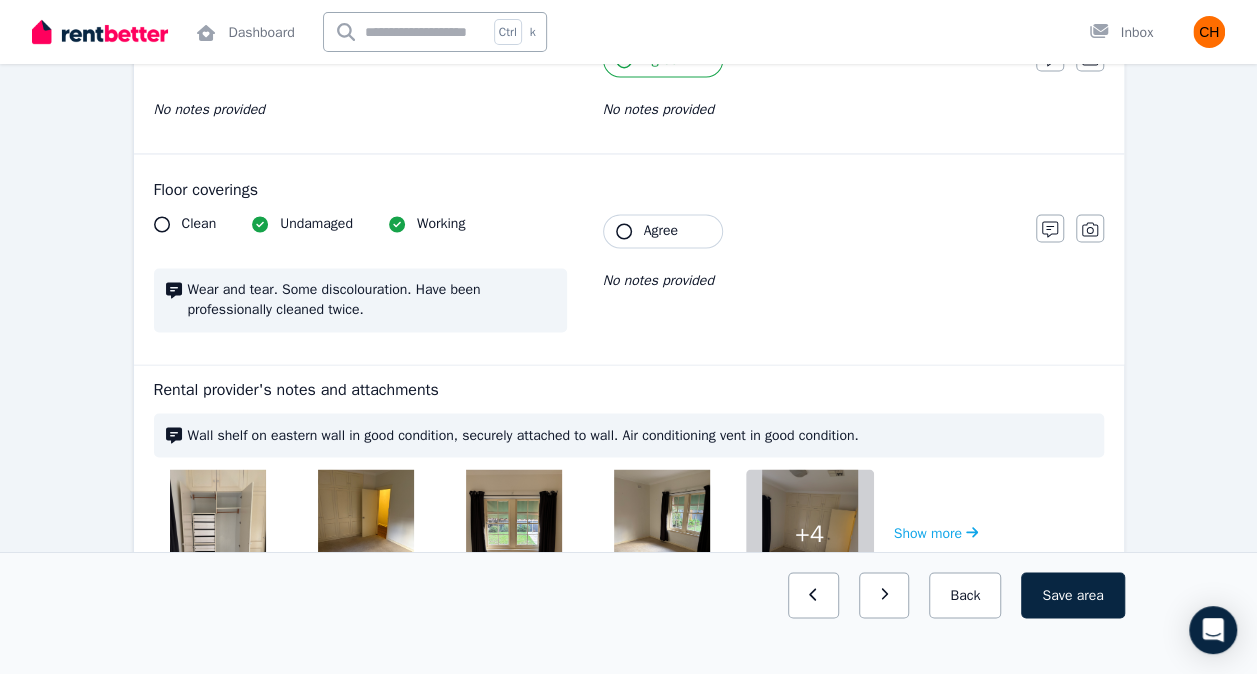 click on "Agree" at bounding box center (663, 231) 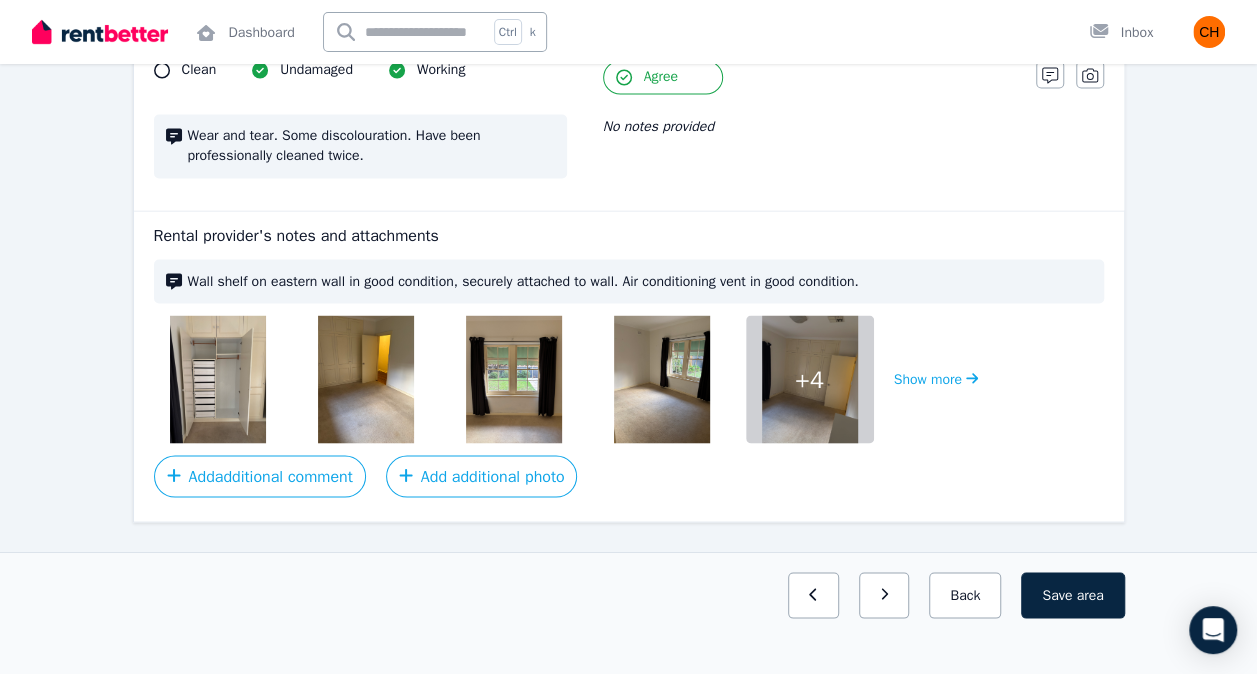 scroll, scrollTop: 1747, scrollLeft: 0, axis: vertical 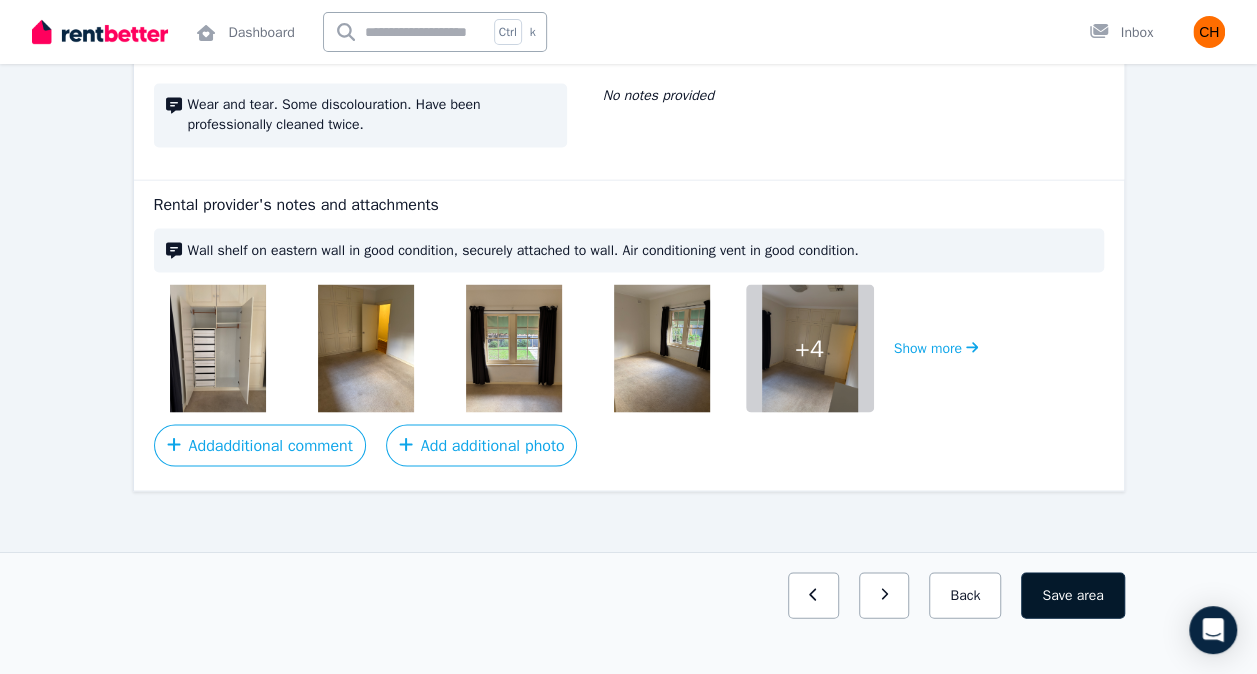 click on "Save   area" at bounding box center [1072, 595] 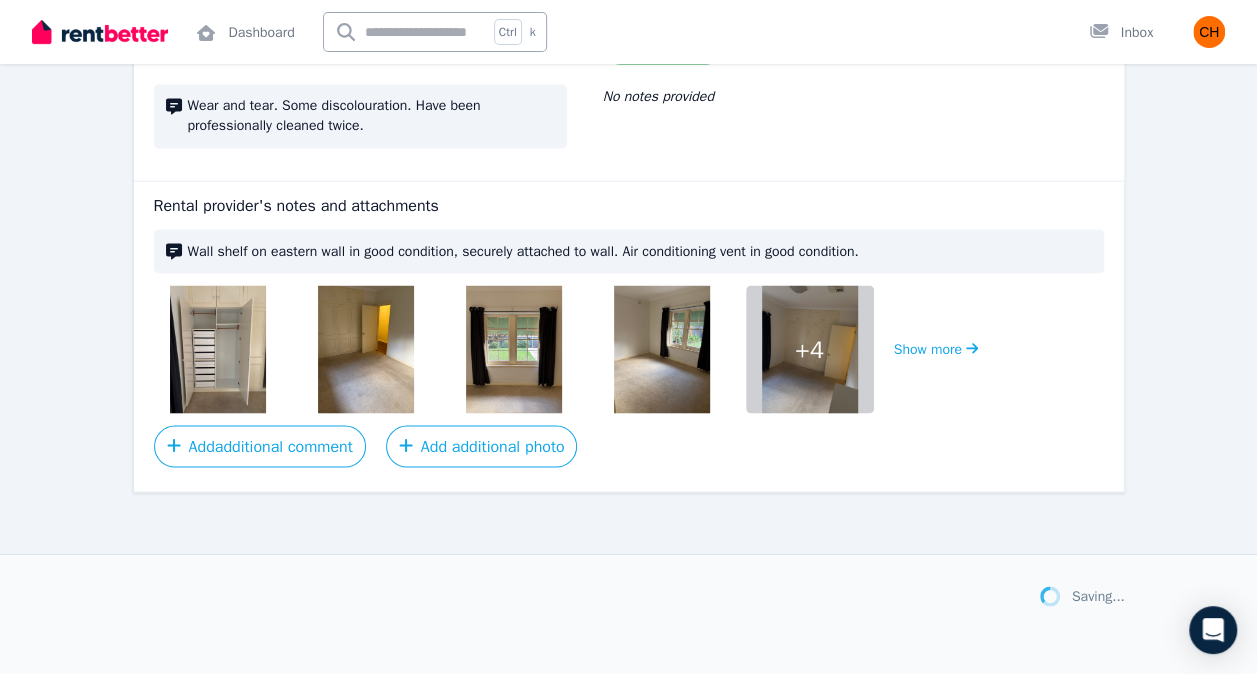 scroll, scrollTop: 1747, scrollLeft: 0, axis: vertical 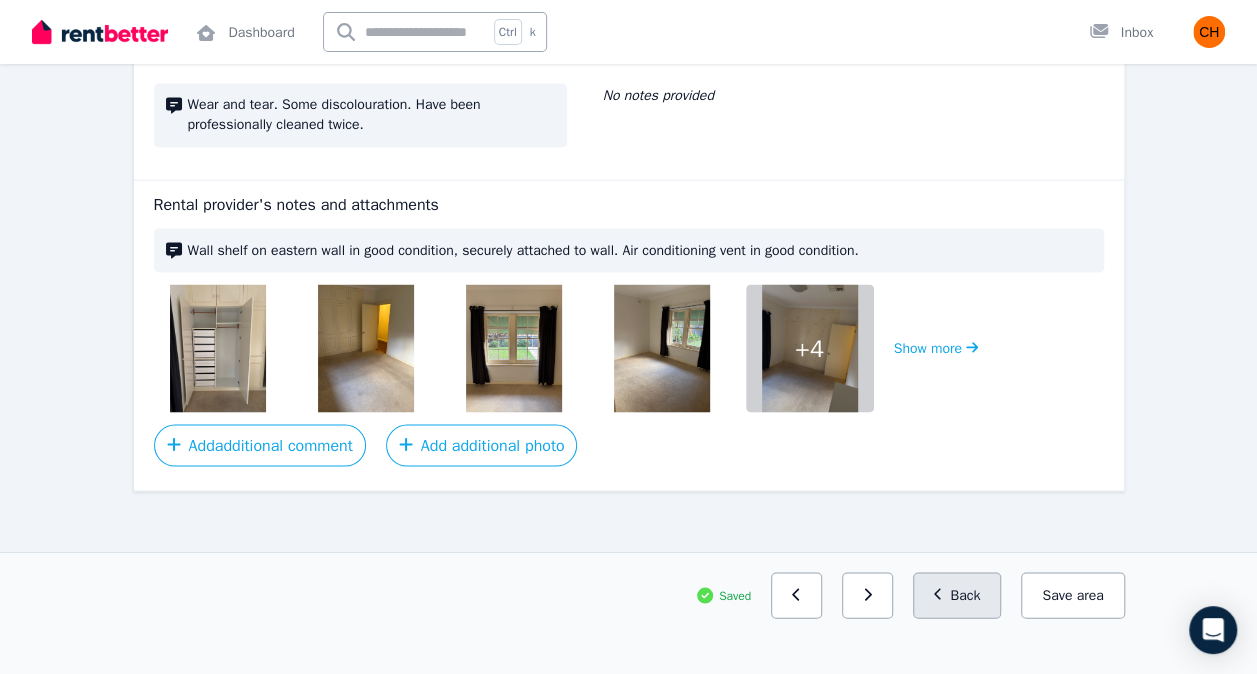 click on "Back" at bounding box center [957, 595] 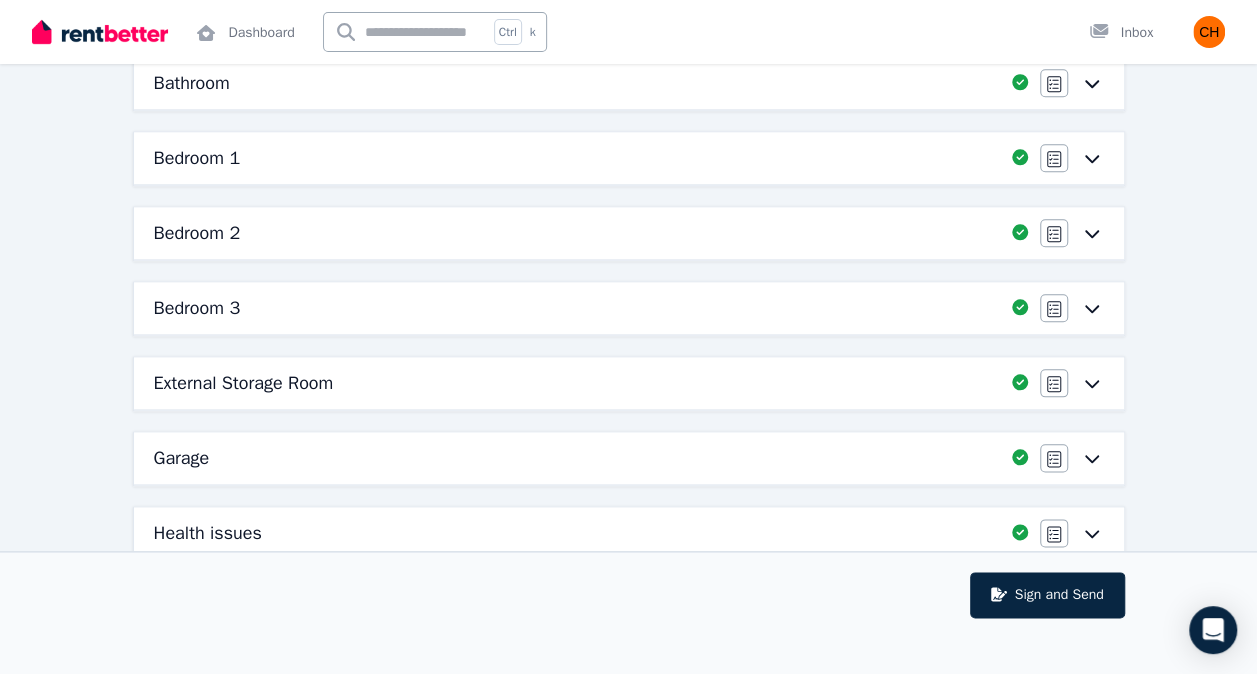 scroll, scrollTop: 1124, scrollLeft: 0, axis: vertical 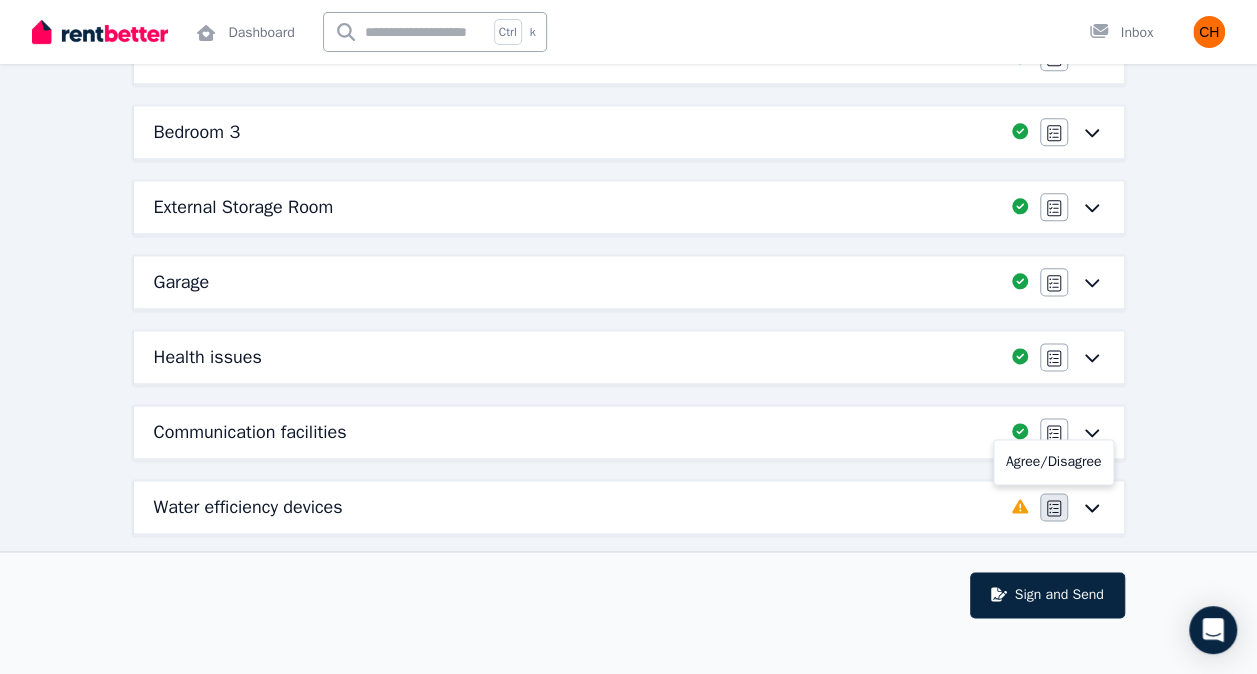 click 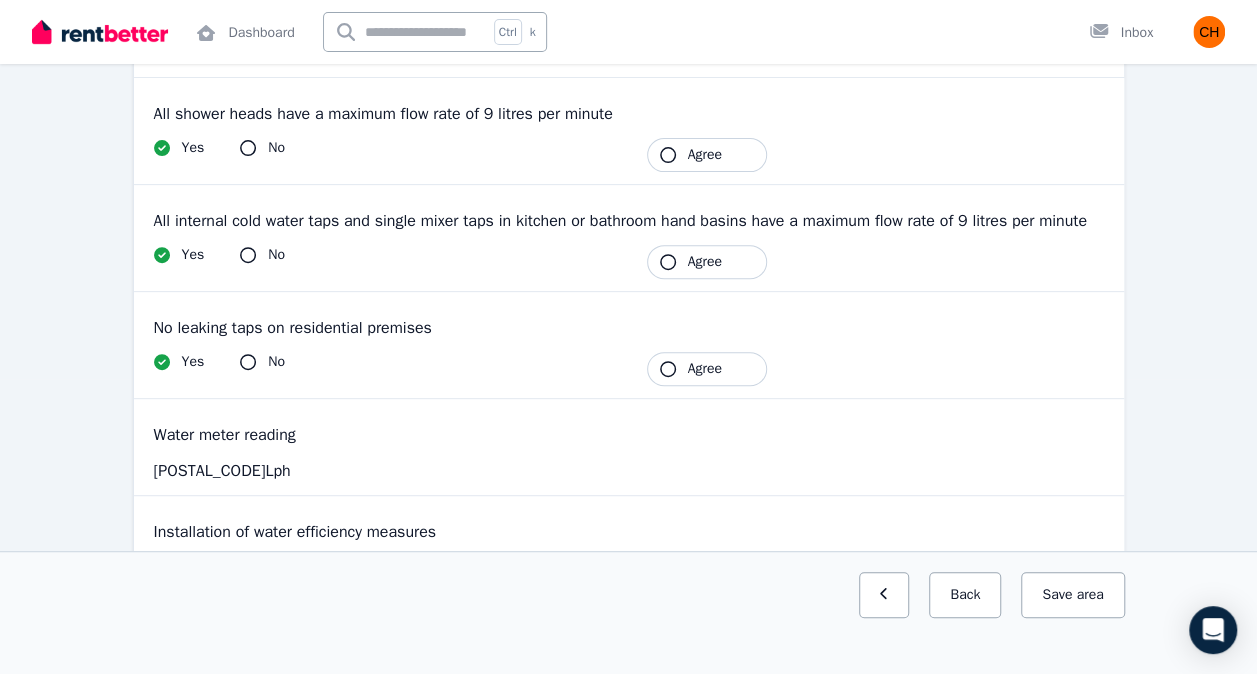 scroll, scrollTop: 296, scrollLeft: 0, axis: vertical 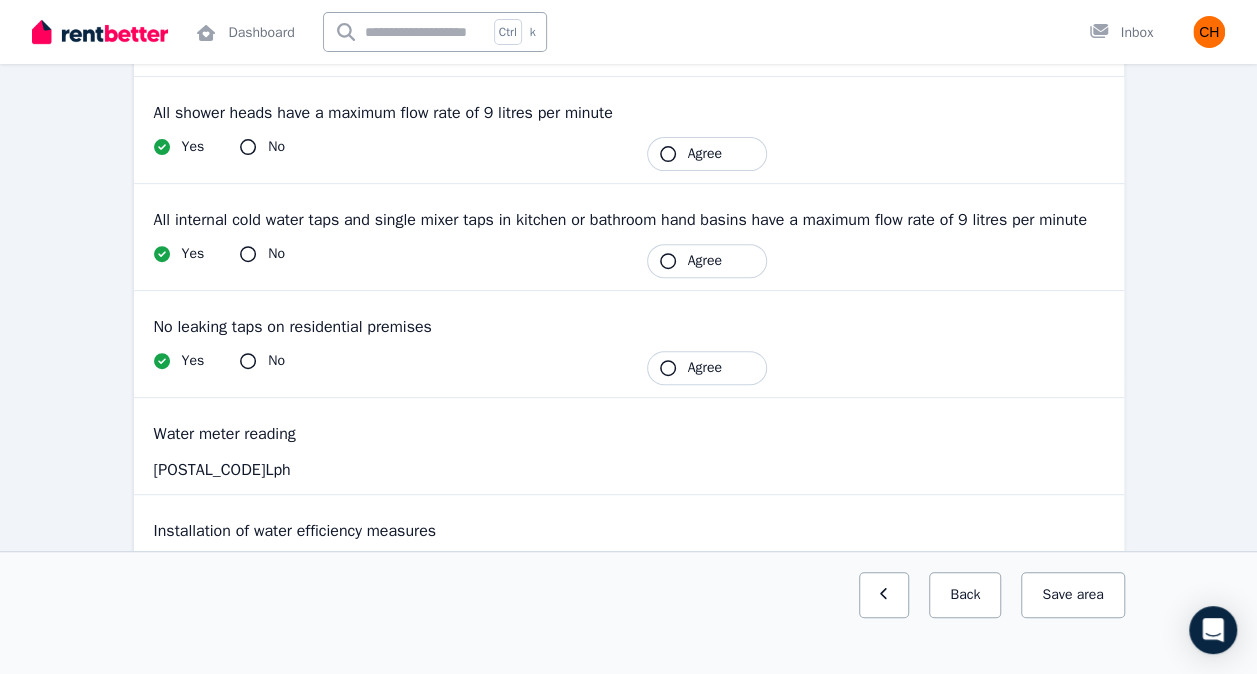 click on "Agree" at bounding box center [707, 154] 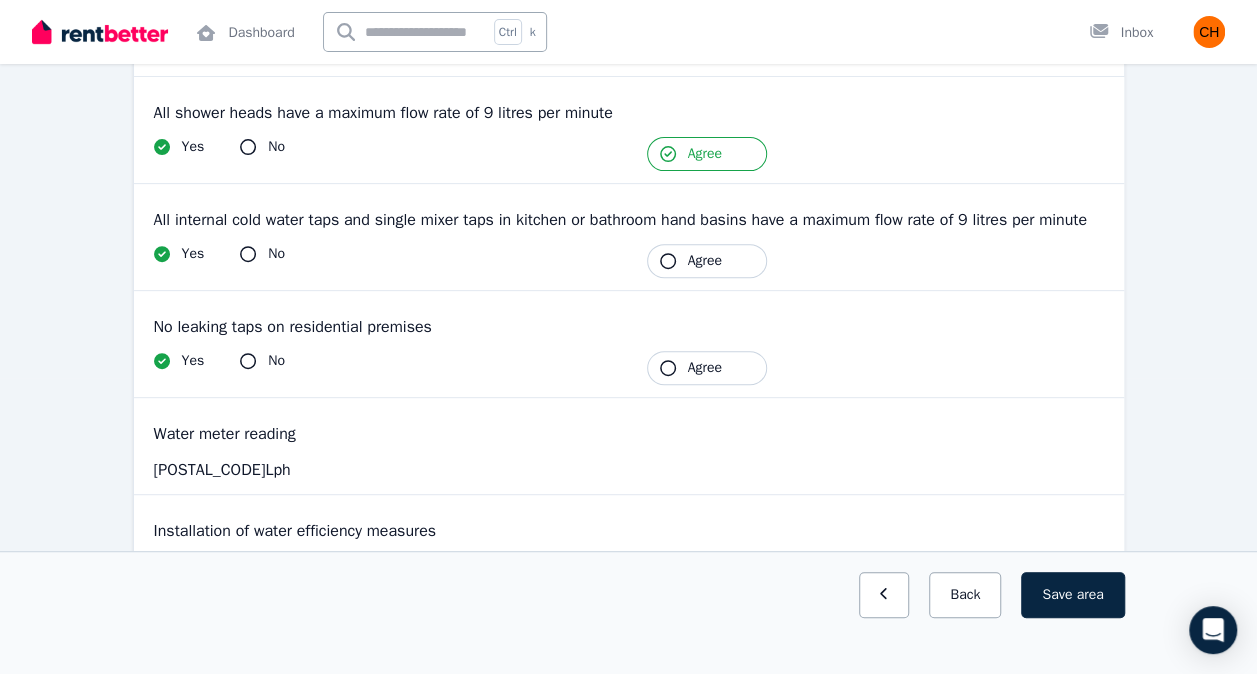 click on "Agree" at bounding box center (705, 261) 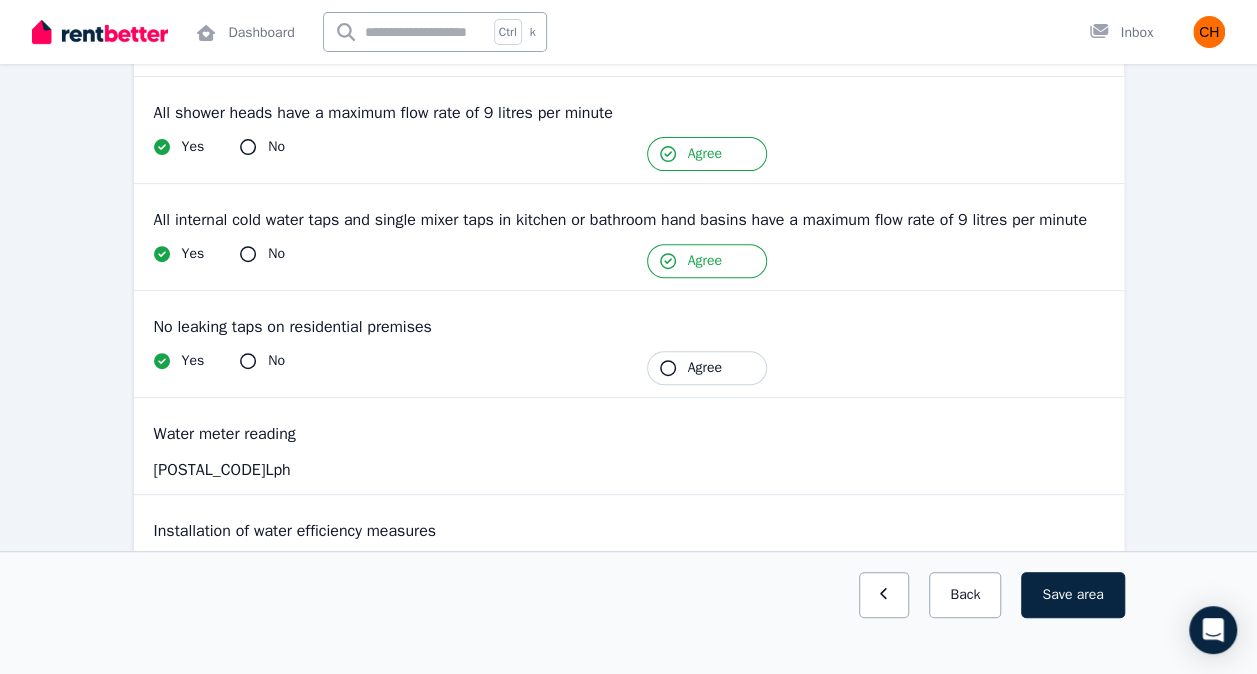 click on "Agree" at bounding box center [707, 368] 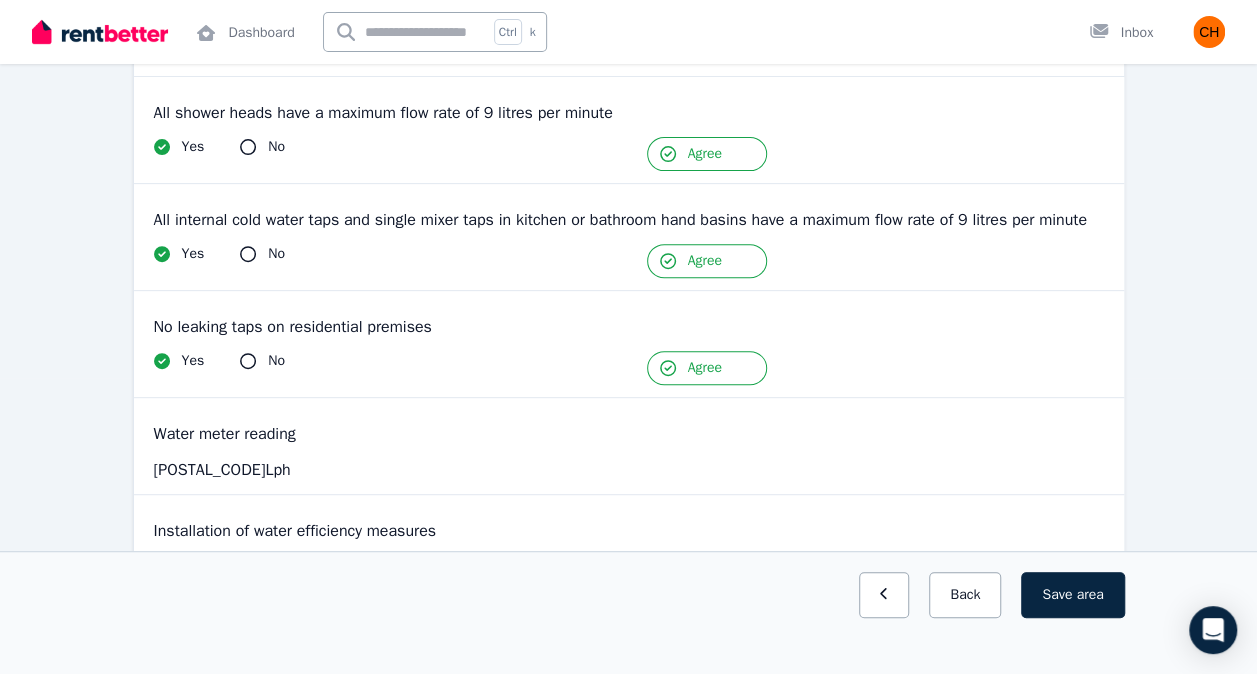 scroll, scrollTop: 459, scrollLeft: 0, axis: vertical 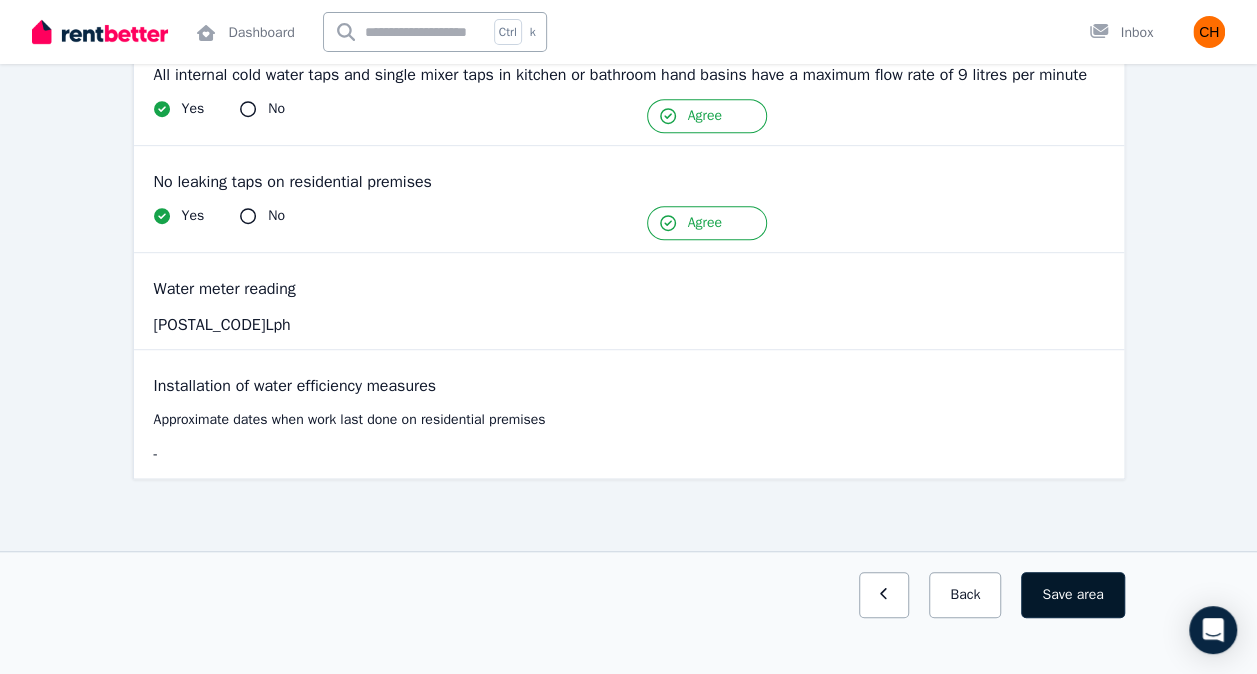 click on "Save   area" at bounding box center (1072, 595) 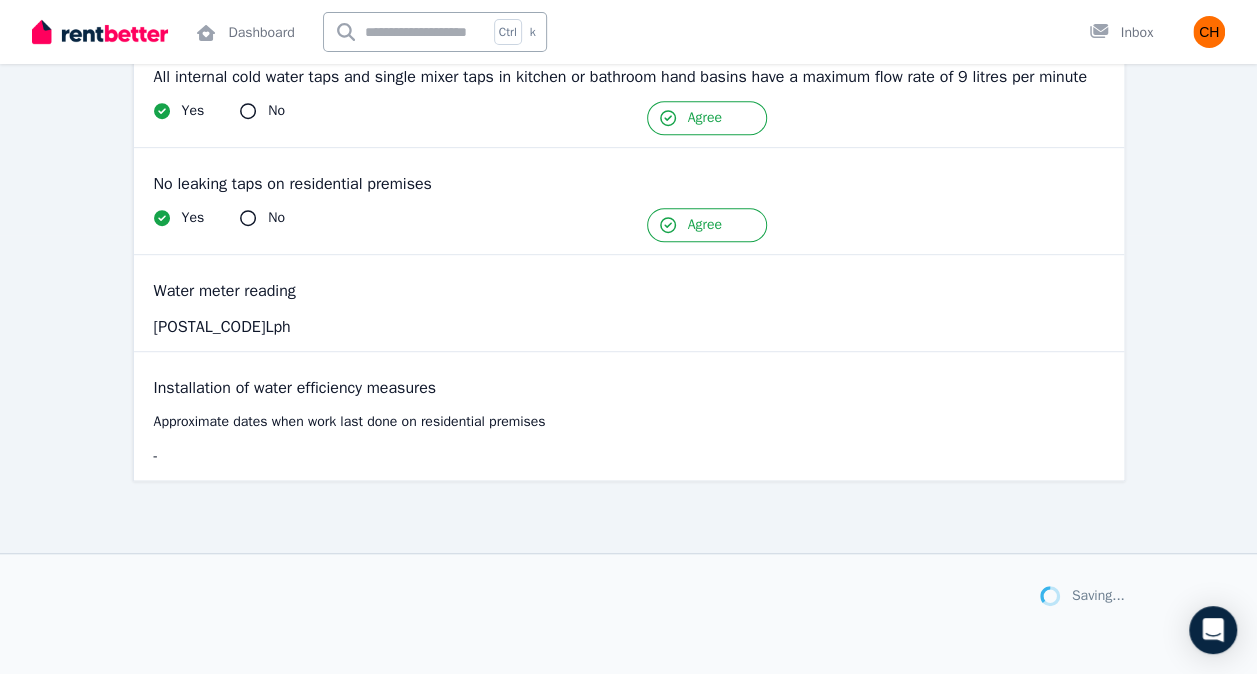 scroll, scrollTop: 459, scrollLeft: 0, axis: vertical 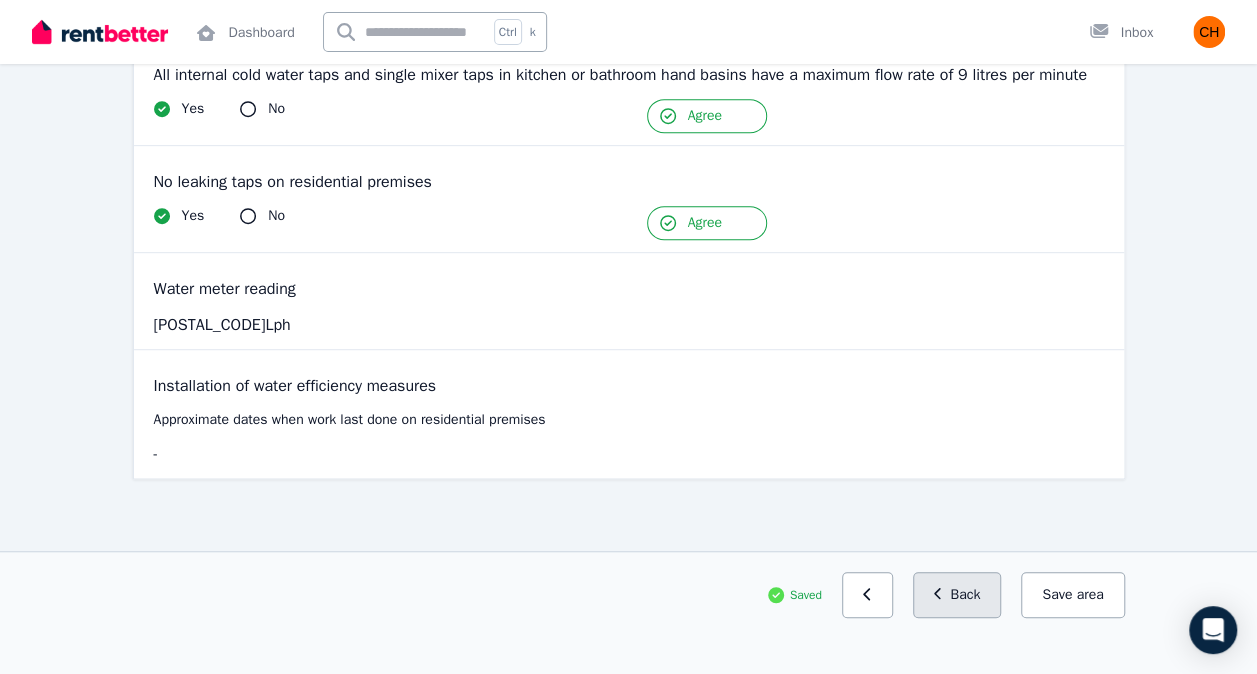 click on "Back" at bounding box center (957, 595) 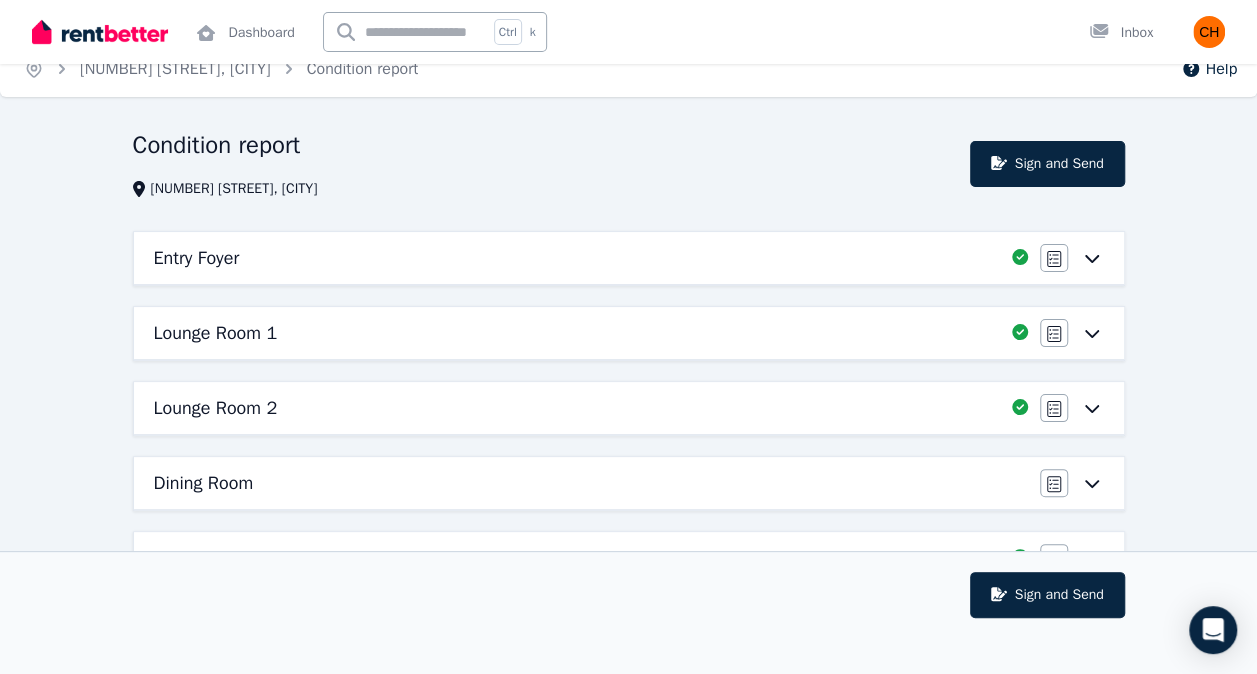scroll, scrollTop: 17, scrollLeft: 0, axis: vertical 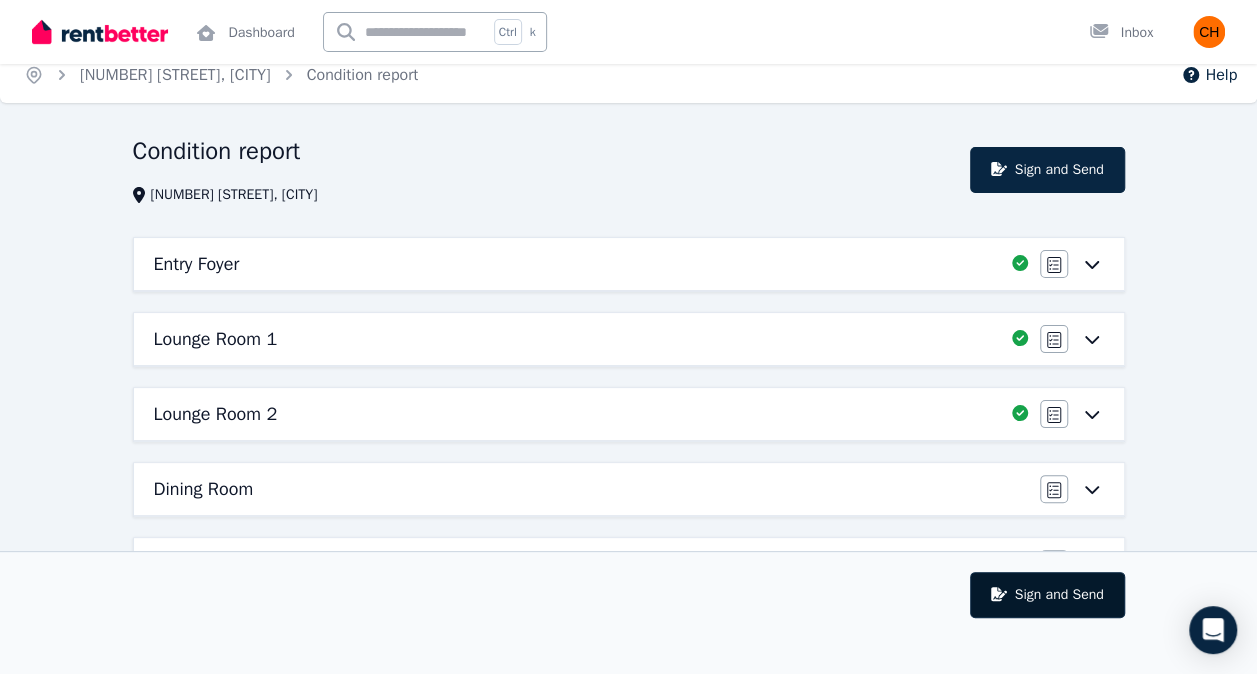 click on "Sign and Send" at bounding box center (1047, 595) 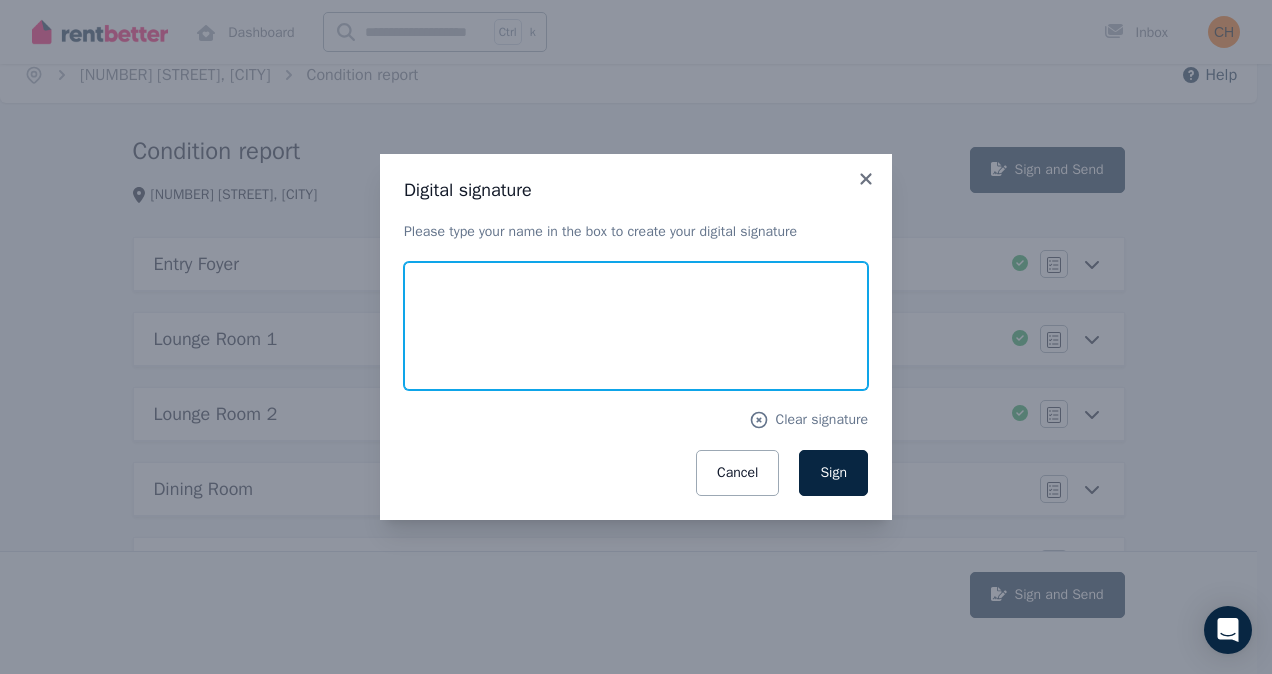drag, startPoint x: 521, startPoint y: 298, endPoint x: 510, endPoint y: 297, distance: 11.045361 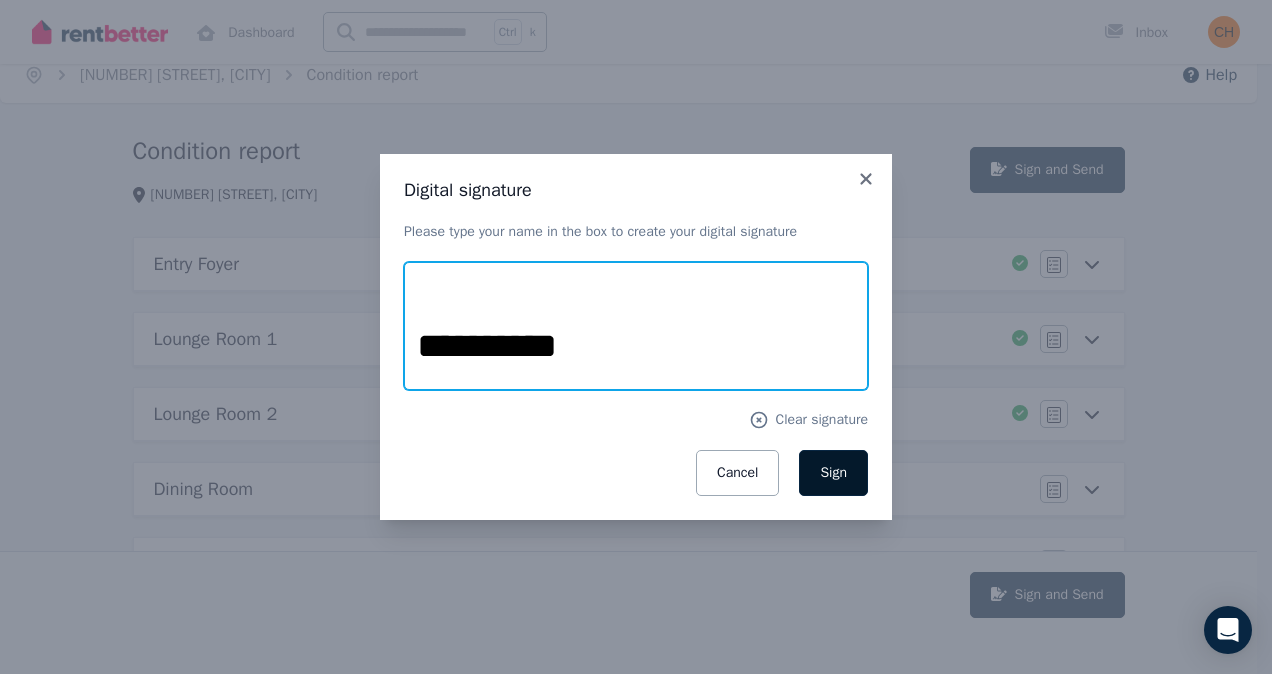type on "**********" 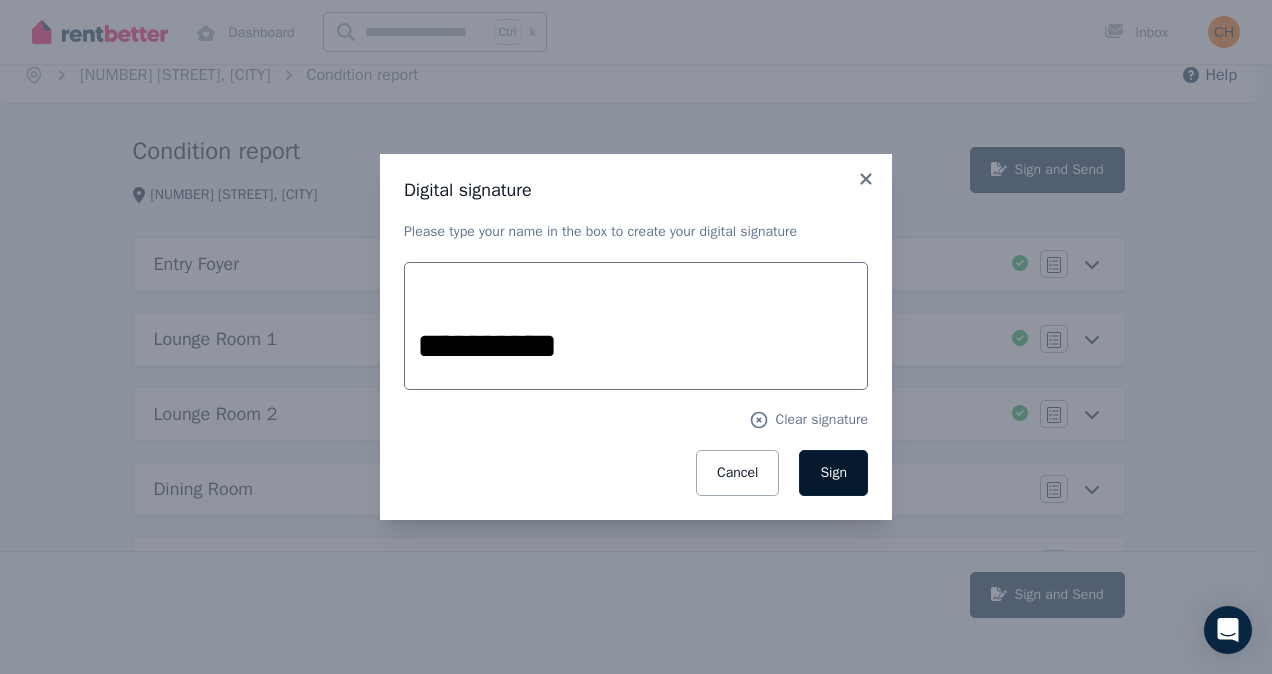 click on "Sign" at bounding box center (833, 472) 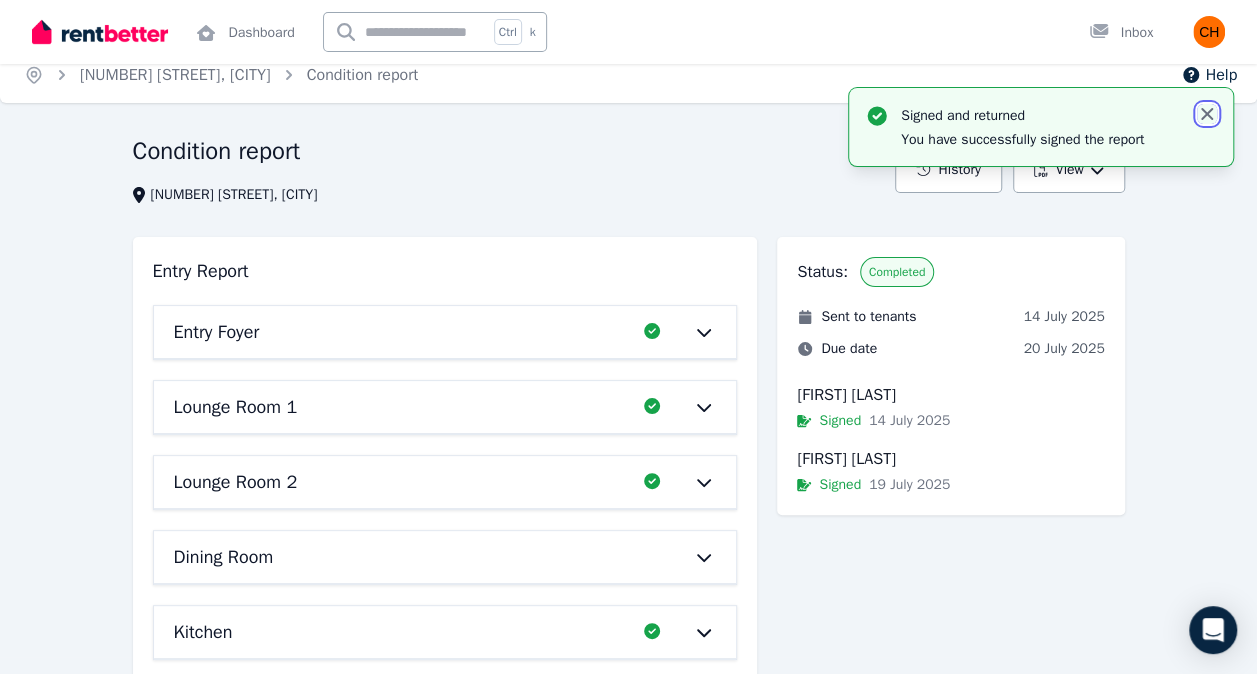 click 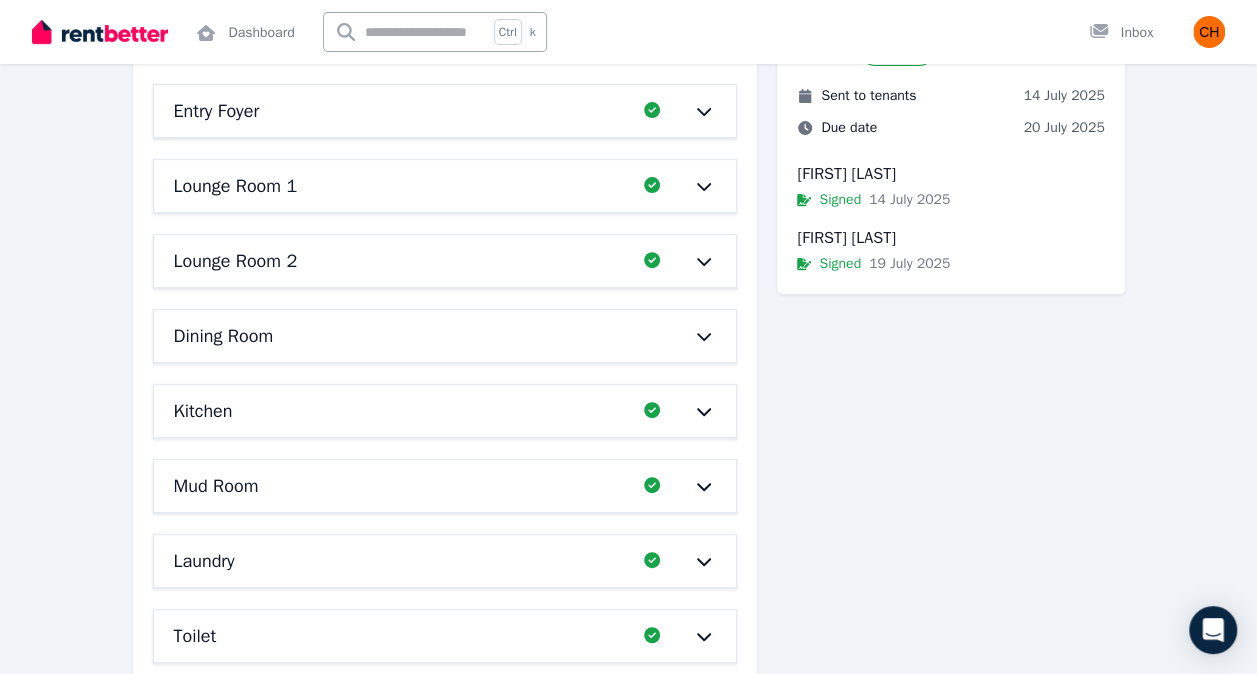 scroll, scrollTop: 0, scrollLeft: 0, axis: both 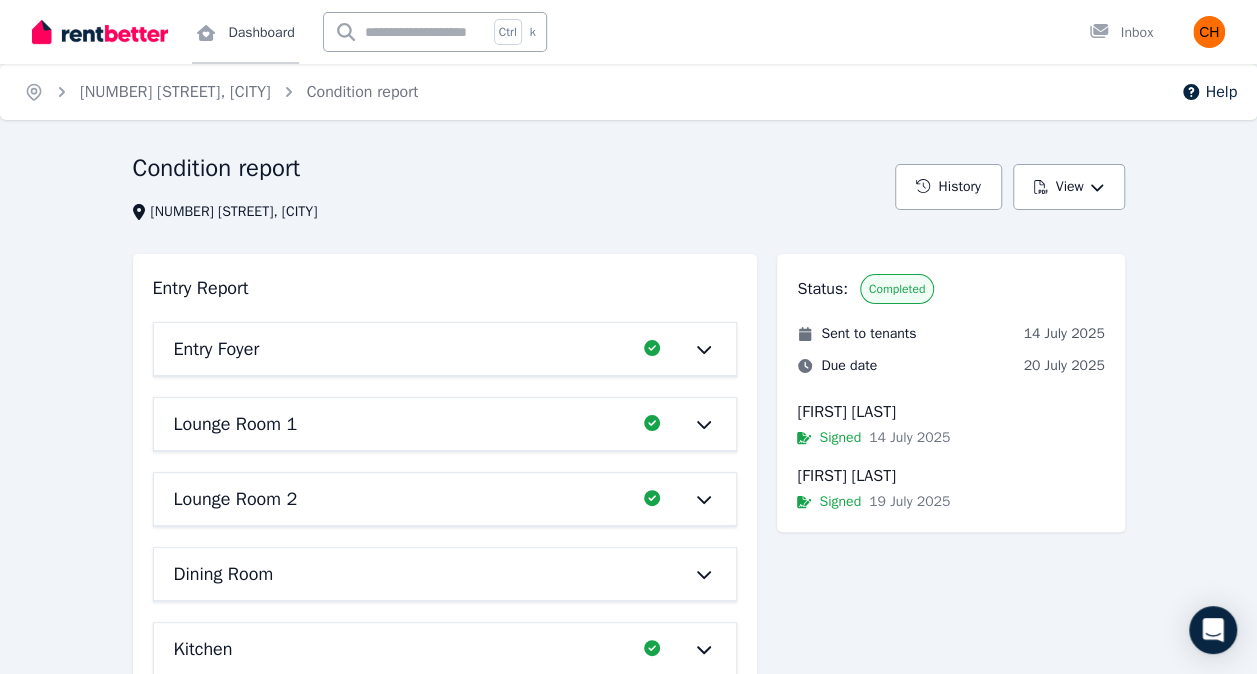 click on "Dashboard" at bounding box center (245, 32) 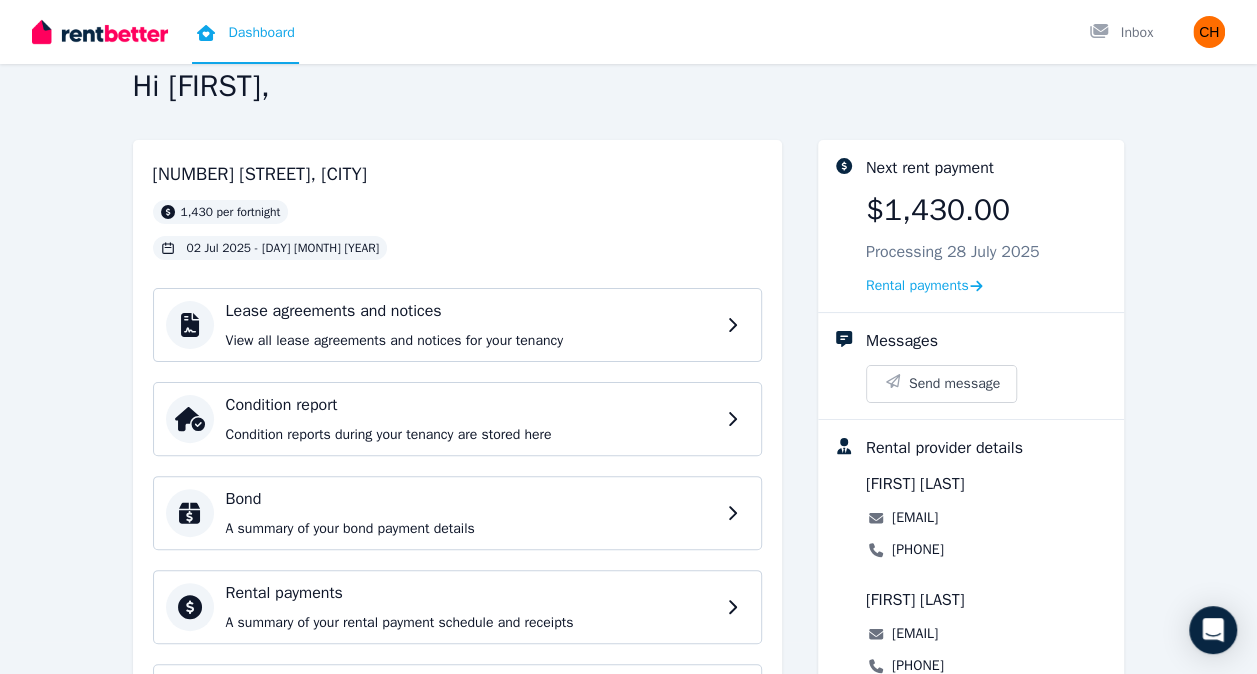 scroll, scrollTop: 0, scrollLeft: 0, axis: both 